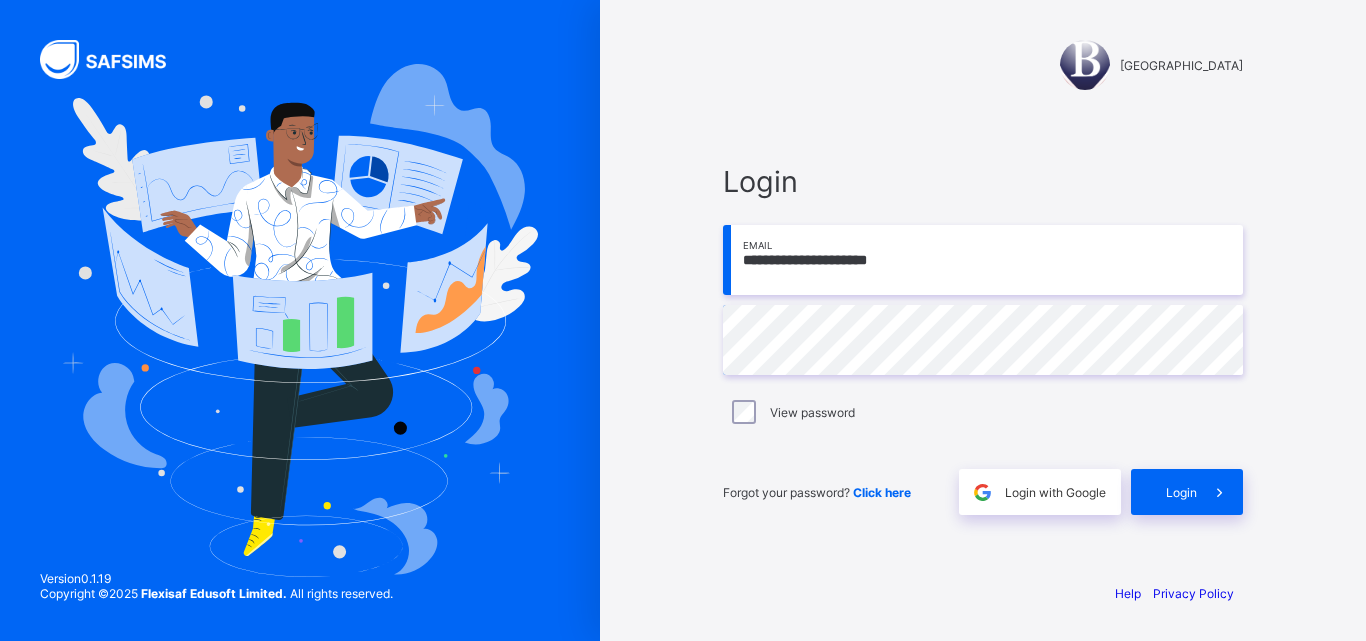 scroll, scrollTop: 0, scrollLeft: 0, axis: both 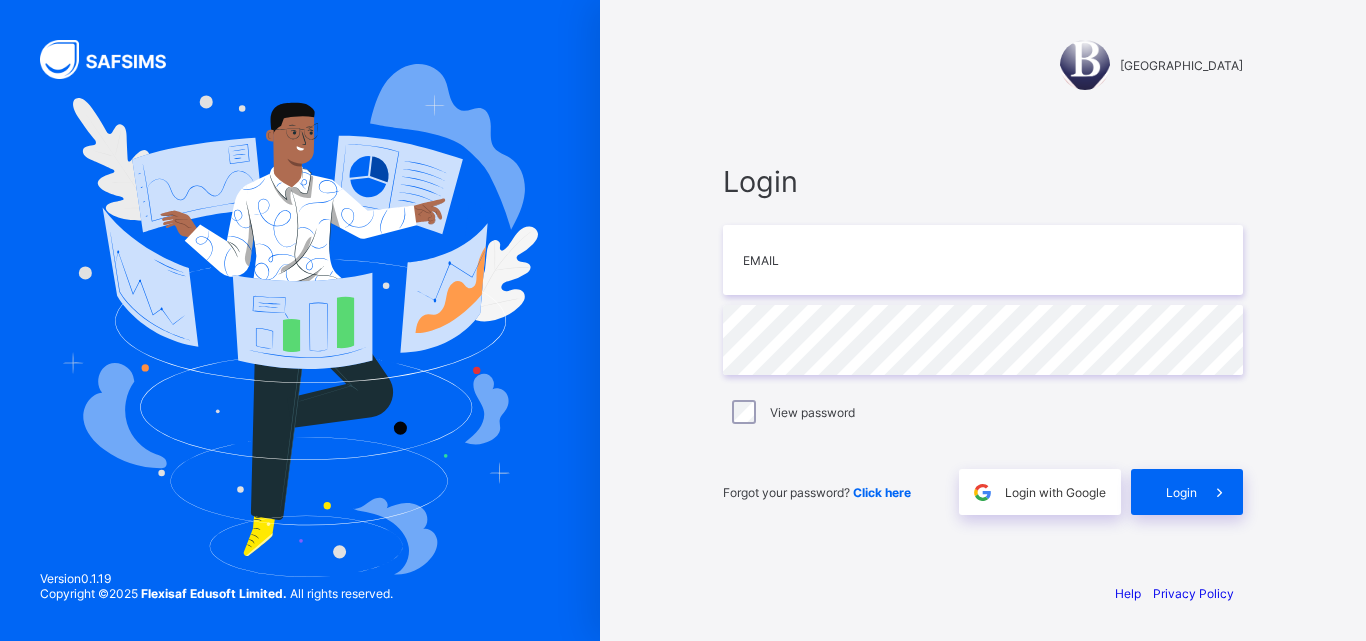 type on "**********" 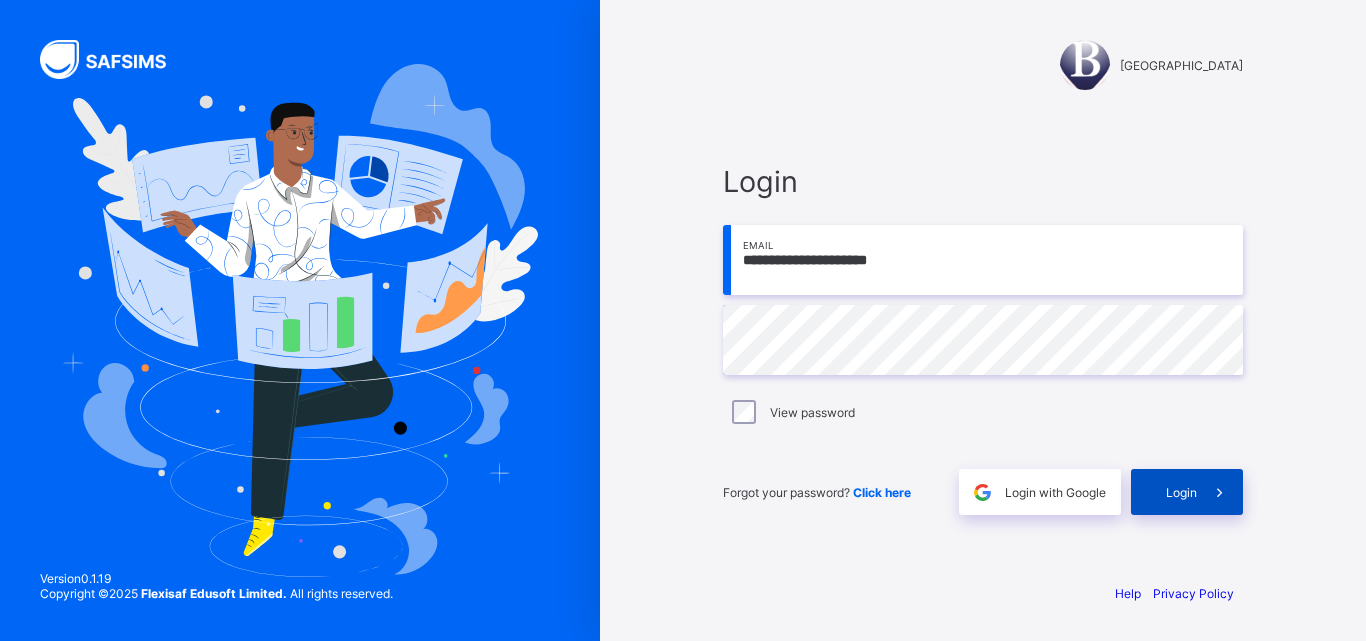 click on "Login" at bounding box center [1187, 492] 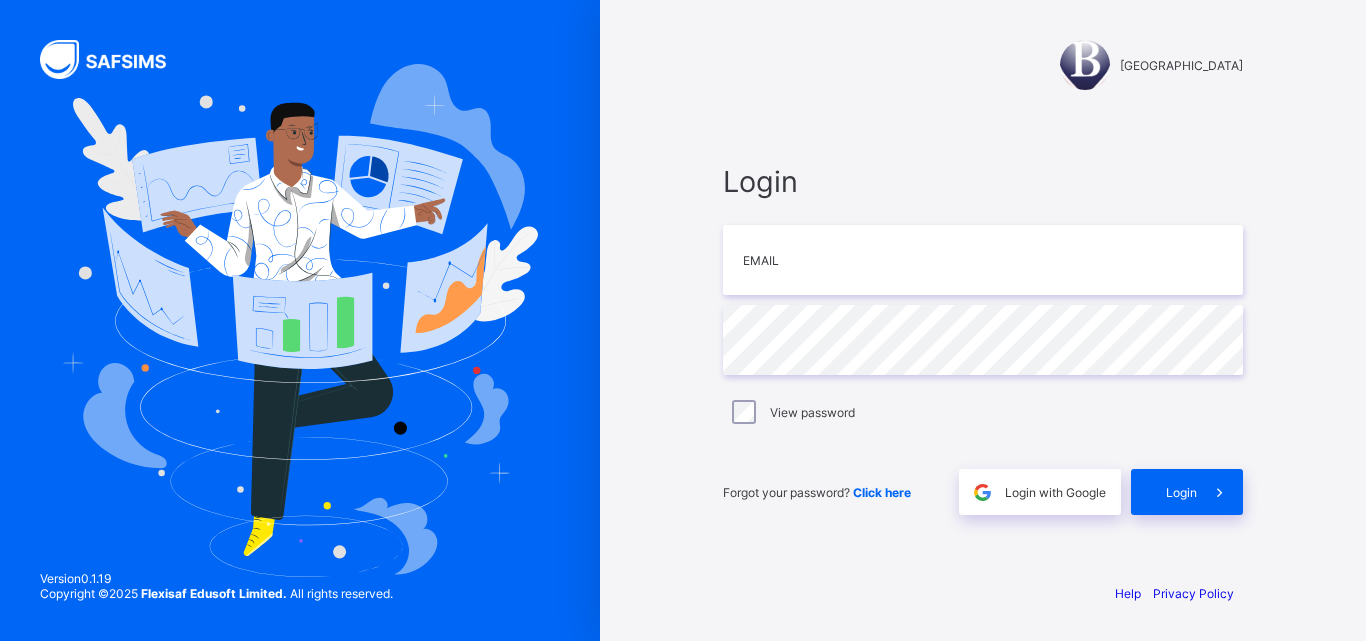 scroll, scrollTop: 0, scrollLeft: 0, axis: both 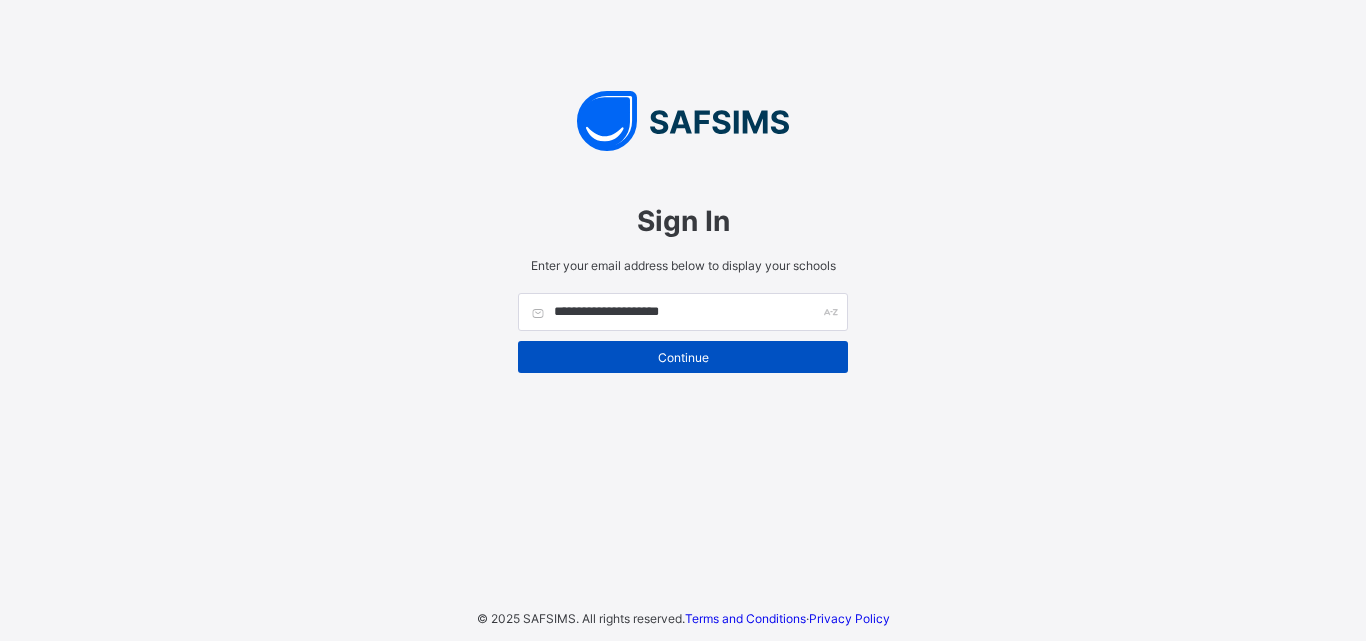 type on "**********" 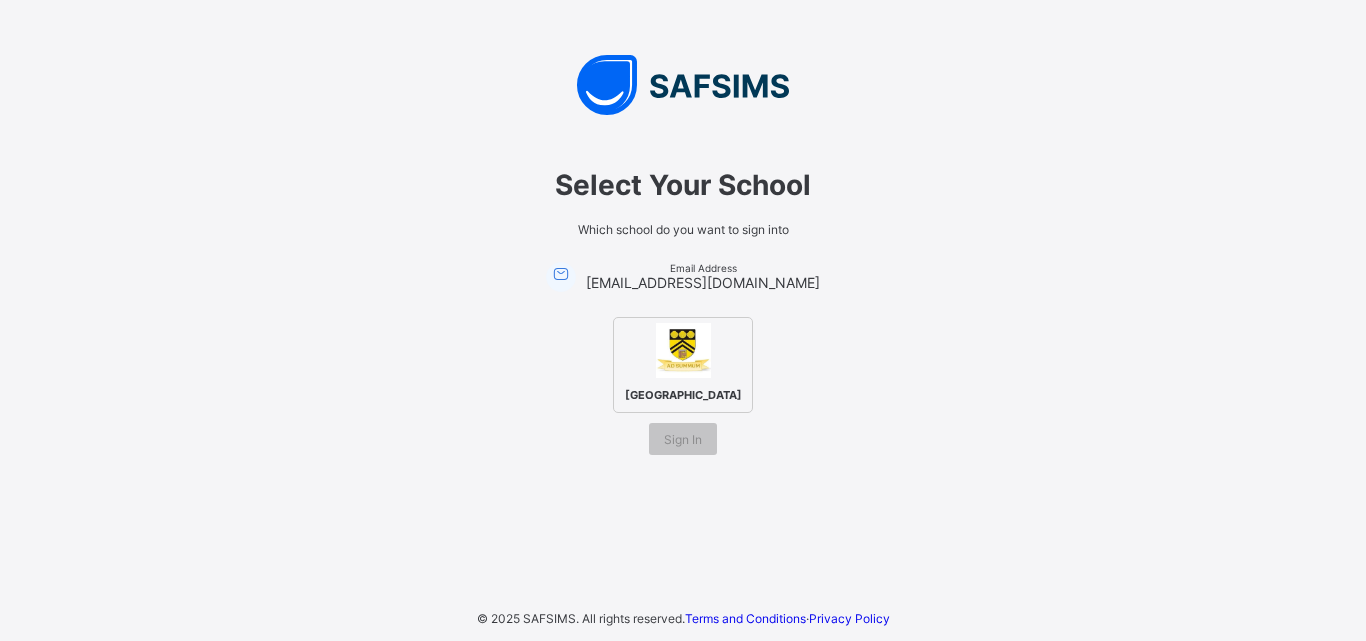 click at bounding box center (683, 350) 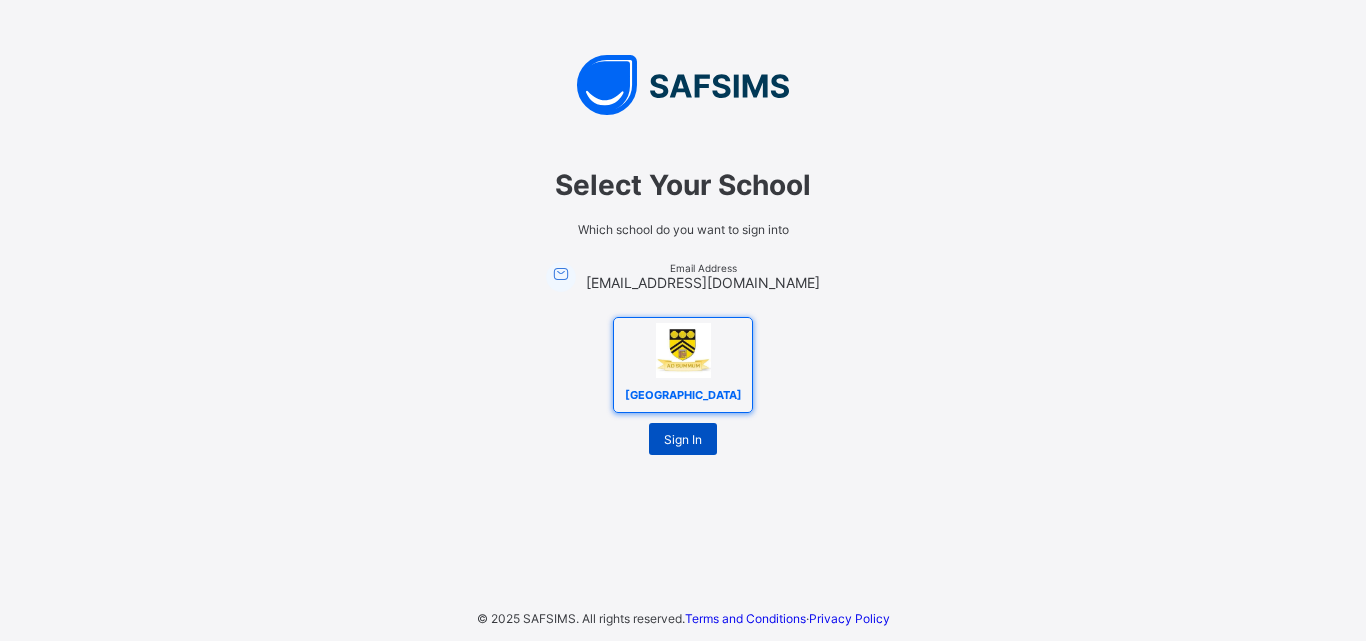 click on "Sign In" at bounding box center (683, 439) 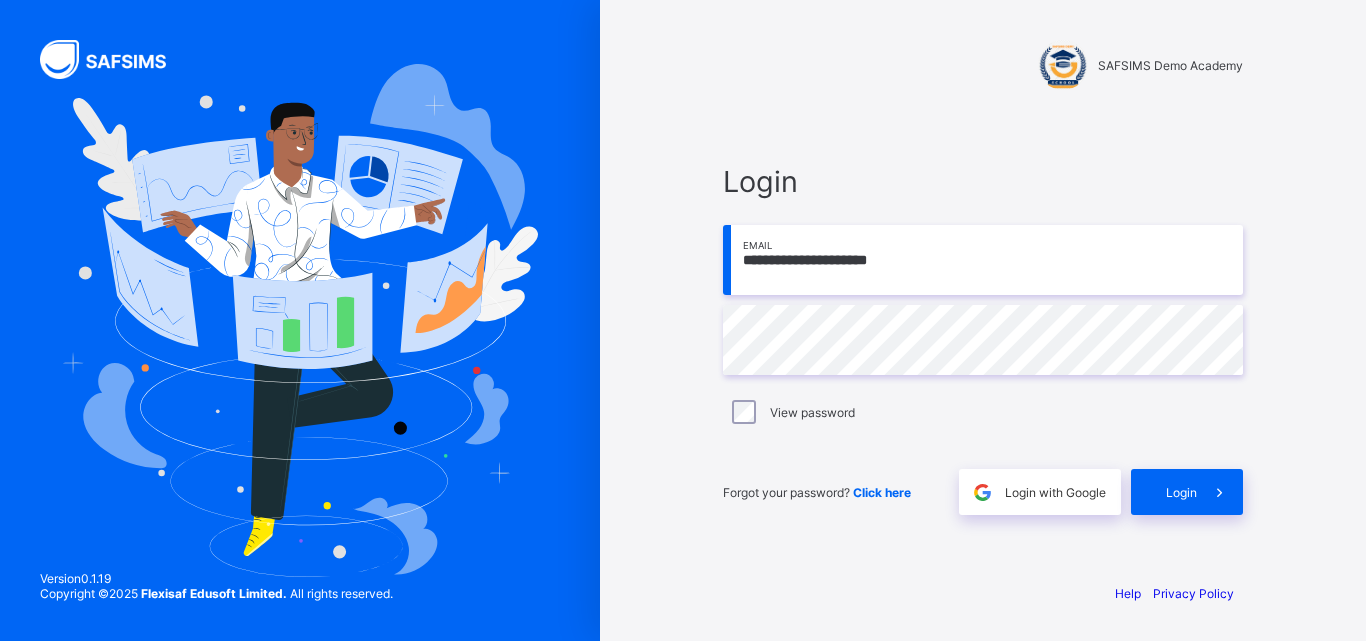 scroll, scrollTop: 0, scrollLeft: 0, axis: both 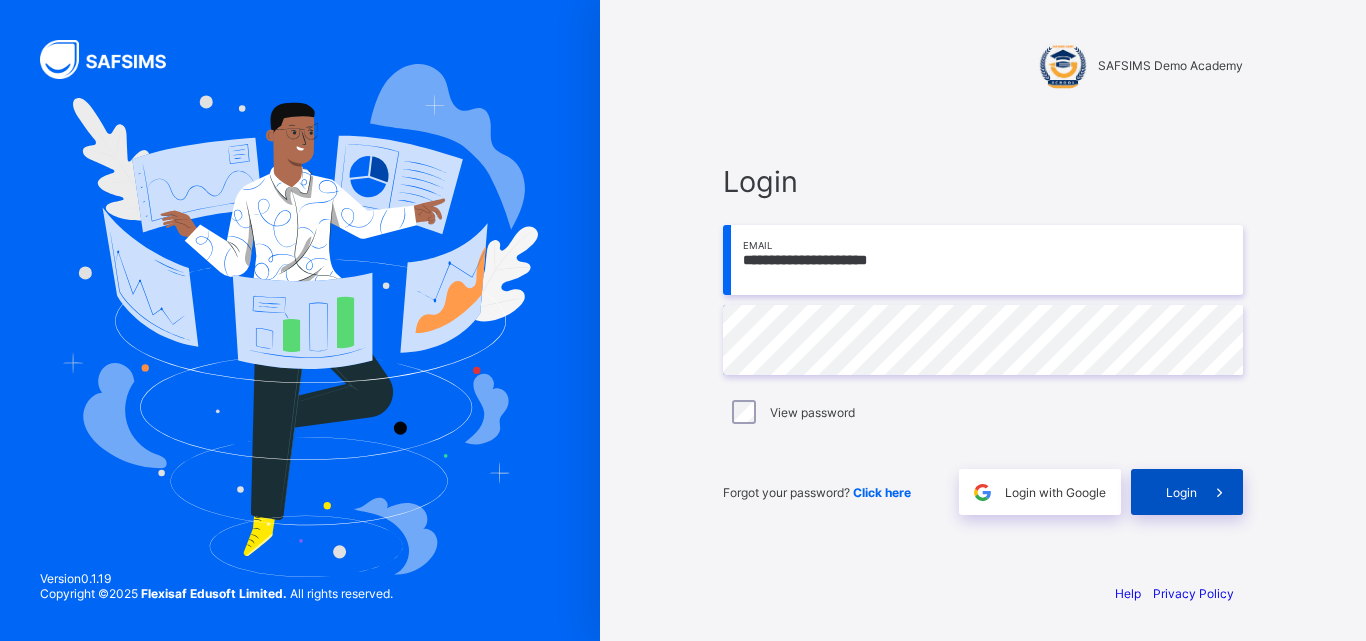 click on "Login" at bounding box center [1187, 492] 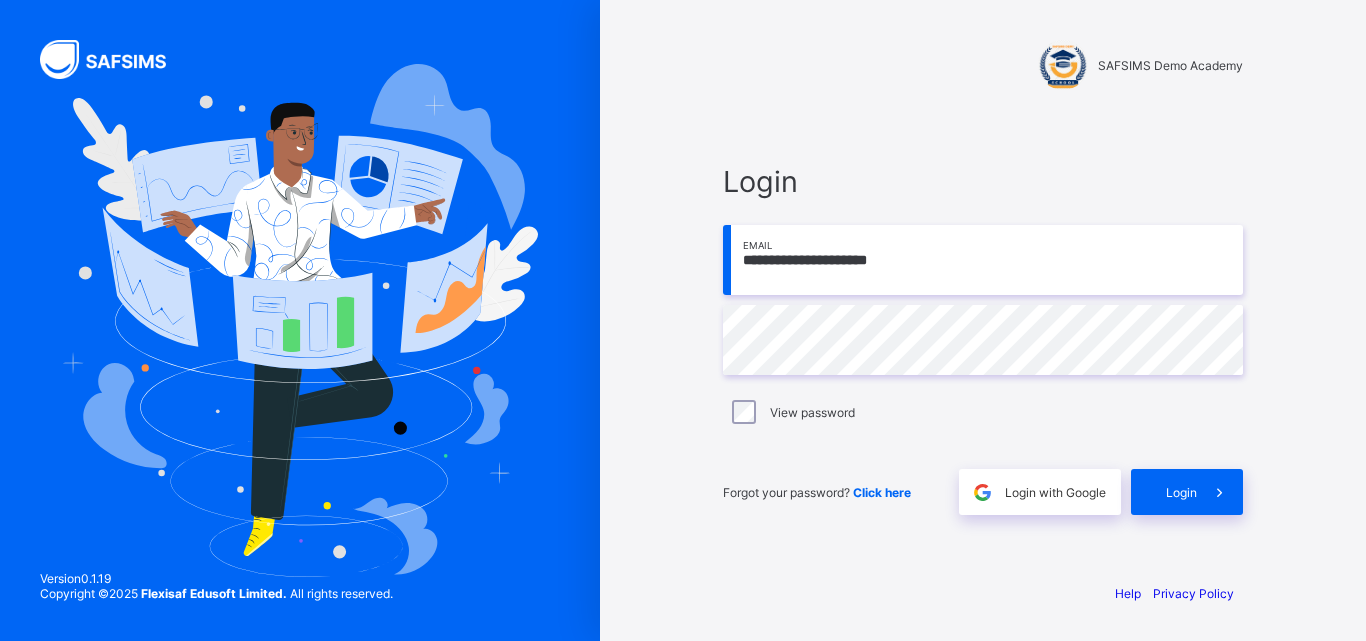 scroll, scrollTop: 0, scrollLeft: 0, axis: both 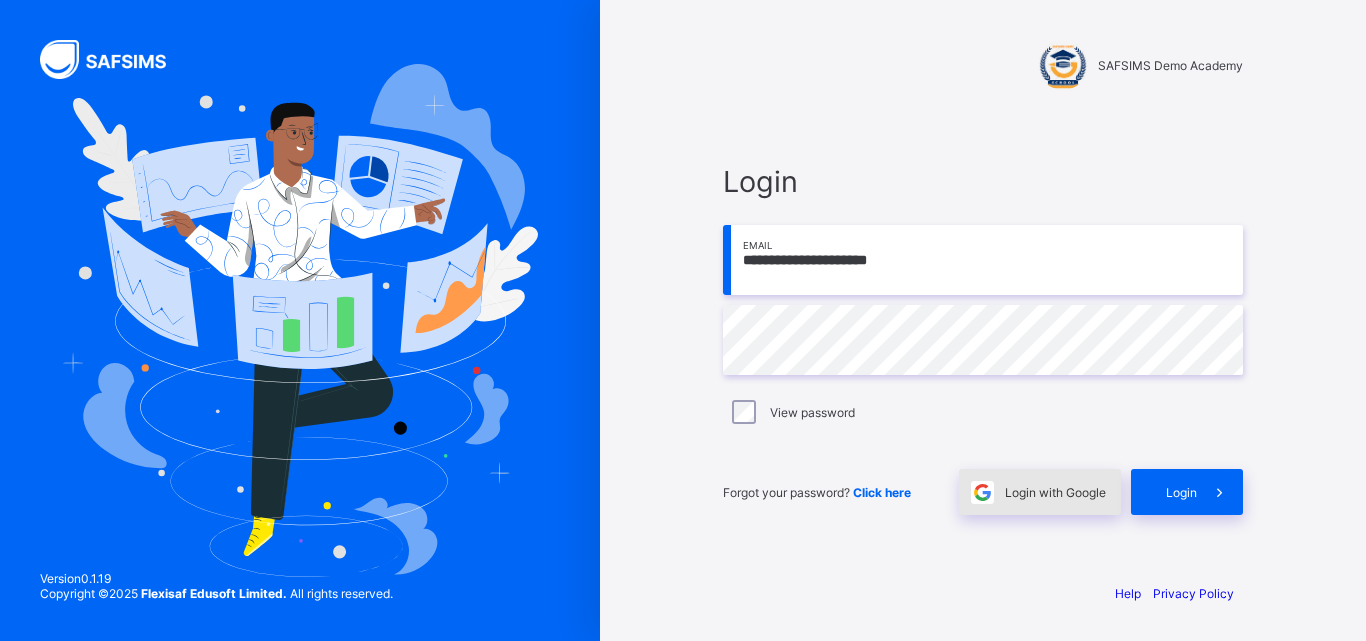 click on "Login with Google" at bounding box center (1055, 492) 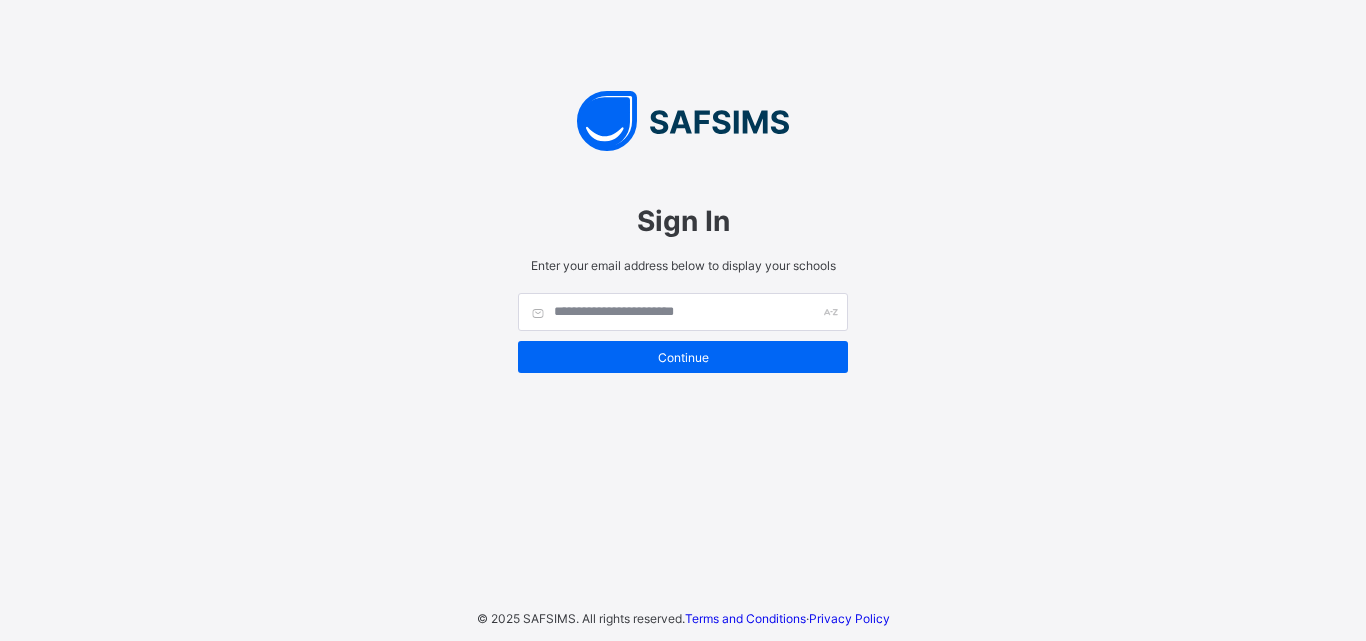 scroll, scrollTop: 0, scrollLeft: 0, axis: both 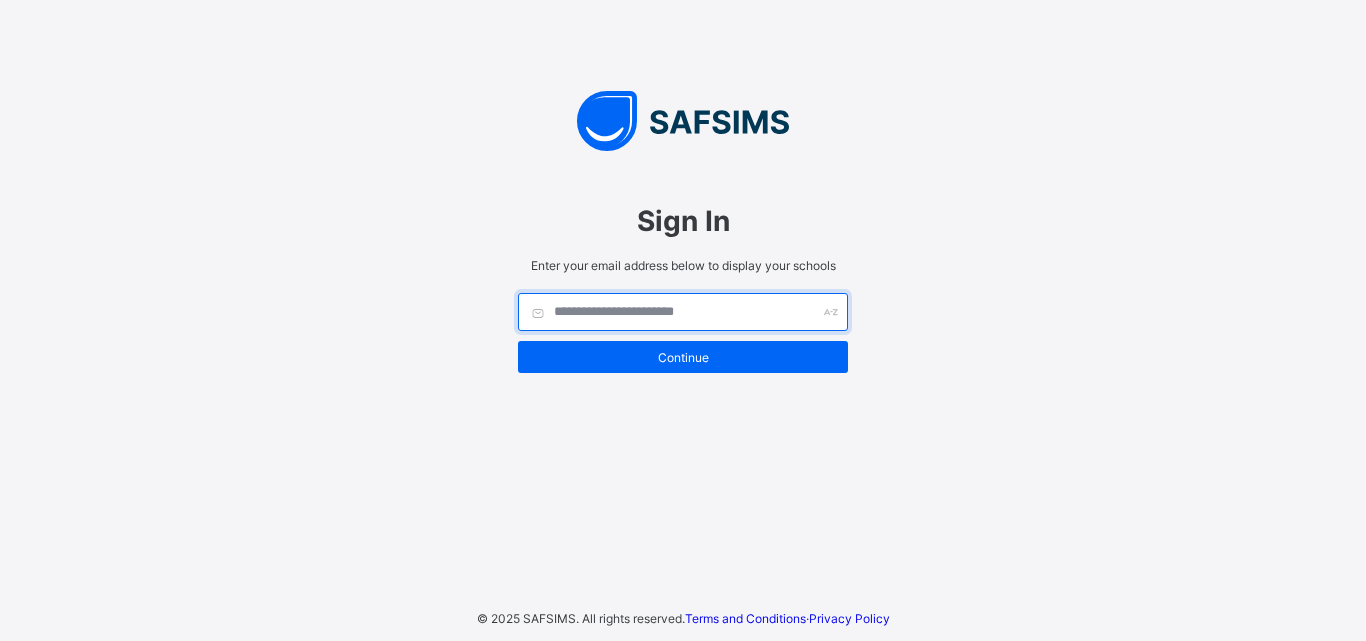 click at bounding box center (683, 312) 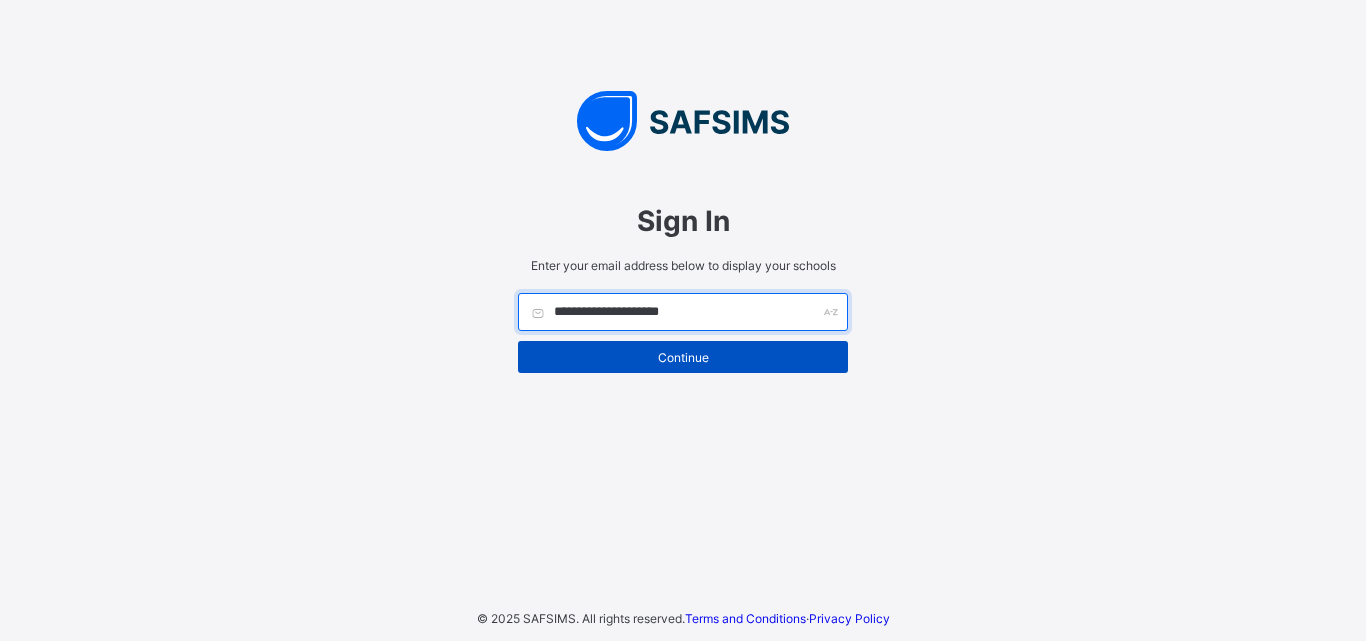 type on "**********" 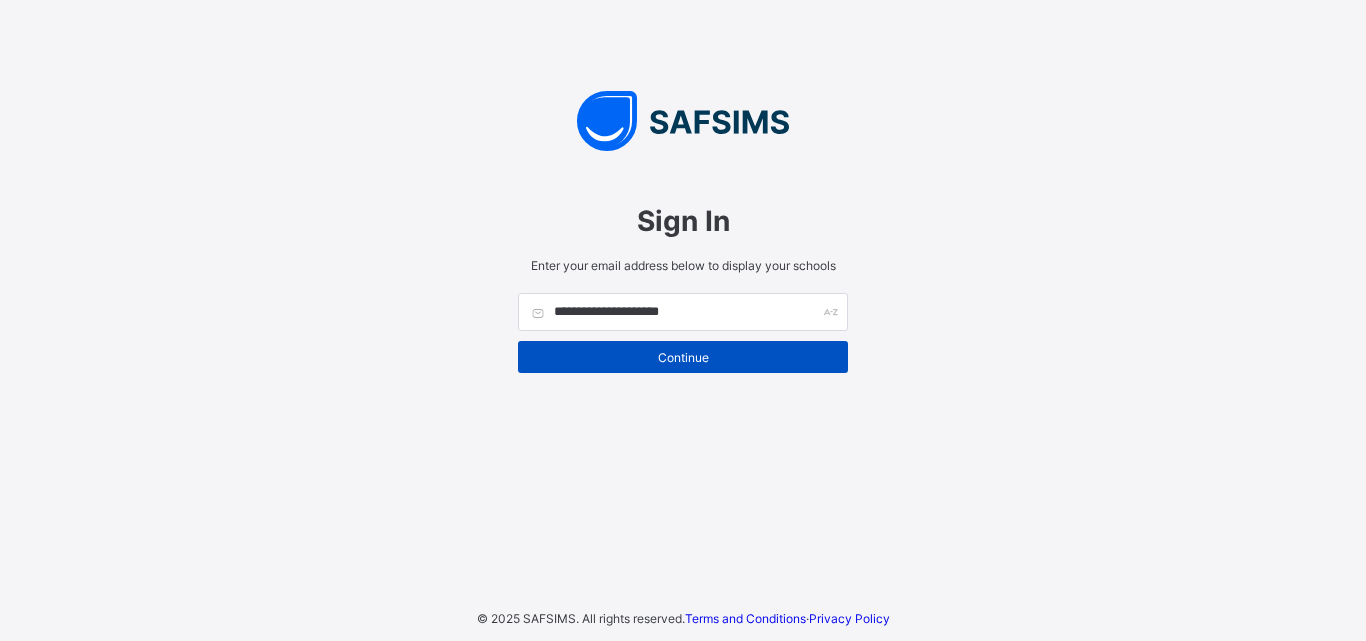 click on "Continue" at bounding box center (683, 357) 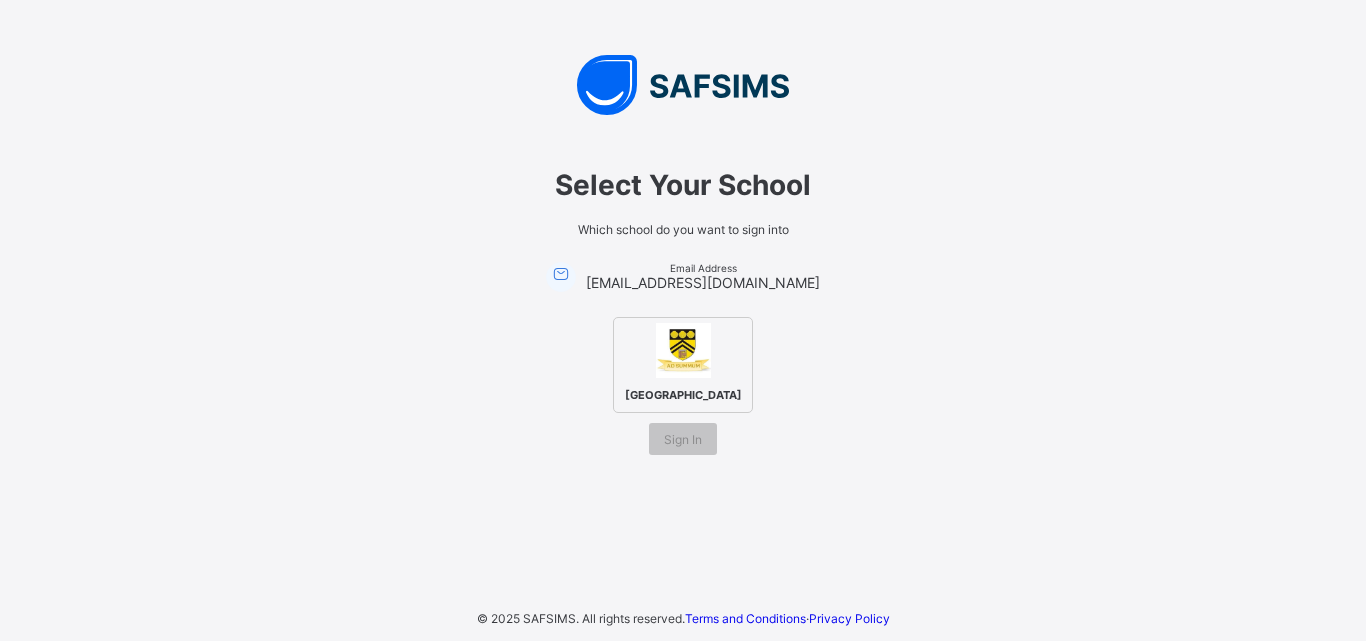 click on "[GEOGRAPHIC_DATA]" at bounding box center [683, 365] 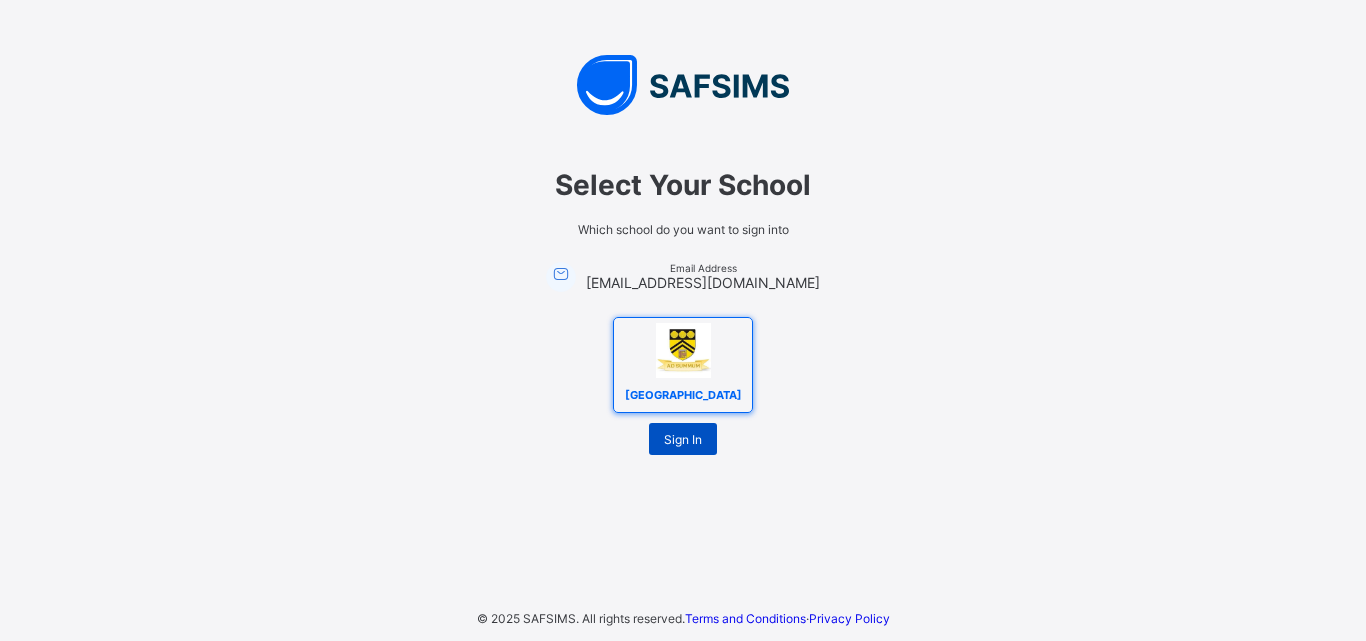click on "Sign In" at bounding box center [683, 439] 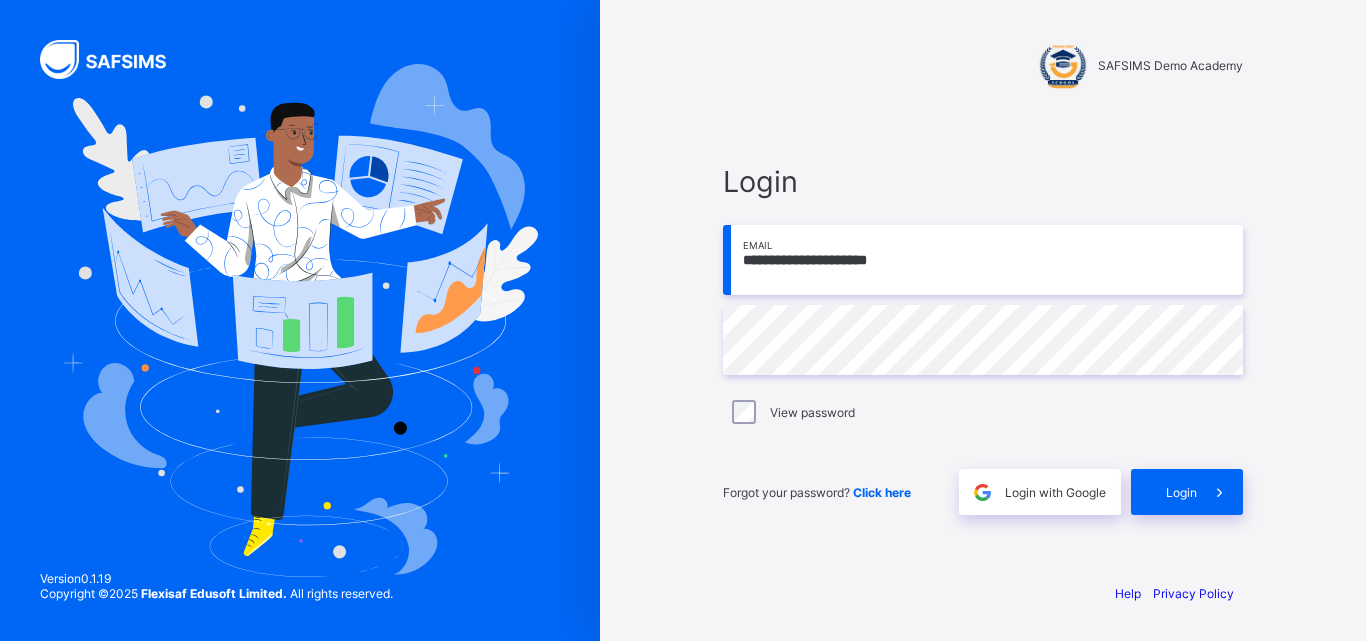 scroll, scrollTop: 0, scrollLeft: 0, axis: both 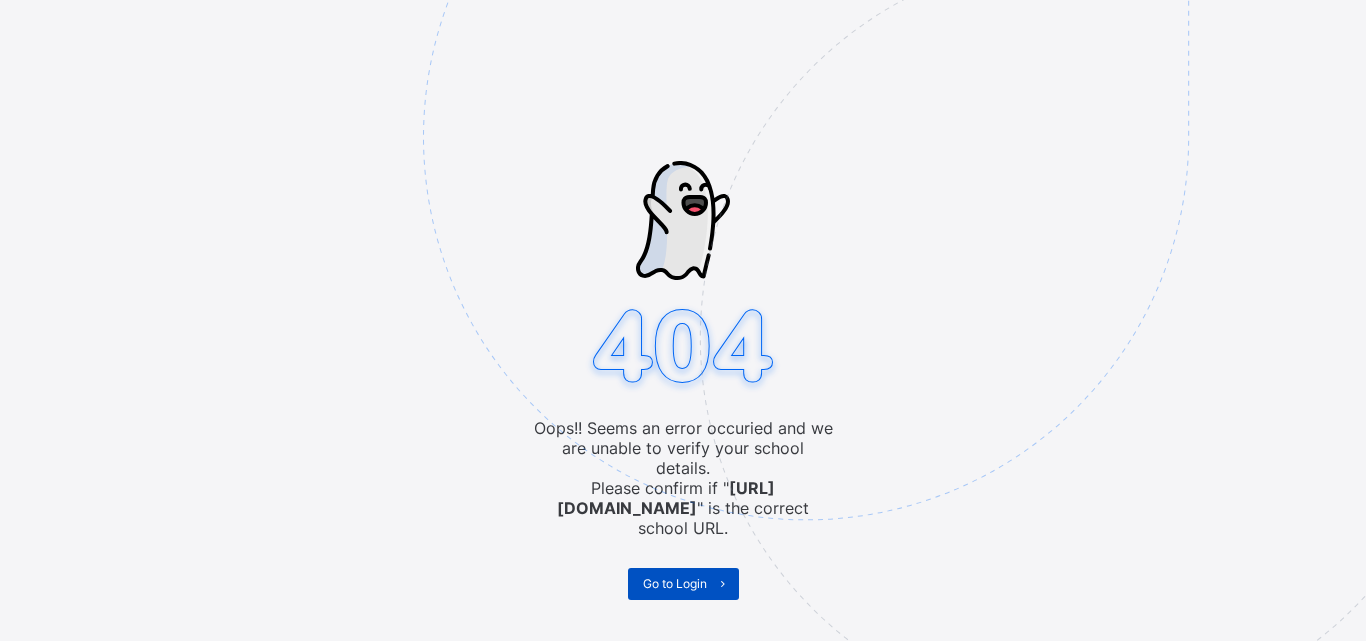 click on "Go to Login" at bounding box center [675, 583] 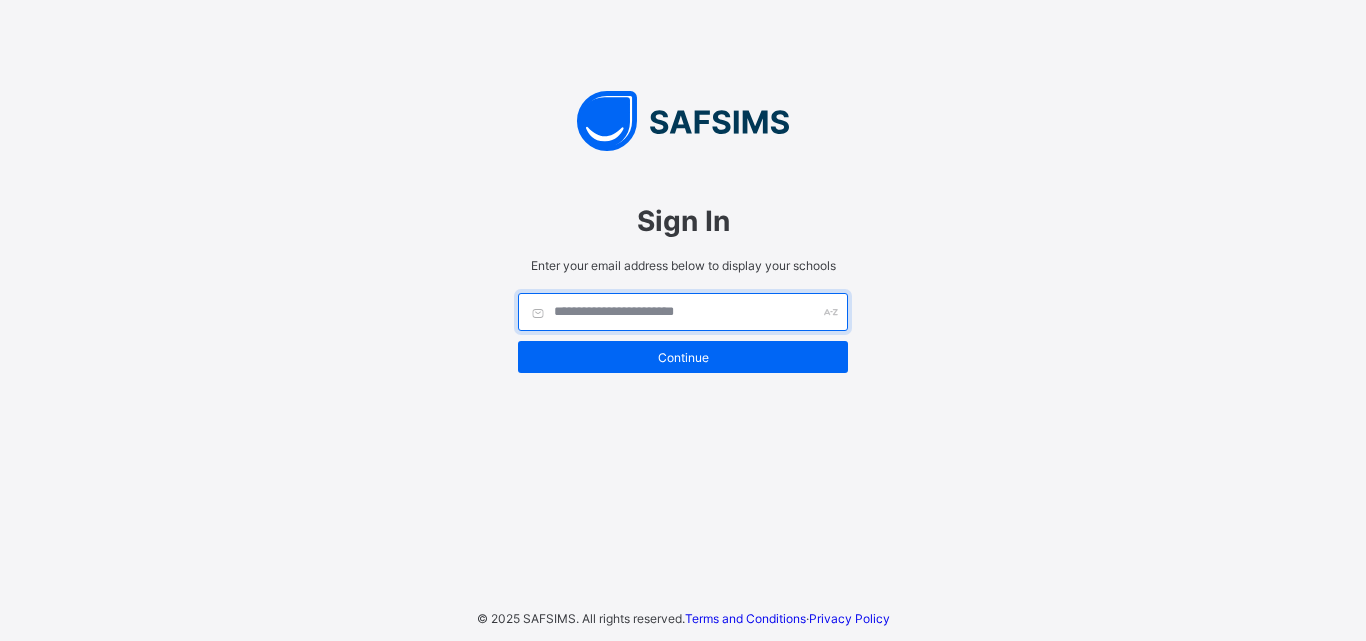 click at bounding box center [683, 312] 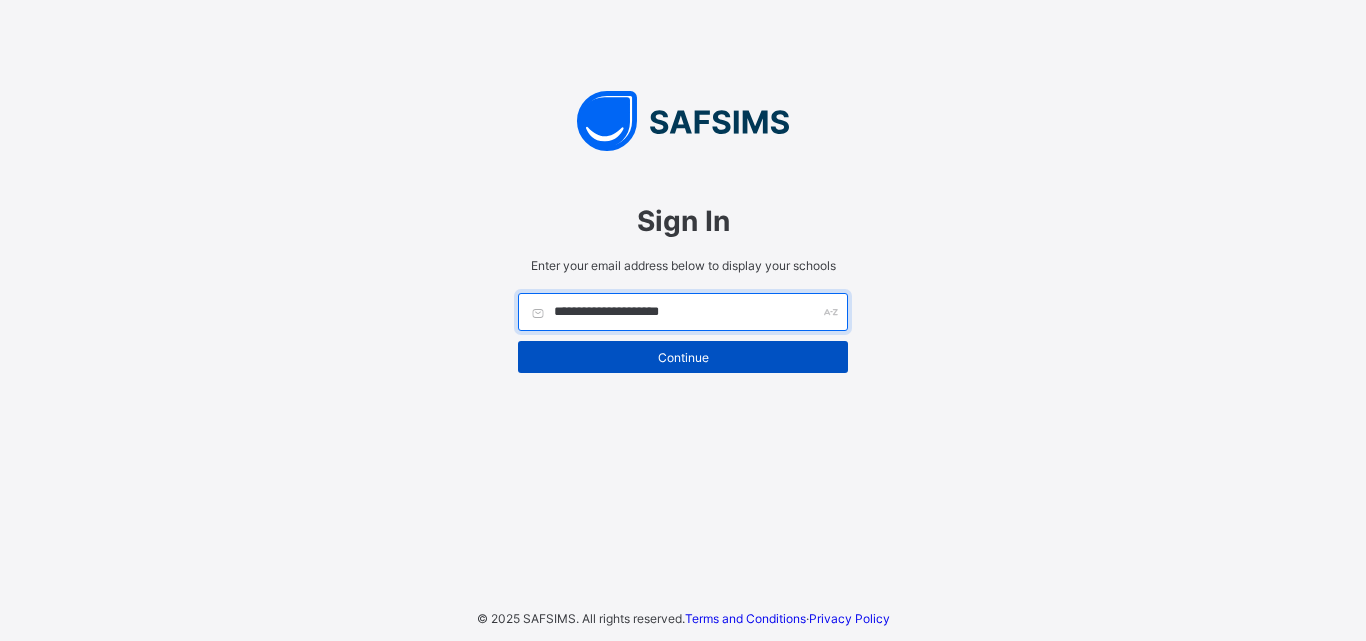 type on "**********" 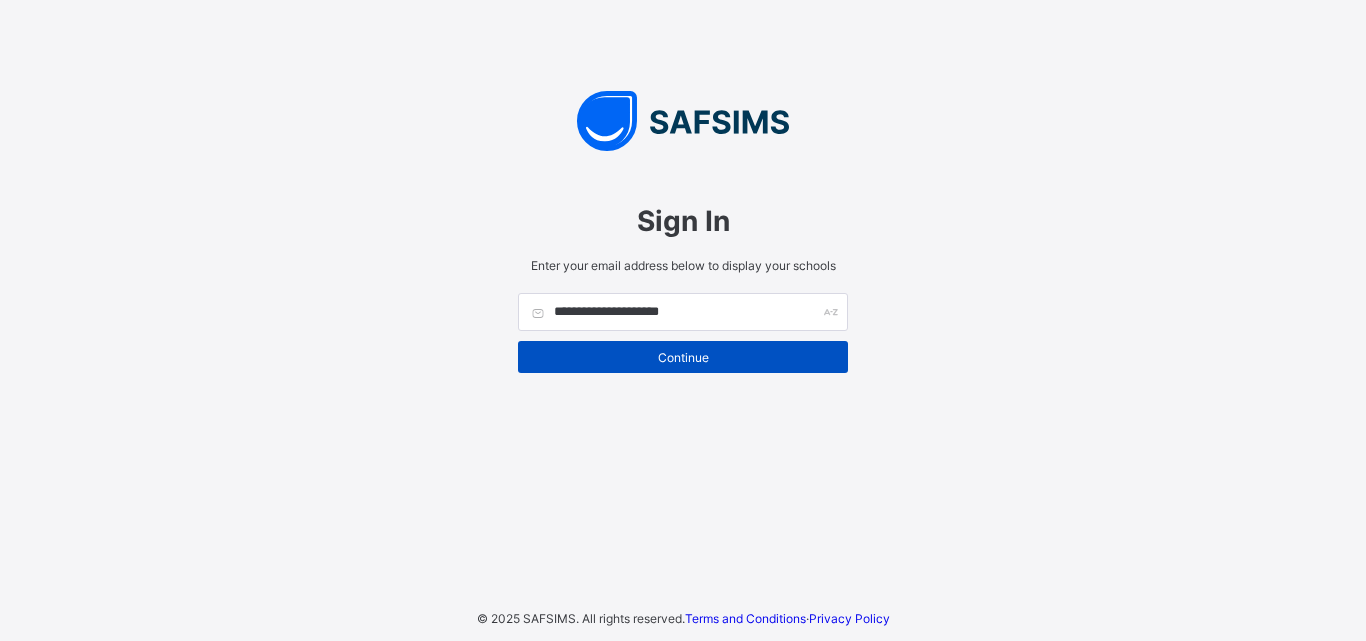 click on "Continue" at bounding box center [683, 357] 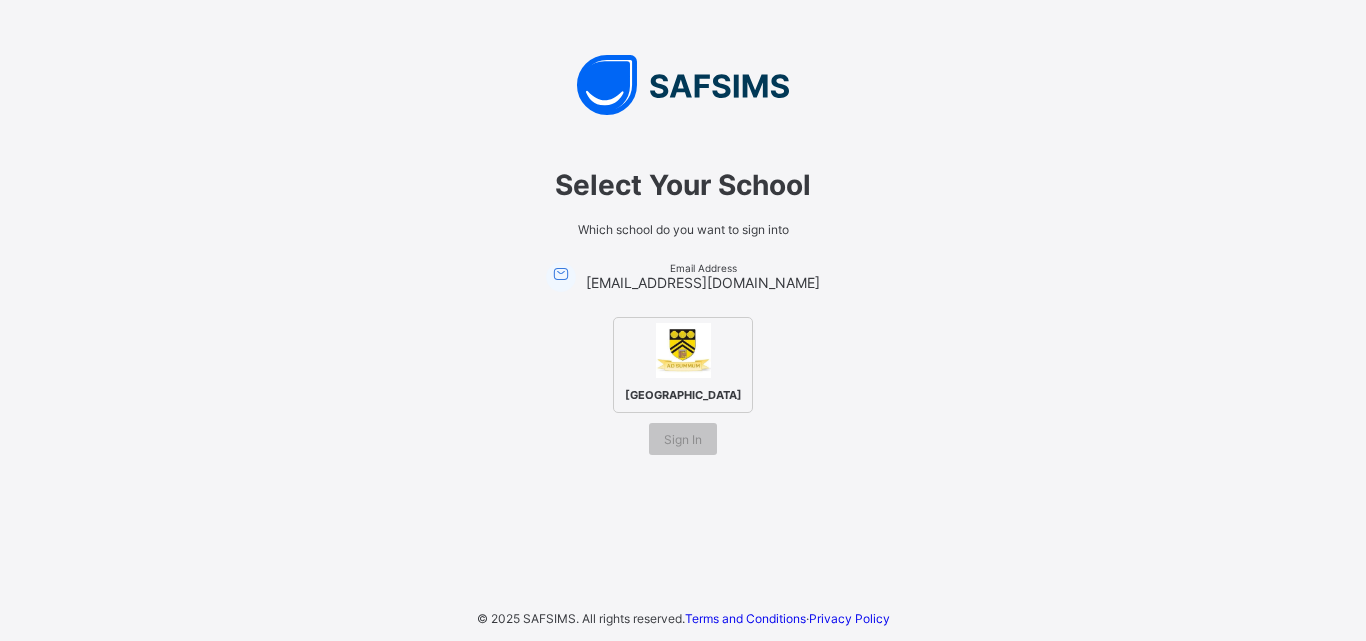 click on "Email Address" at bounding box center [703, 268] 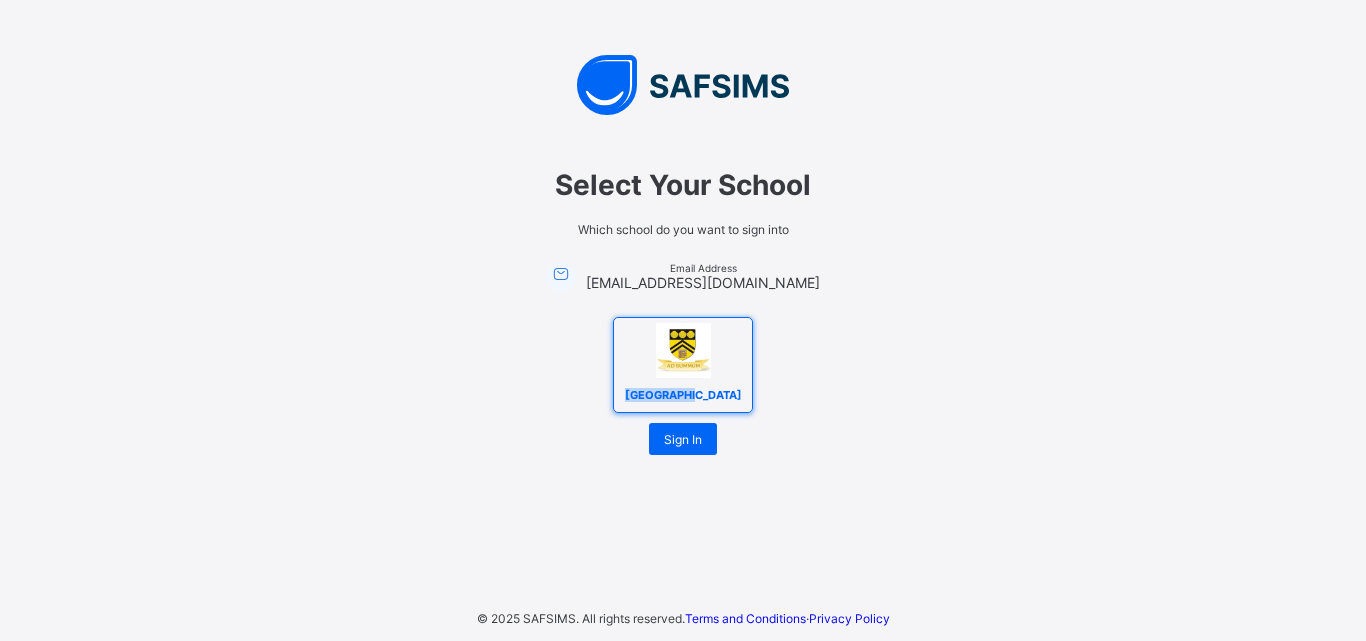 click on "Hillrange Primary School" at bounding box center [683, 395] 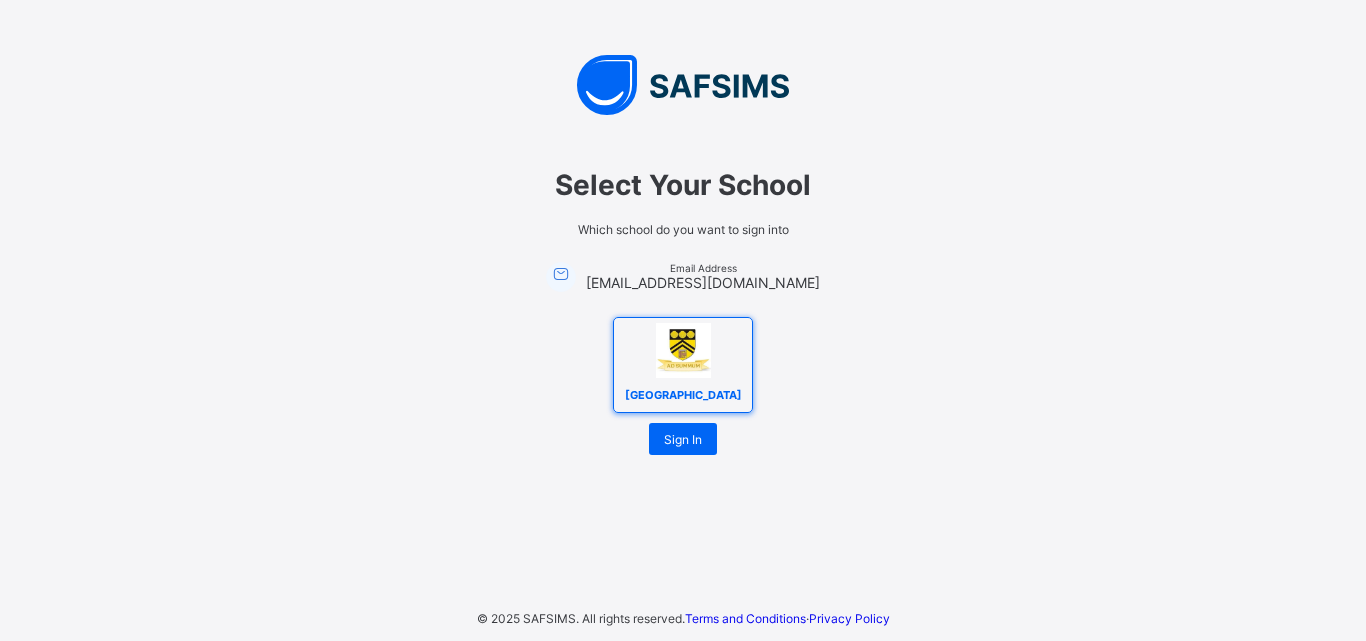 click on "Hillrange Primary School" at bounding box center (683, 365) 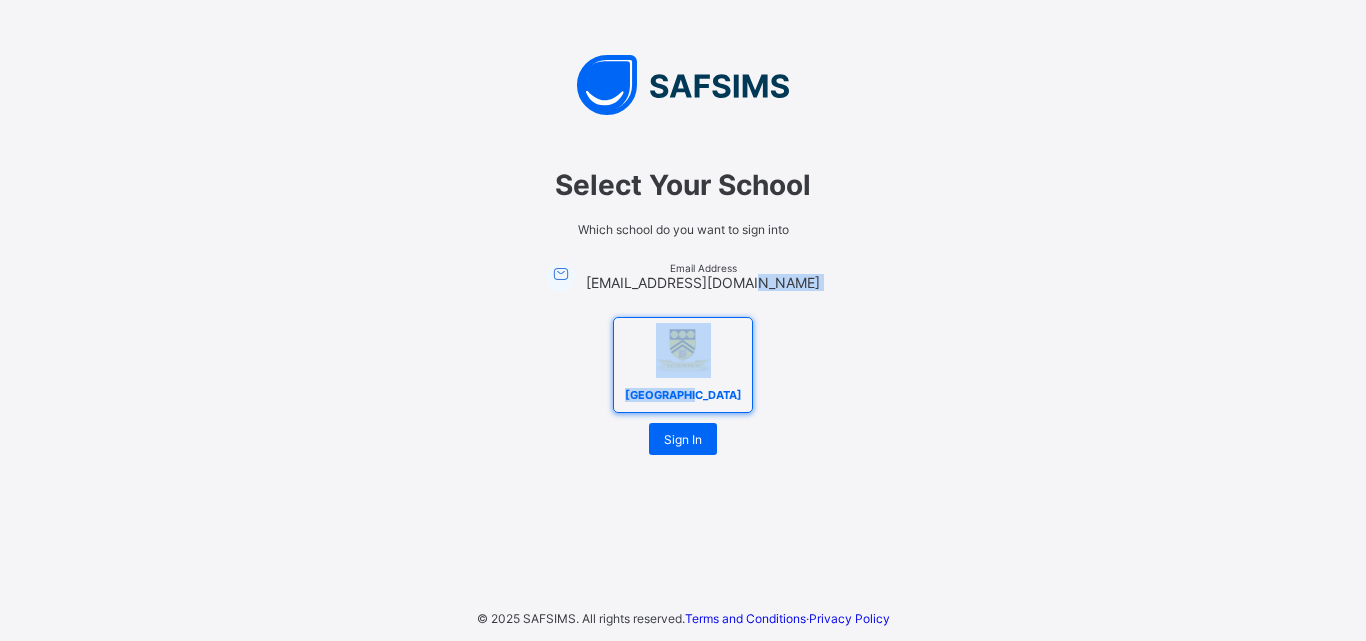 click on "Hillrange Primary School" at bounding box center (683, 365) 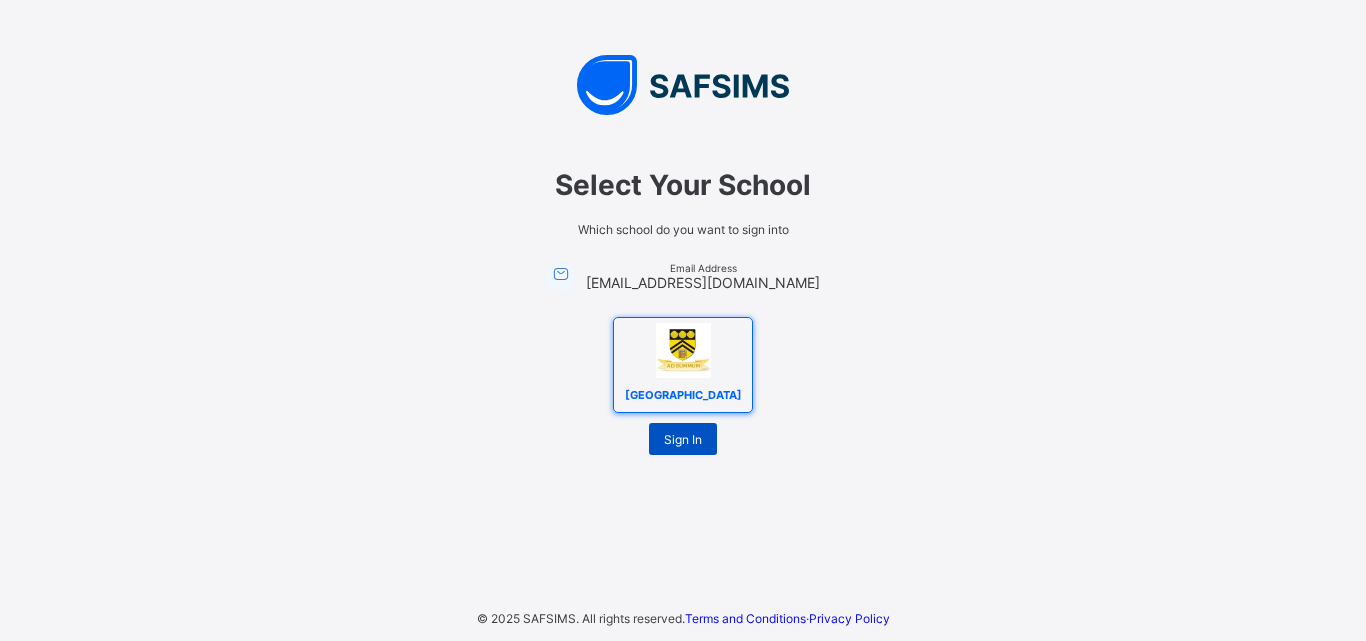 click on "Sign In" at bounding box center (683, 439) 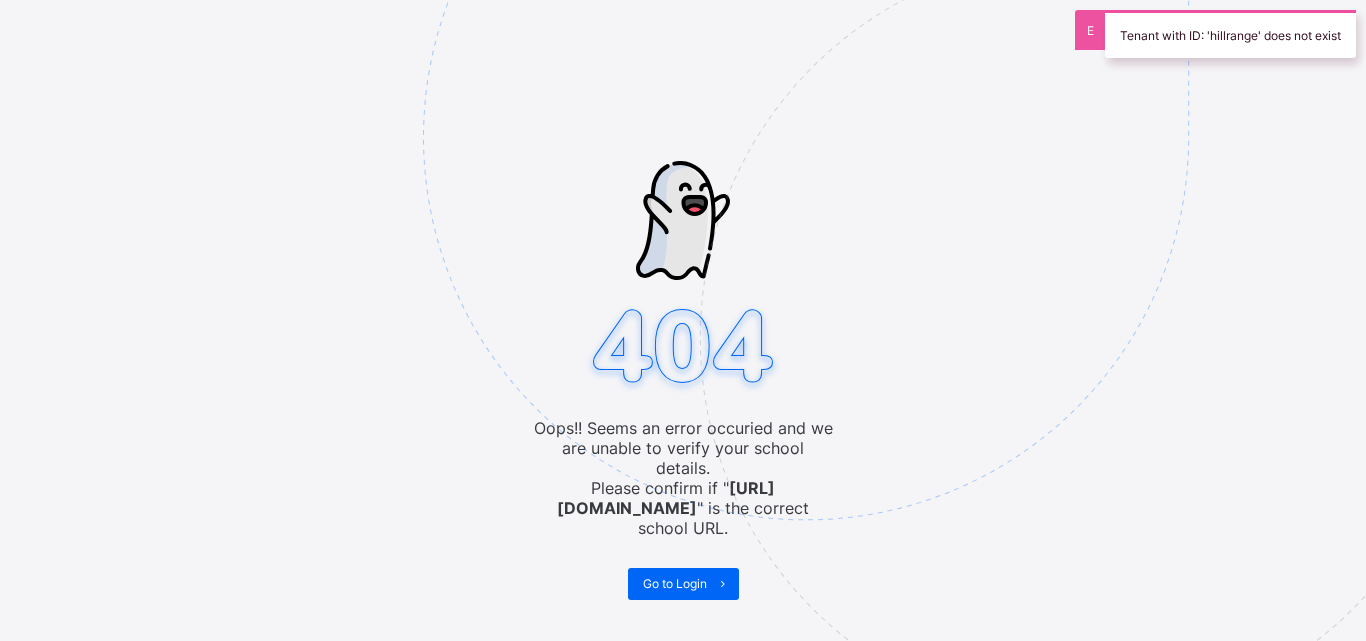 scroll, scrollTop: 0, scrollLeft: 0, axis: both 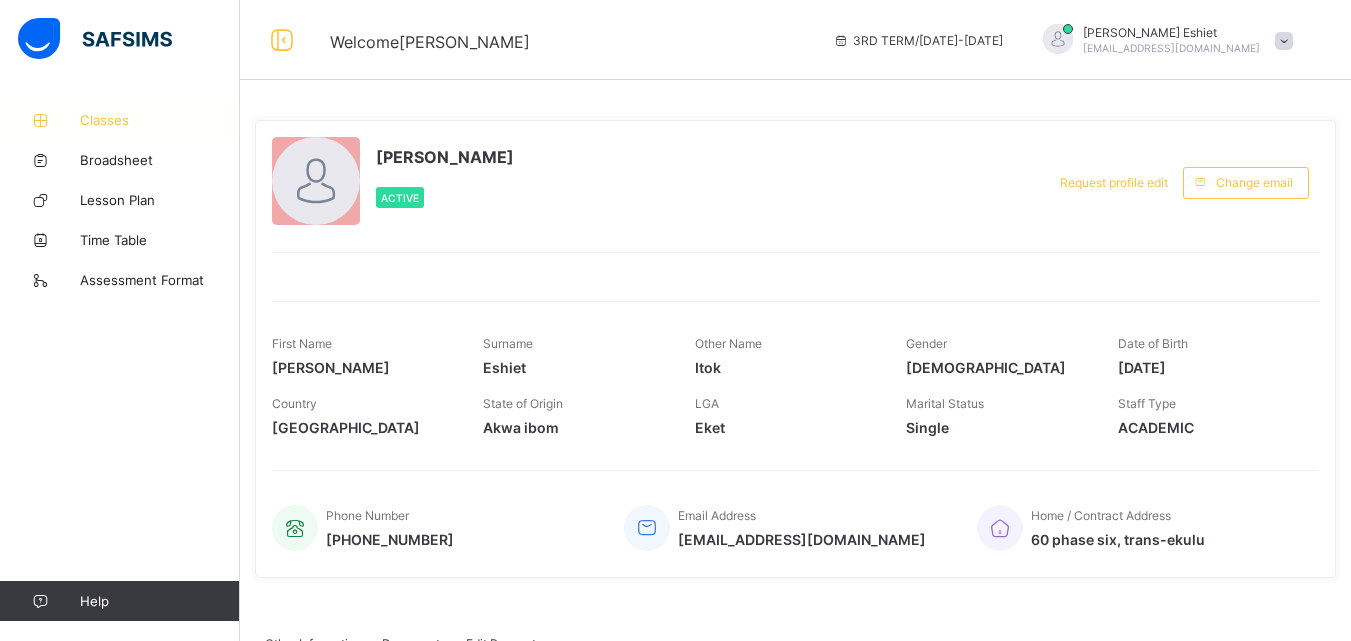 click on "Classes" at bounding box center (160, 120) 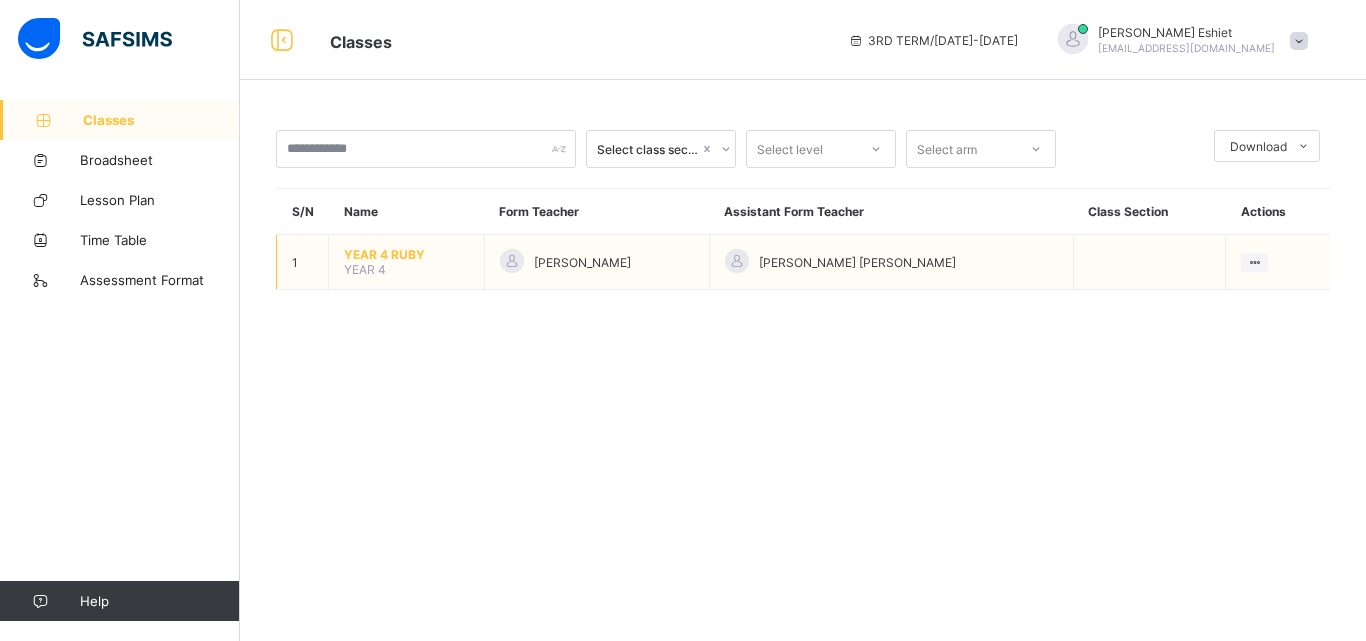 click on "YEAR 4   RUBY" at bounding box center (406, 254) 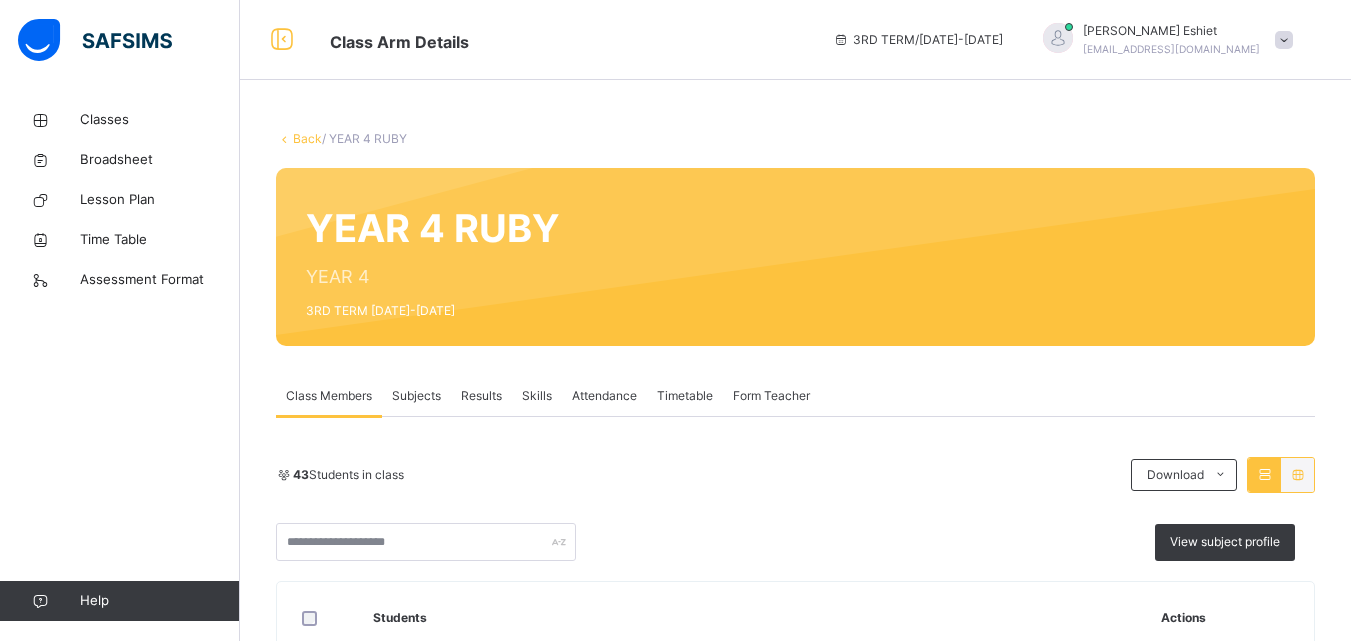 click on "Subjects" at bounding box center (416, 396) 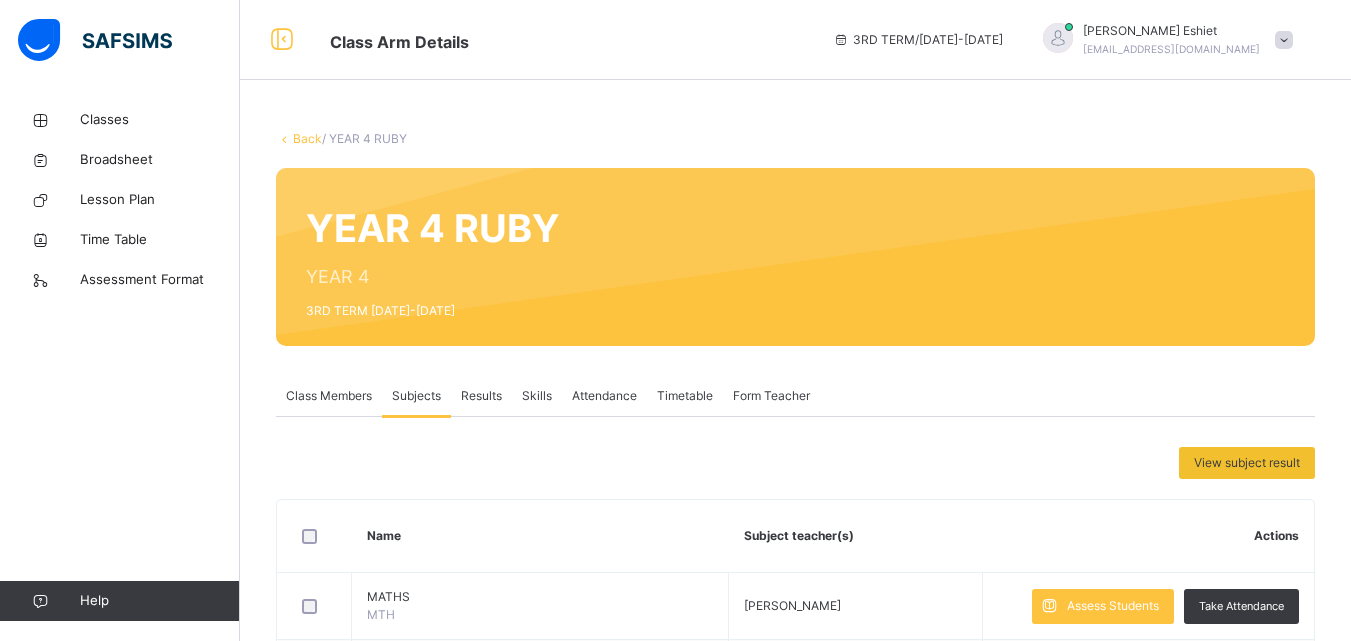 click on "View subject result Name Subject teacher(s) Actions MATHS   MTH   [PERSON_NAME] Assess Students Take Attendance QUANTITATIVE REASONING   [PERSON_NAME] Assess Students Take Attendance COMPOSITION   [PERSON_NAME] [PERSON_NAME] COMPREHENSION   COMPR   [PERSON_NAME] [PERSON_NAME] GRAMMAR   GRAMMAR   [PERSON_NAME] [PERSON_NAME] SPEECH WORK   PHN   [PERSON_NAME] [PERSON_NAME] READING SKILLS   [PERSON_NAME] [PERSON_NAME] VERBAL REASONING   VRBR   [PERSON_NAME] [PERSON_NAME] BASIC SCIENCE   BASC   [PERSON_NAME]  INFORMATION AND COMMUNICATION TECHNOLOGY   ICT   [PERSON_NAME]  PHYSICAL AND HEALTH EDUCATION   PHE   [PERSON_NAME]  [PERSON_NAME] RELIGIOUS STUDIES   CRS   [PERSON_NAME] Assess Students Take Attendance CIVIC EDUCATION   CIV   [PERSON_NAME]  SOCIAL STUDIES   SOC   [PERSON_NAME]  CULTURAL AND CREATIVE ARTS   CCA   [PERSON_NAME] [PERSON_NAME]   FRE   [PERSON_NAME] [PERSON_NAME] HANDWRITING   HNDW   [PERSON_NAME] [PERSON_NAME] IGBO LANGUAGE   IGB   [PERSON_NAME]  MY WORLD   MWD   [PERSON_NAME] Assess Students   HME" at bounding box center [795, 1198] 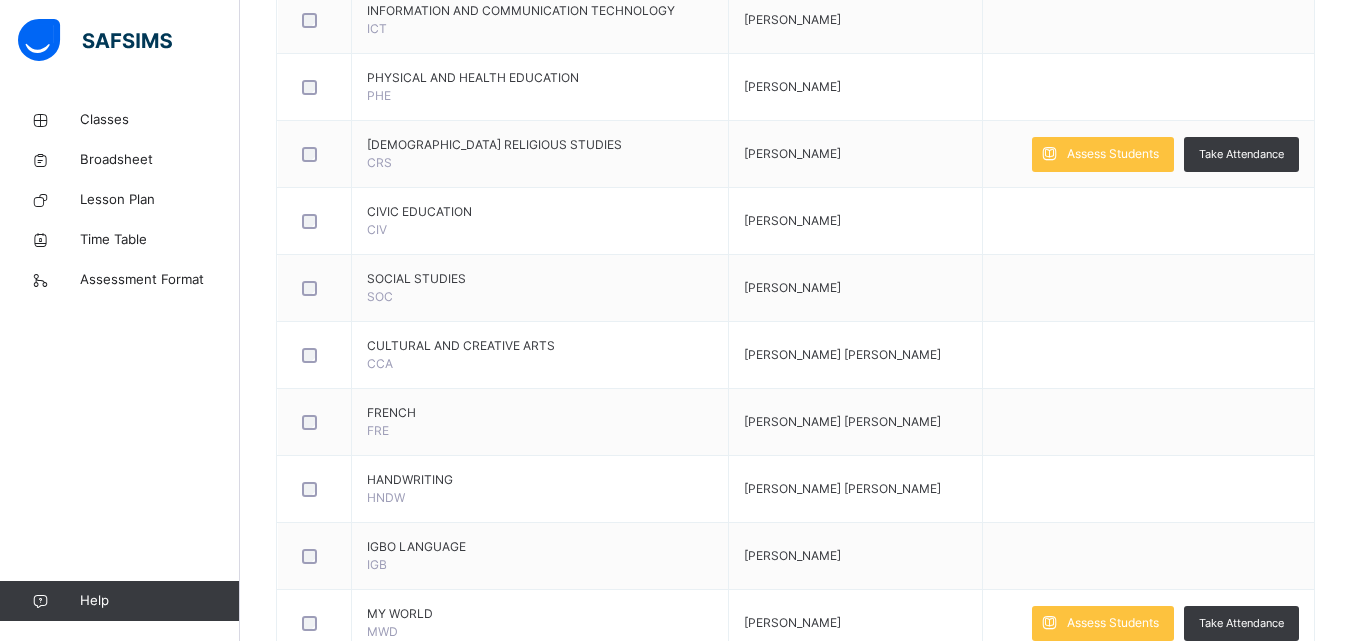 scroll, scrollTop: 1069, scrollLeft: 0, axis: vertical 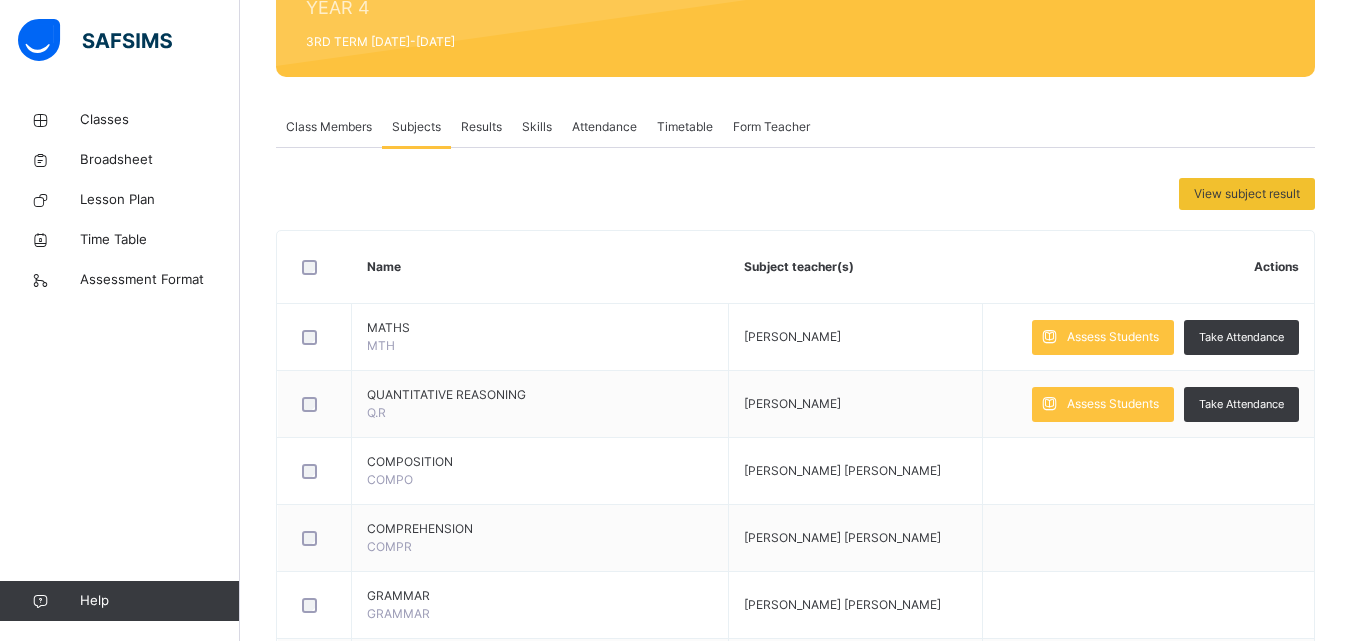 click on "View subject result" at bounding box center (795, 194) 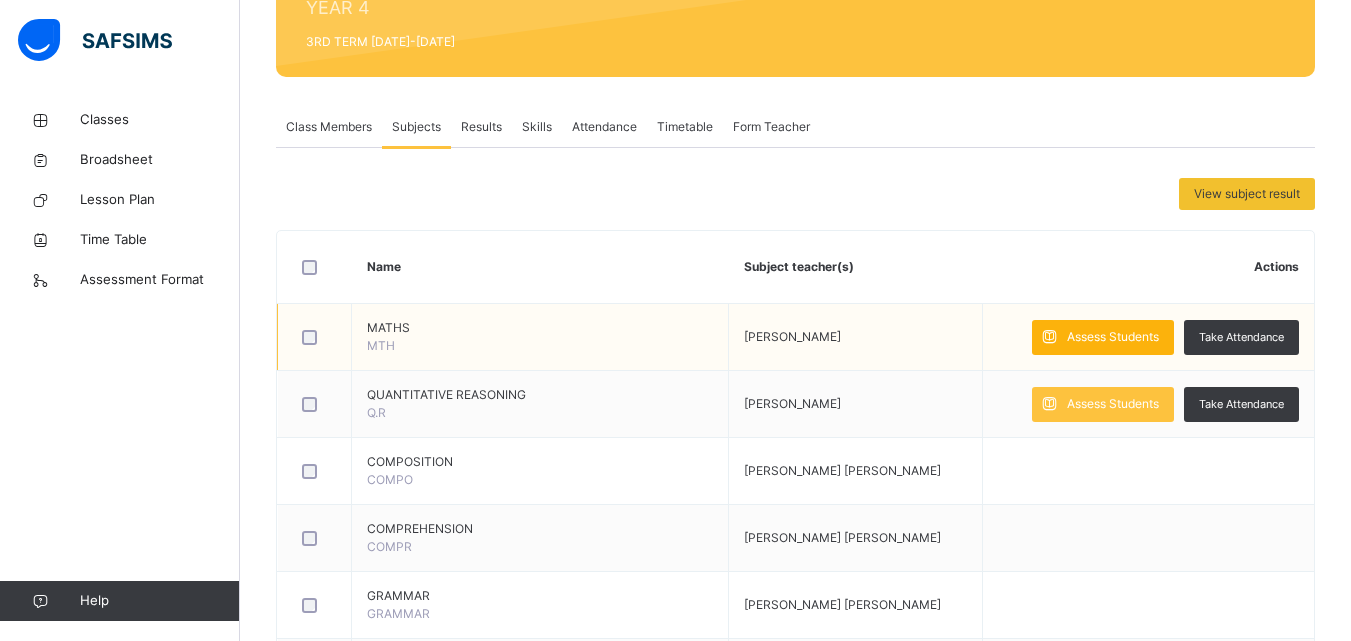 click on "Assess Students" at bounding box center (1113, 337) 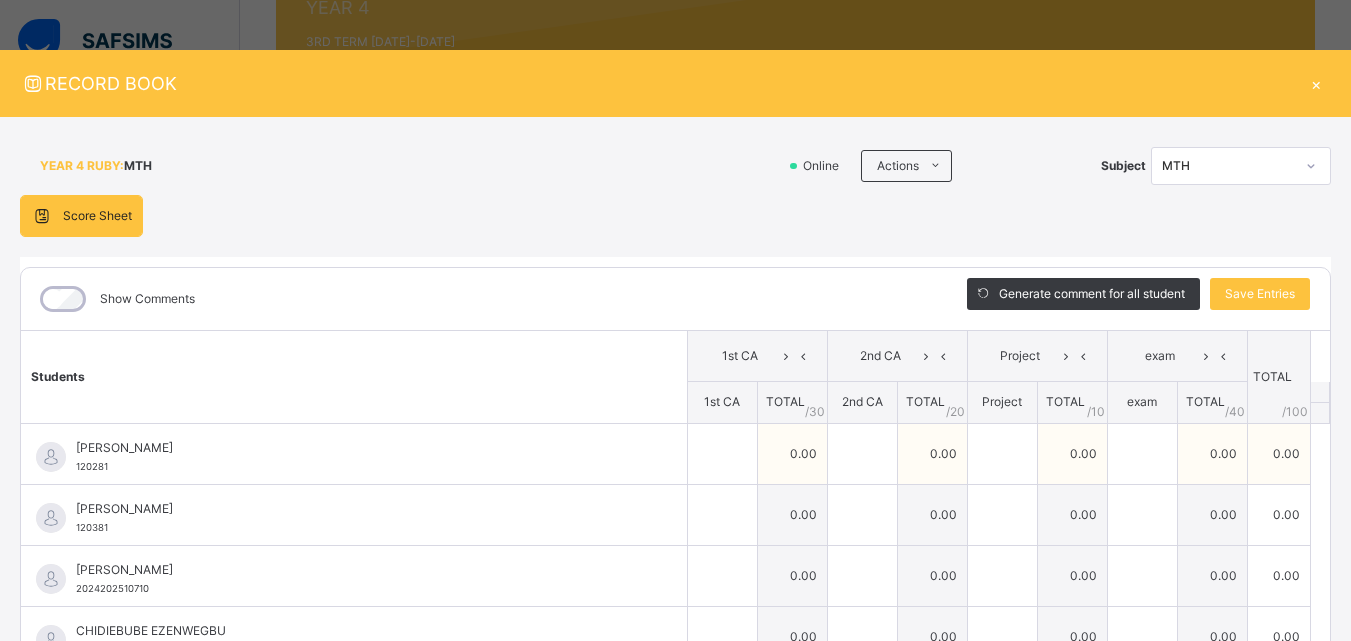 scroll, scrollTop: 349, scrollLeft: 0, axis: vertical 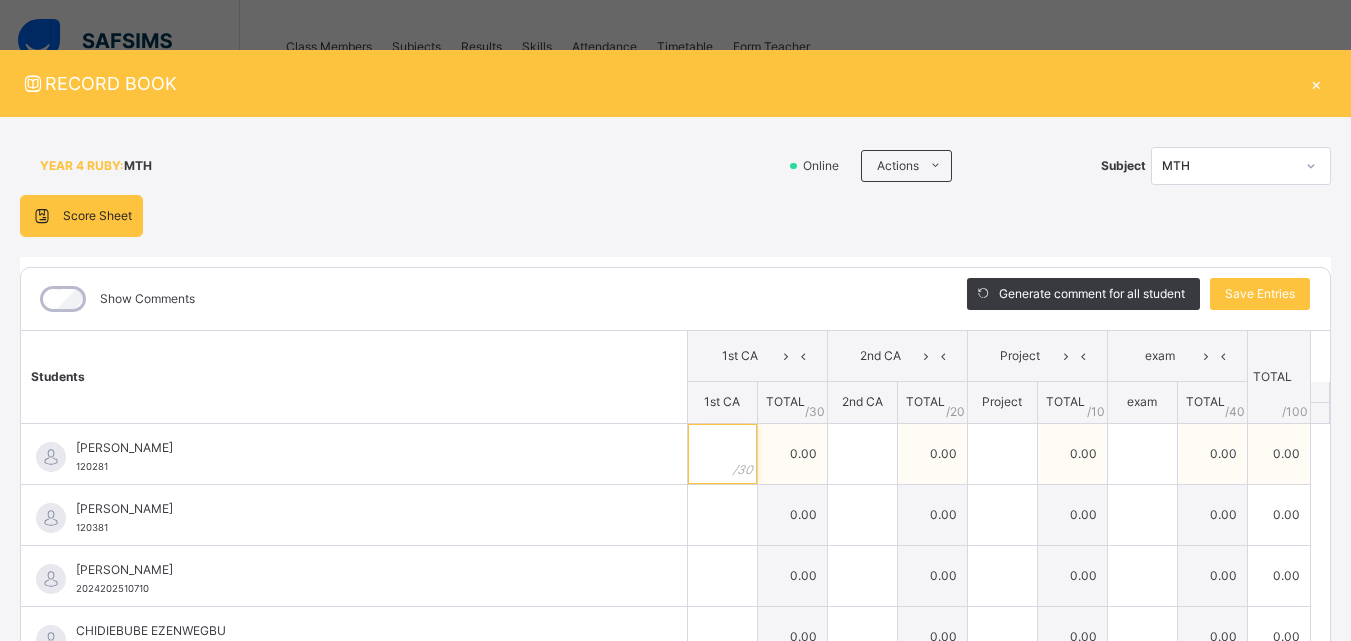 click at bounding box center [722, 454] 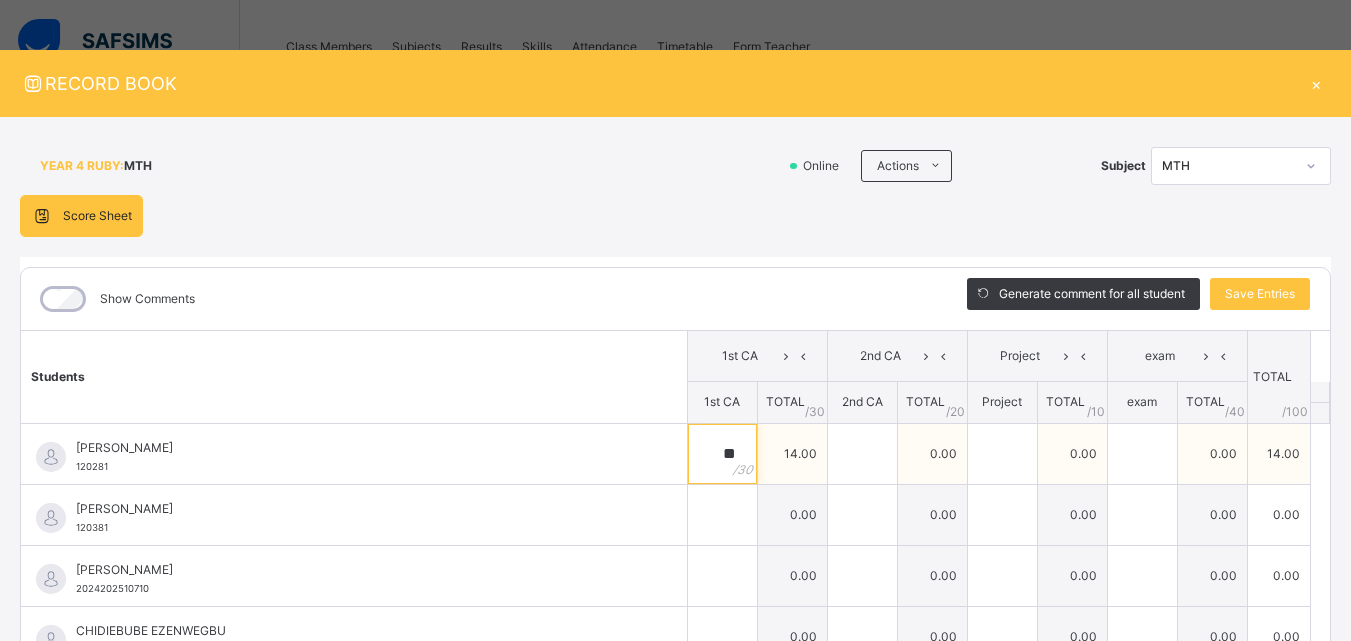 type on "**" 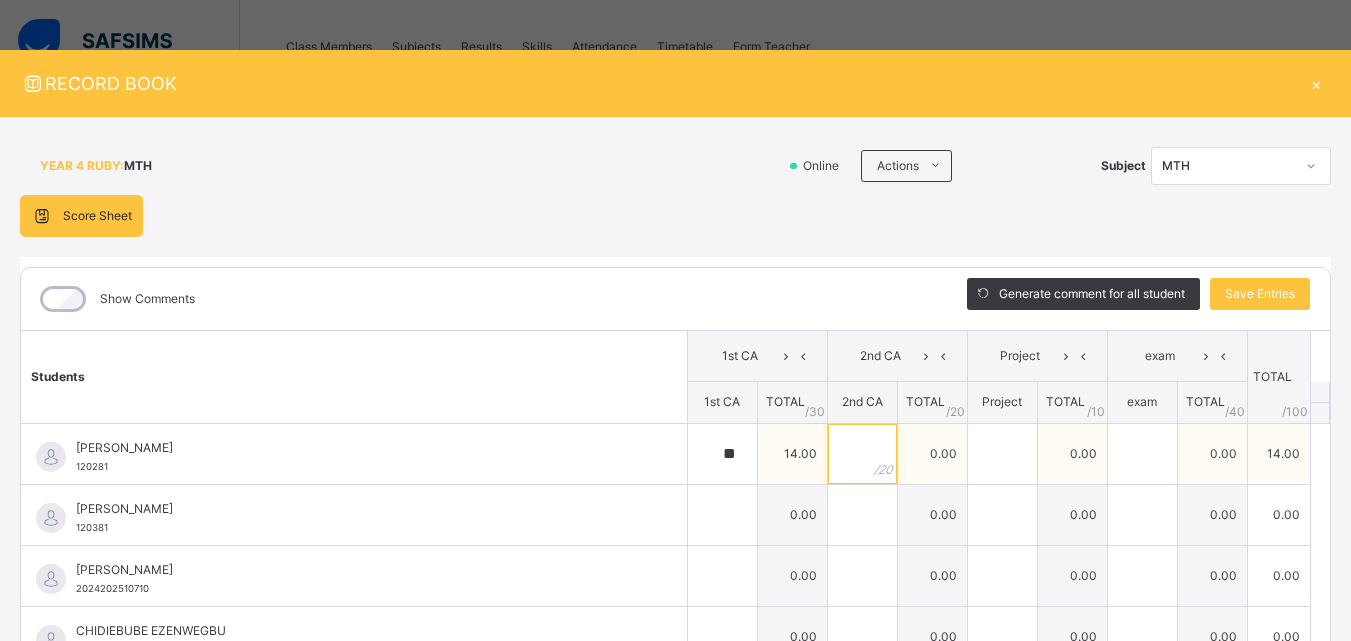 click at bounding box center [862, 454] 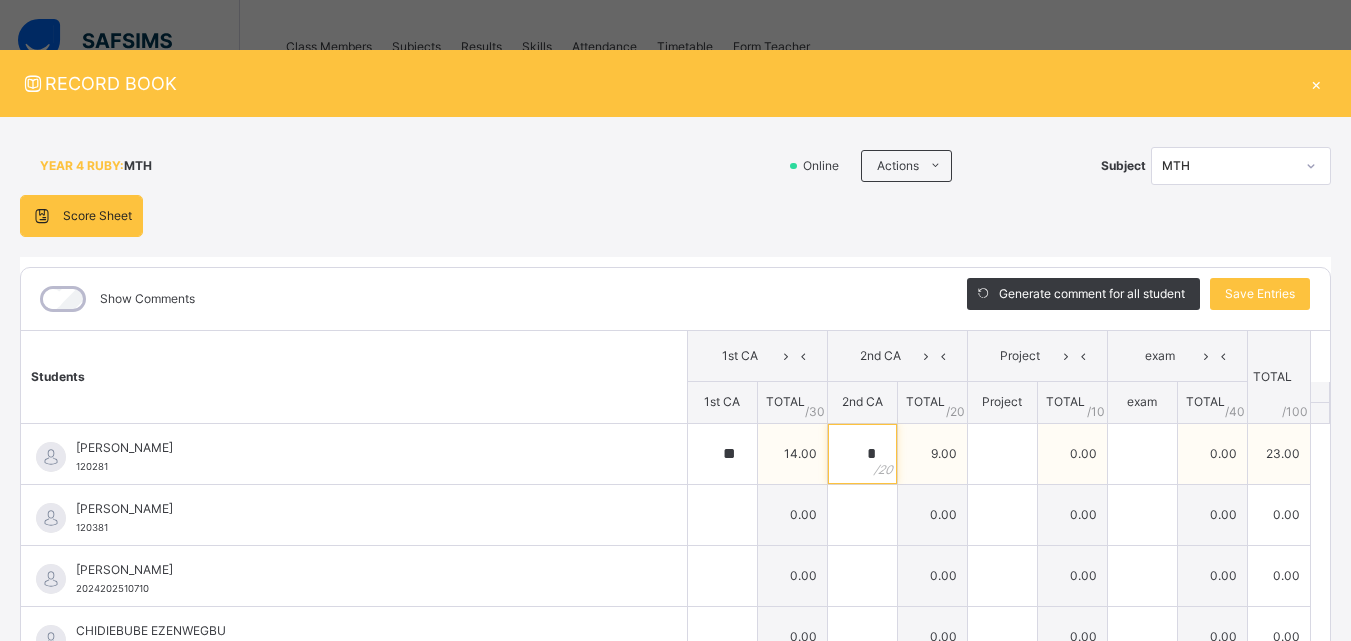 type on "*" 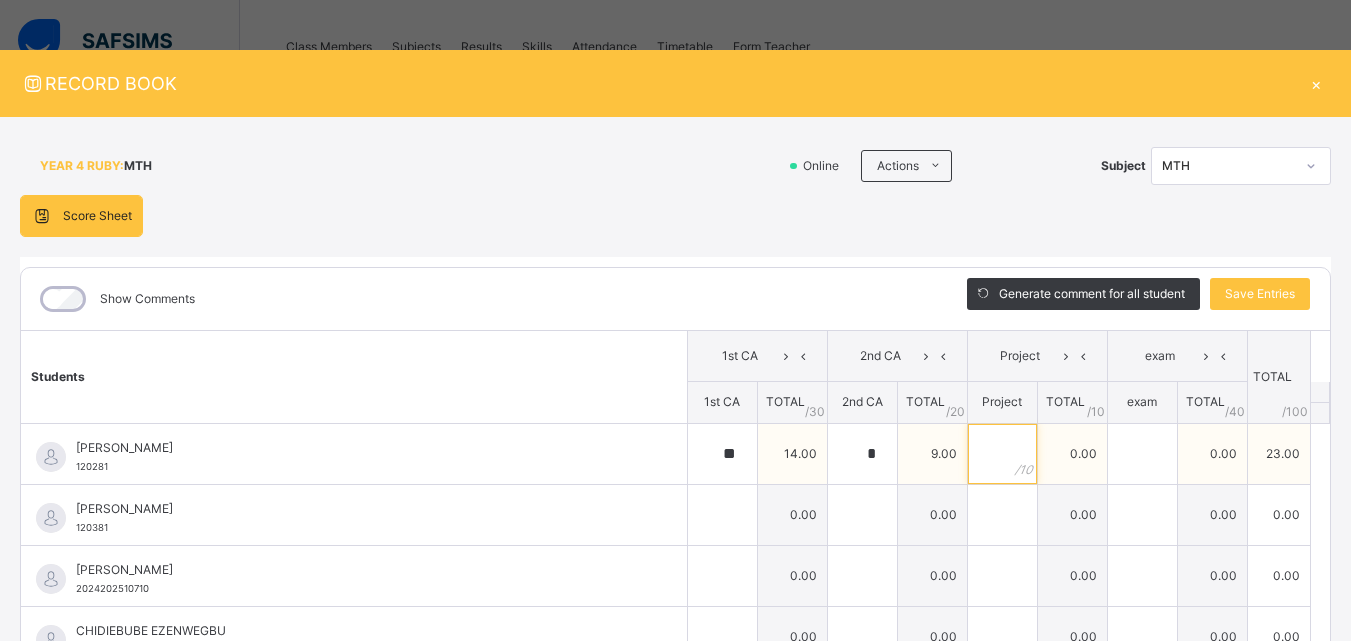 click at bounding box center (1002, 454) 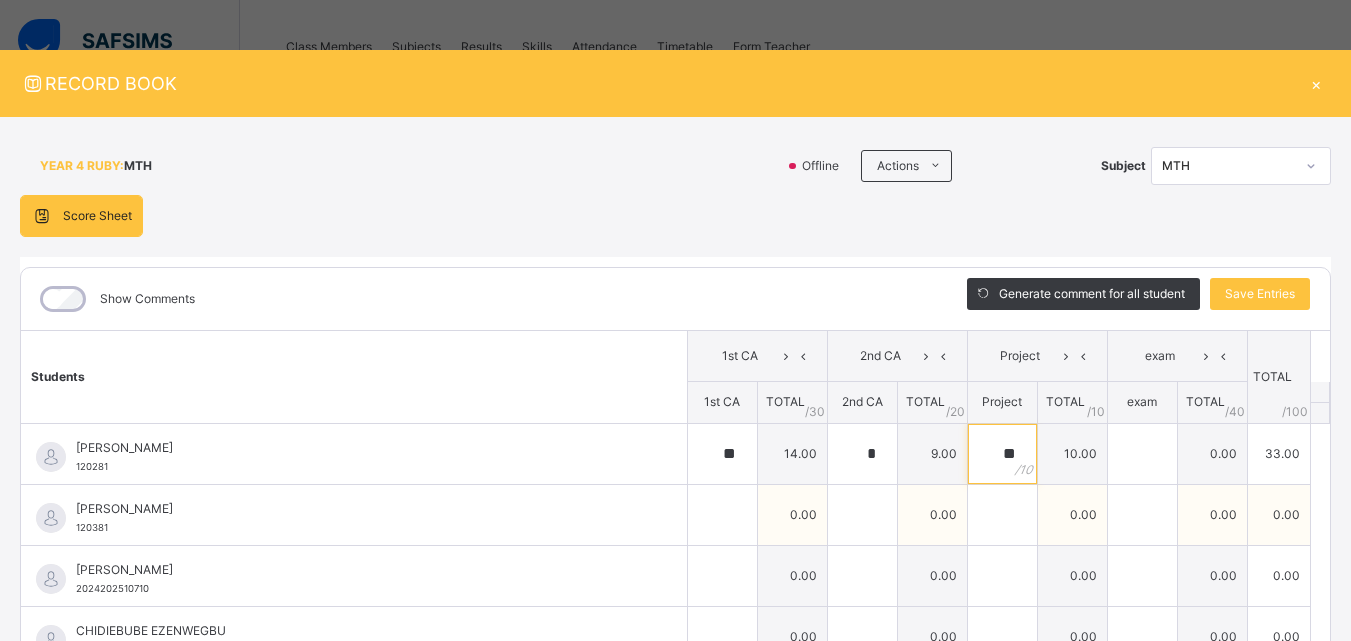 type on "**" 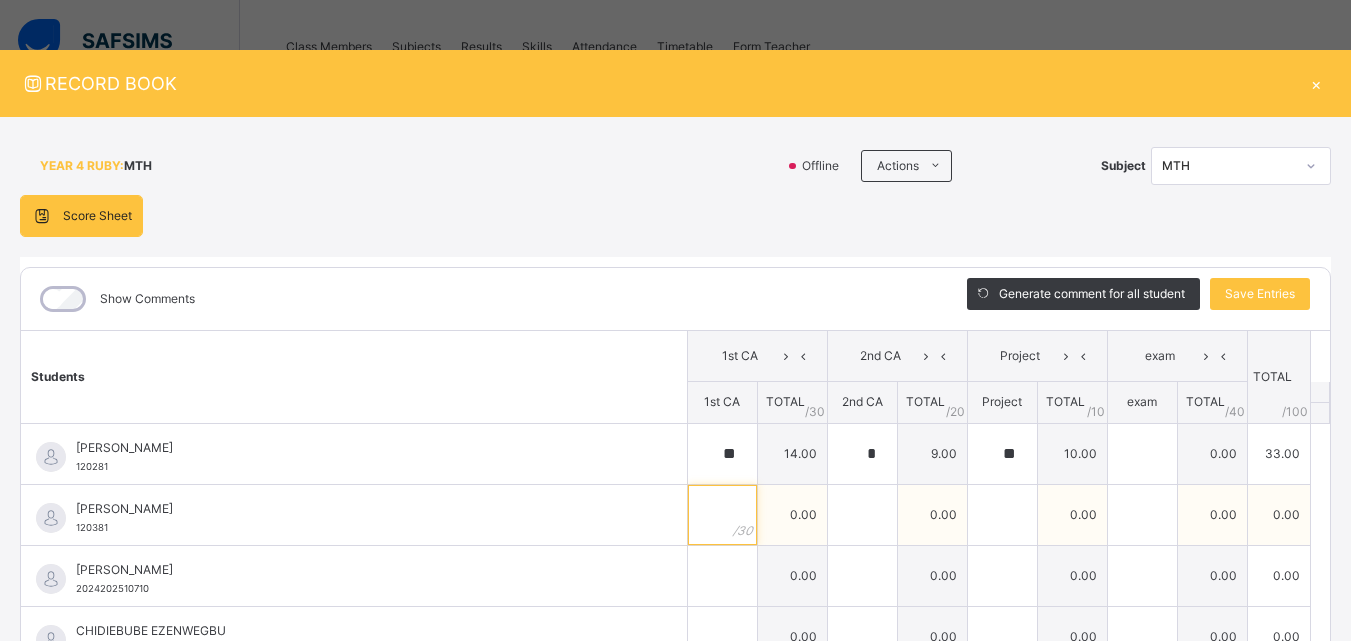 click at bounding box center (722, 515) 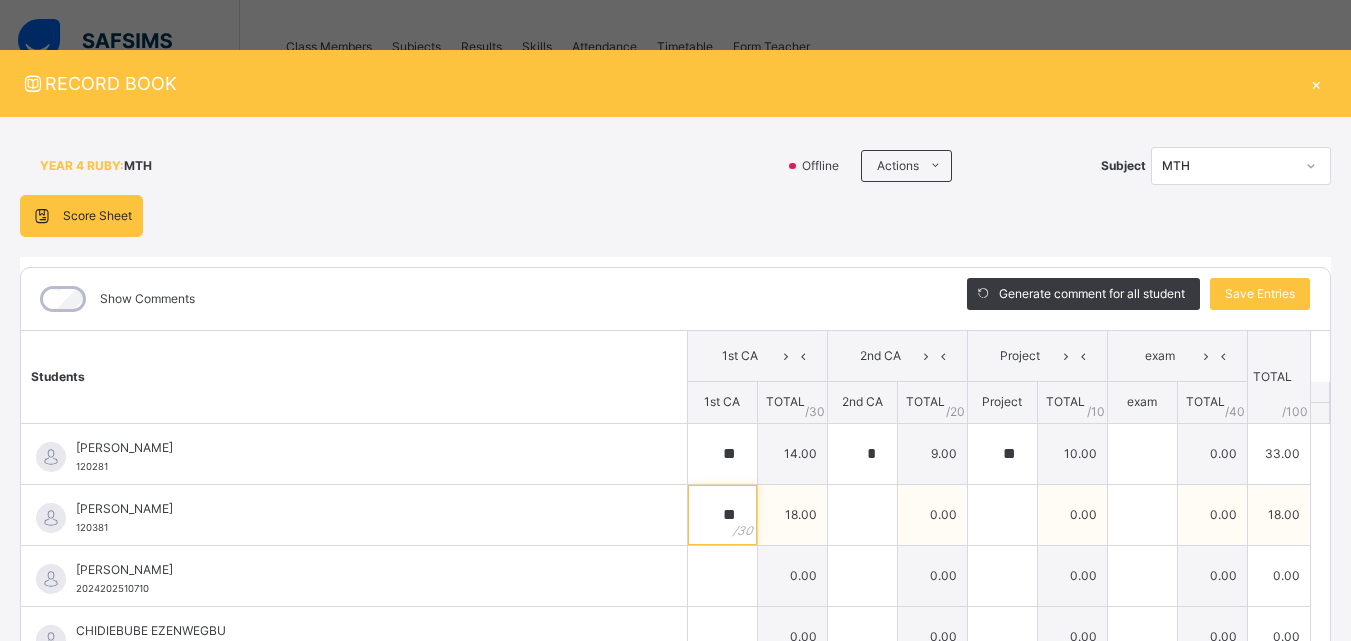 type on "**" 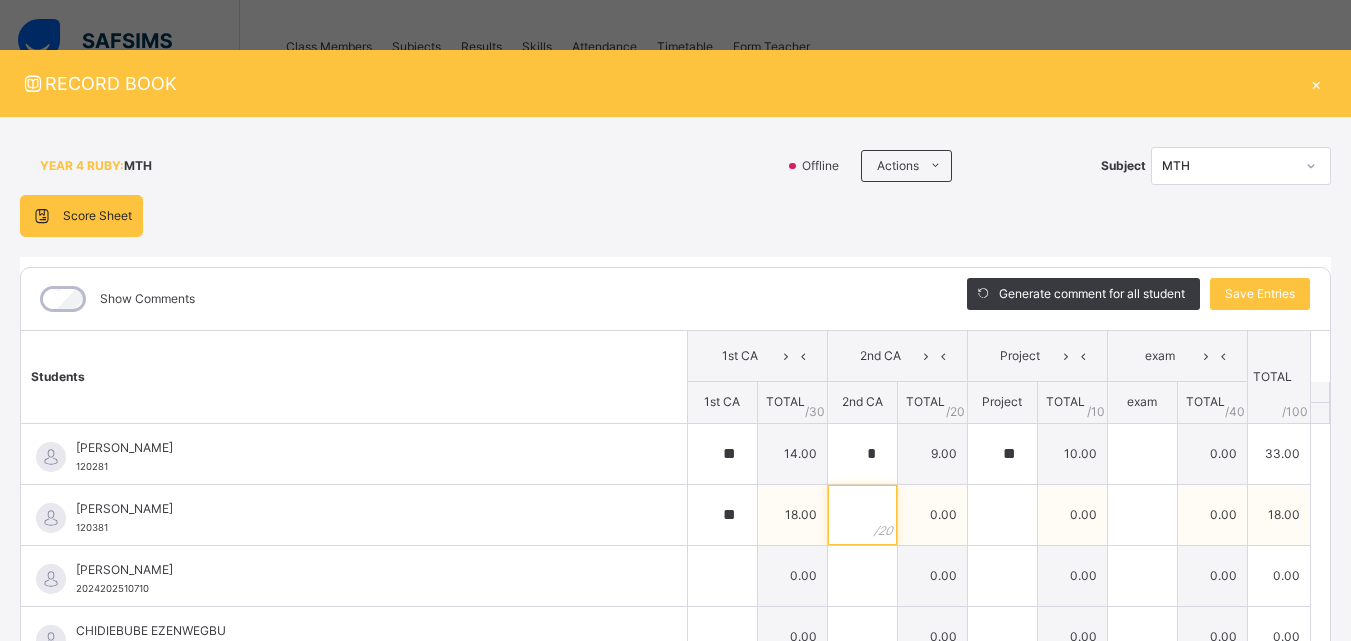 click at bounding box center (862, 515) 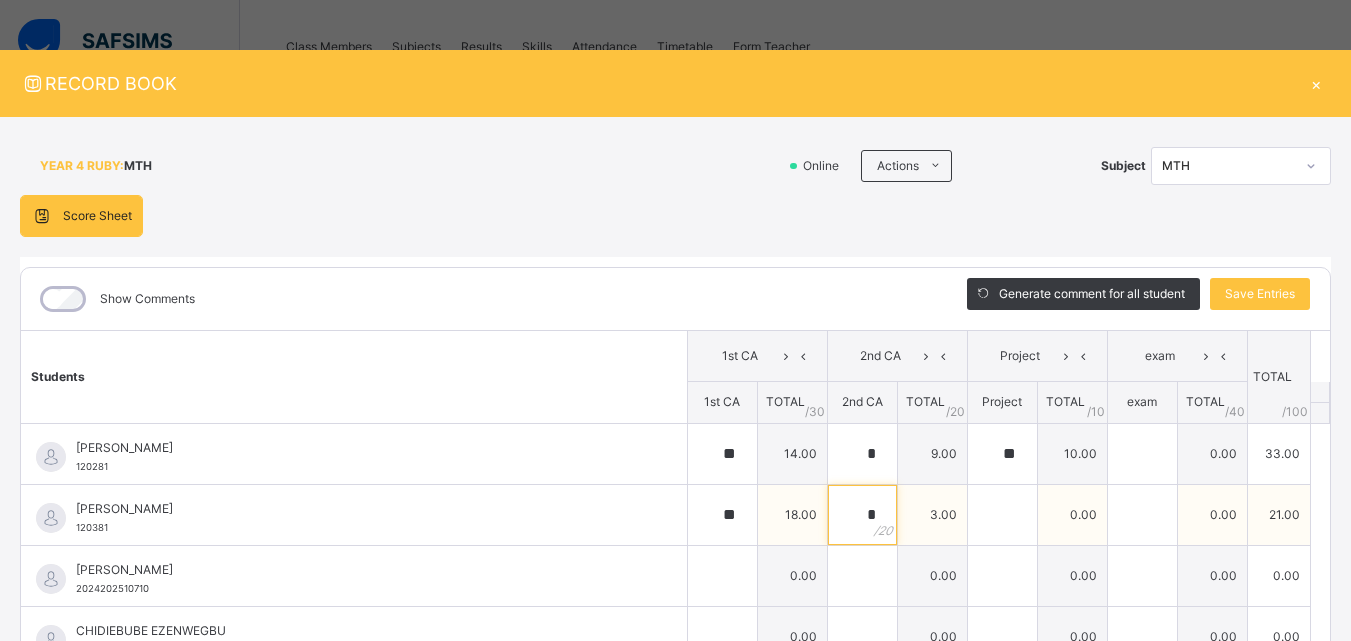 type on "*" 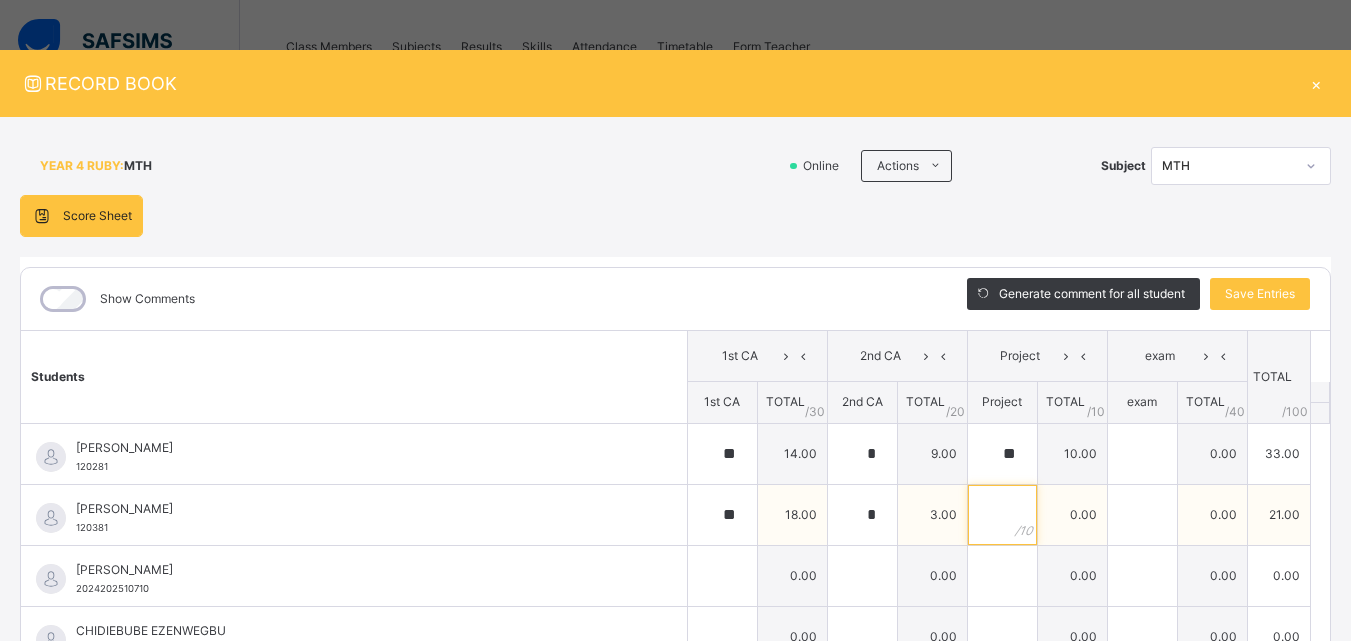 click at bounding box center [1002, 515] 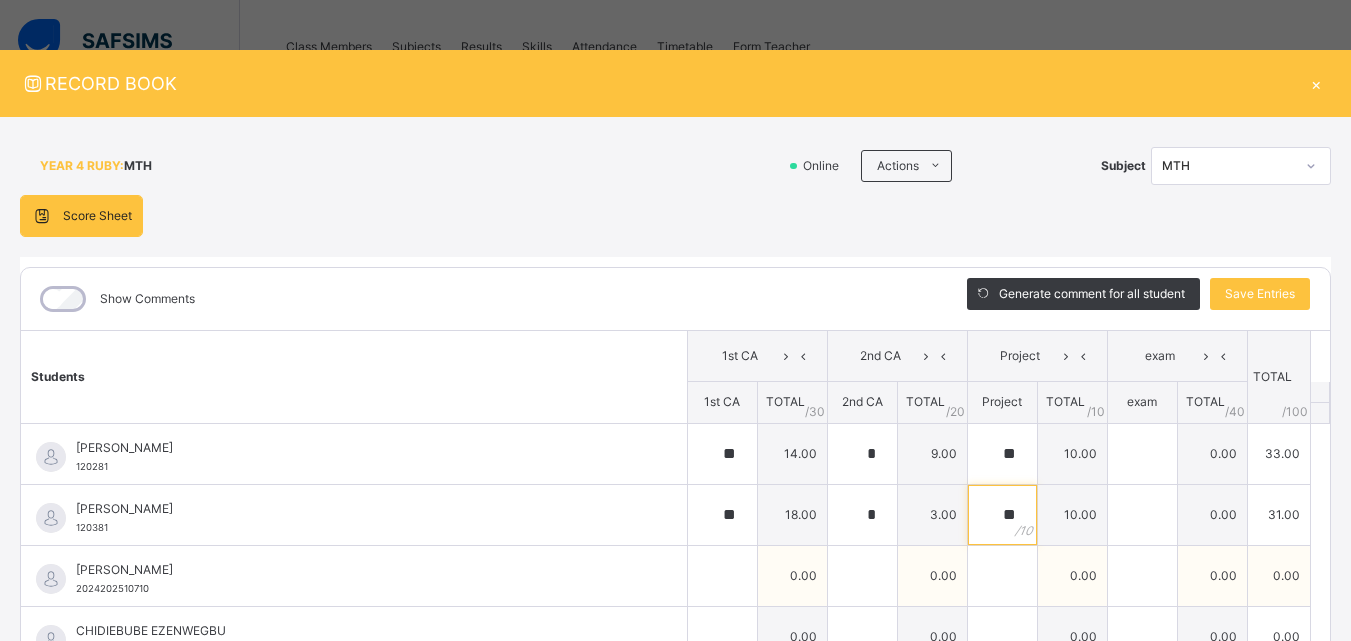 type on "**" 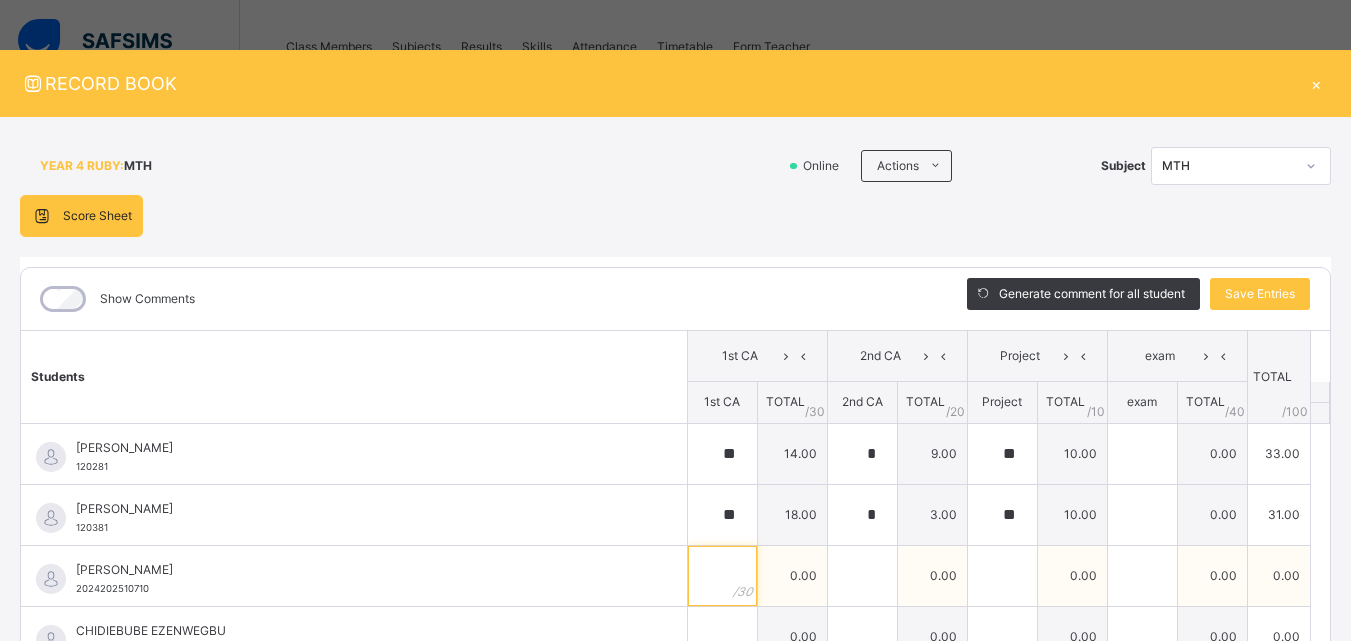 click at bounding box center [722, 576] 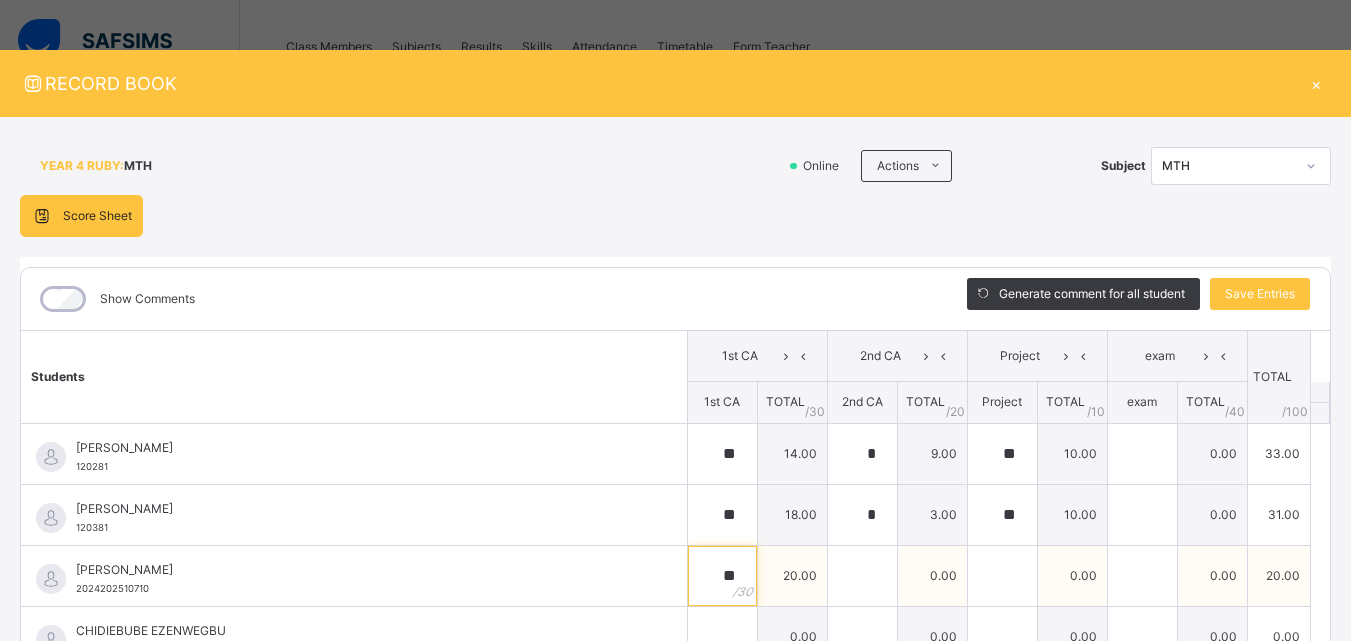 type on "**" 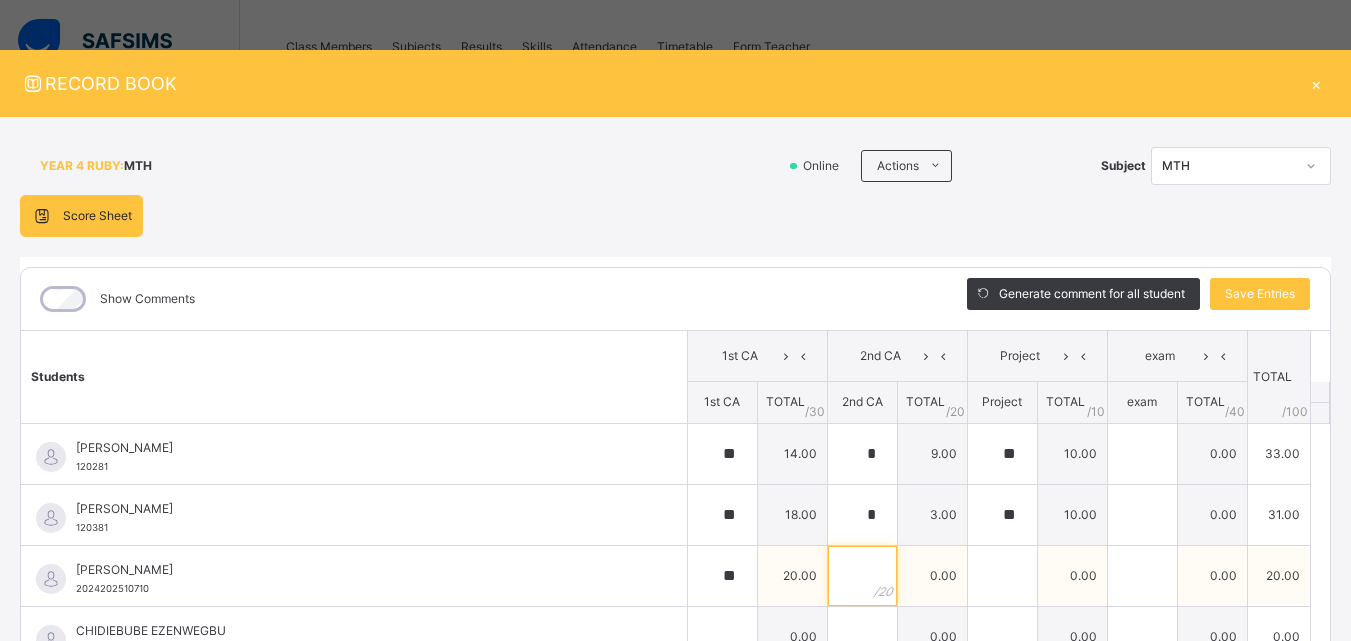 click at bounding box center (862, 576) 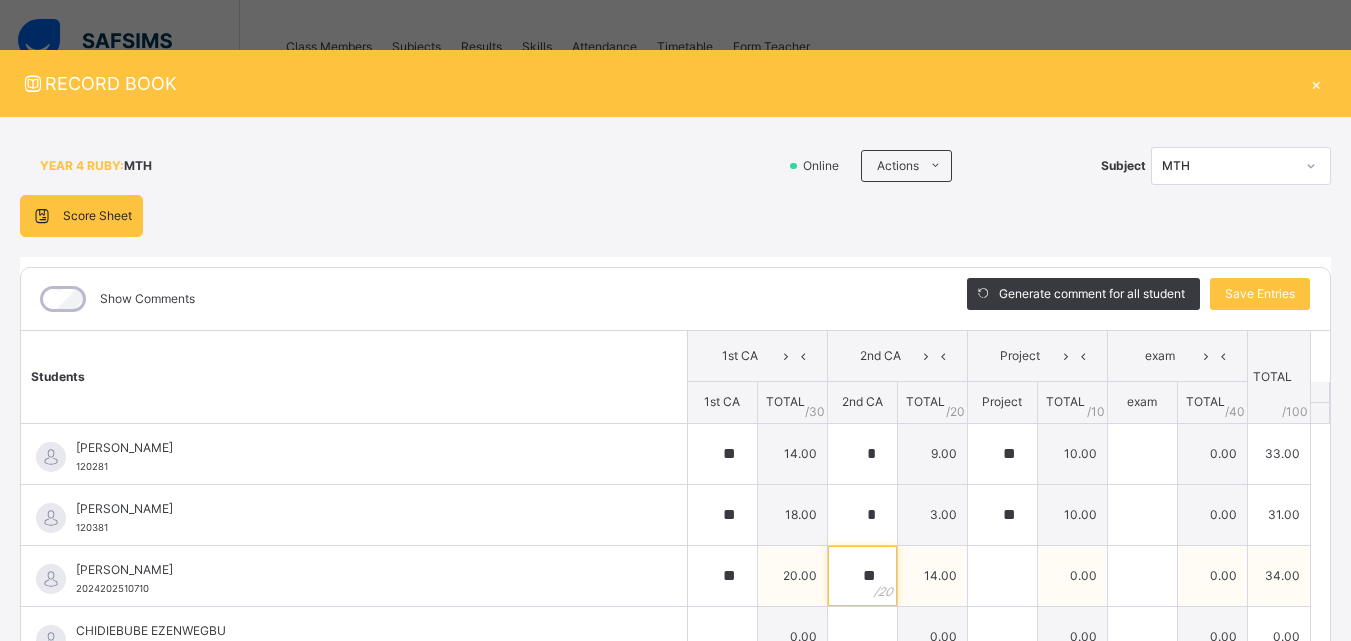 type on "**" 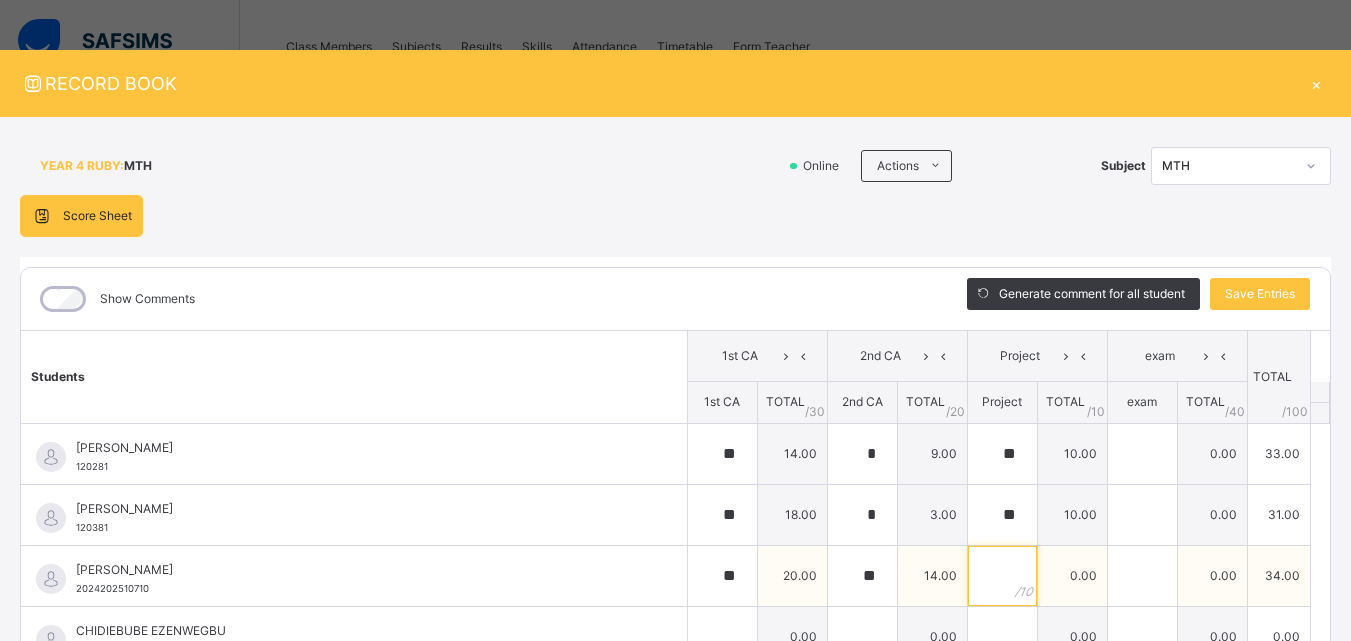 click at bounding box center (1002, 576) 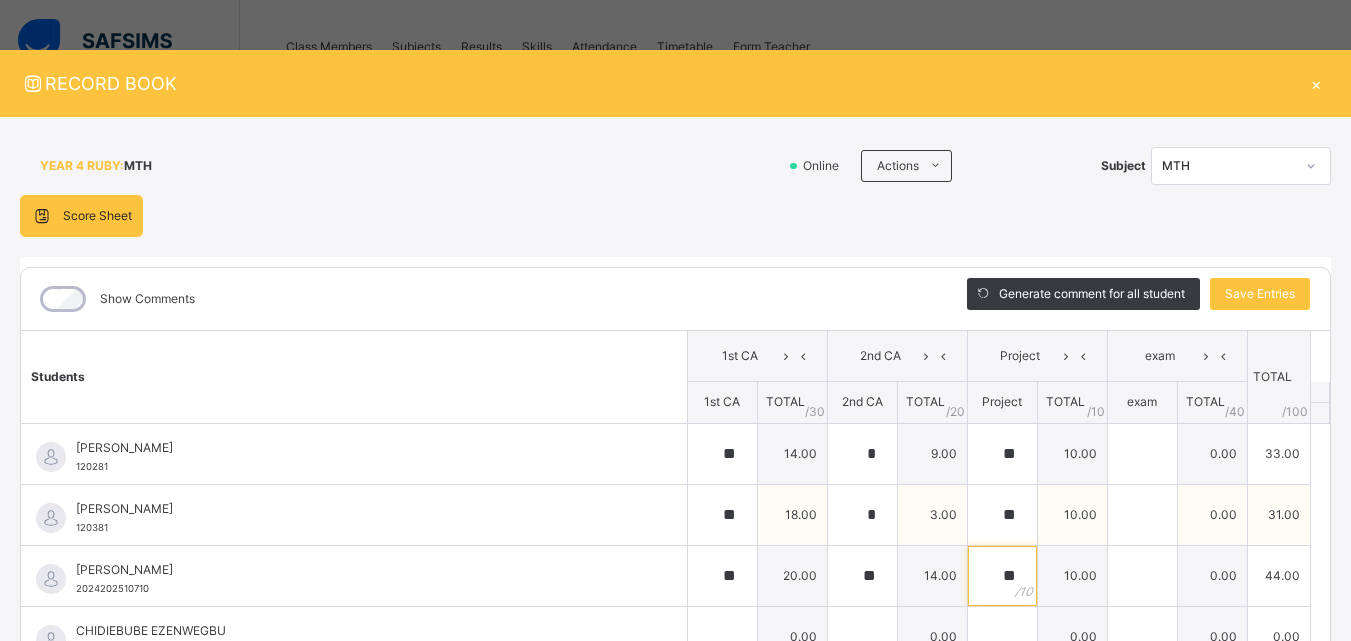 type on "**" 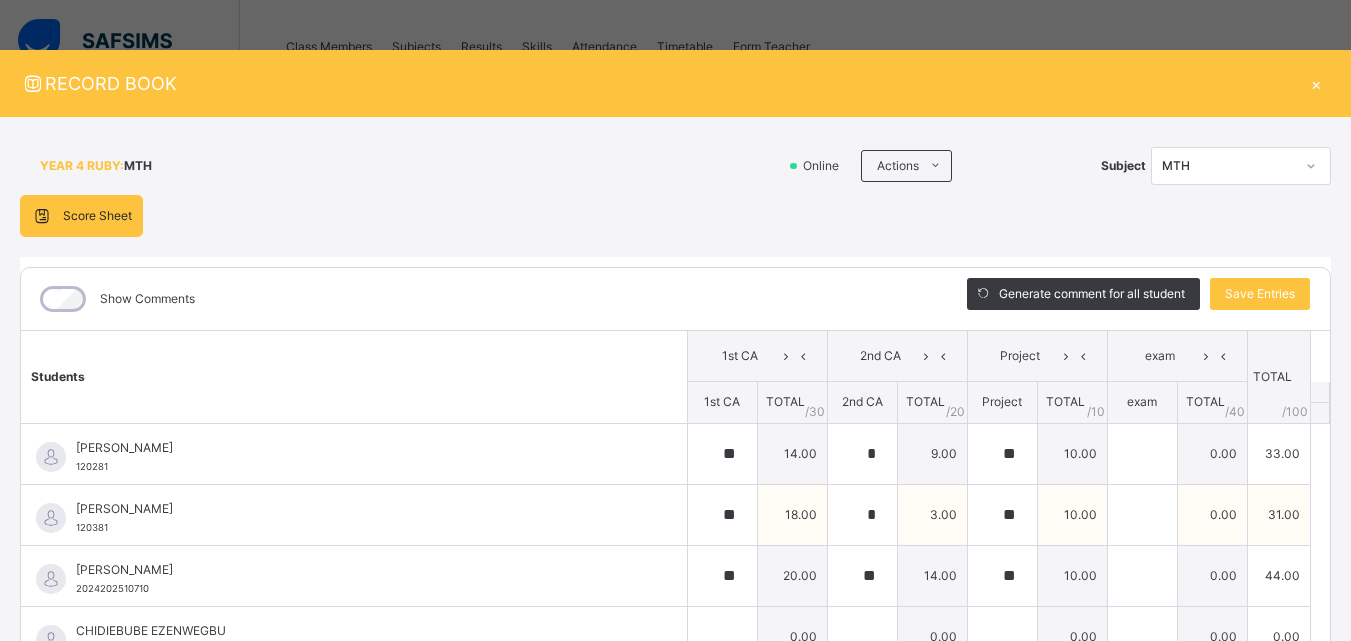 click on "[PERSON_NAME]  UDEANI 120381" at bounding box center (359, 518) 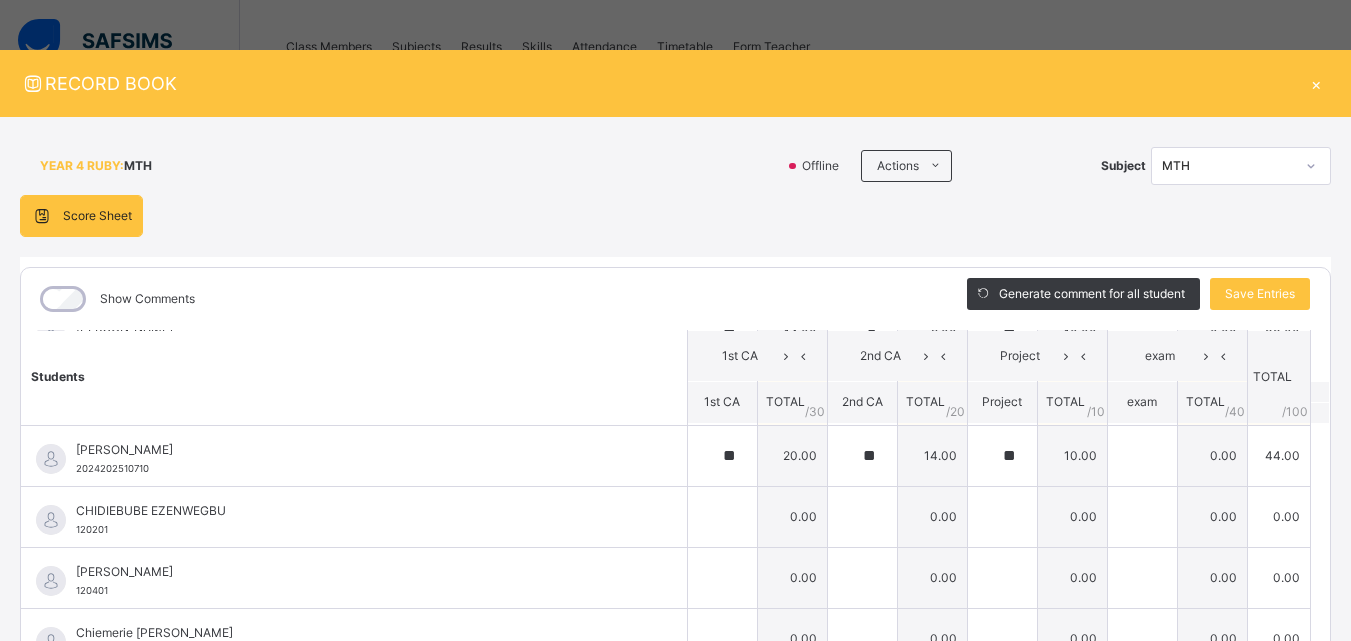 scroll, scrollTop: 80, scrollLeft: 0, axis: vertical 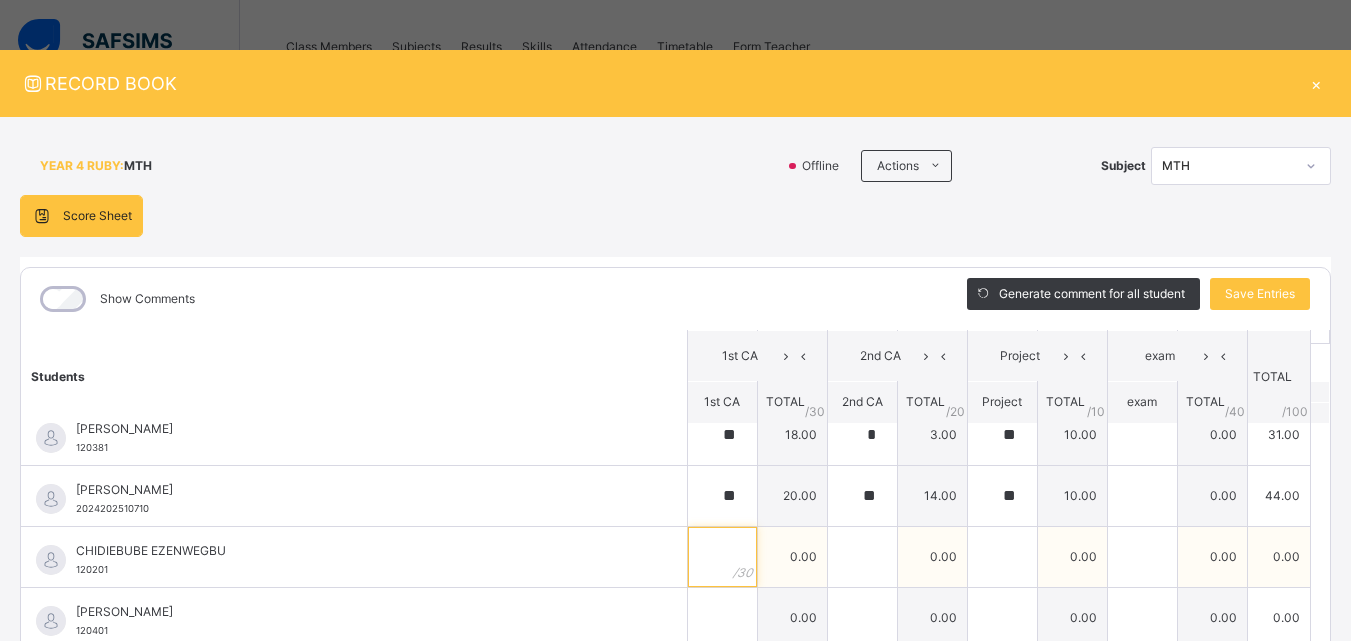 click at bounding box center (722, 557) 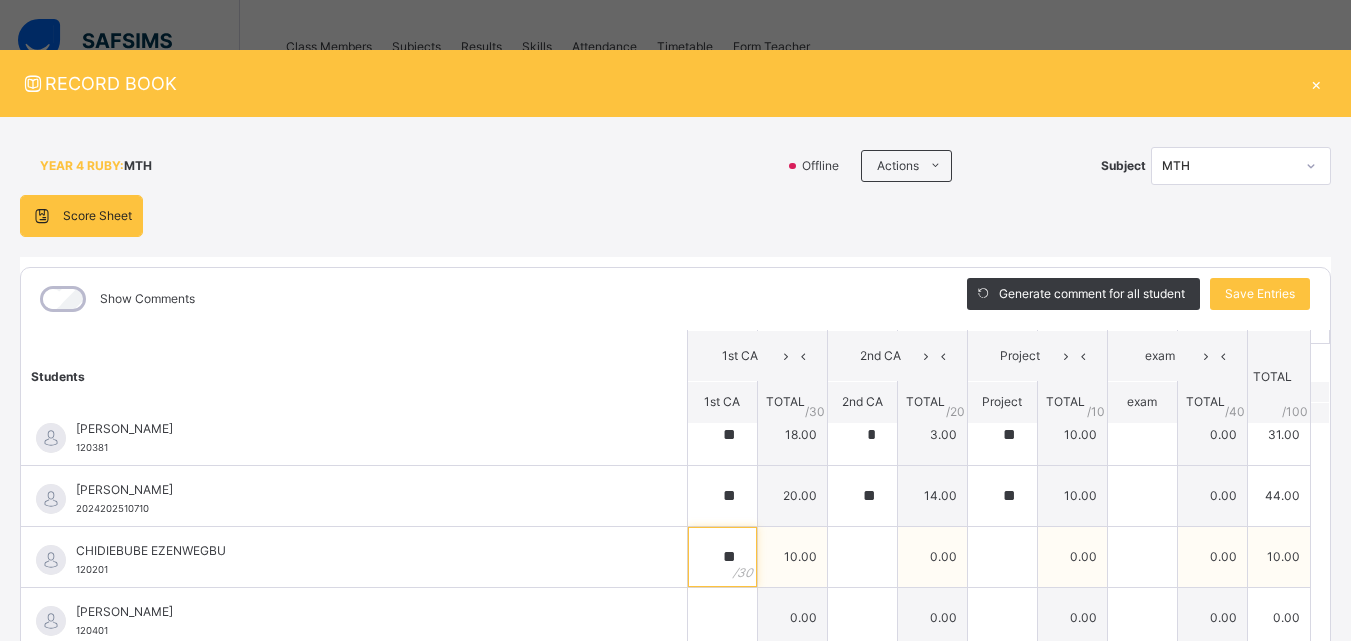 type on "**" 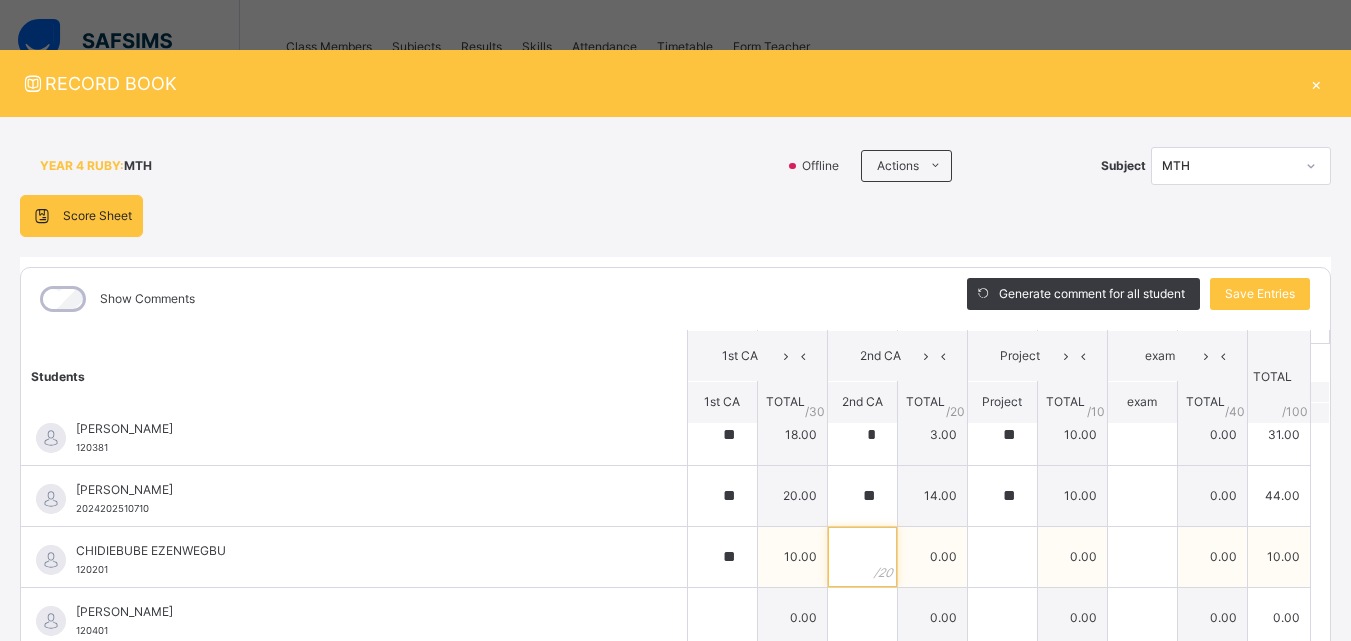 click at bounding box center [862, 557] 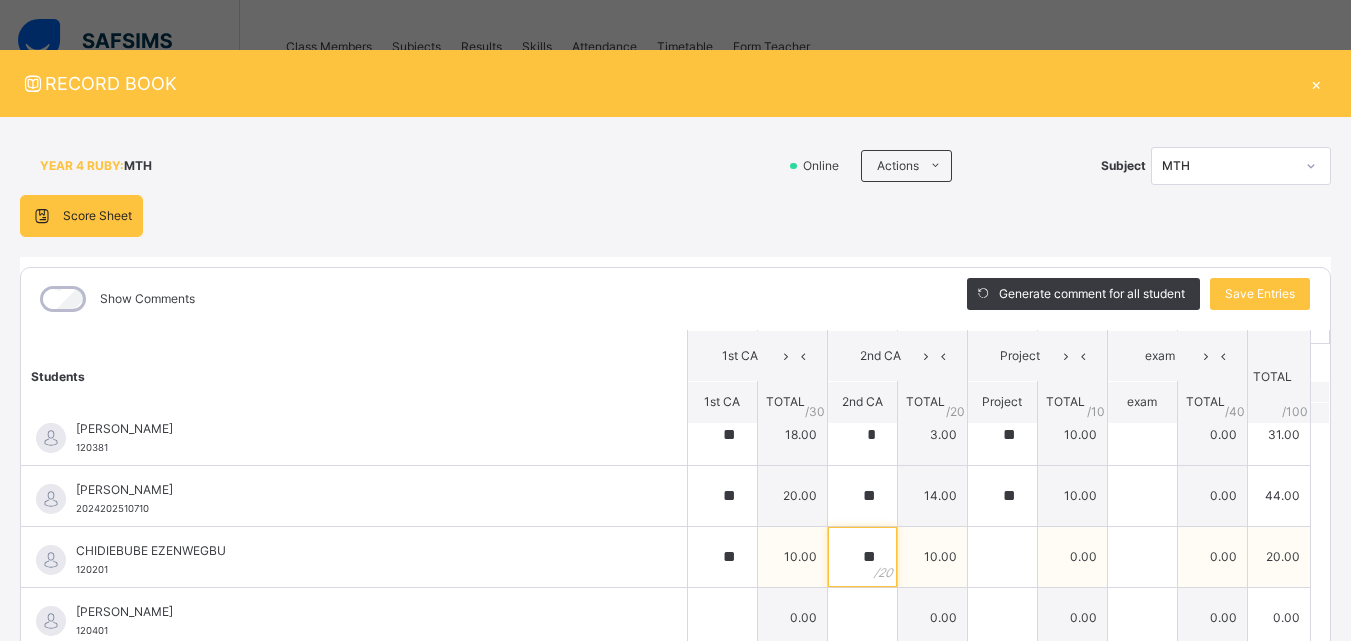 type on "**" 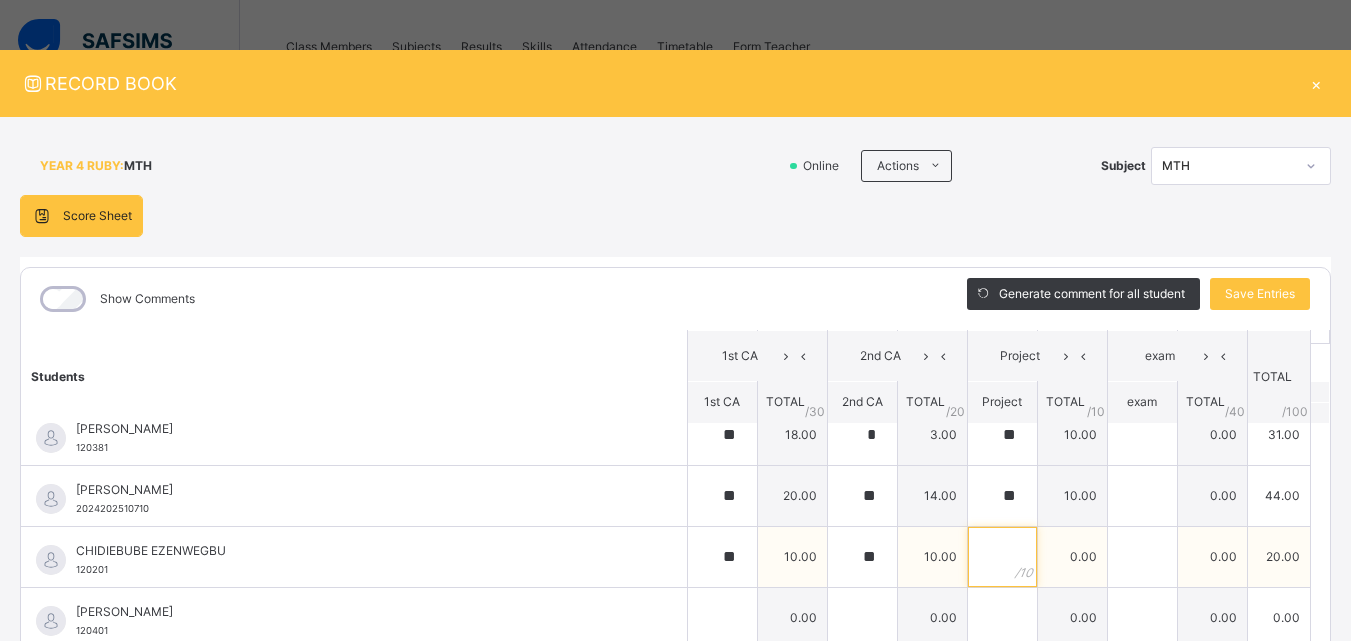 click at bounding box center (1002, 557) 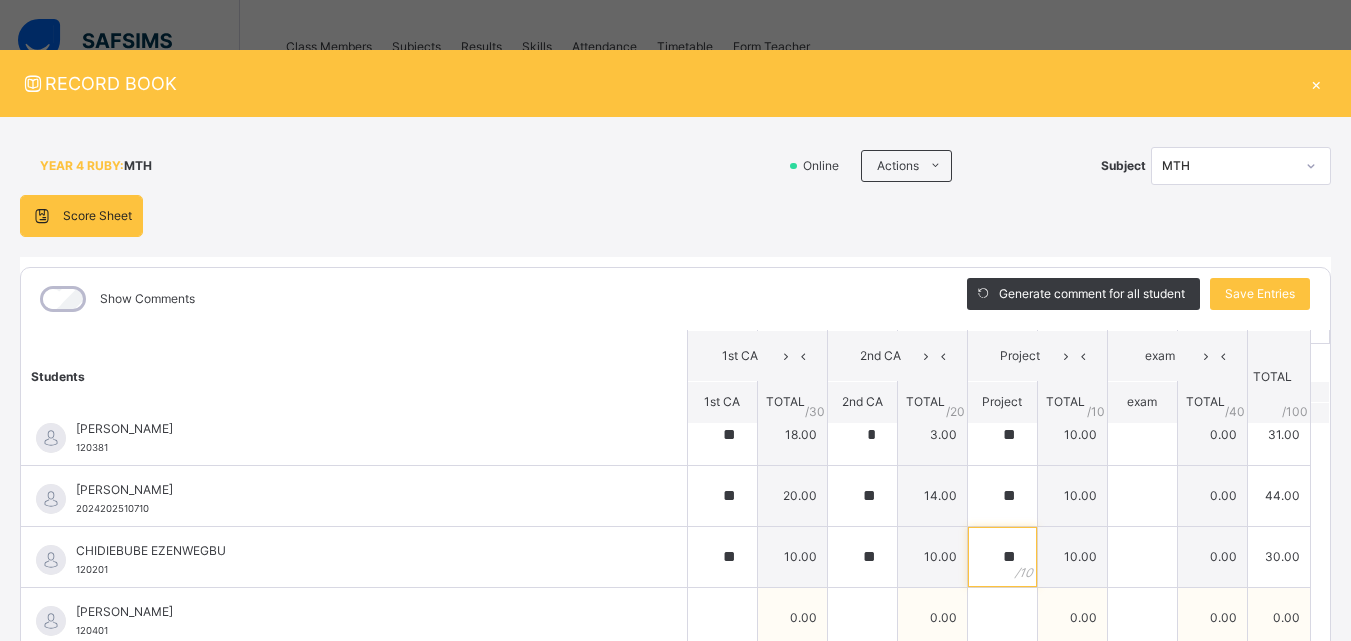 type on "**" 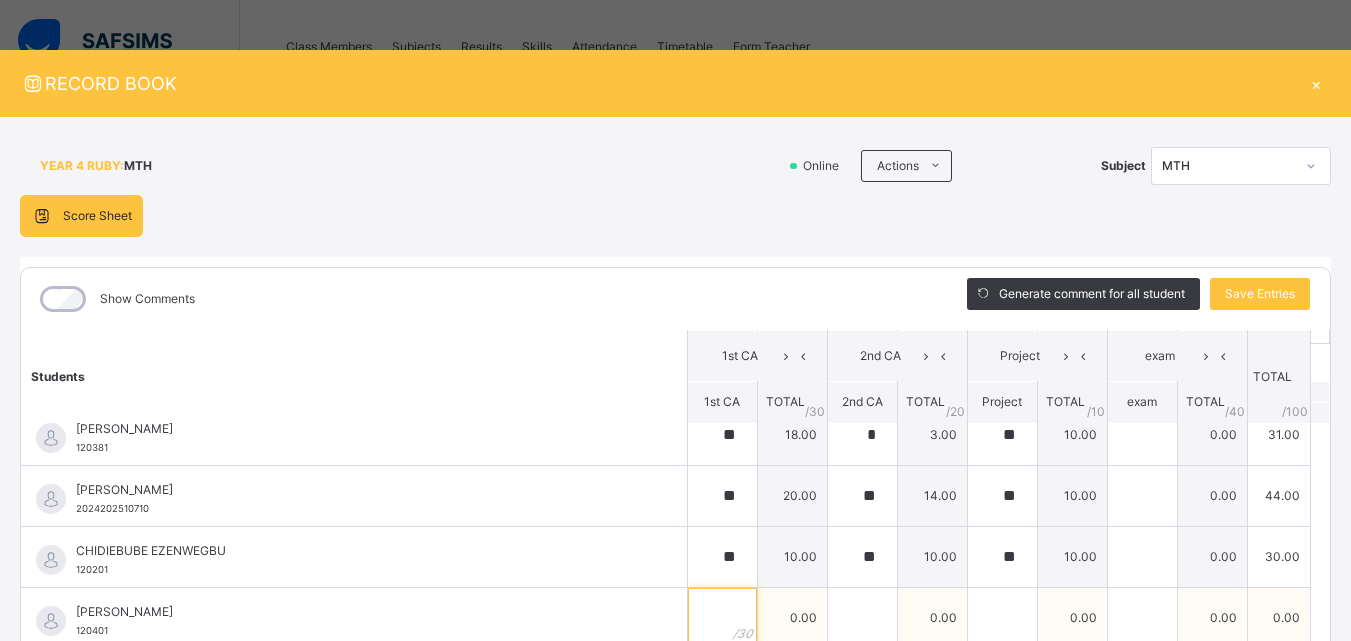 click at bounding box center [722, 618] 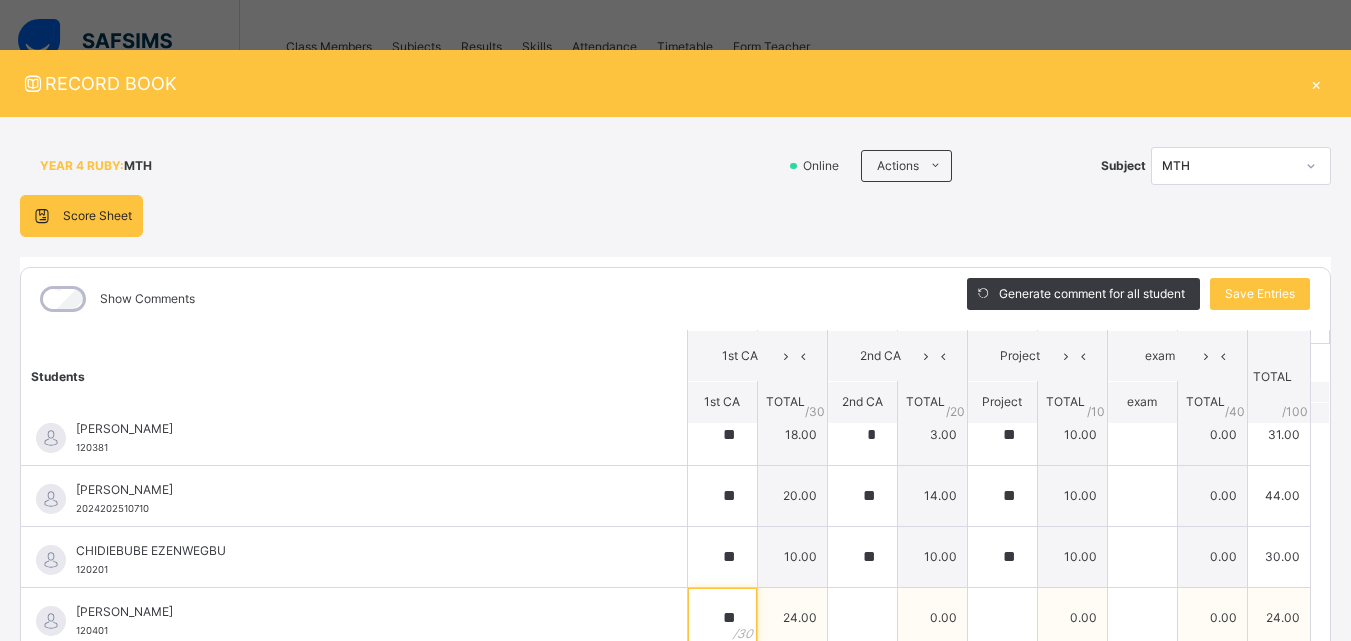 type on "**" 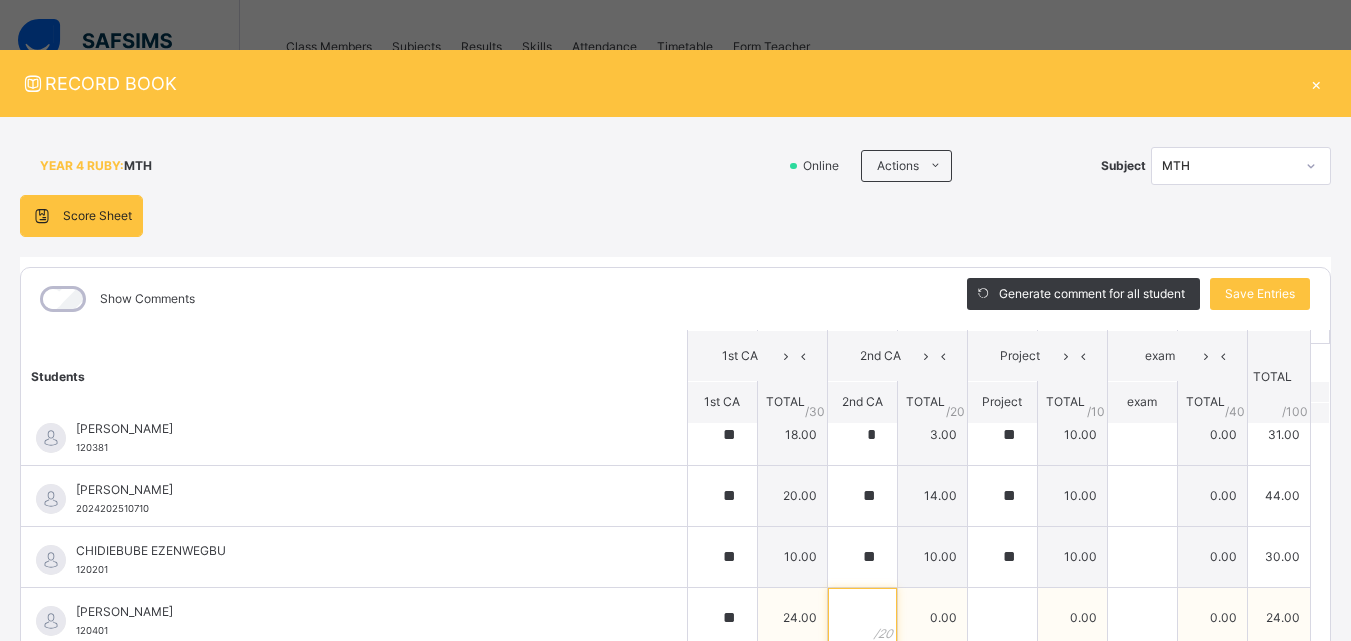 click at bounding box center (862, 618) 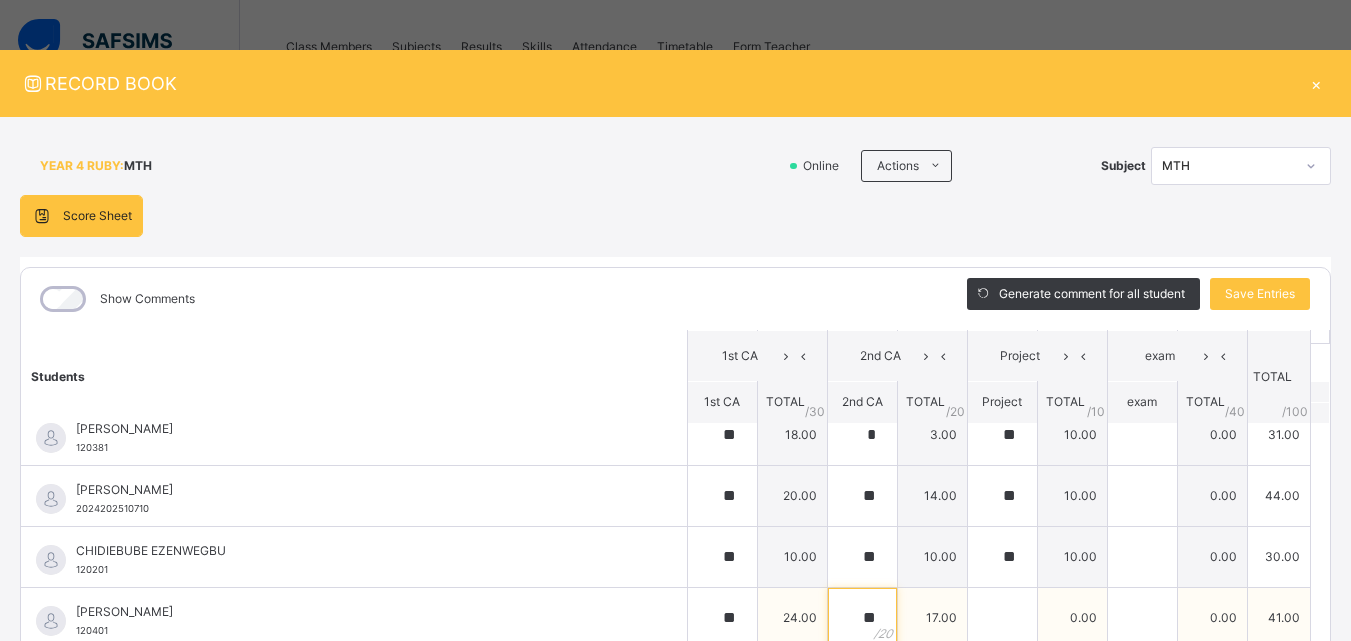 type on "**" 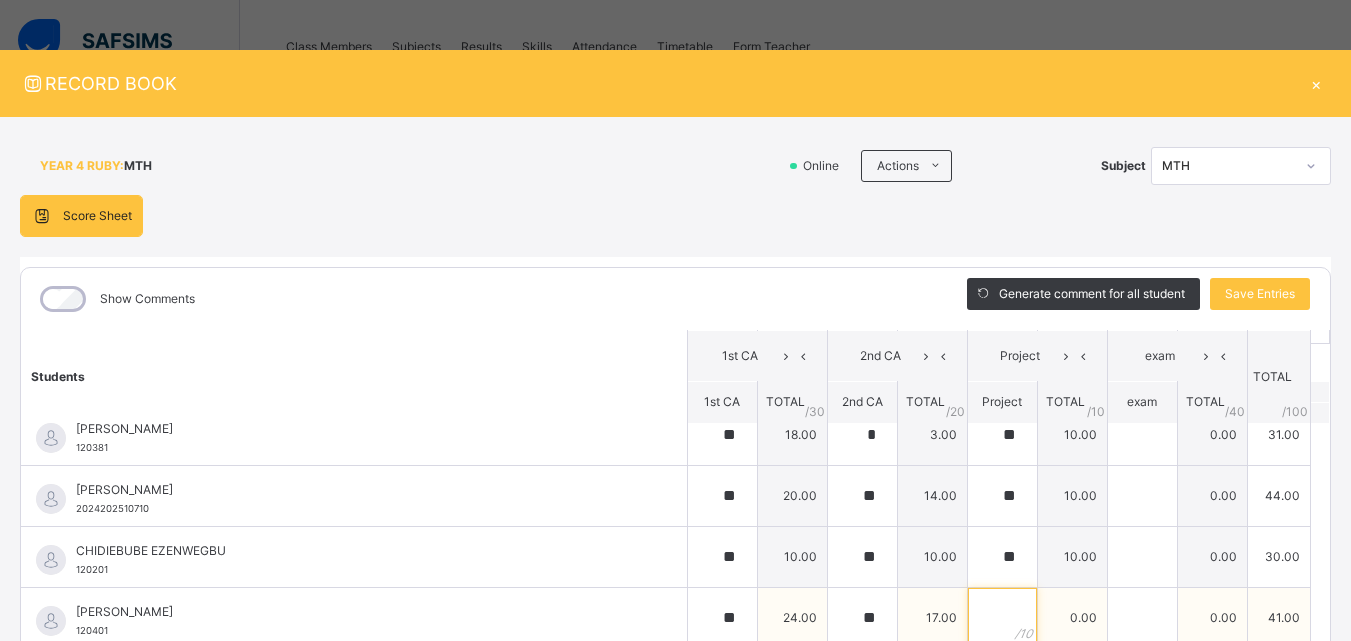 click at bounding box center [1002, 618] 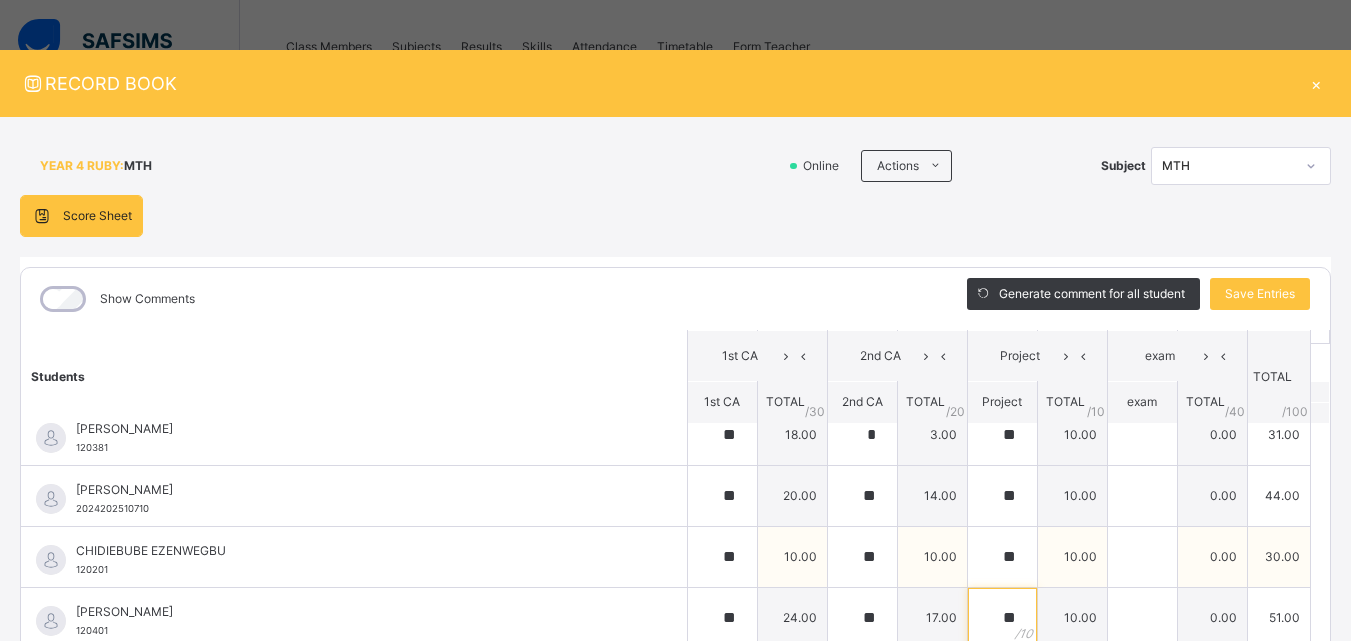 type on "**" 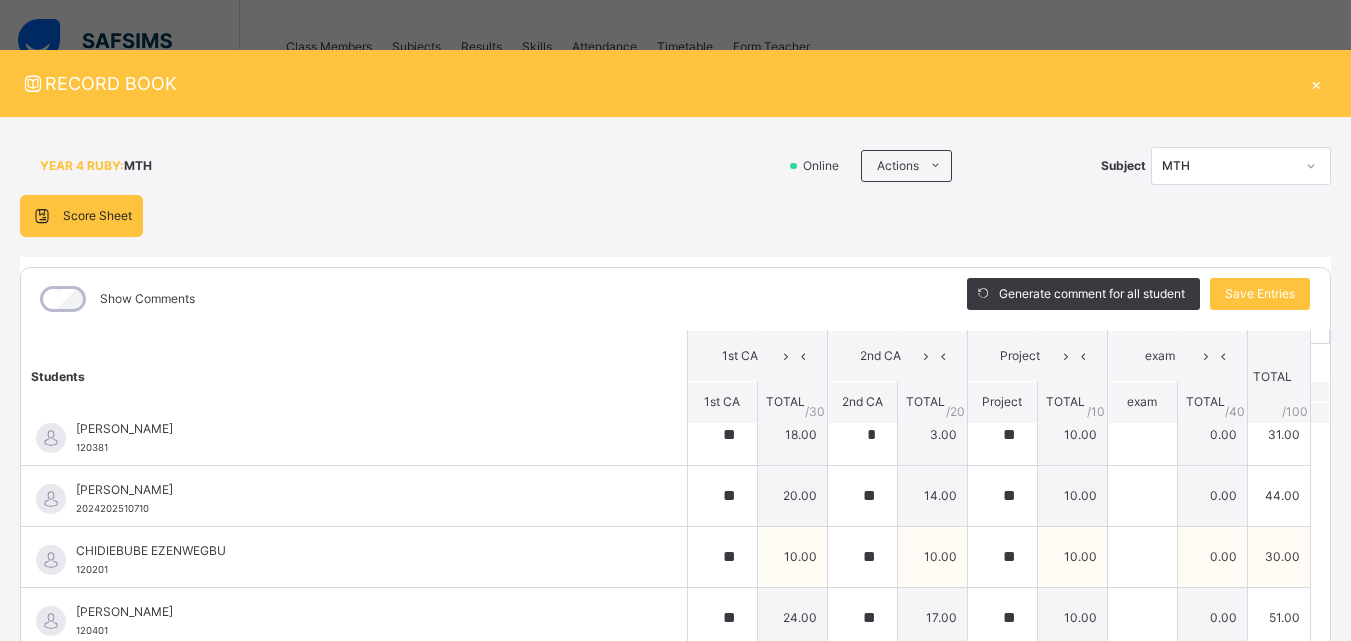 click on "CHIDIEBUBE  EZENWEGBU 120201" at bounding box center (359, 560) 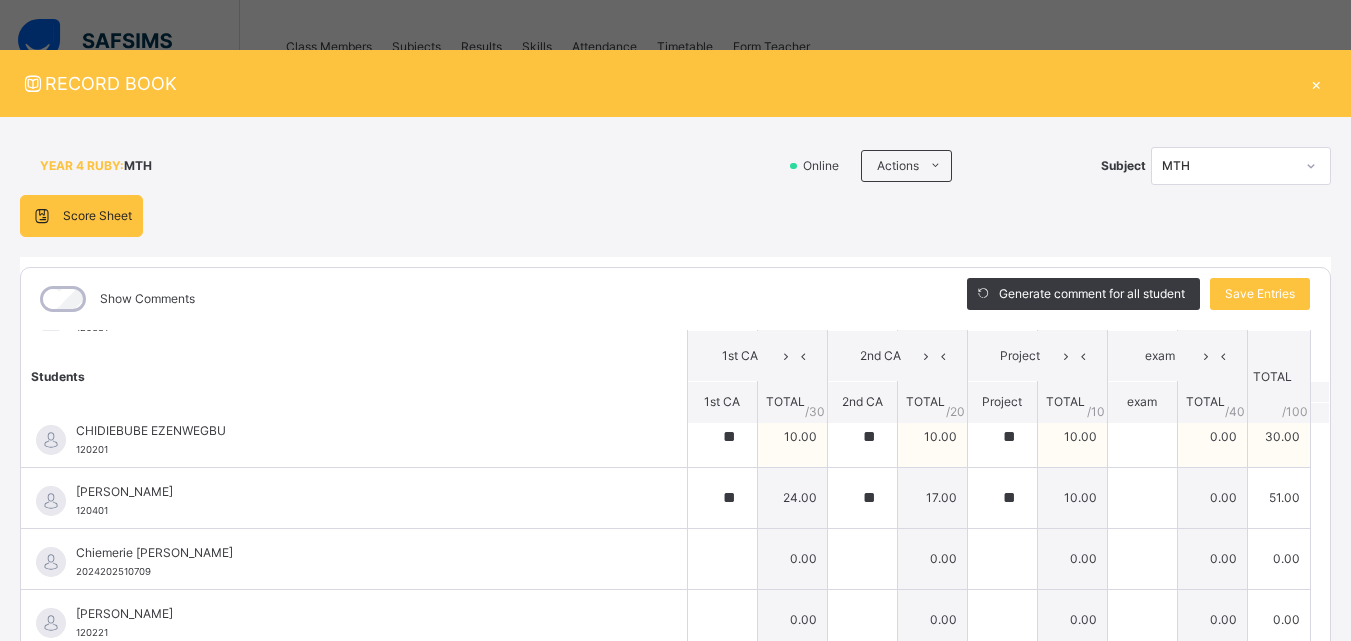 scroll, scrollTop: 240, scrollLeft: 0, axis: vertical 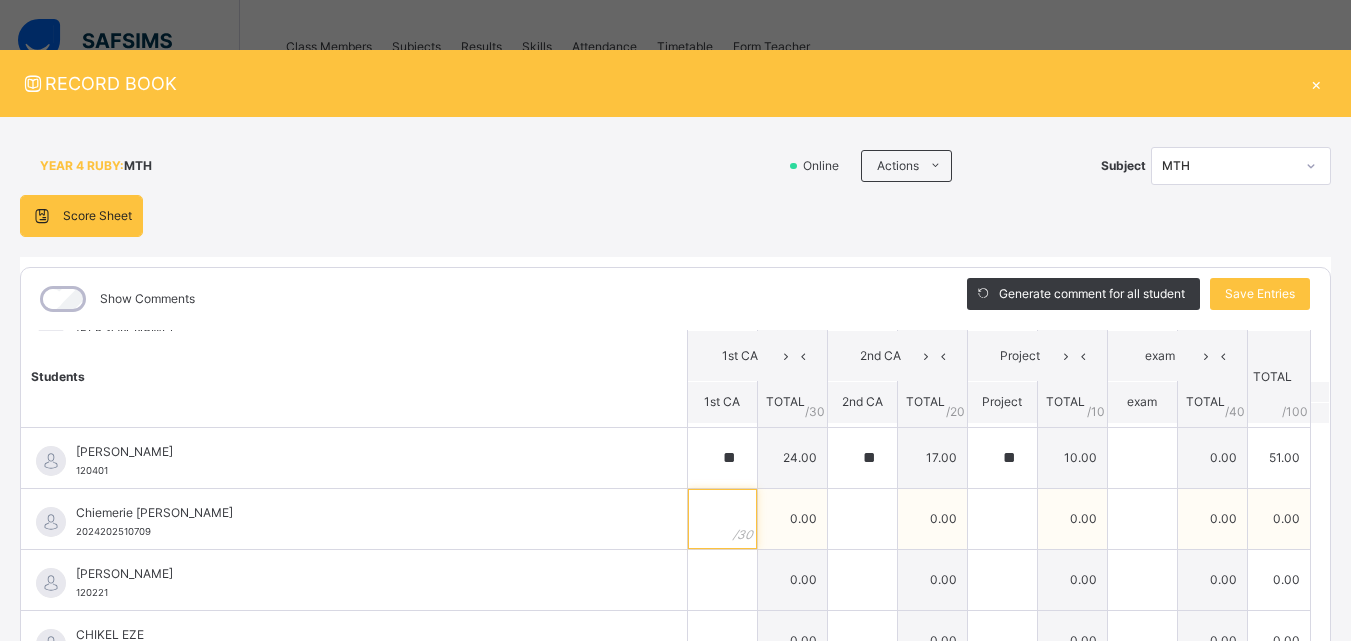 click at bounding box center [722, 519] 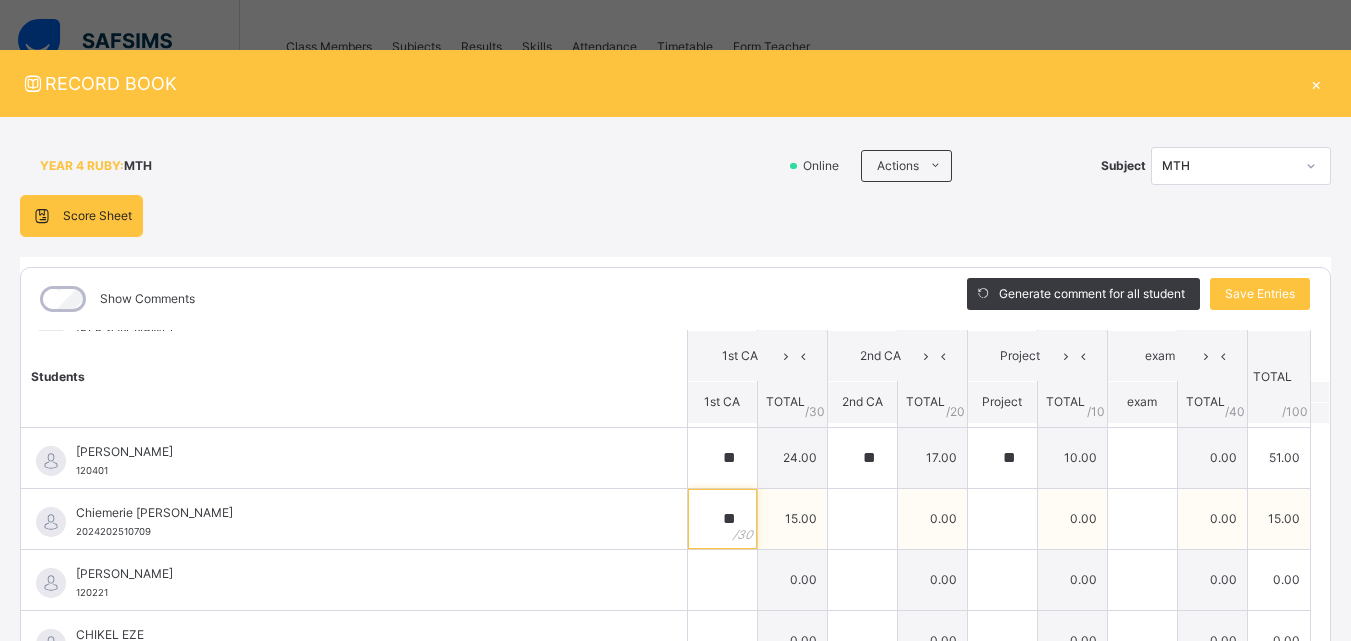 type on "**" 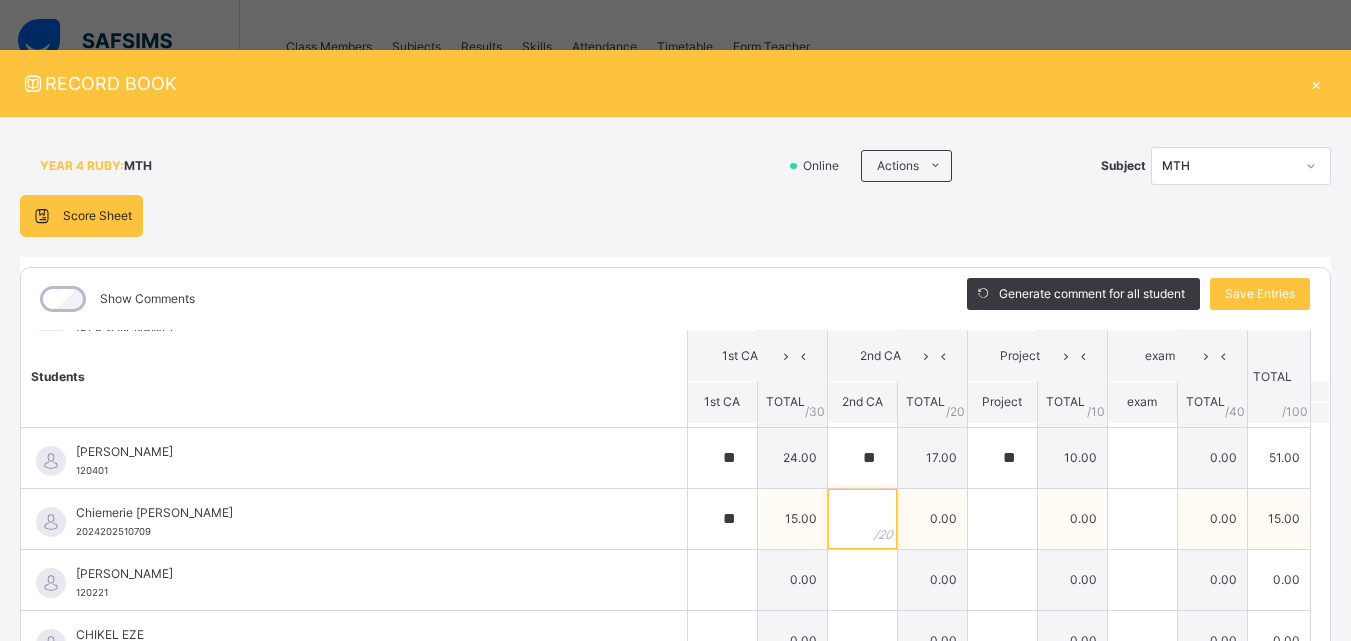 click at bounding box center (862, 519) 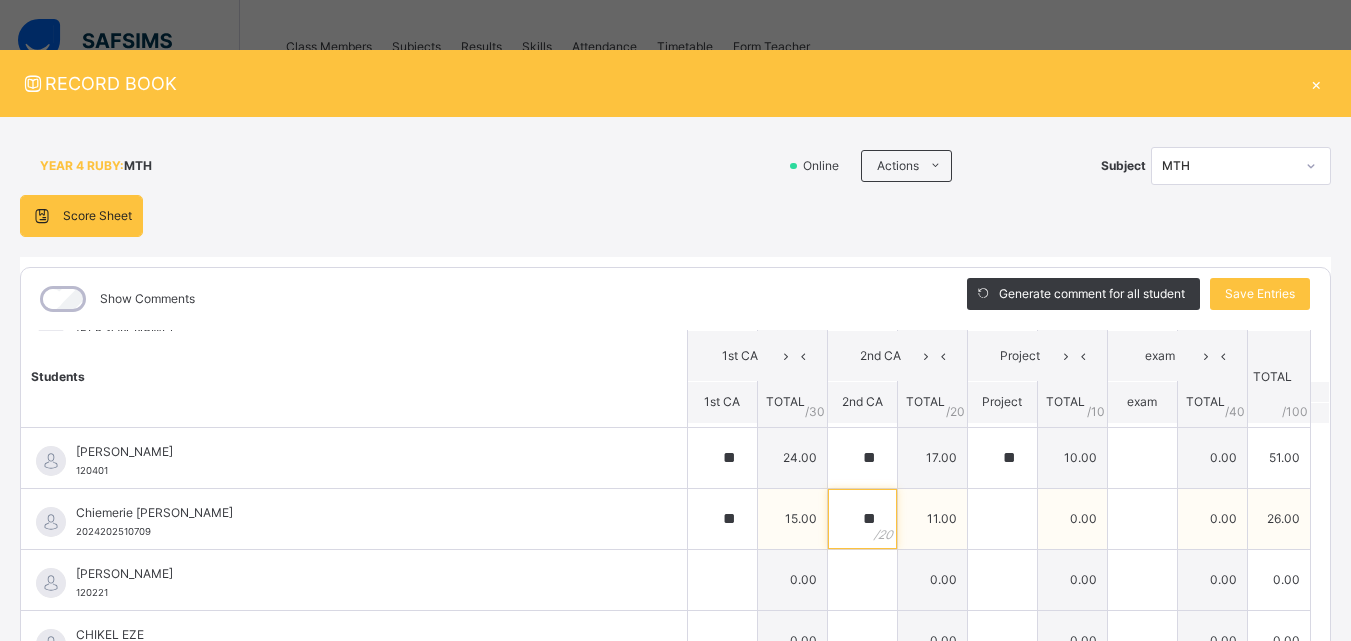 type on "**" 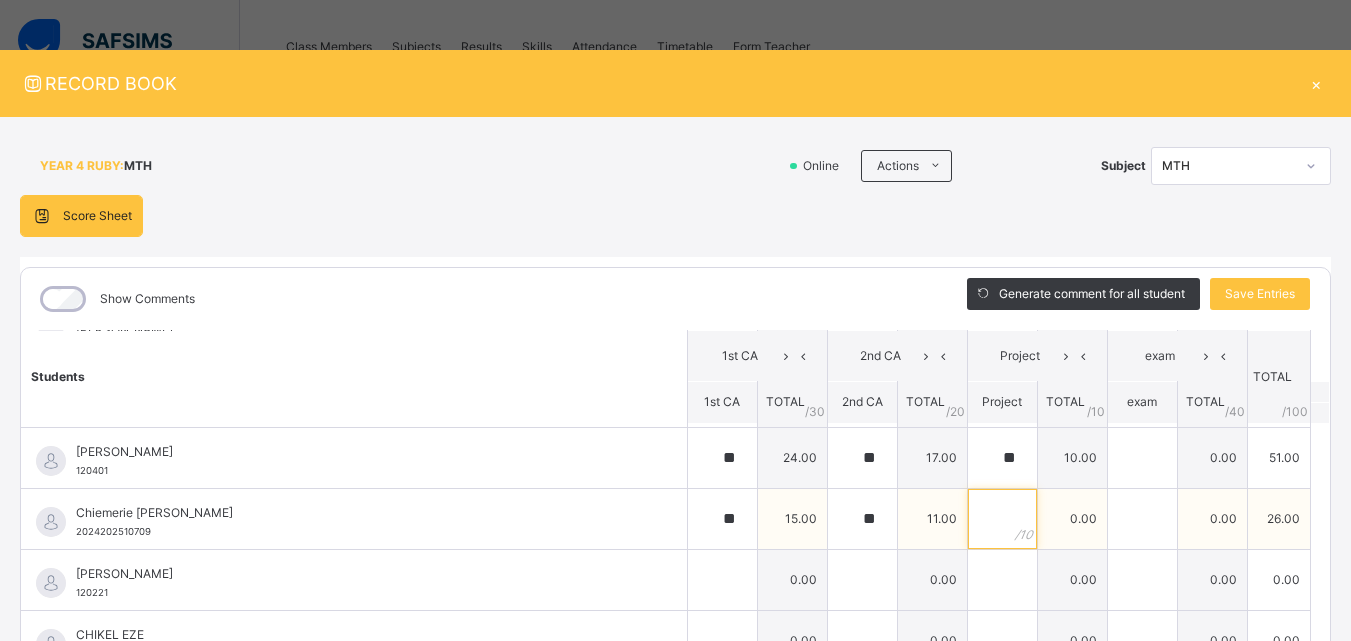 click at bounding box center [1002, 519] 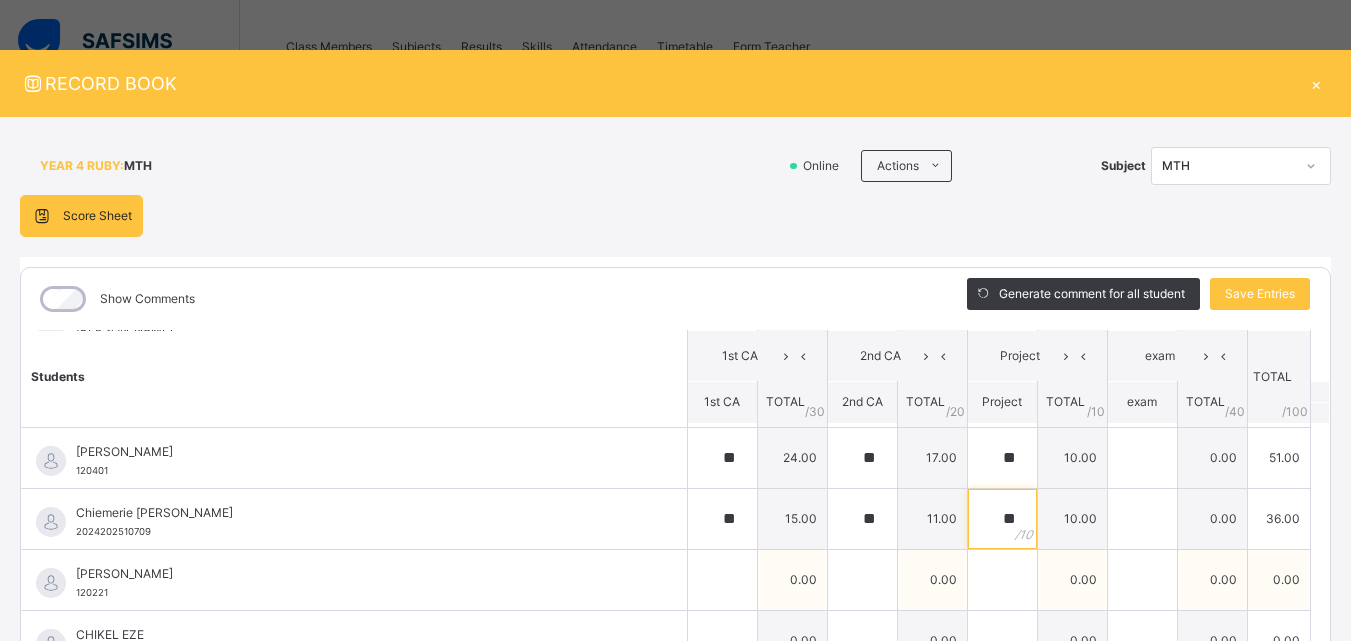 type on "**" 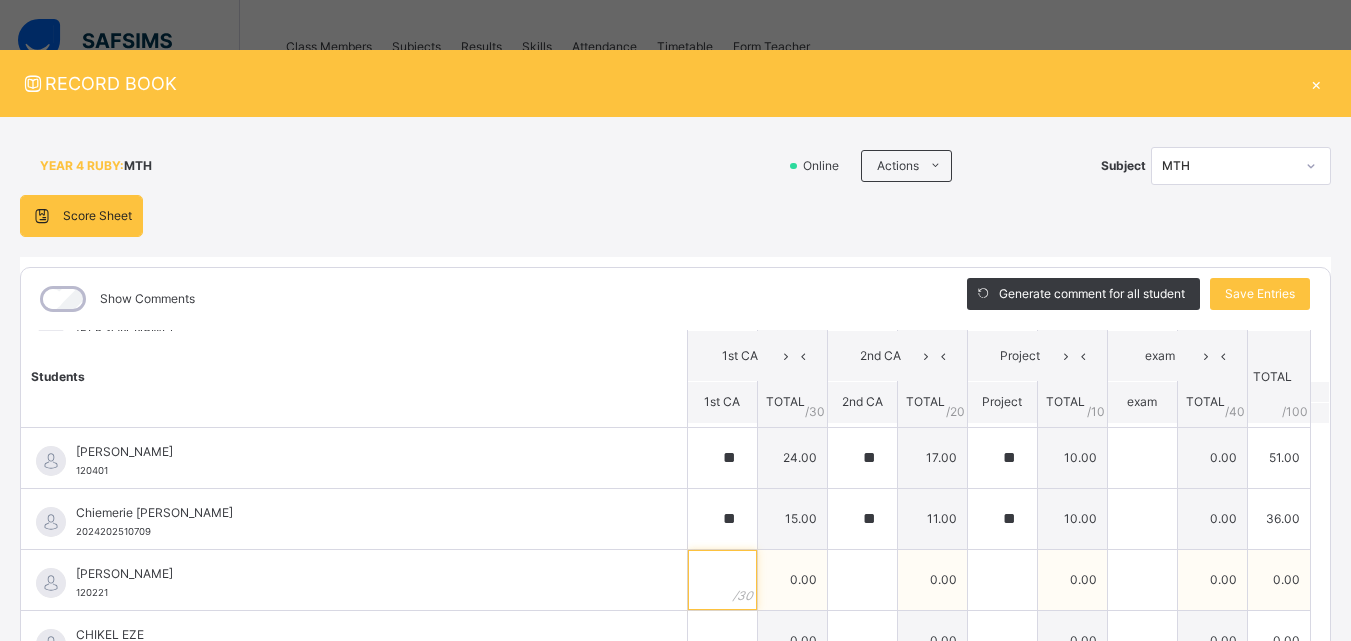 click at bounding box center (722, 580) 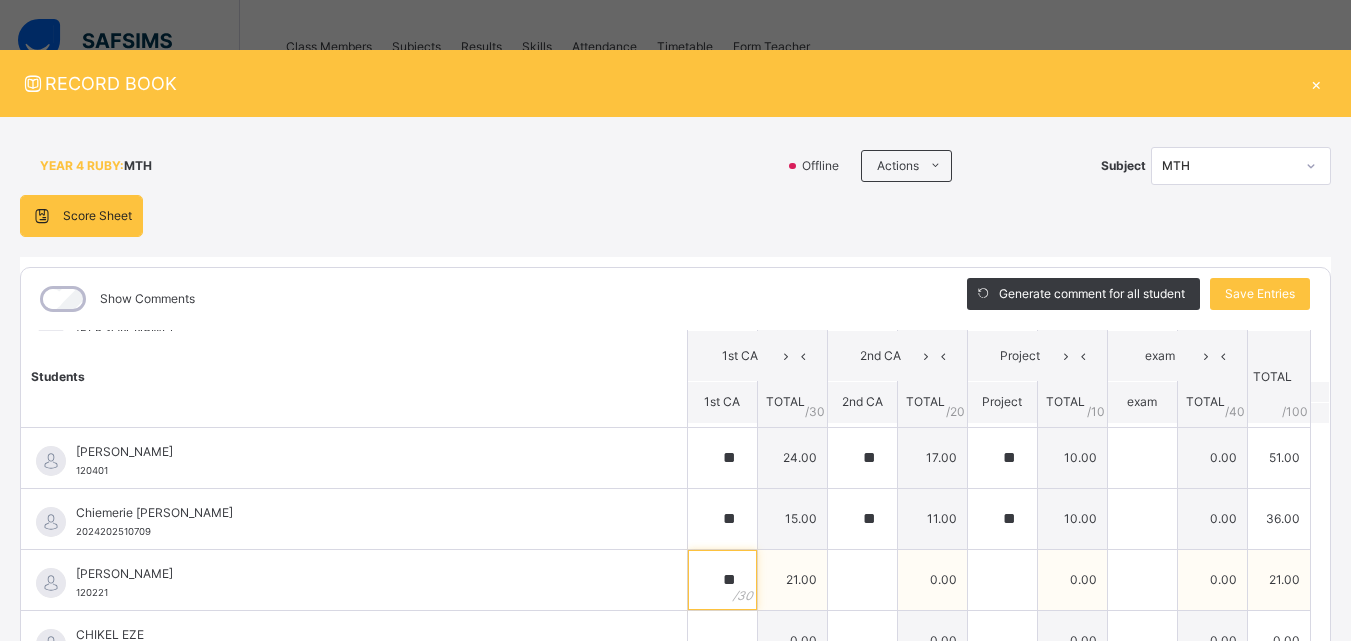 type on "**" 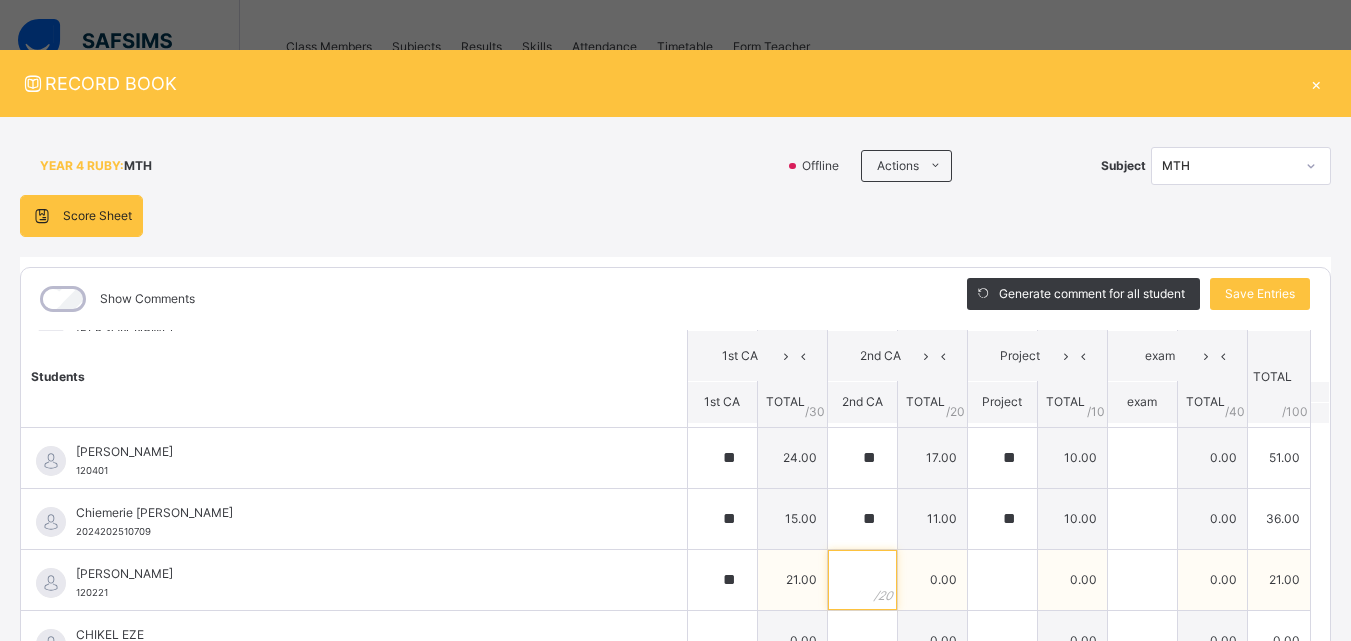 click at bounding box center (862, 580) 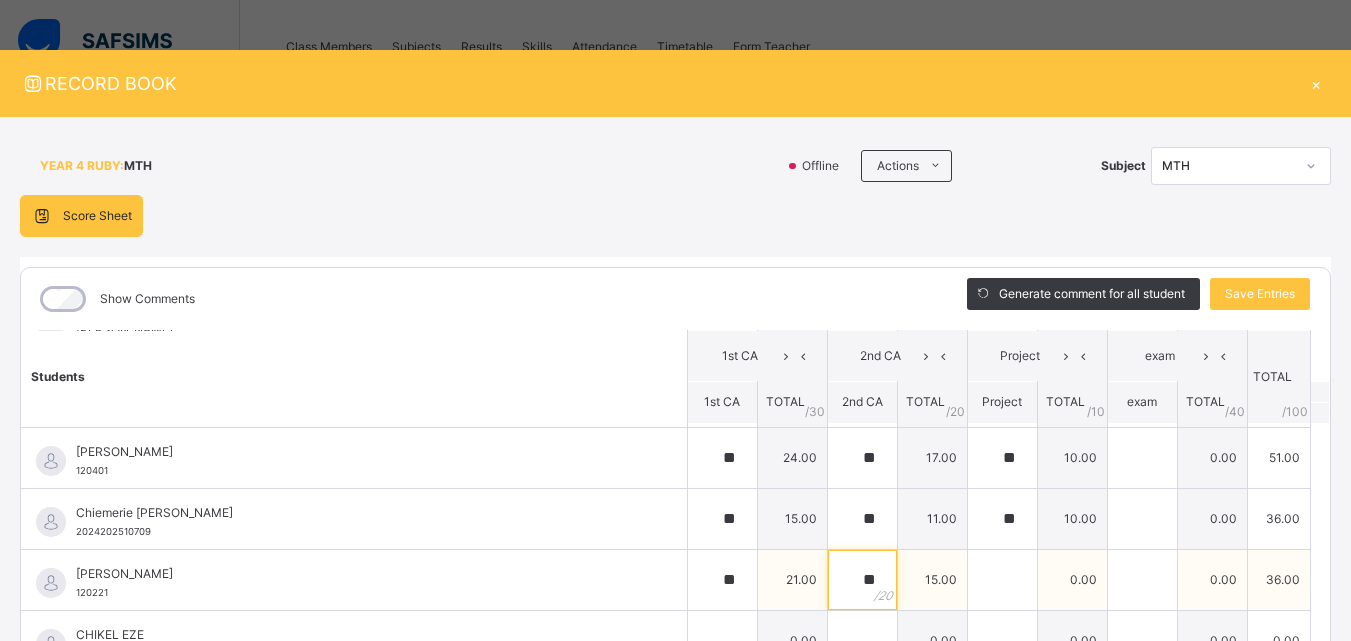 type on "**" 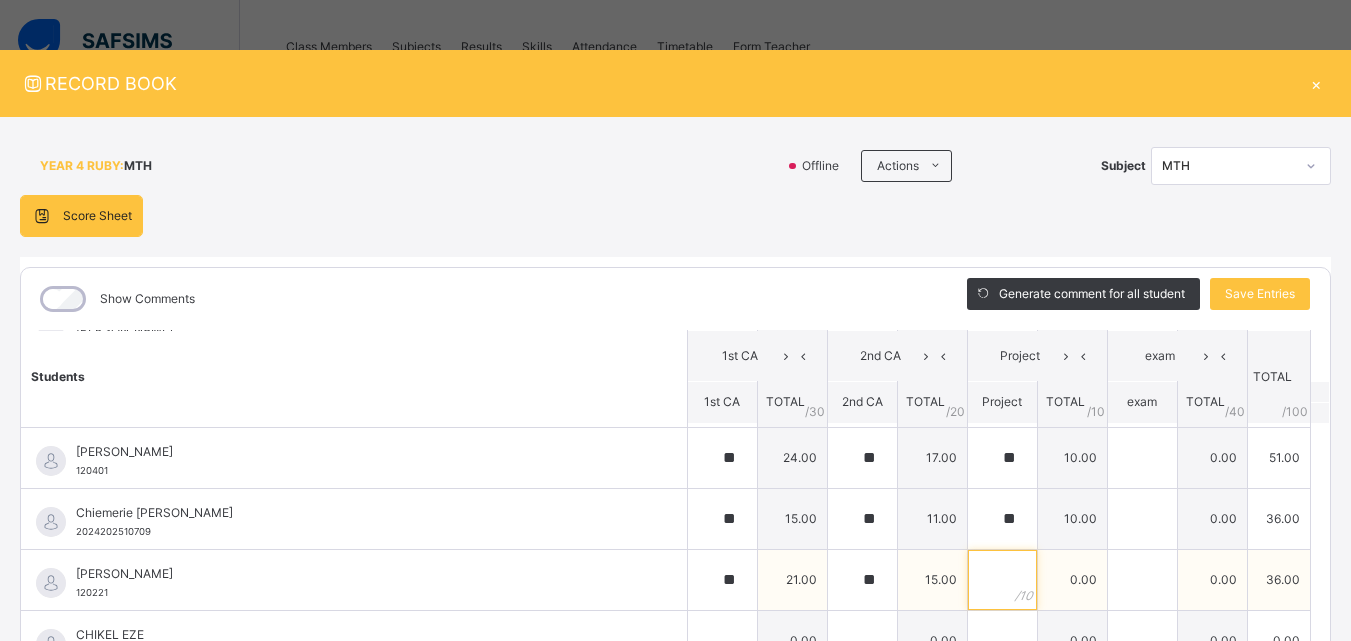 click at bounding box center [1002, 580] 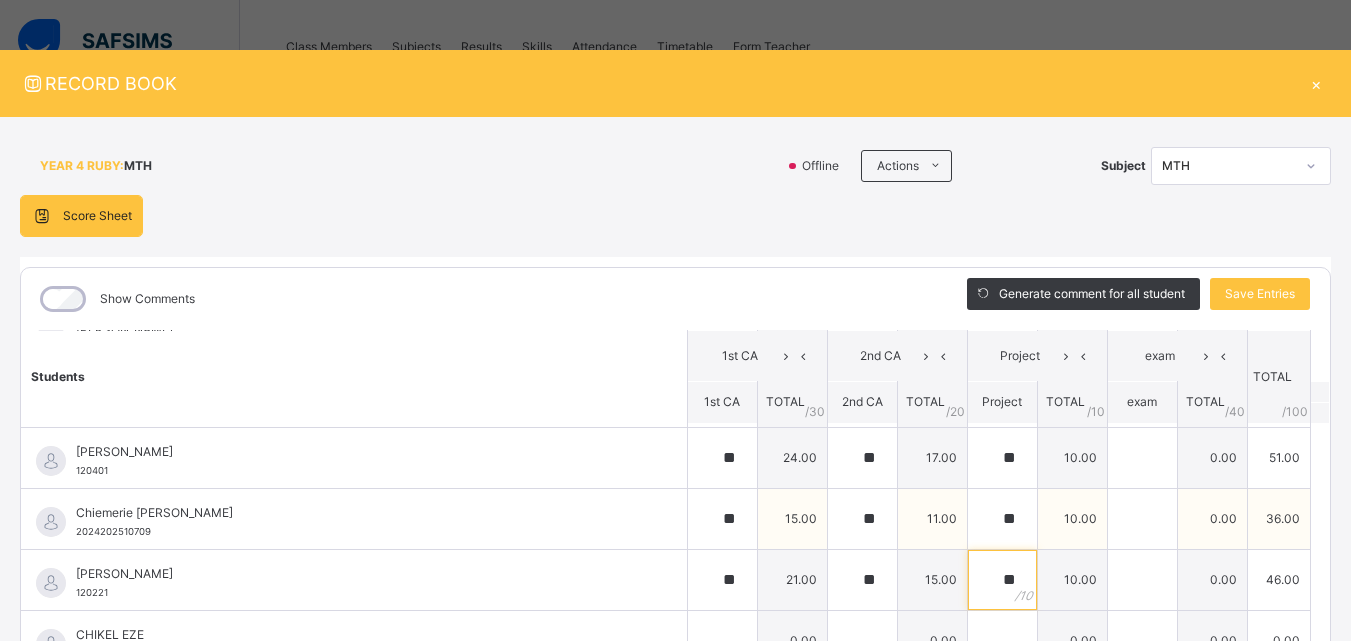 type on "**" 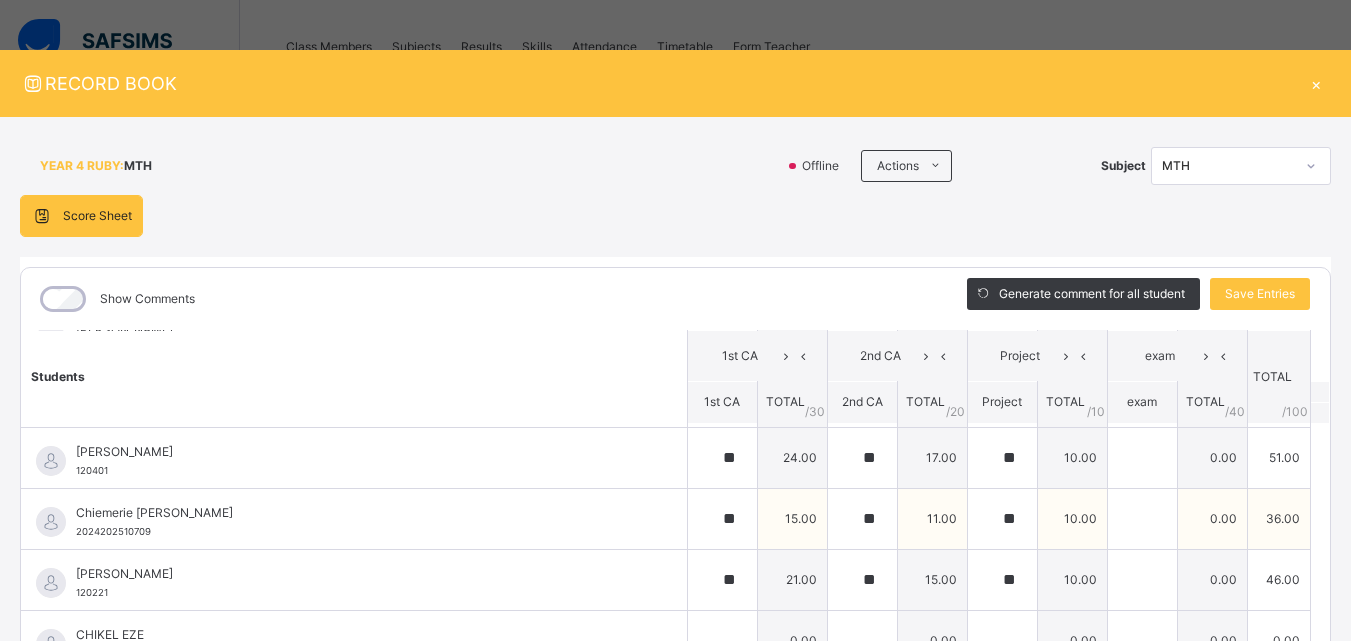 click on "Chiemerie [PERSON_NAME] 2024202510709" at bounding box center (359, 522) 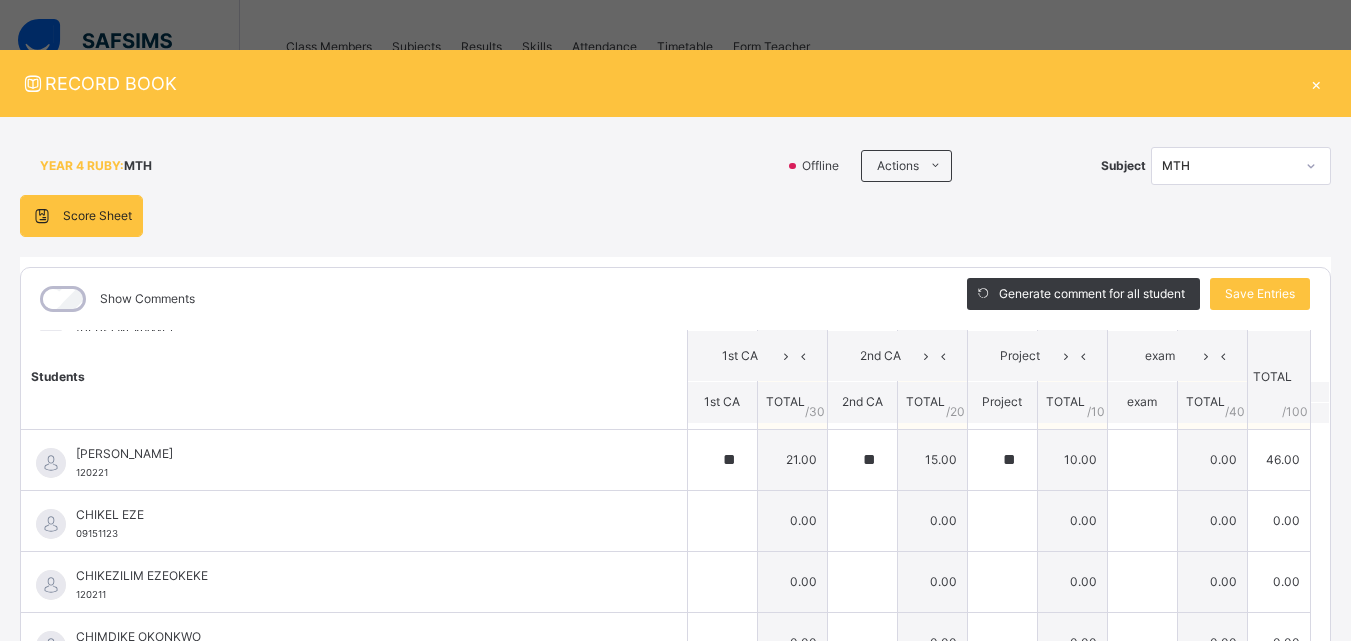 scroll, scrollTop: 400, scrollLeft: 0, axis: vertical 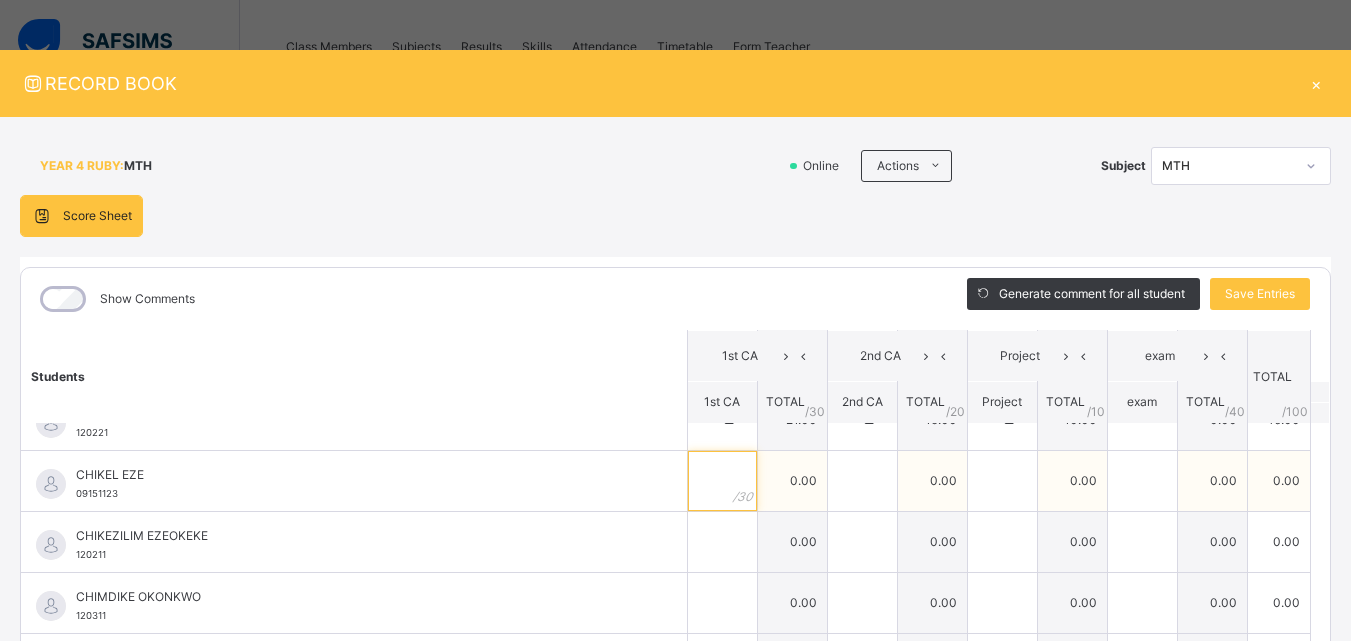 click at bounding box center (722, 481) 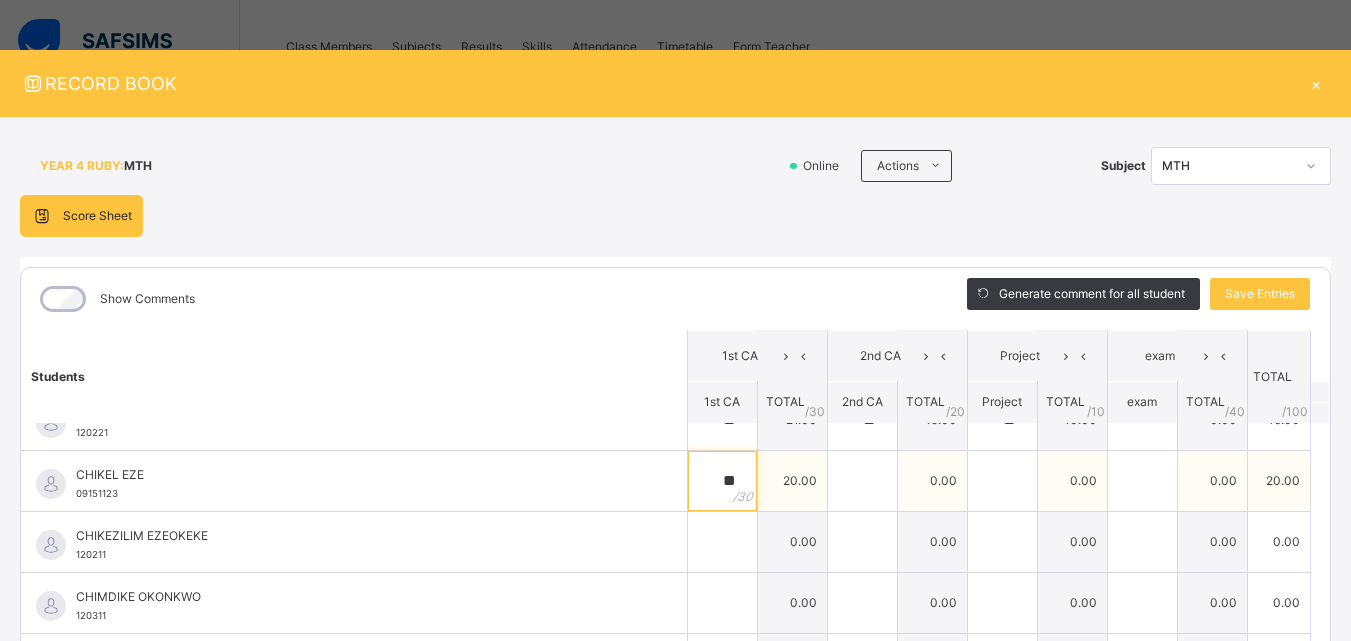 type on "**" 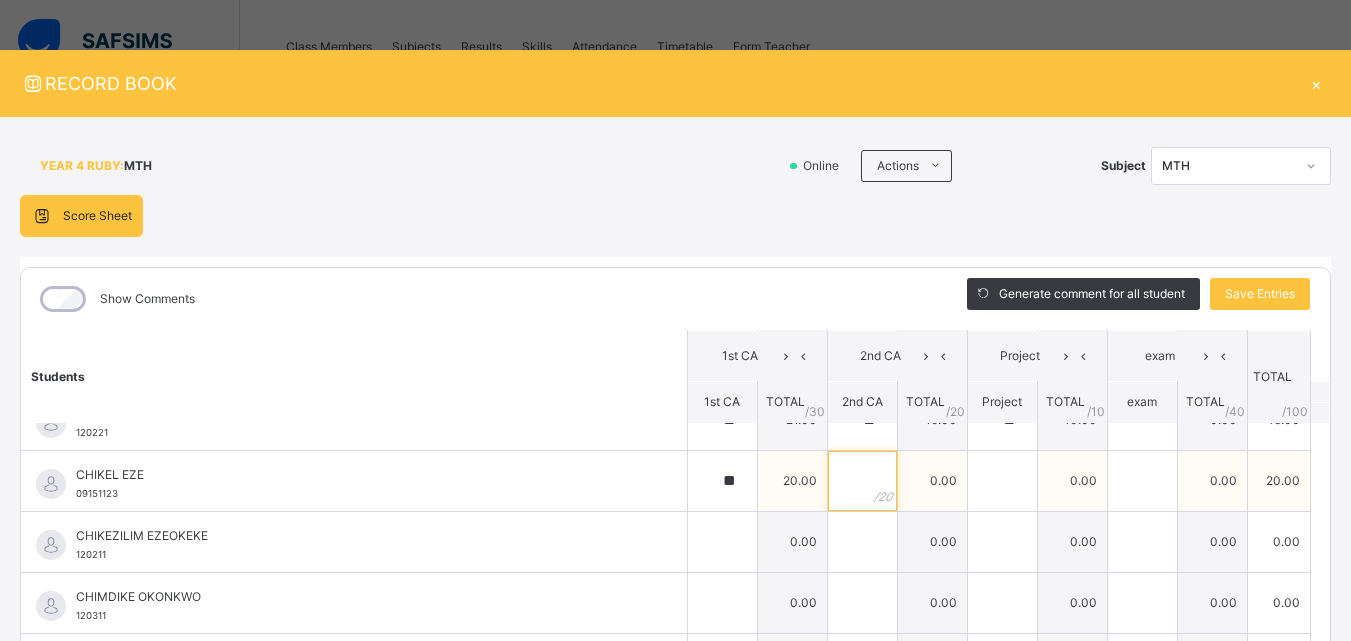 click at bounding box center [862, 481] 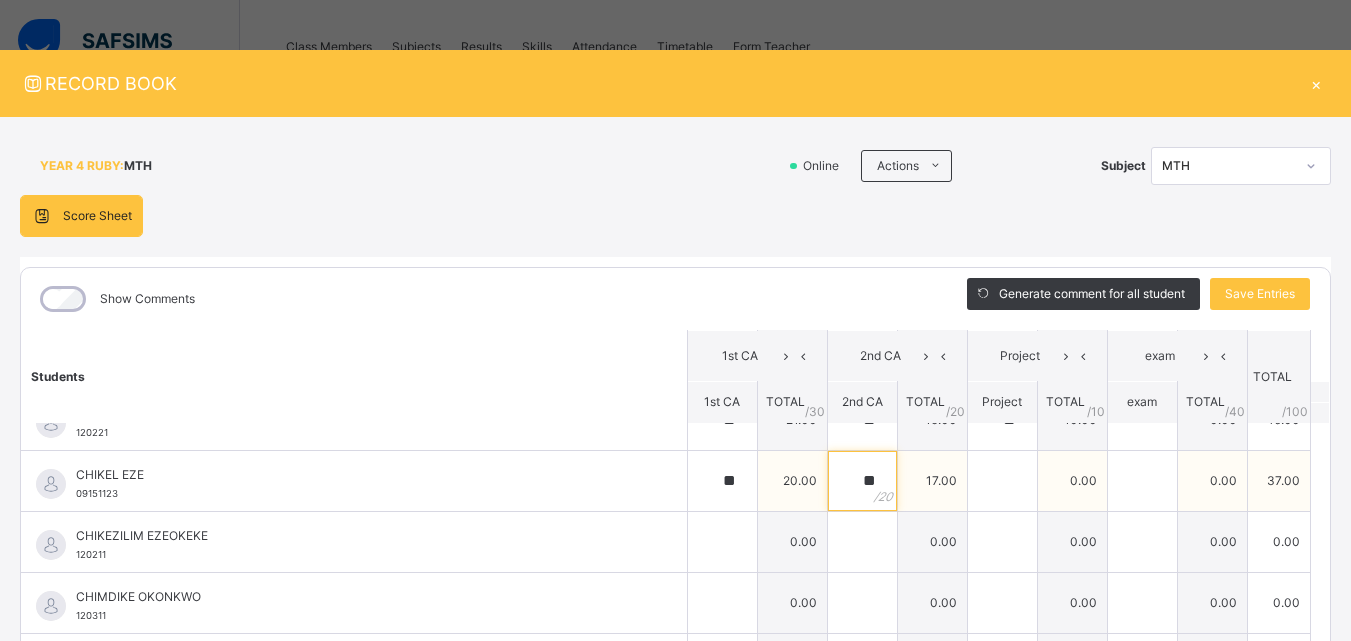 type on "**" 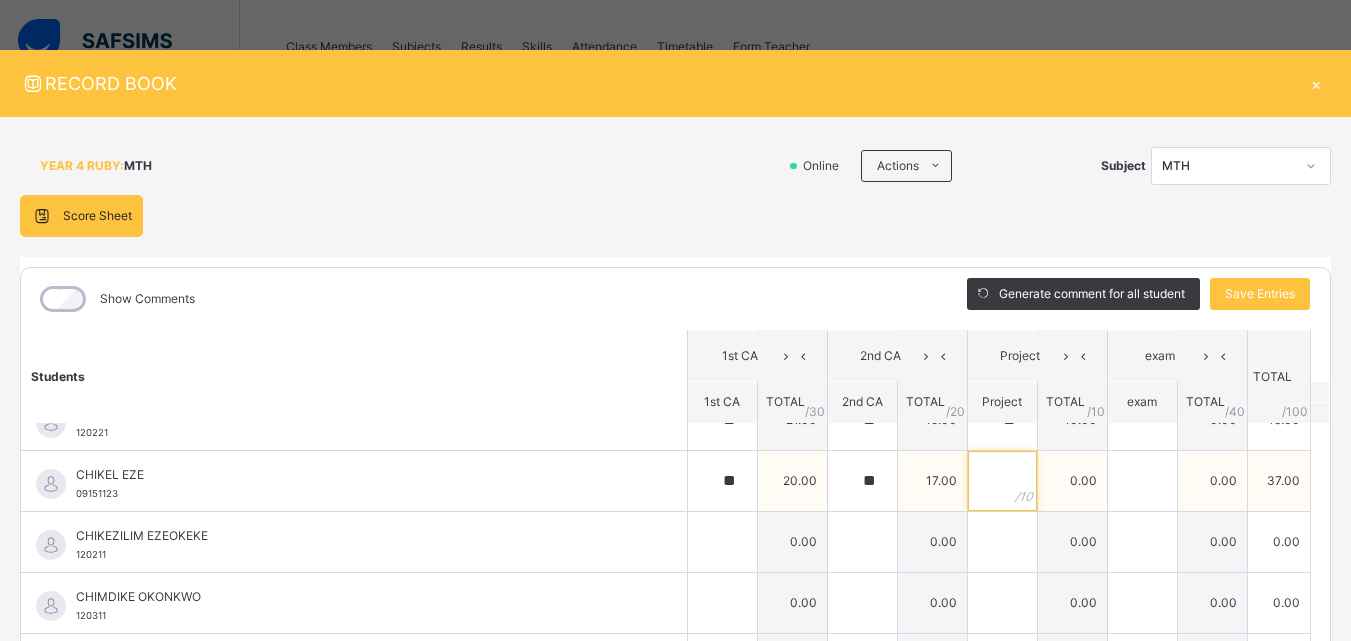 click at bounding box center [1002, 481] 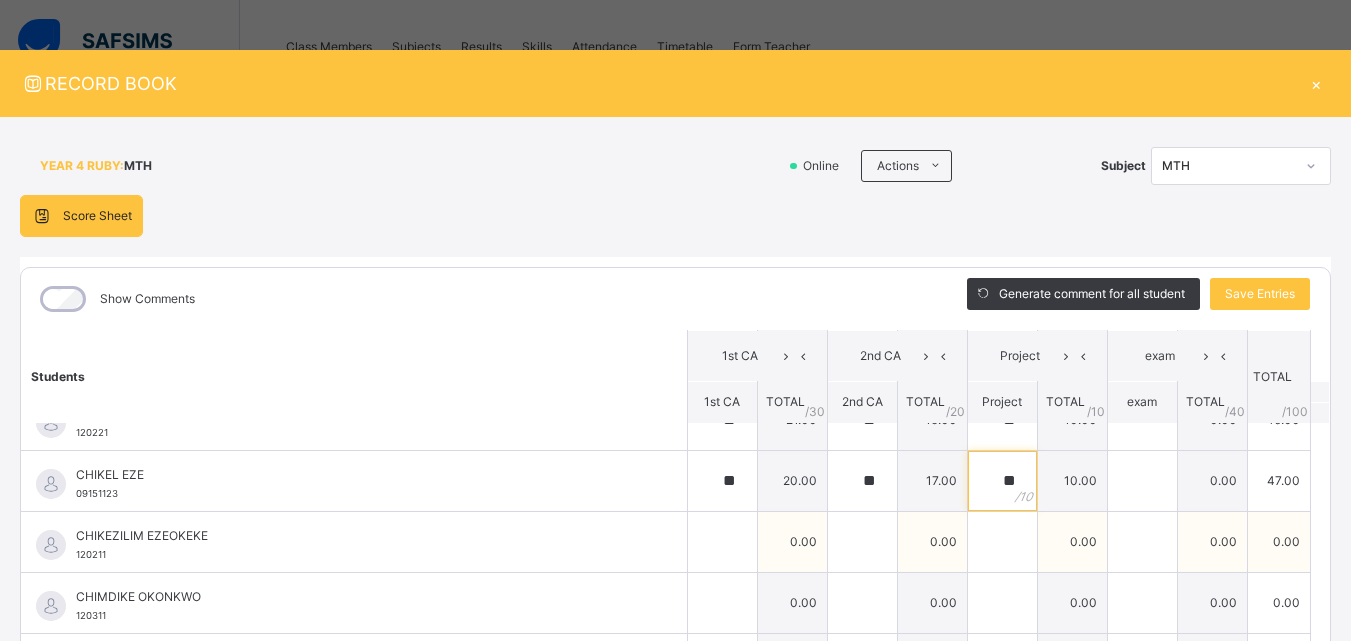 type on "**" 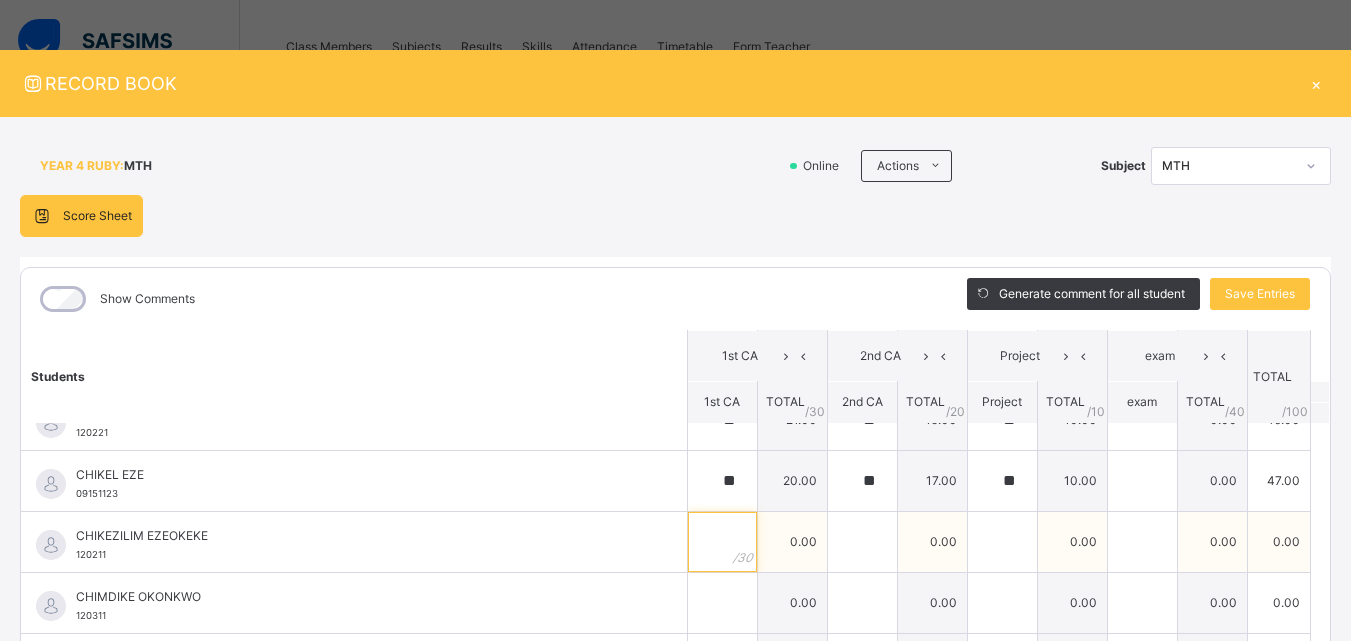 click at bounding box center [722, 542] 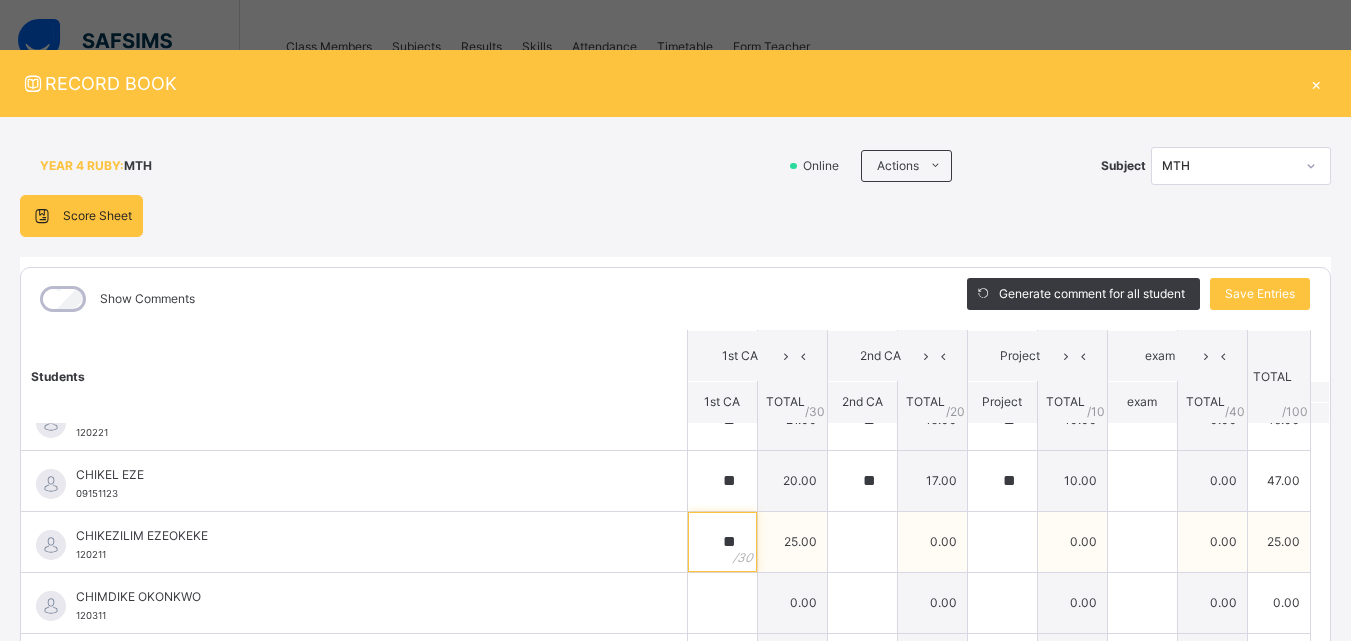 type on "**" 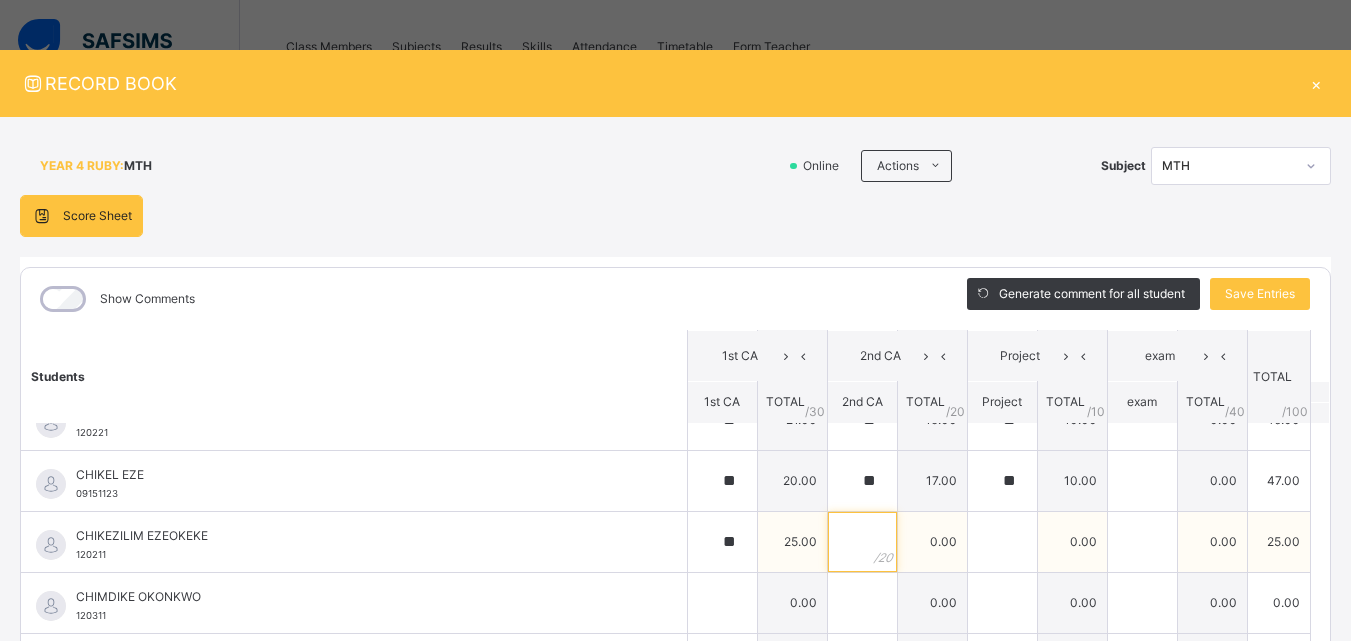 click at bounding box center [862, 542] 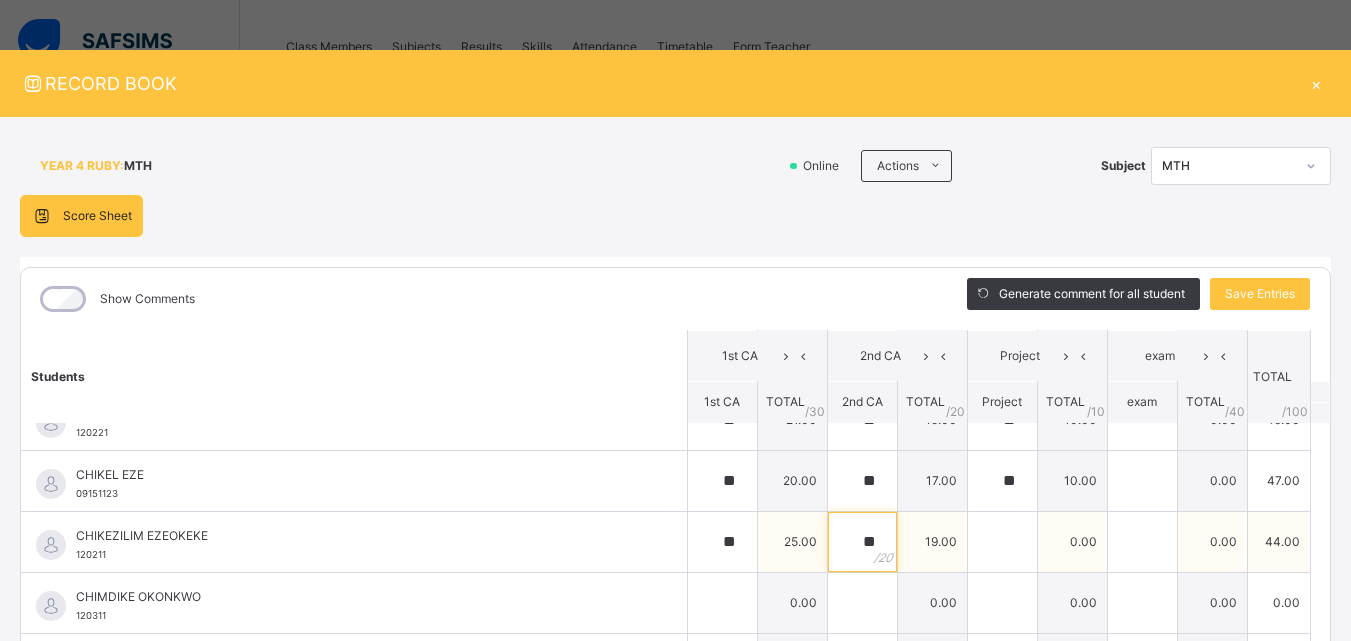 type on "**" 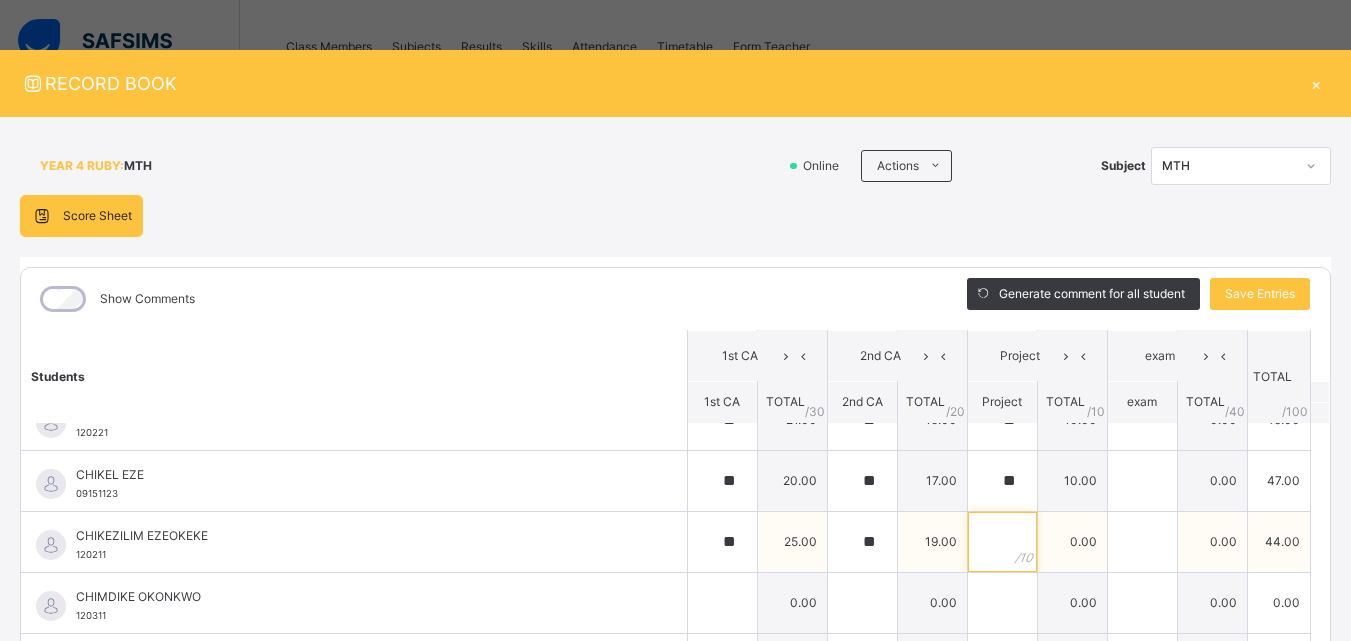 click at bounding box center (1002, 542) 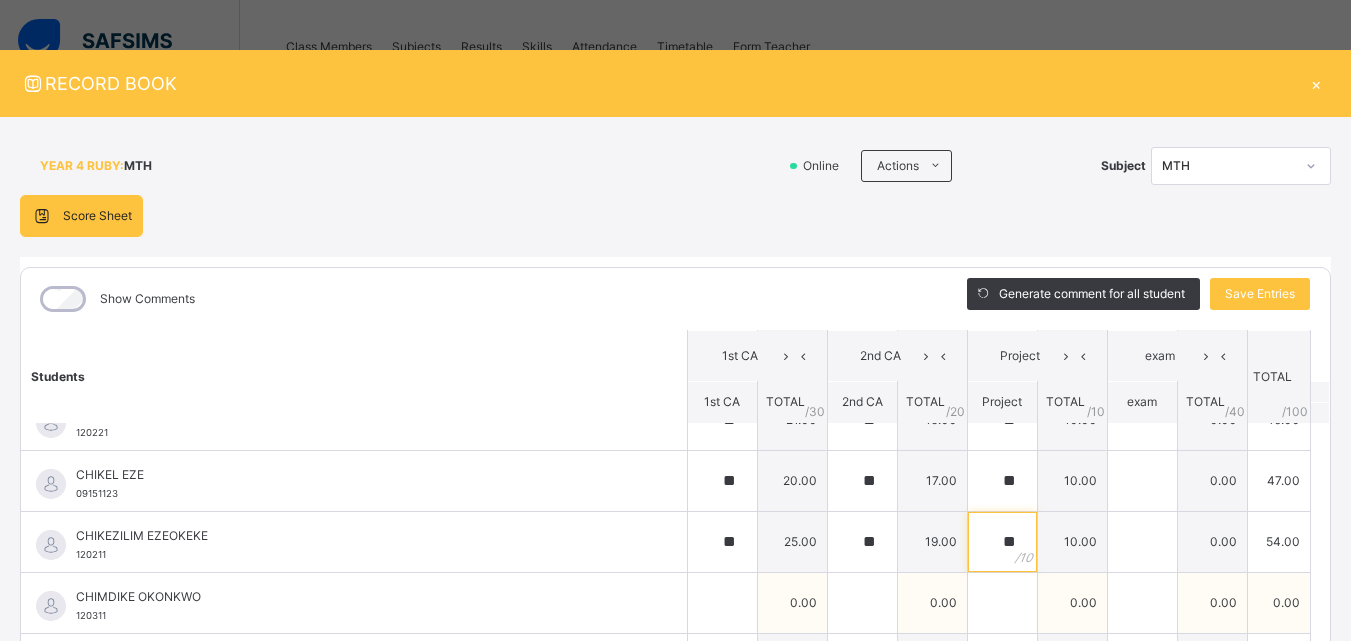 type on "**" 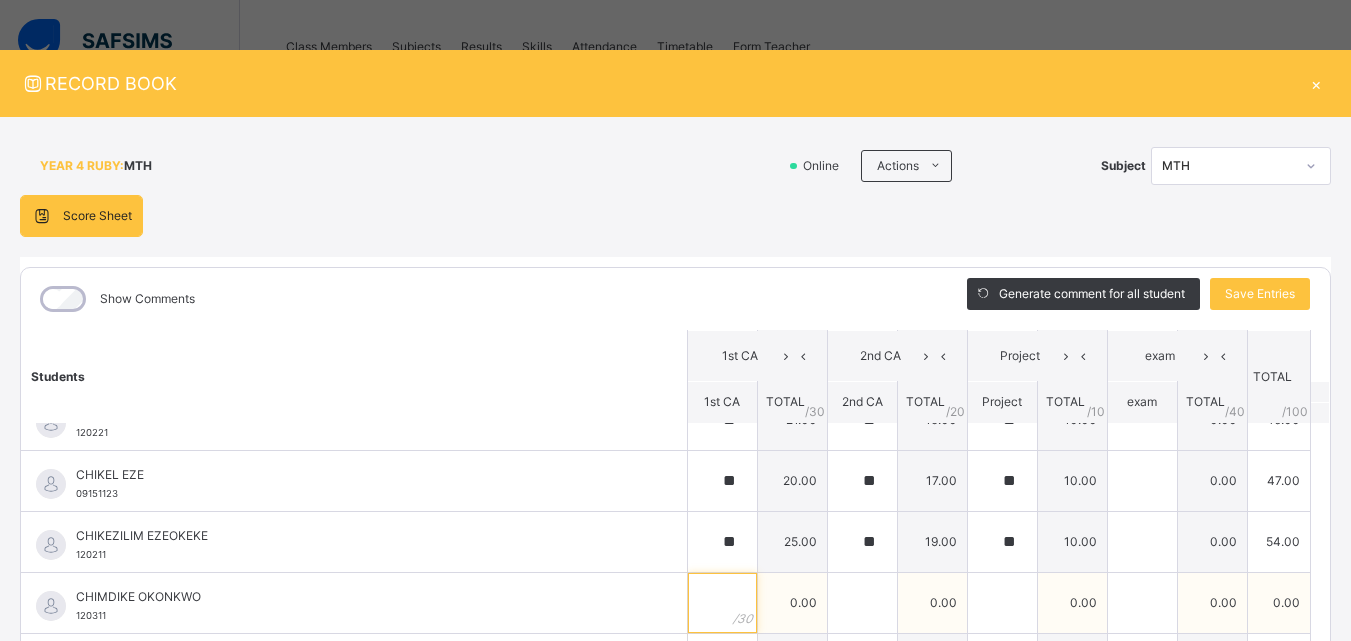 click at bounding box center (722, 603) 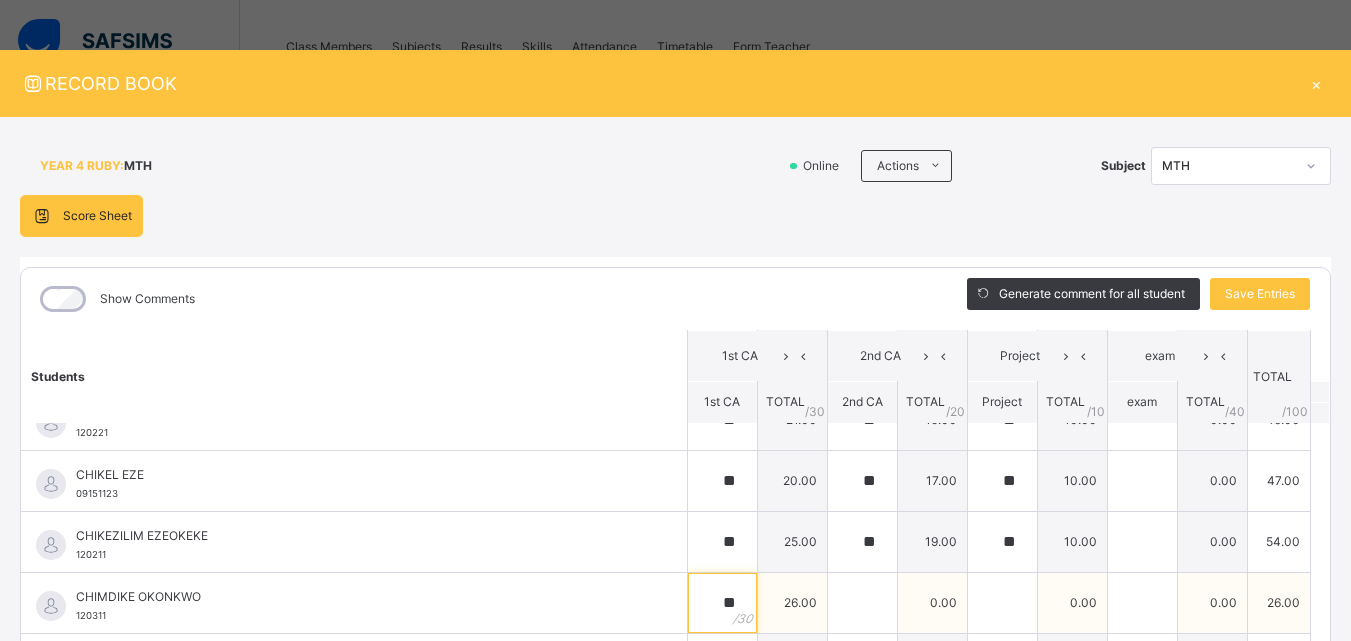 type on "**" 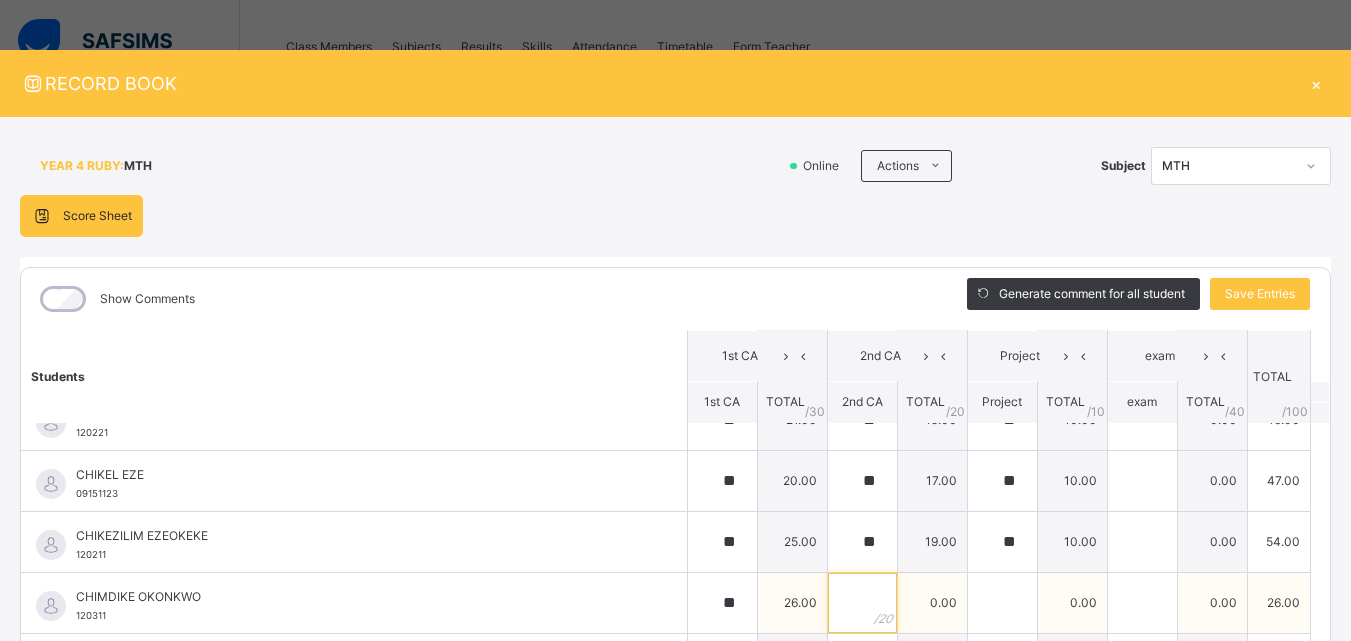 click at bounding box center (862, 603) 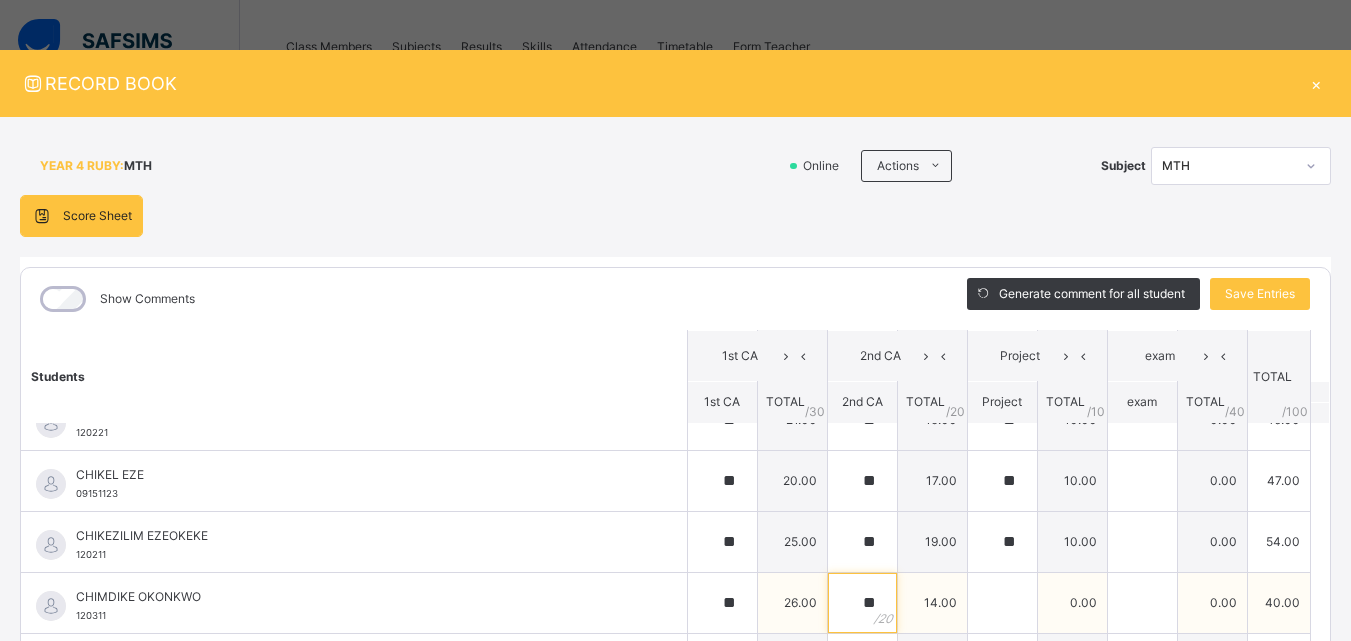 type on "**" 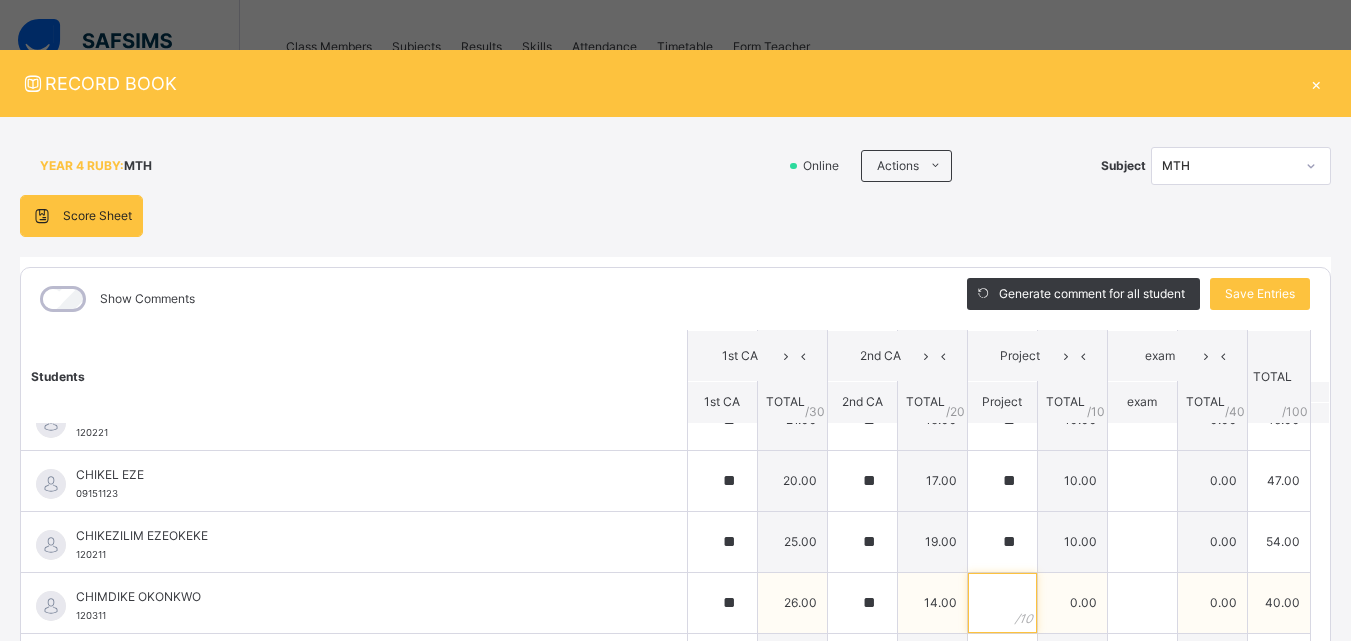 click at bounding box center (1002, 603) 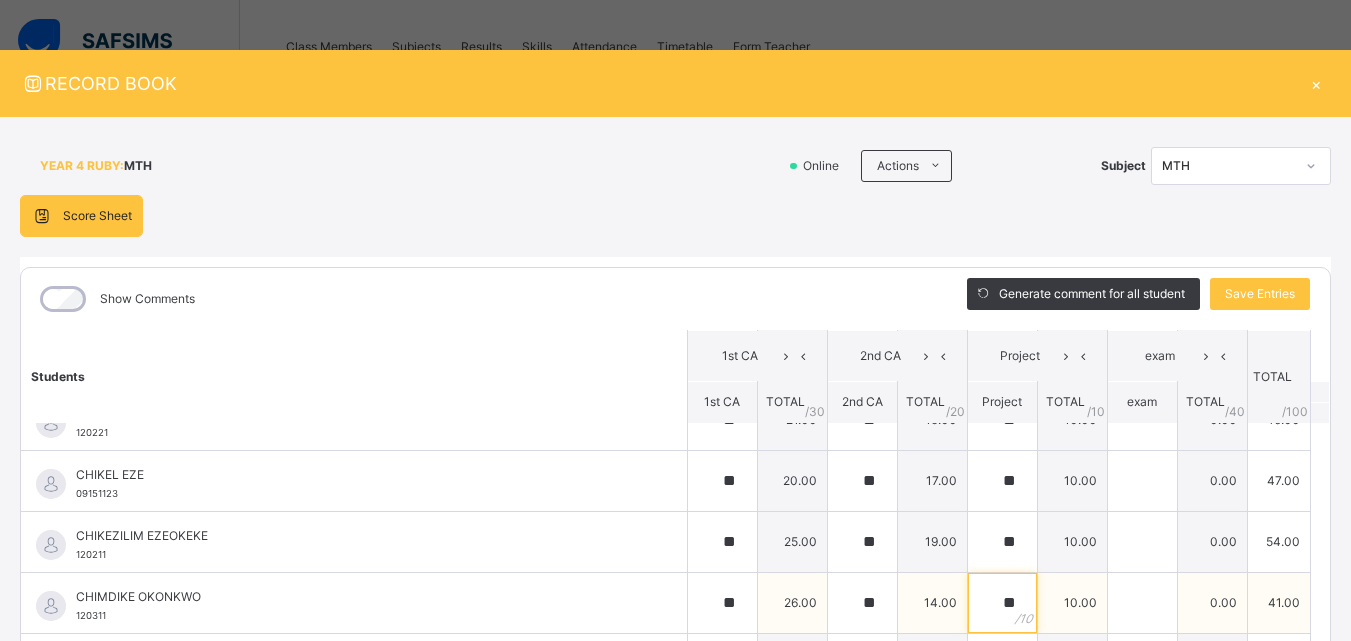 click on "**" at bounding box center (1002, 603) 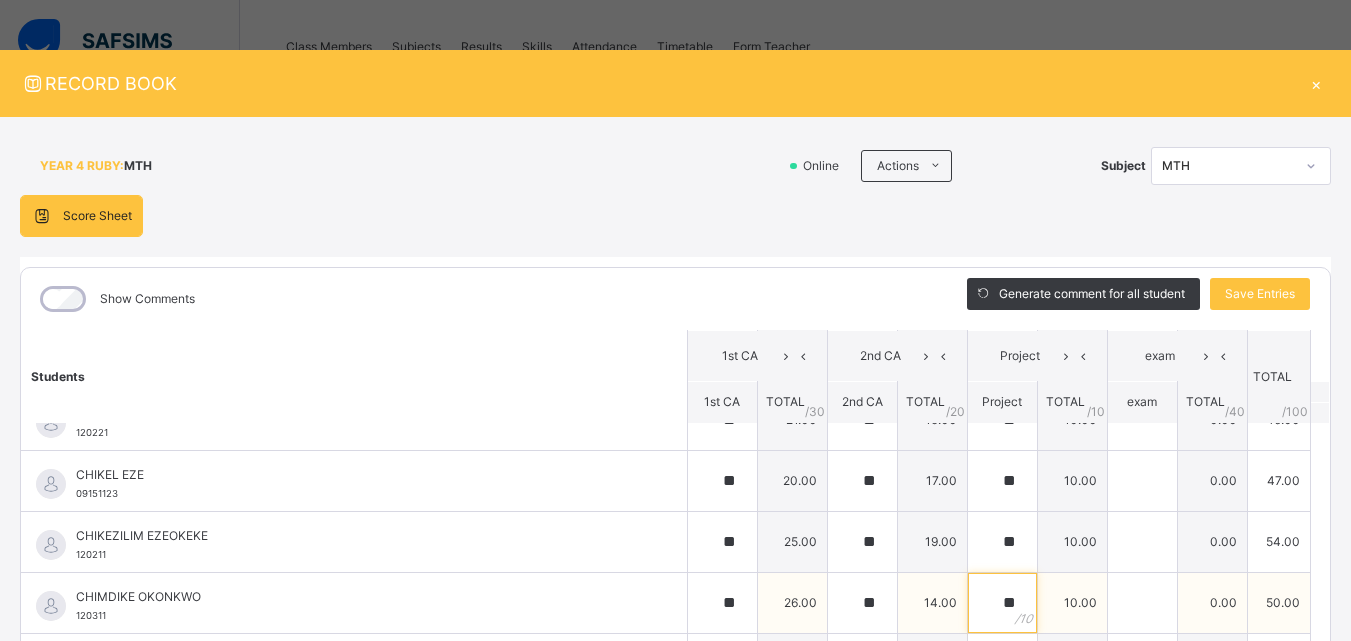 type on "**" 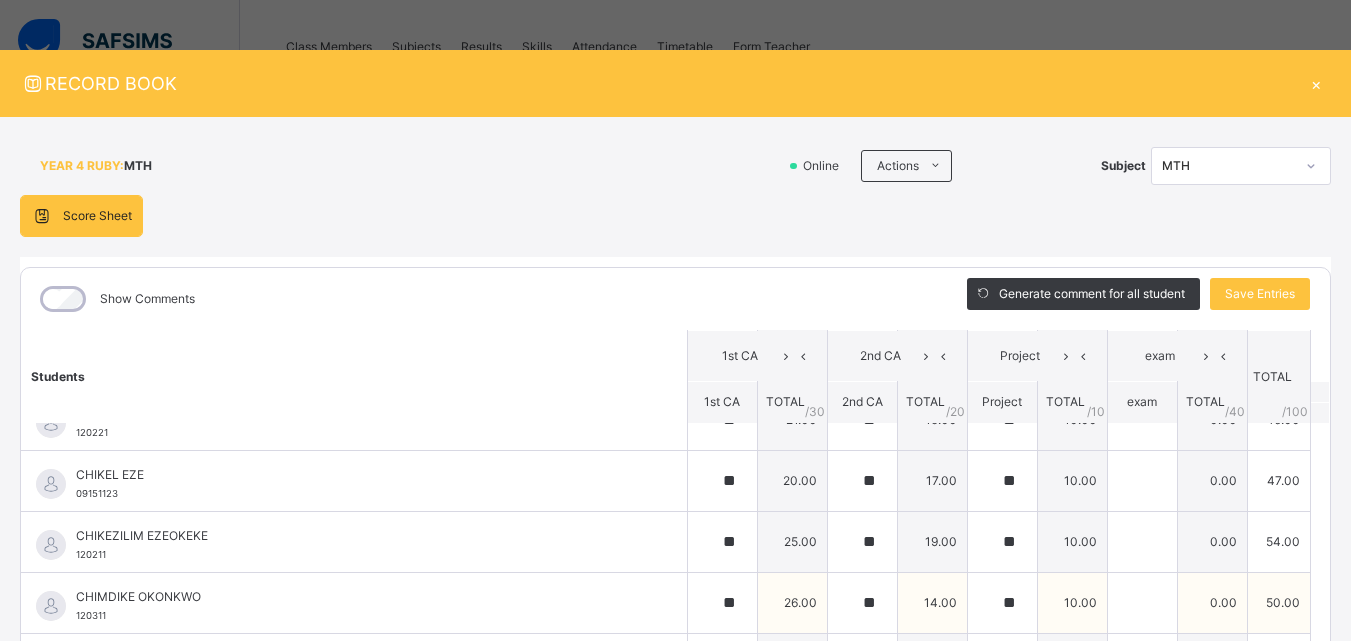 click on "CHIMDIKE  OKONKWO" at bounding box center [359, 597] 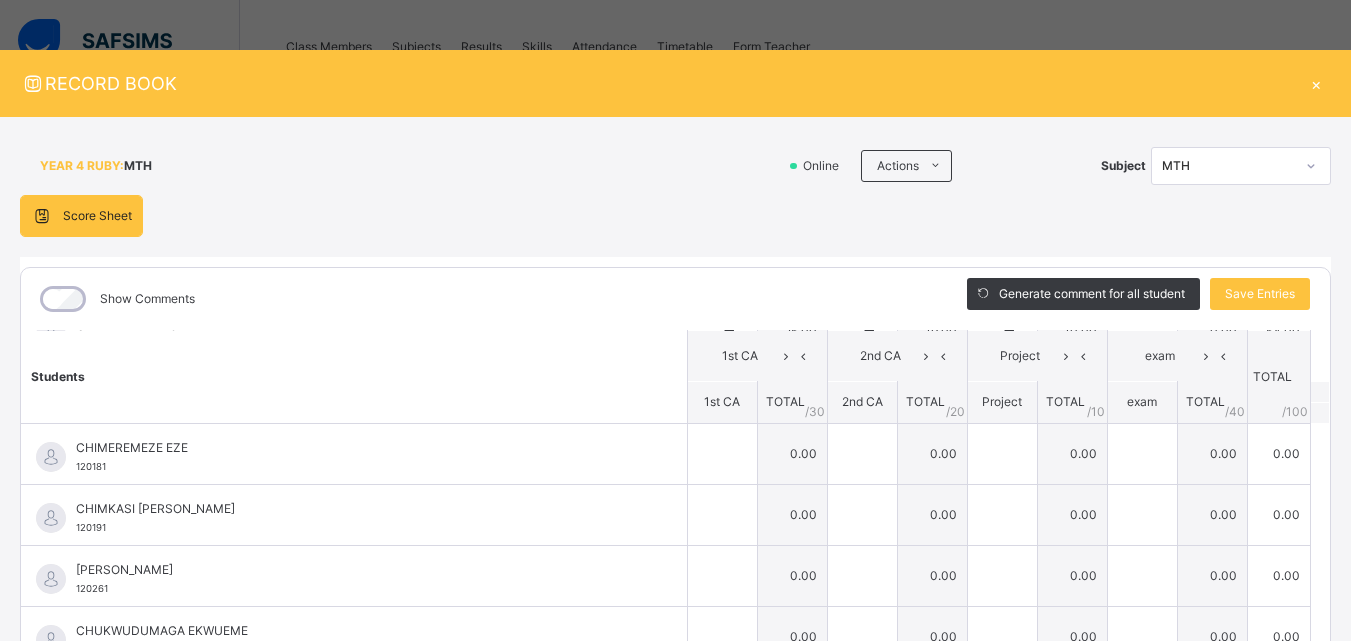 scroll, scrollTop: 600, scrollLeft: 0, axis: vertical 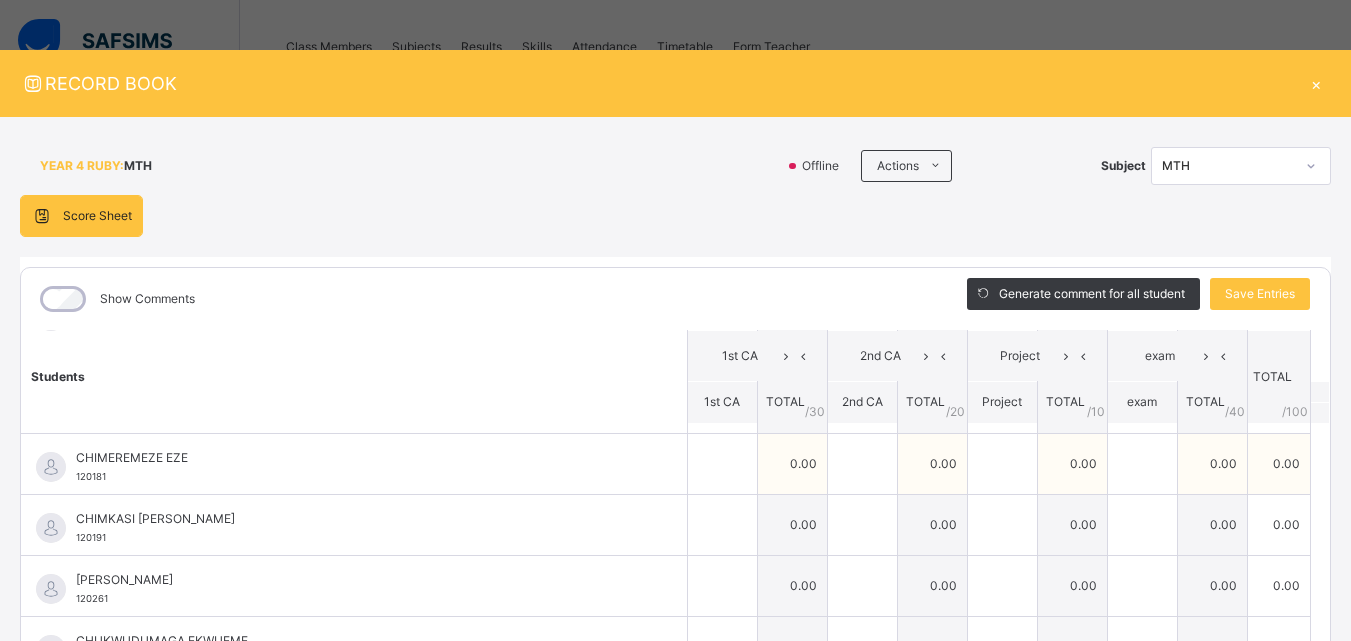 click on "CHIMEREMEZE  EZE" at bounding box center [359, 458] 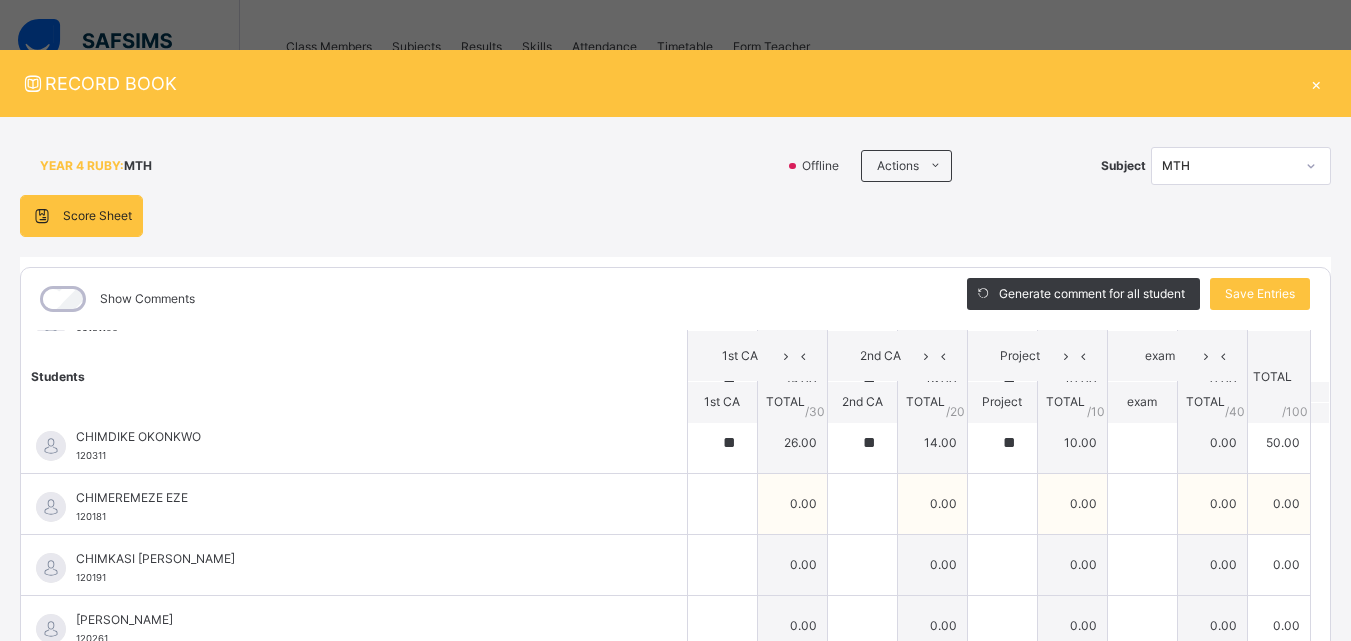 scroll, scrollTop: 520, scrollLeft: 0, axis: vertical 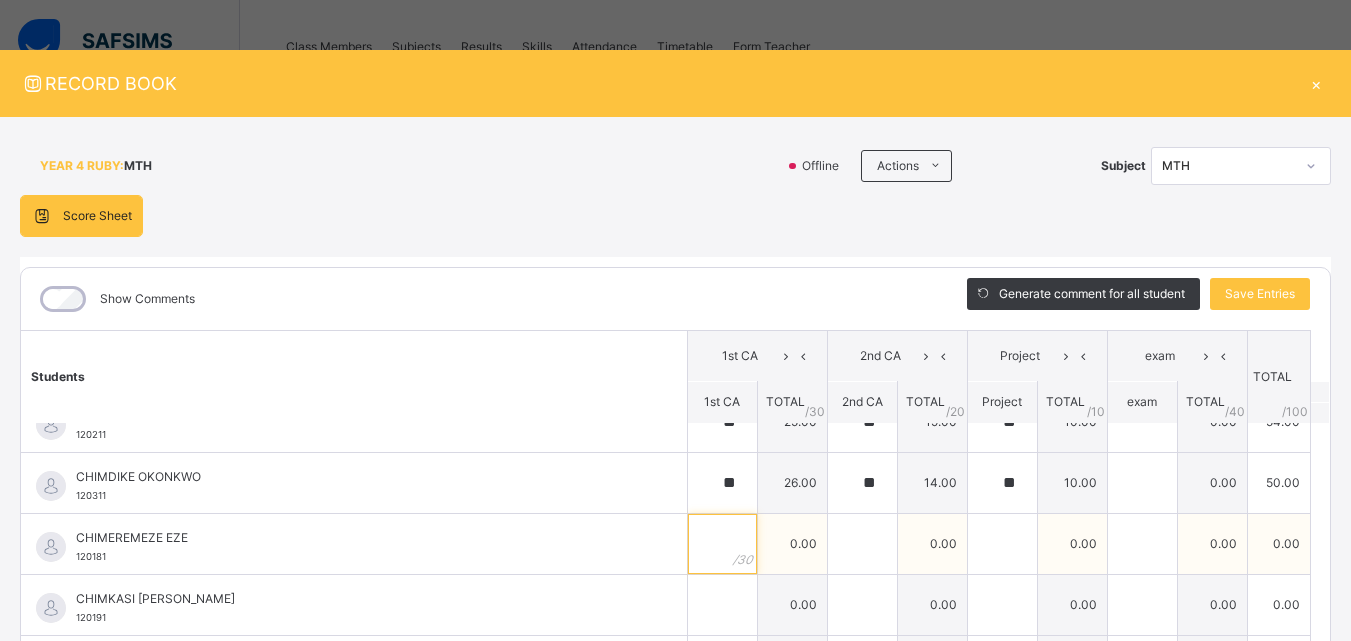 click at bounding box center [722, 544] 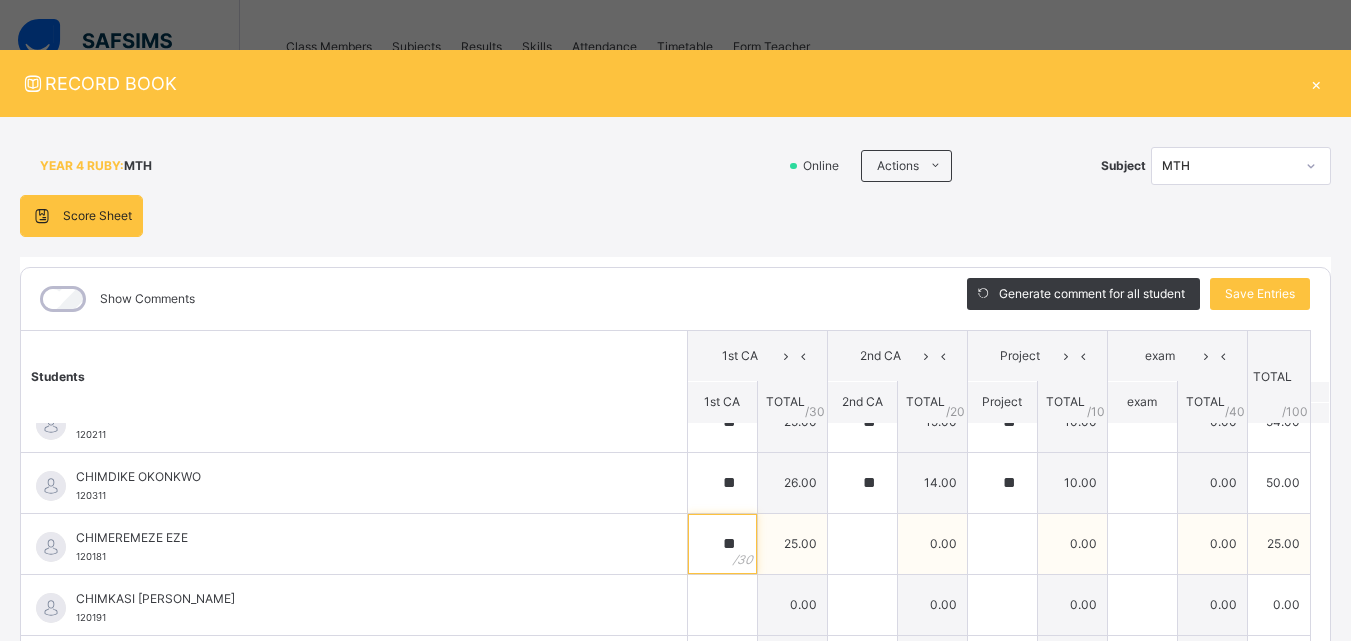 type on "**" 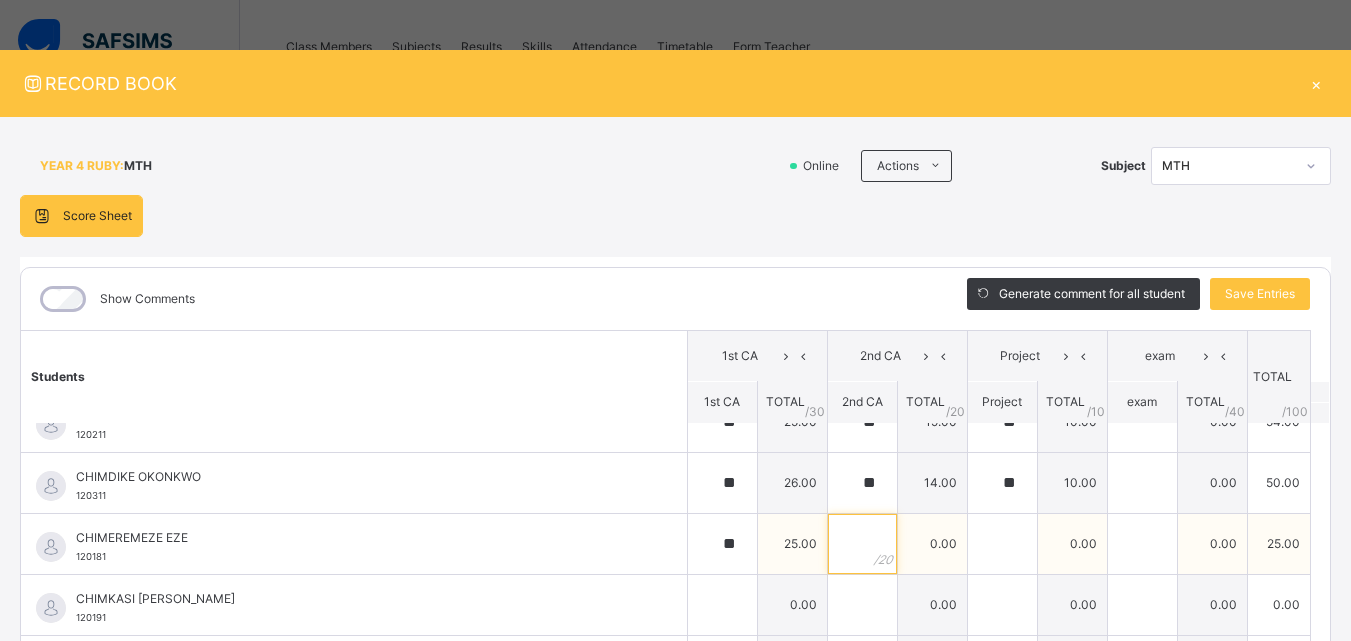 click at bounding box center [862, 544] 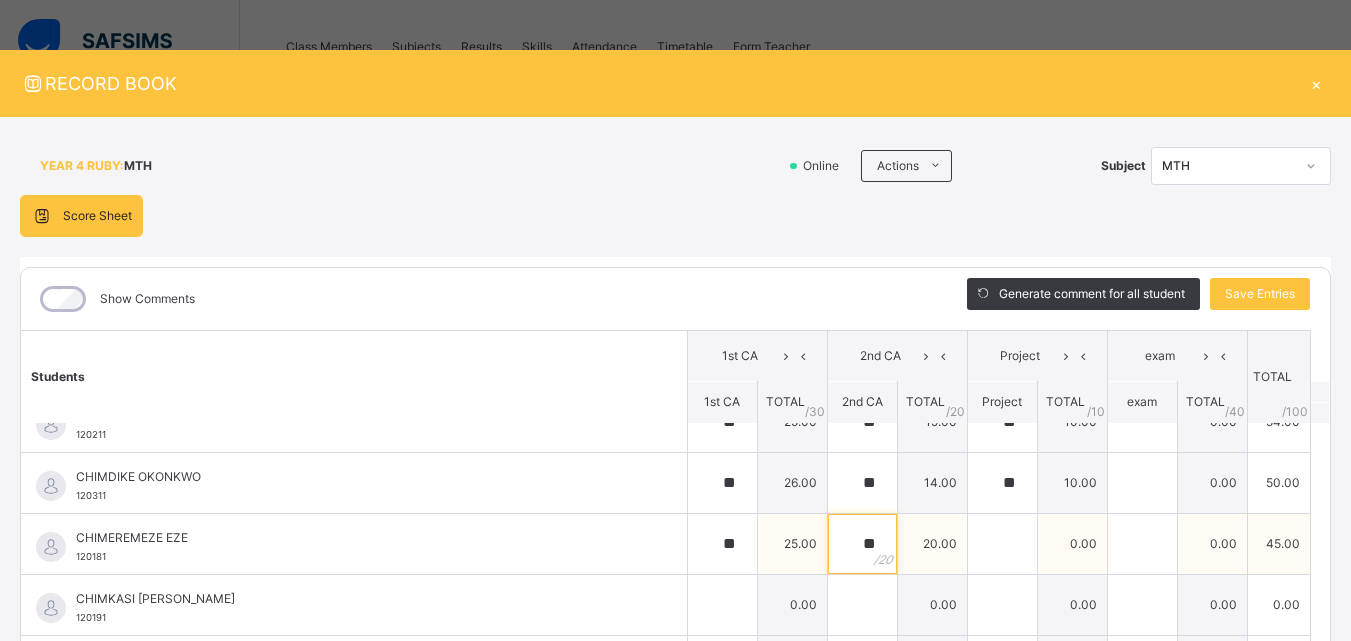 type on "**" 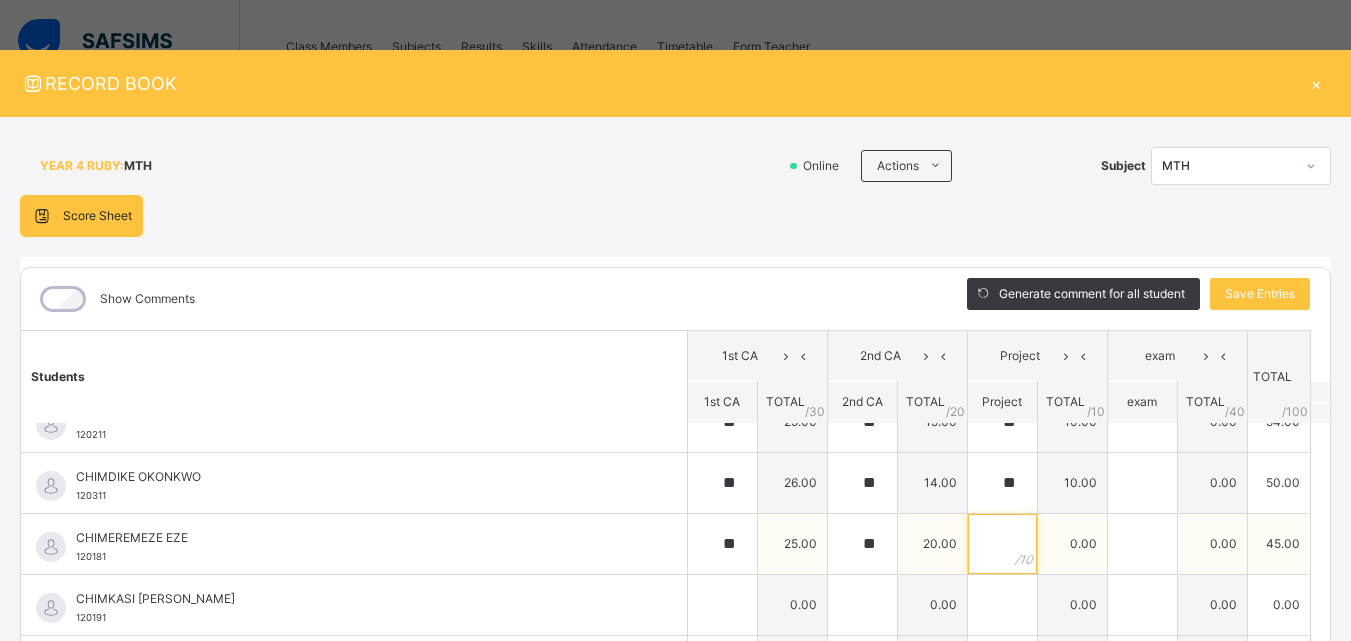 click at bounding box center (1002, 544) 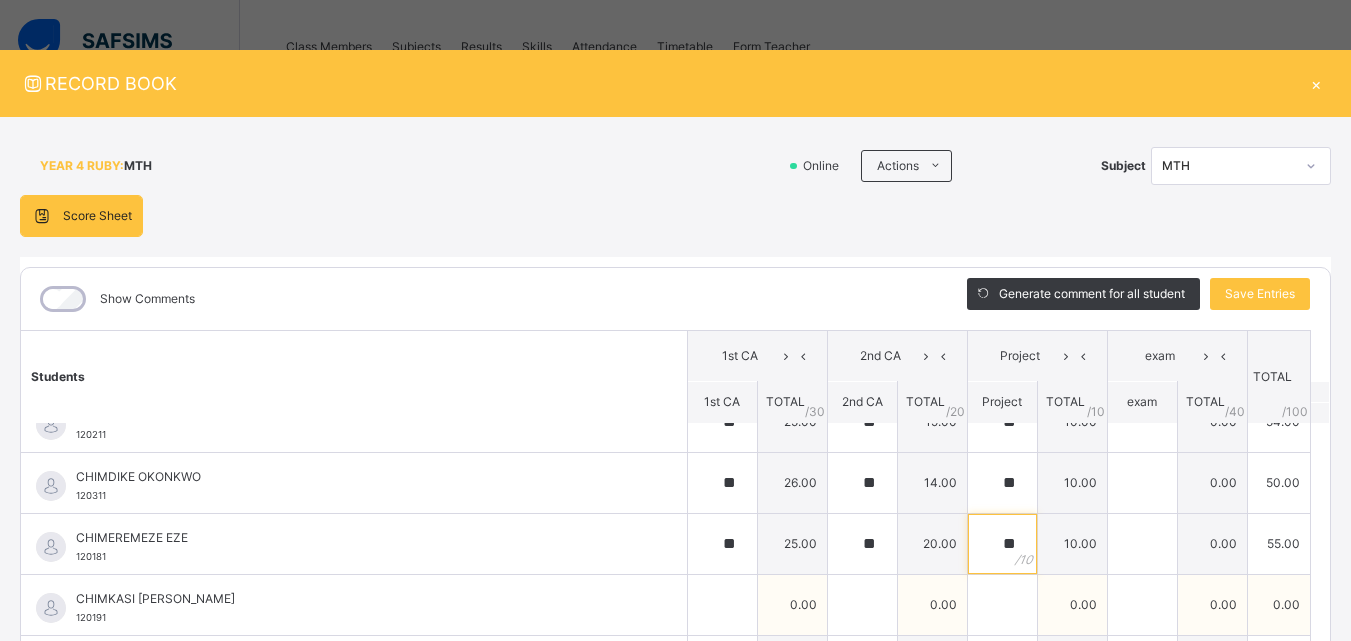 type on "**" 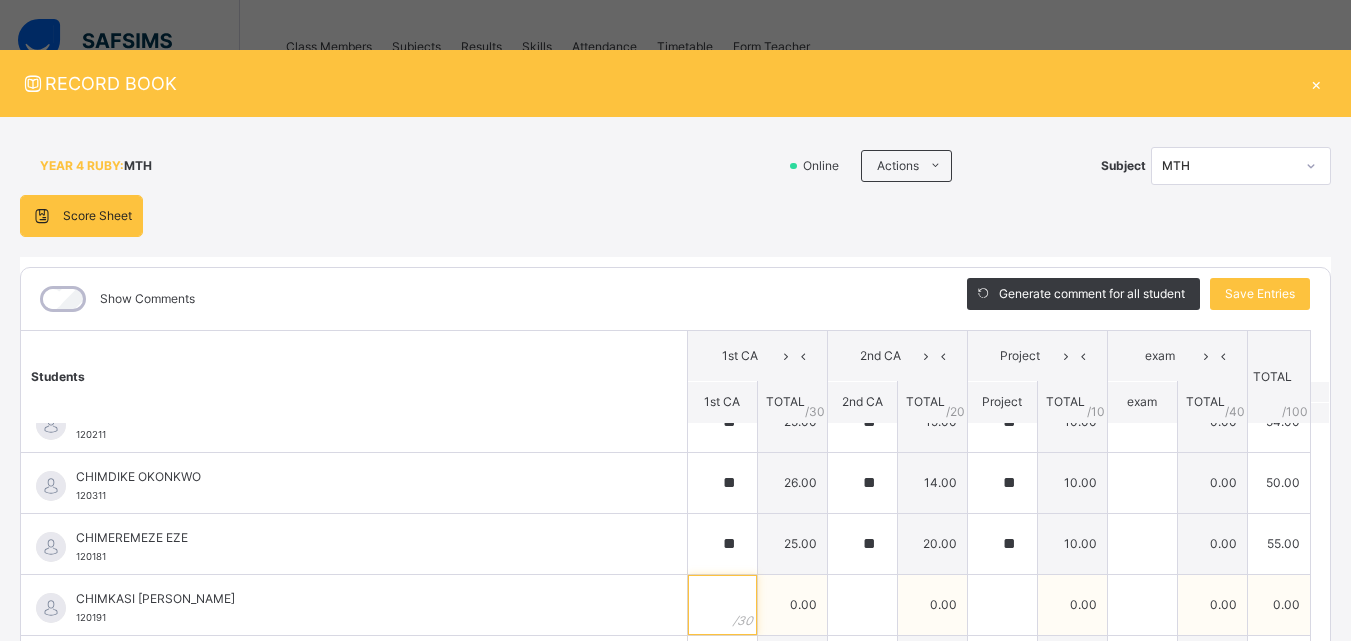 click at bounding box center [722, 605] 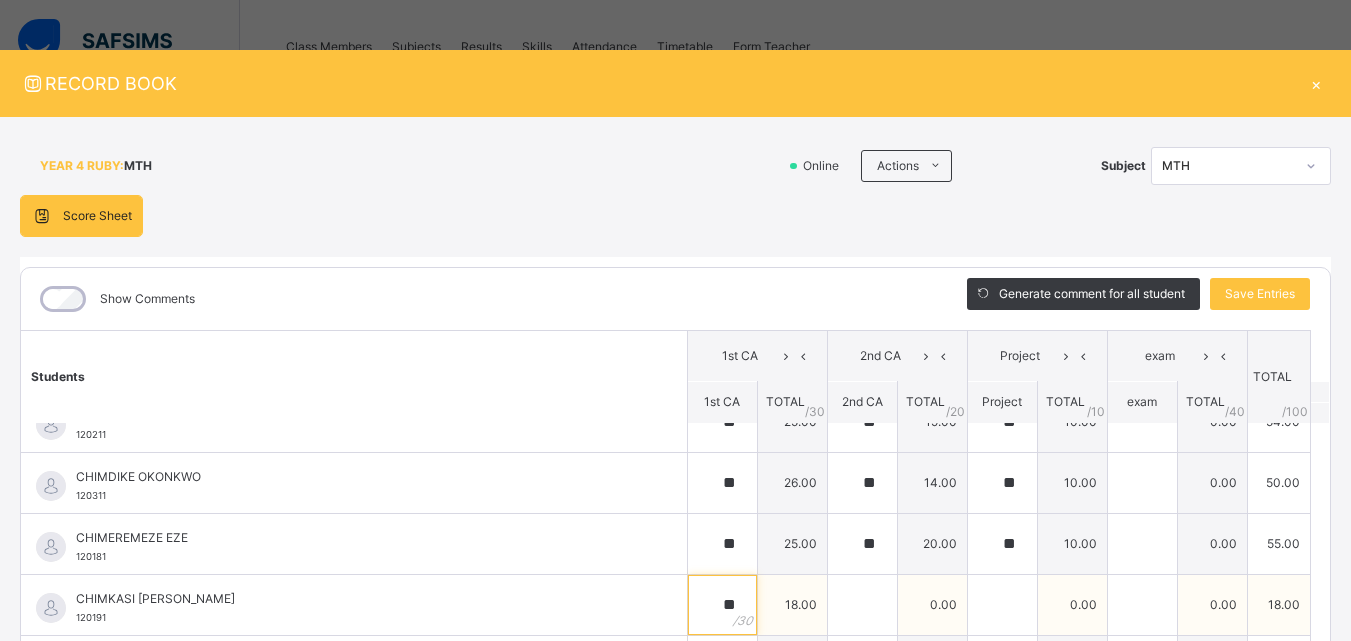 type on "**" 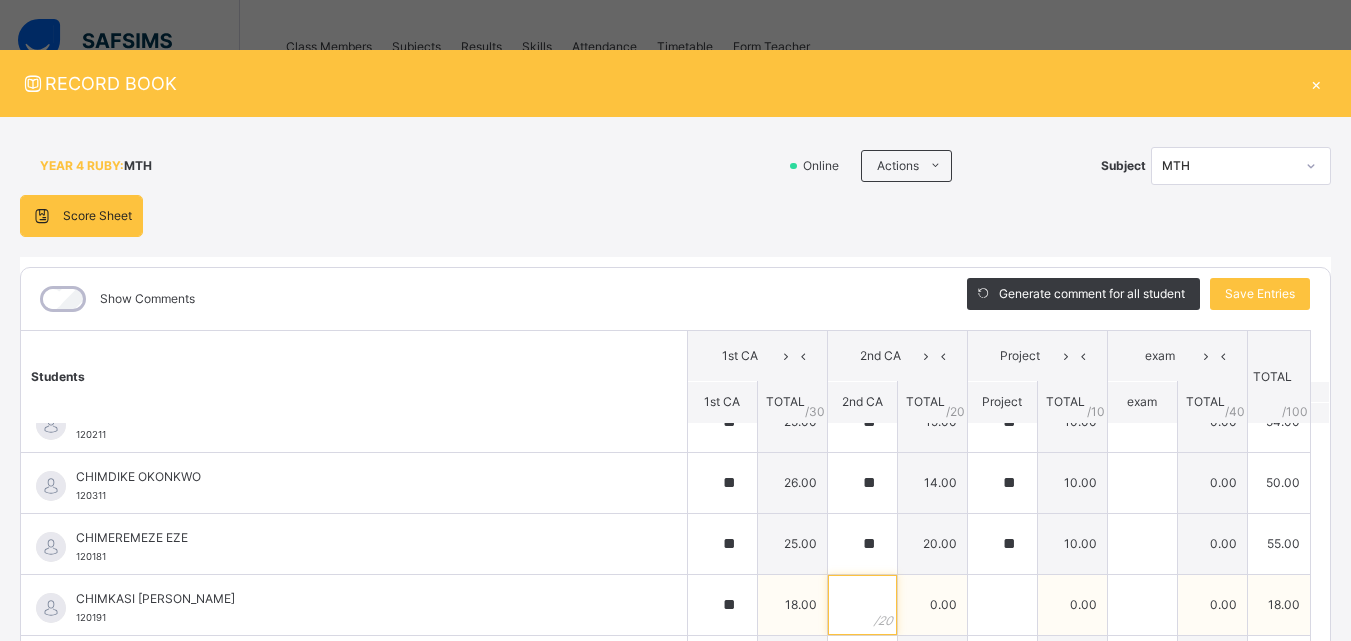 click at bounding box center (862, 605) 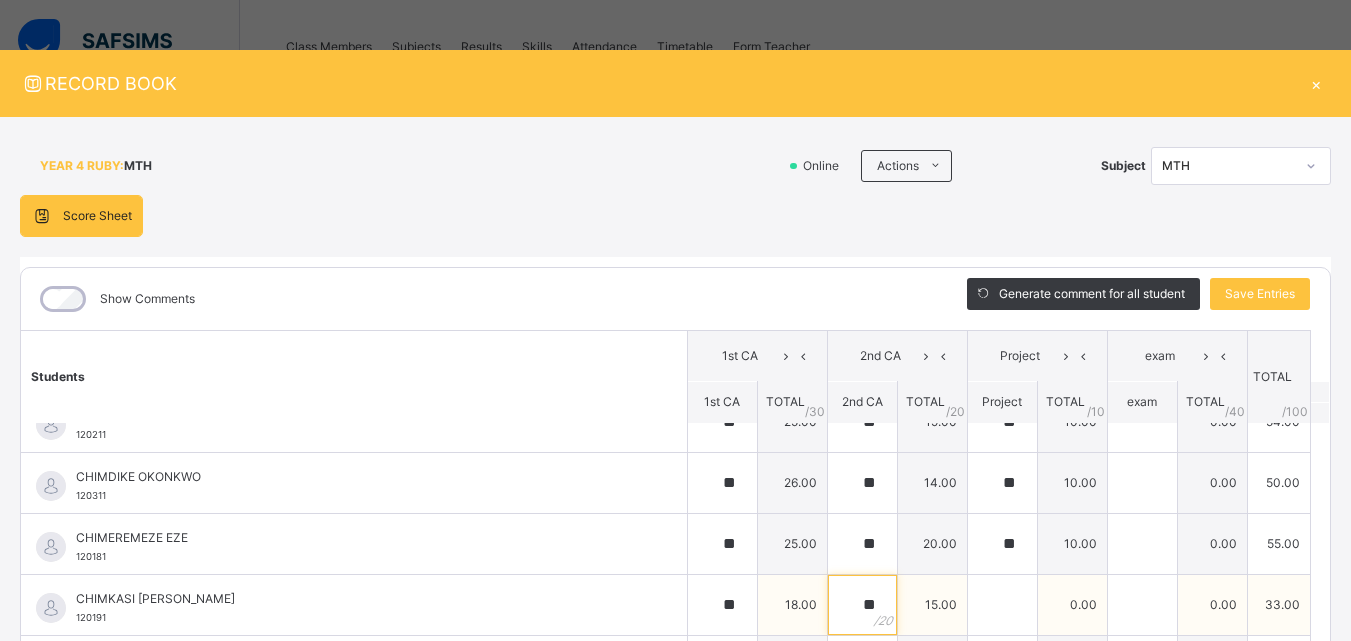 type on "**" 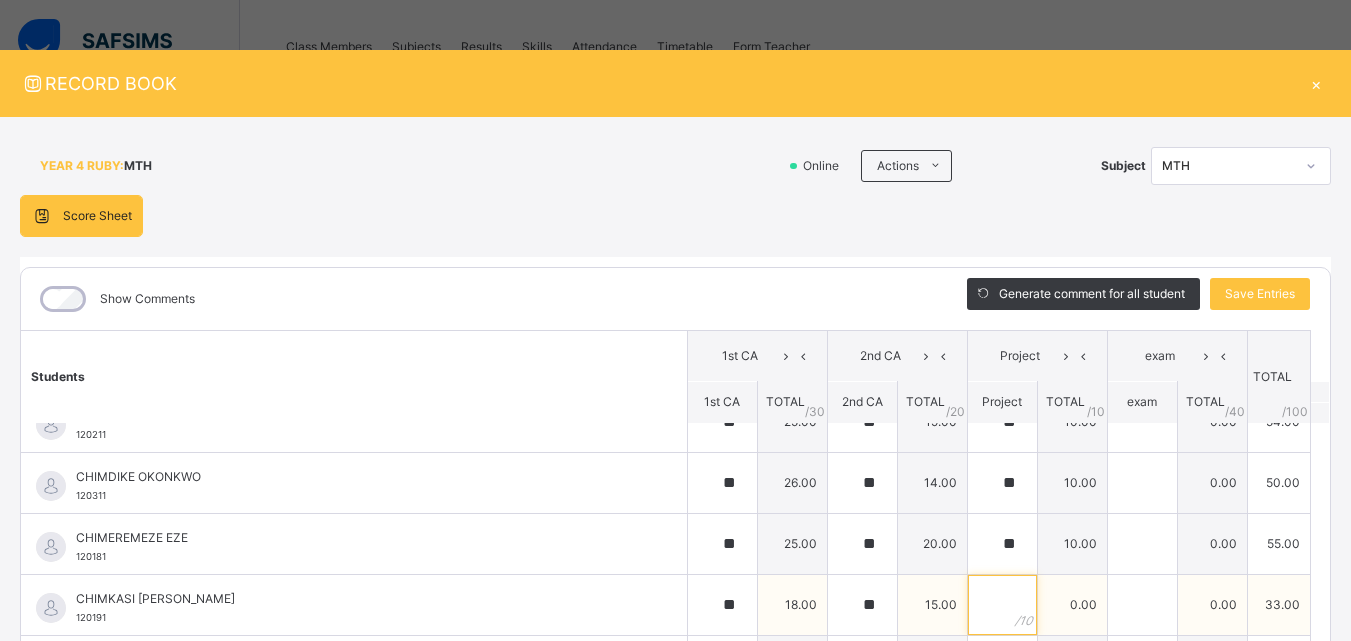 click at bounding box center [1002, 605] 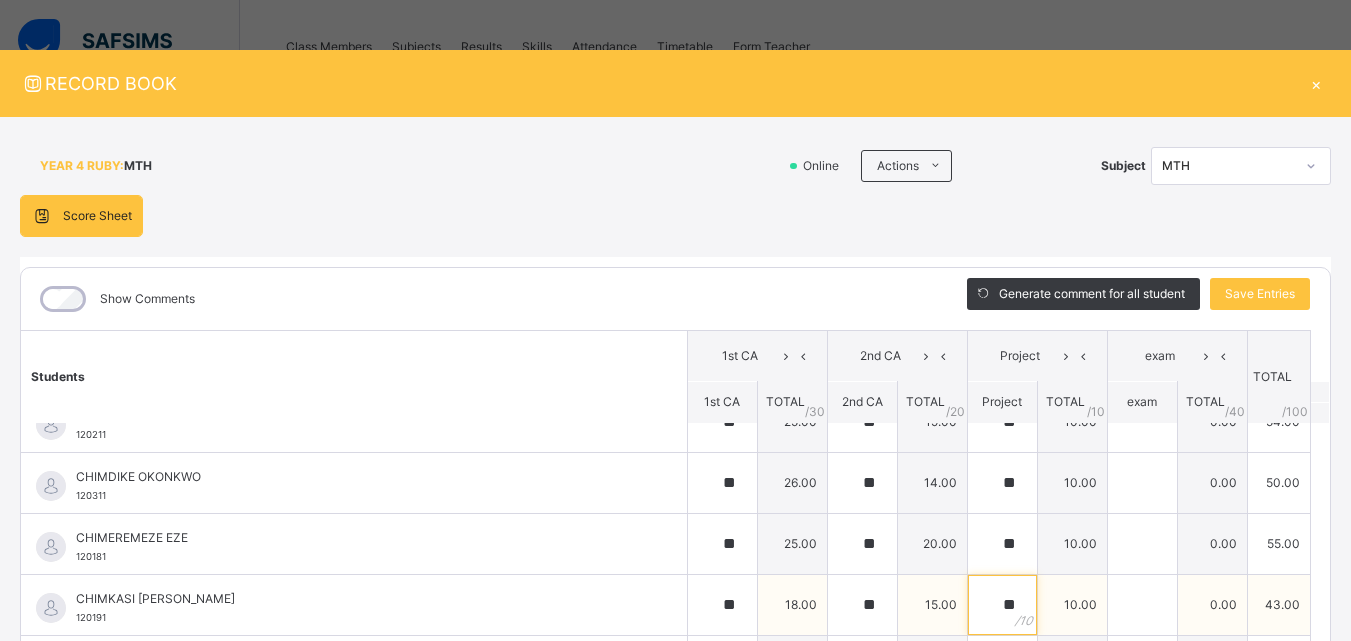 type on "**" 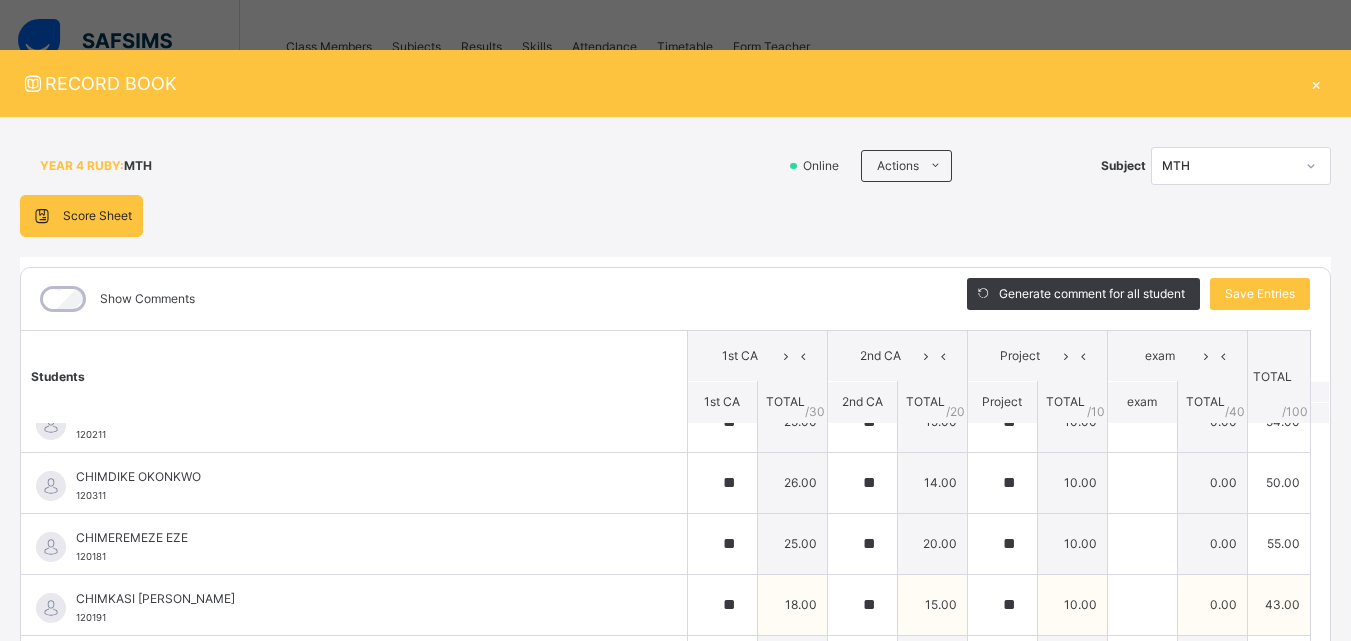 click on "CHIMKASI [PERSON_NAME]" at bounding box center (359, 599) 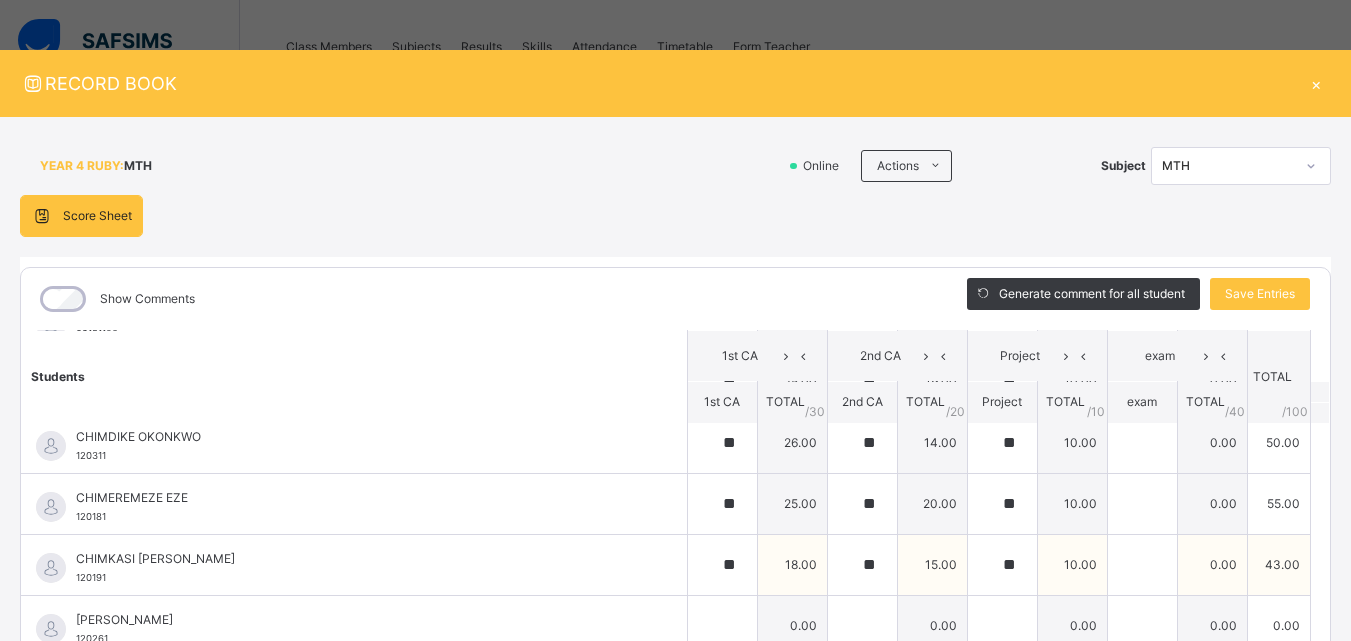 scroll, scrollTop: 605, scrollLeft: 0, axis: vertical 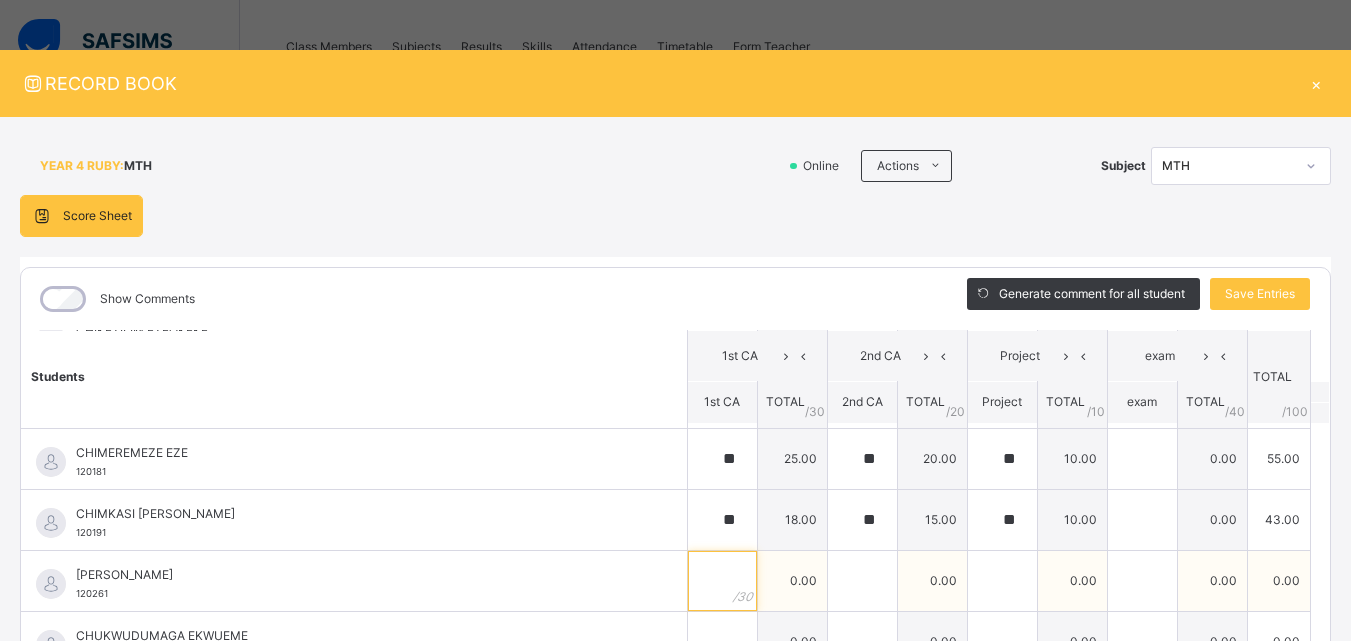 click at bounding box center (722, 581) 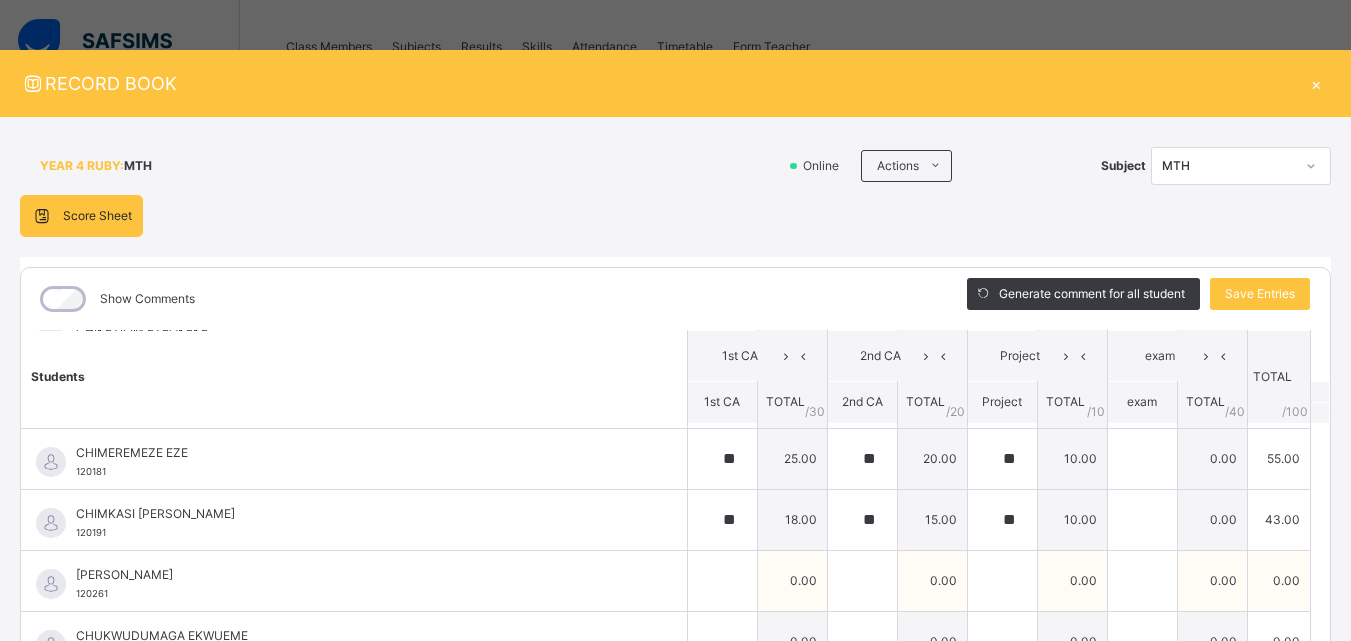 click at bounding box center (722, 581) 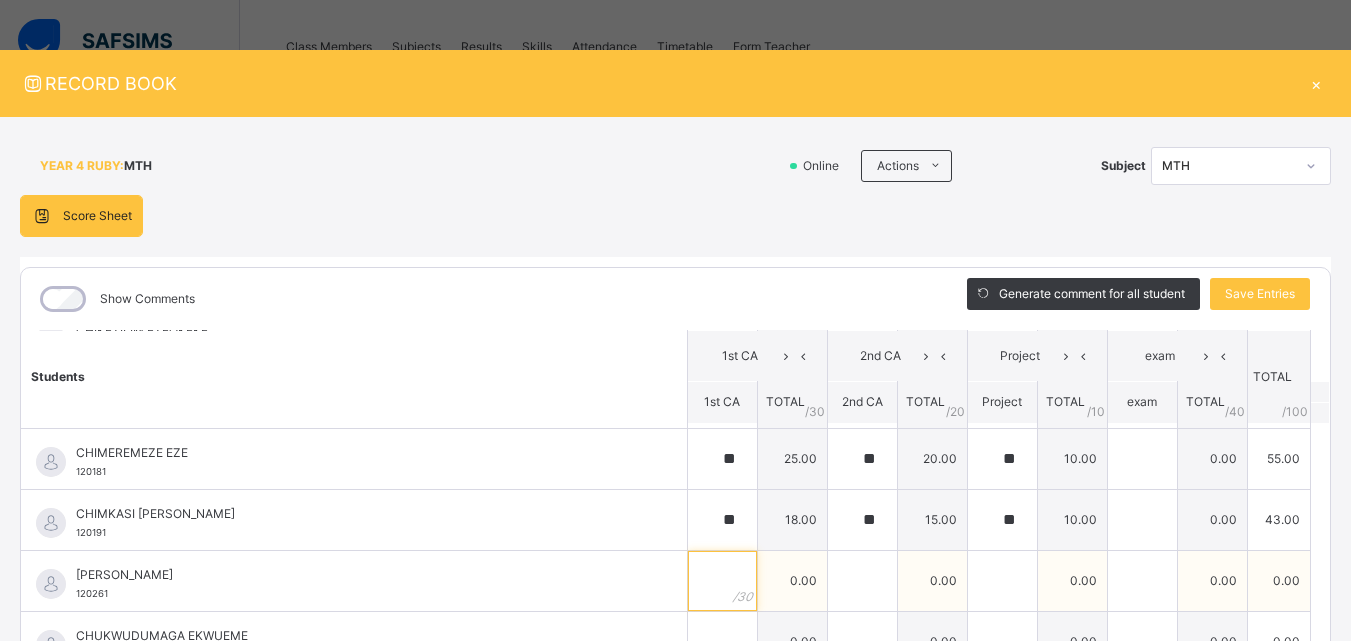 click at bounding box center [722, 581] 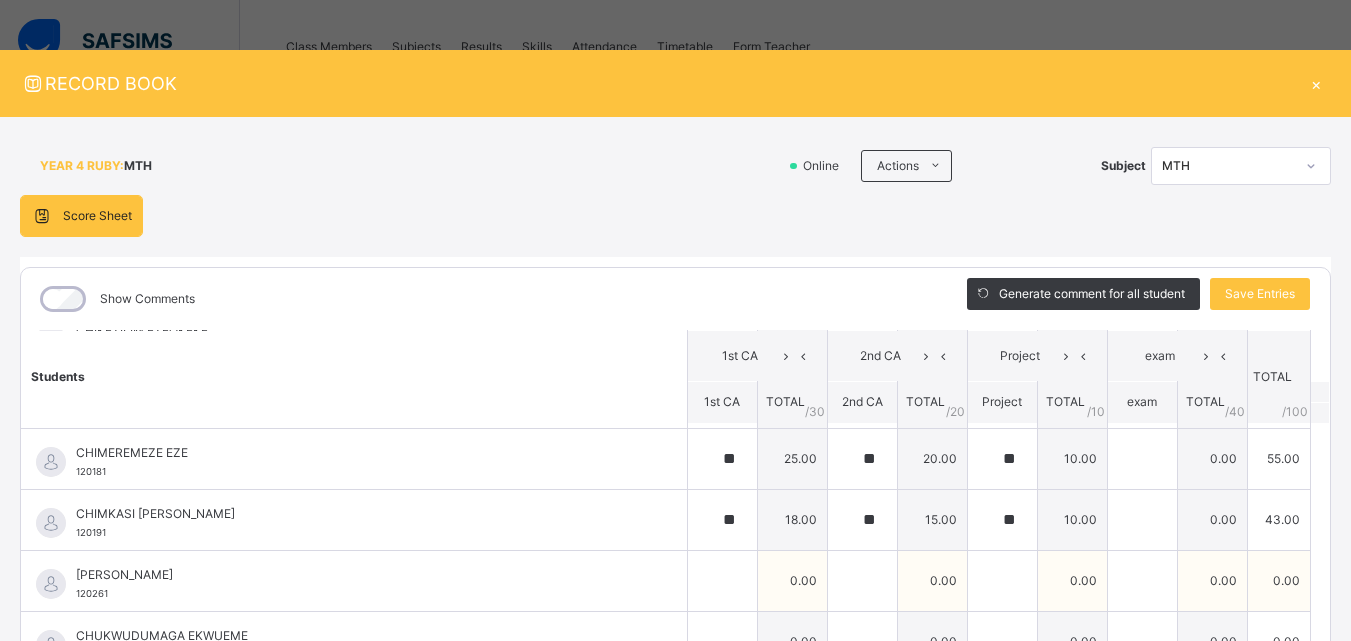 click at bounding box center [722, 581] 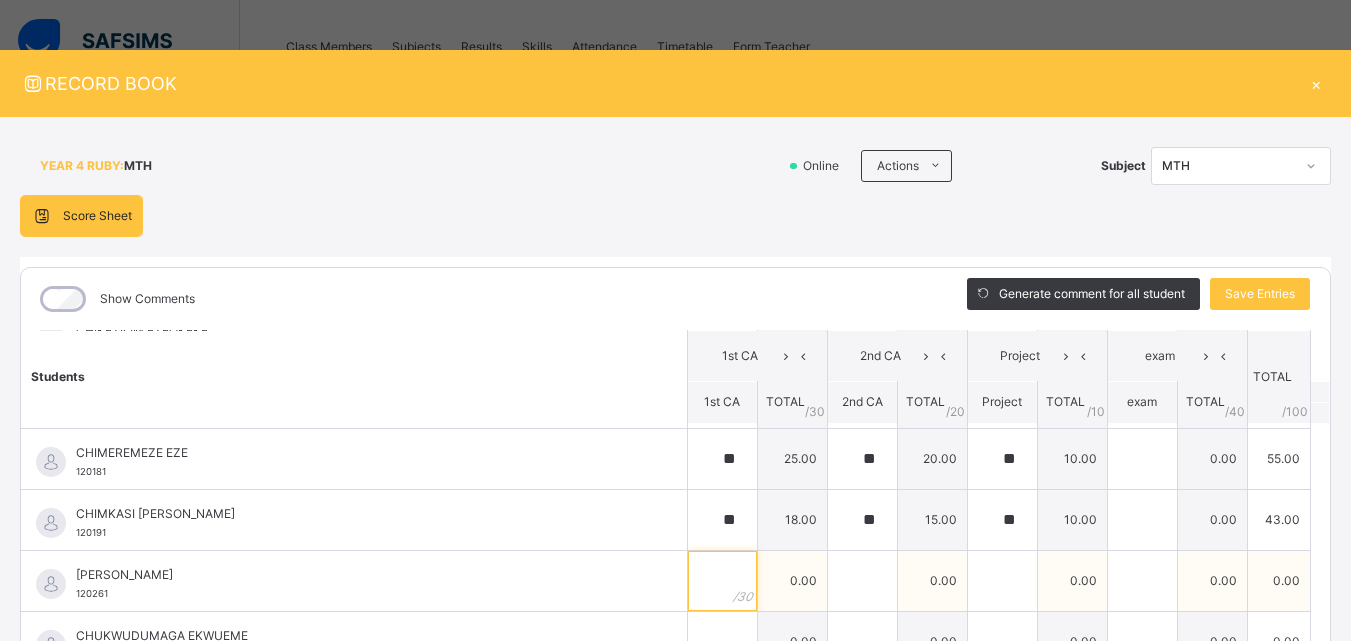 click at bounding box center (722, 581) 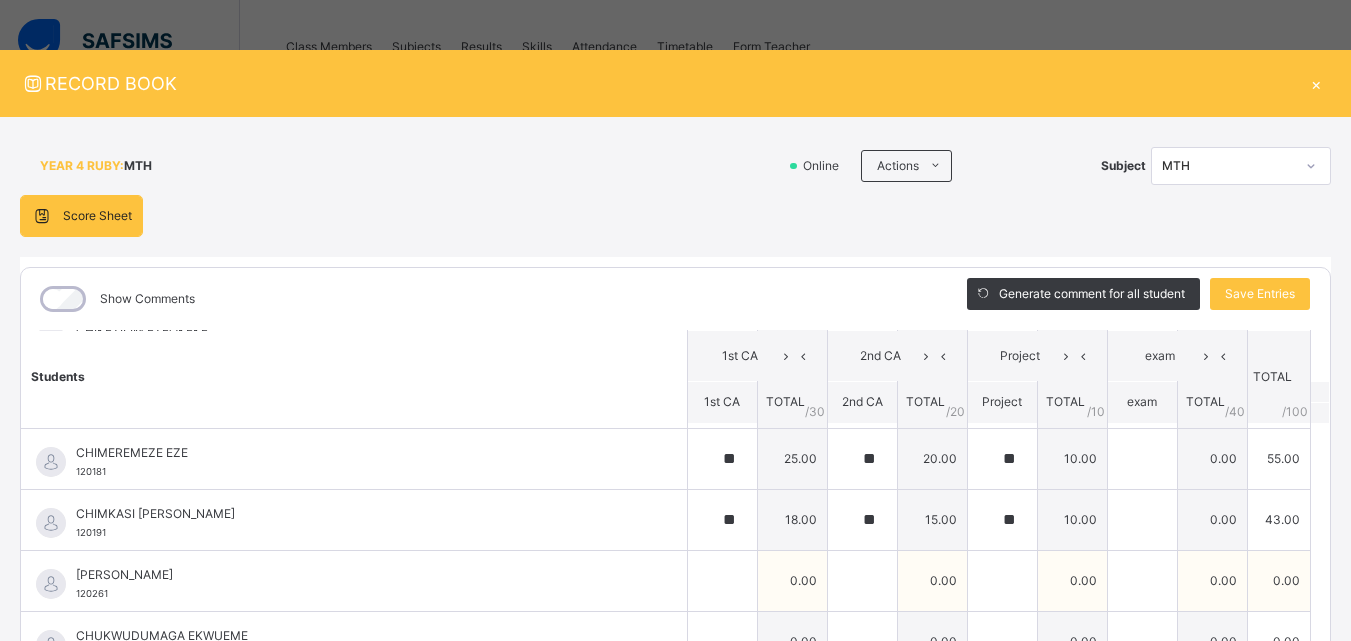 click at bounding box center [722, 581] 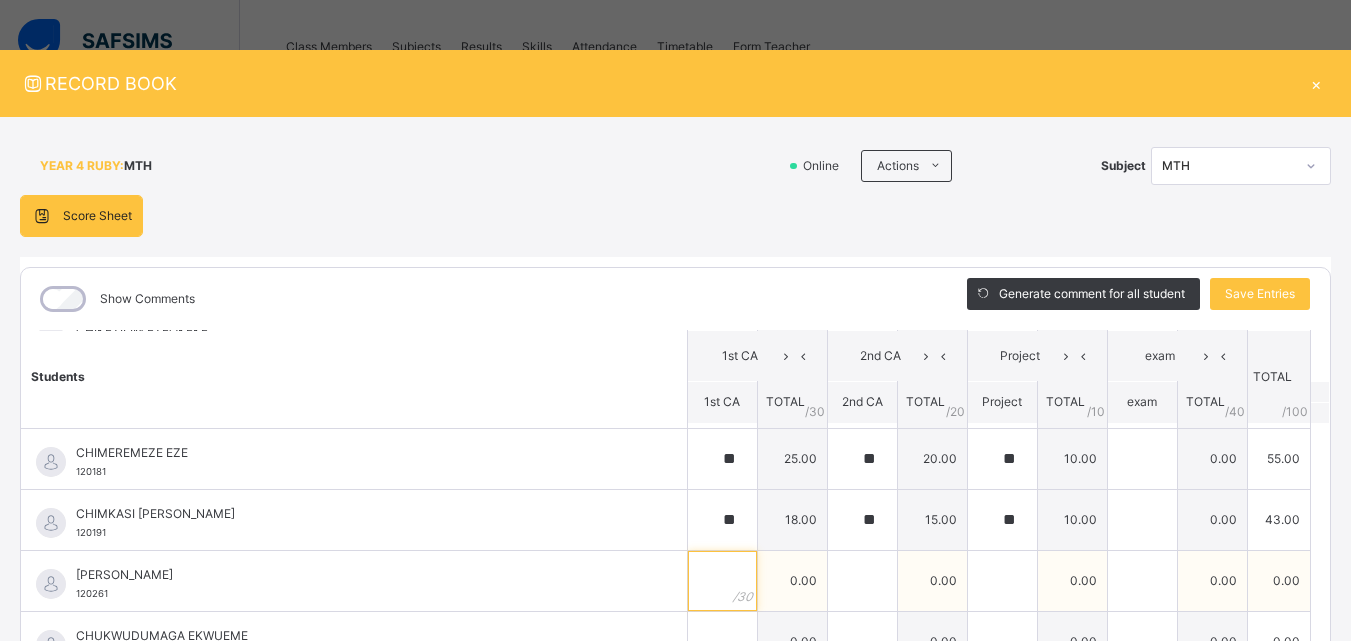 click at bounding box center (722, 581) 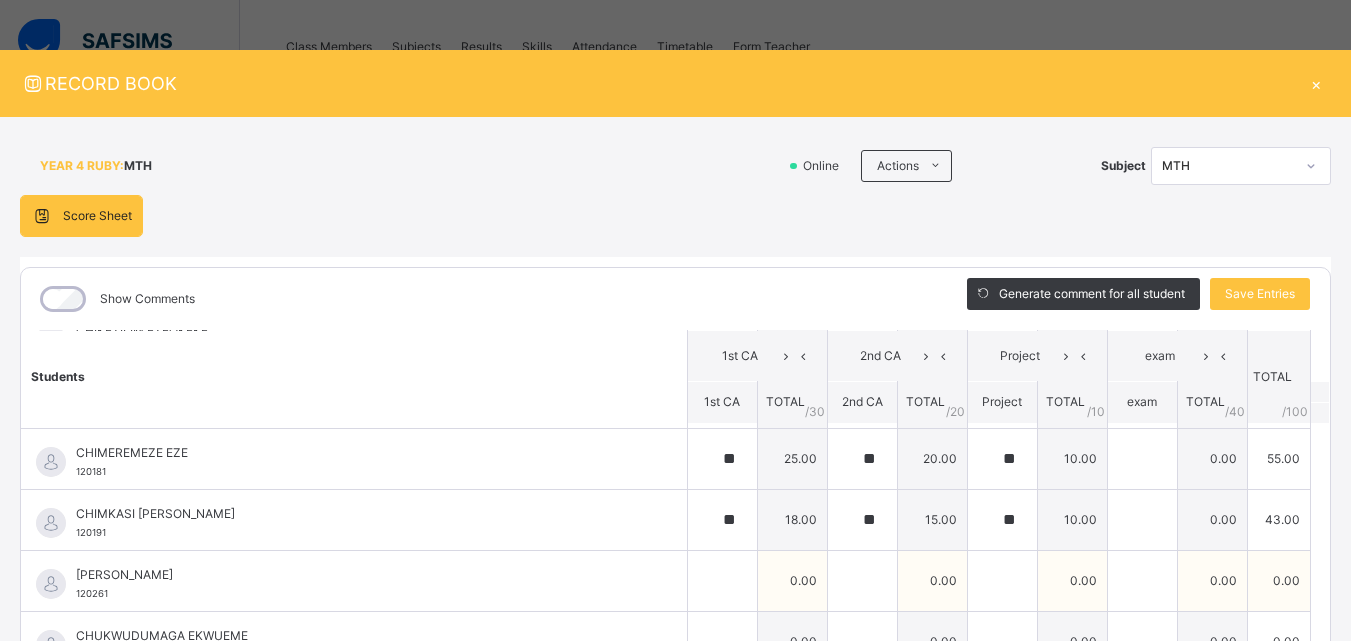 click at bounding box center (722, 581) 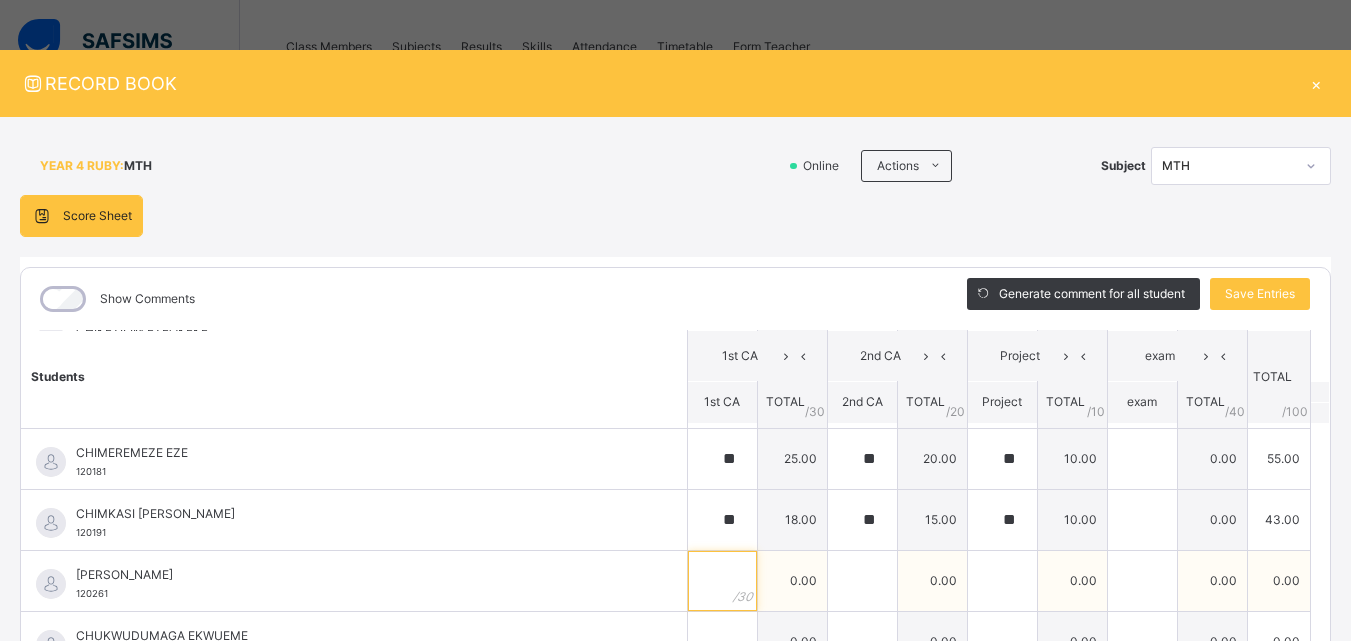 click at bounding box center (722, 581) 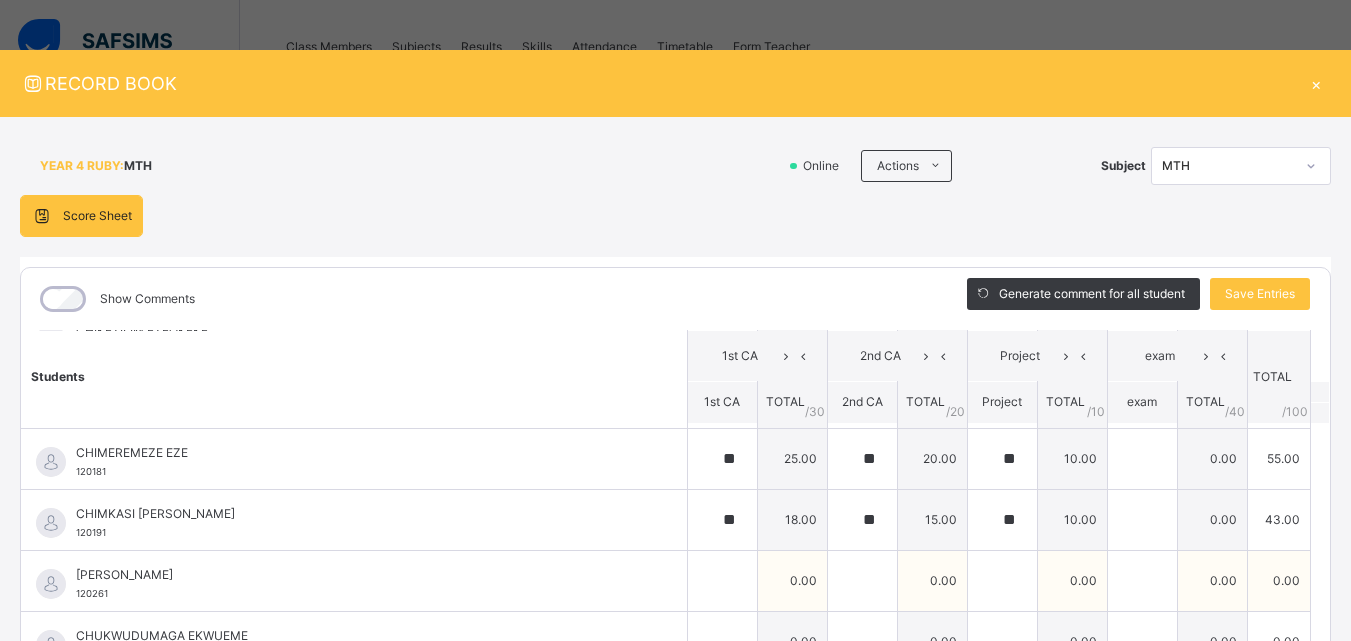click at bounding box center [722, 581] 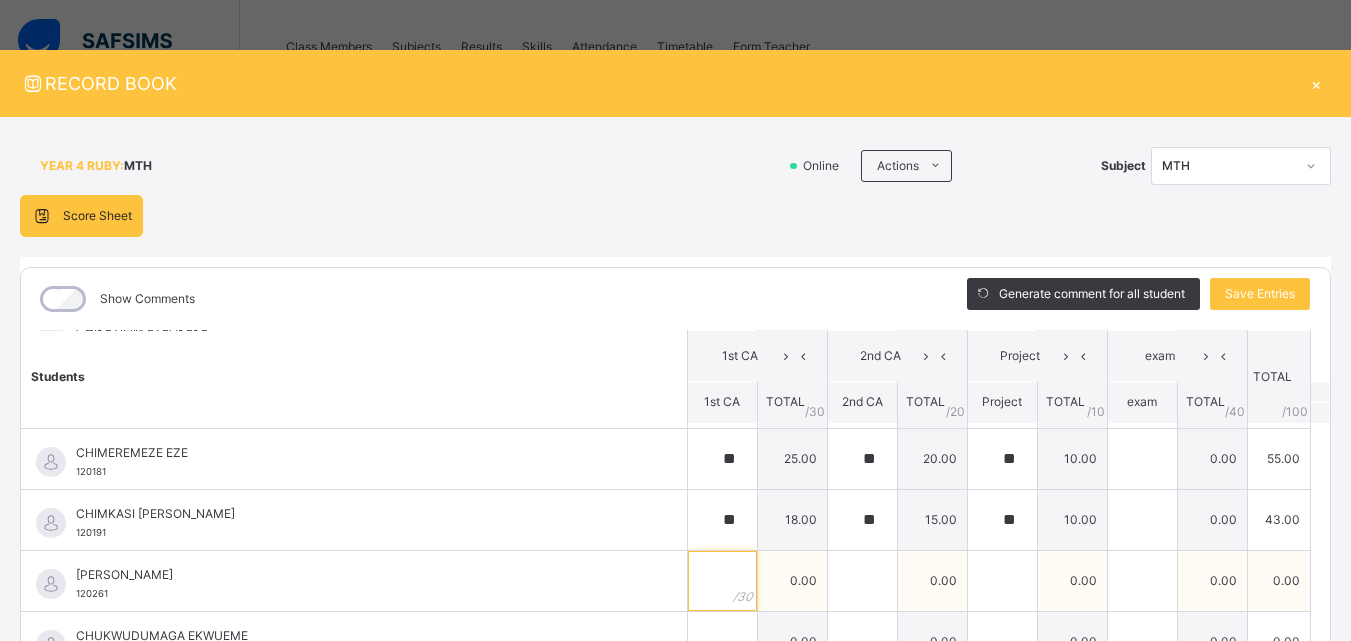 click at bounding box center (722, 581) 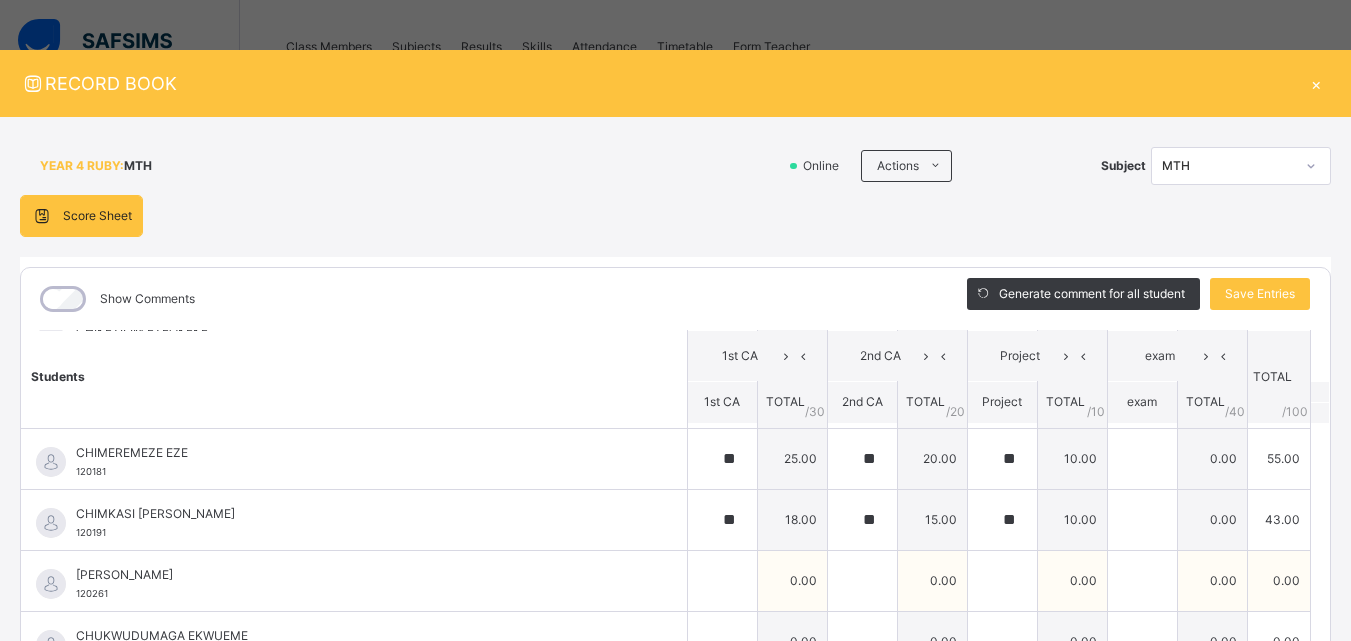 click at bounding box center [722, 581] 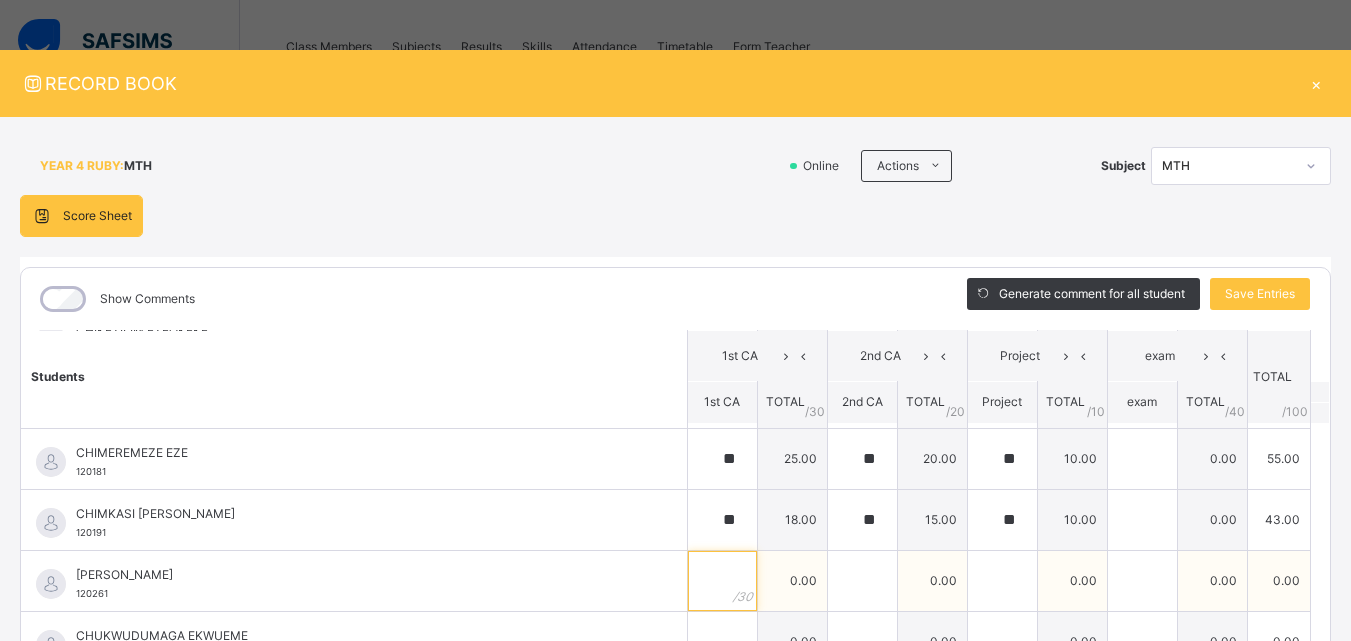click at bounding box center [722, 581] 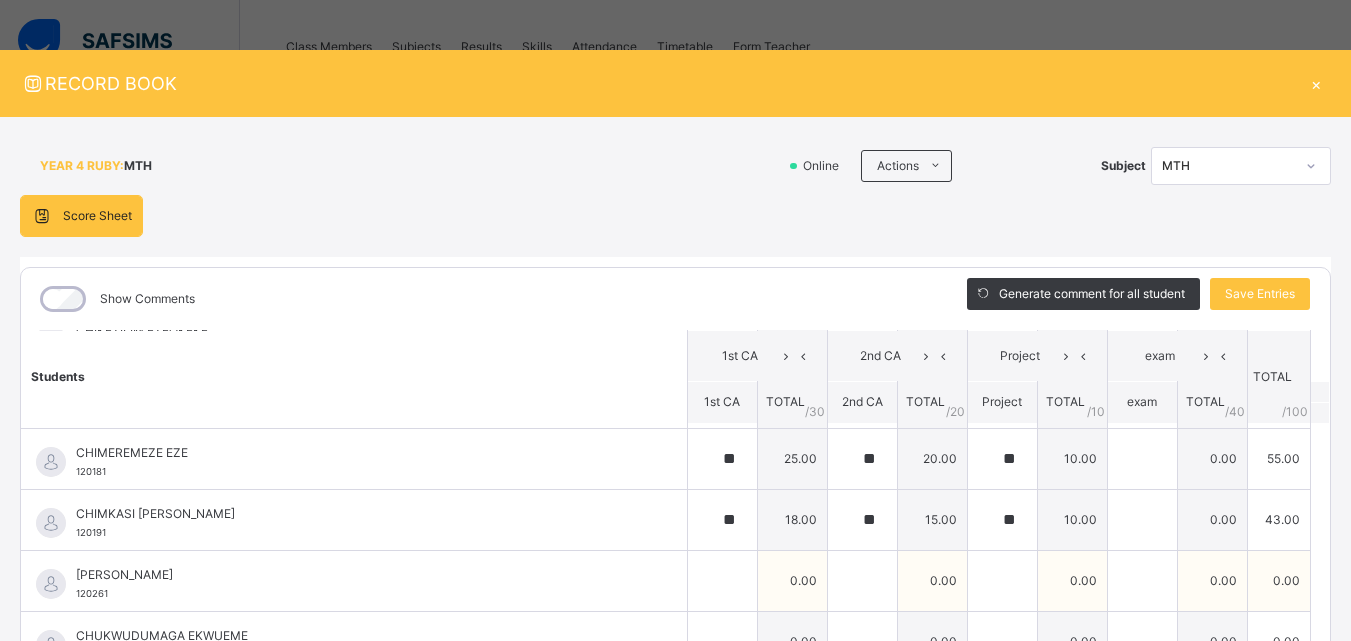 click on "[PERSON_NAME]" at bounding box center [359, 575] 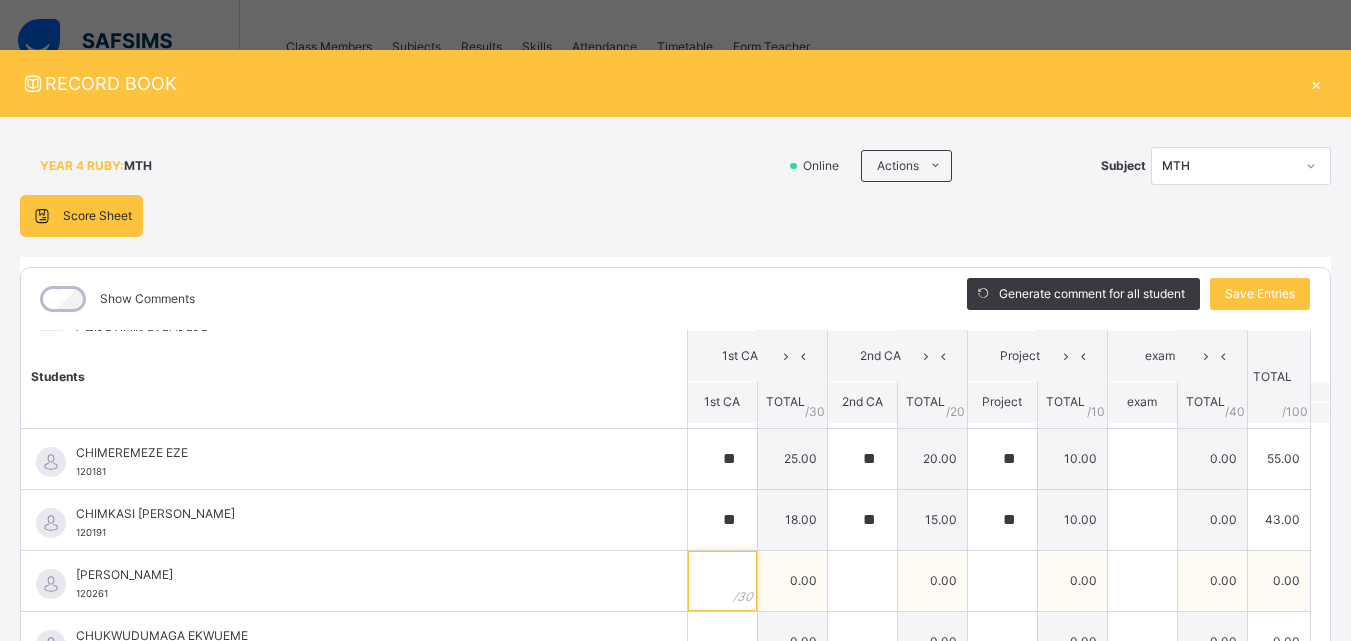 click at bounding box center (722, 581) 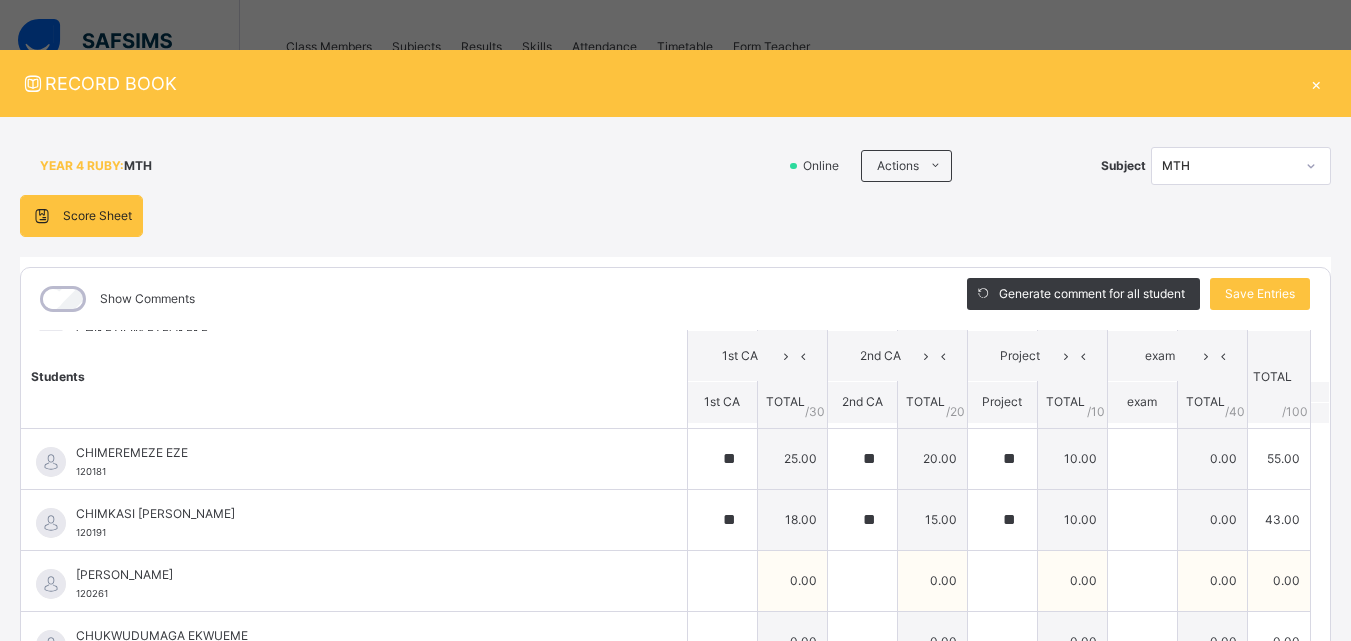 click at bounding box center [722, 581] 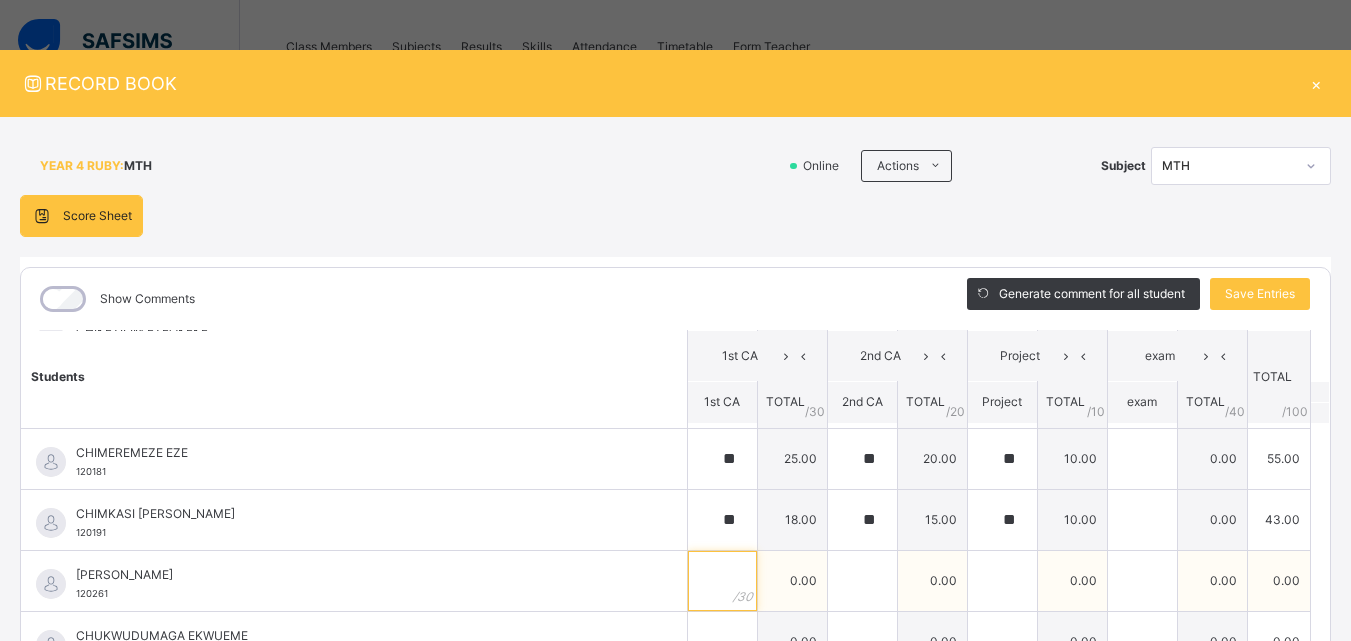 click at bounding box center [722, 581] 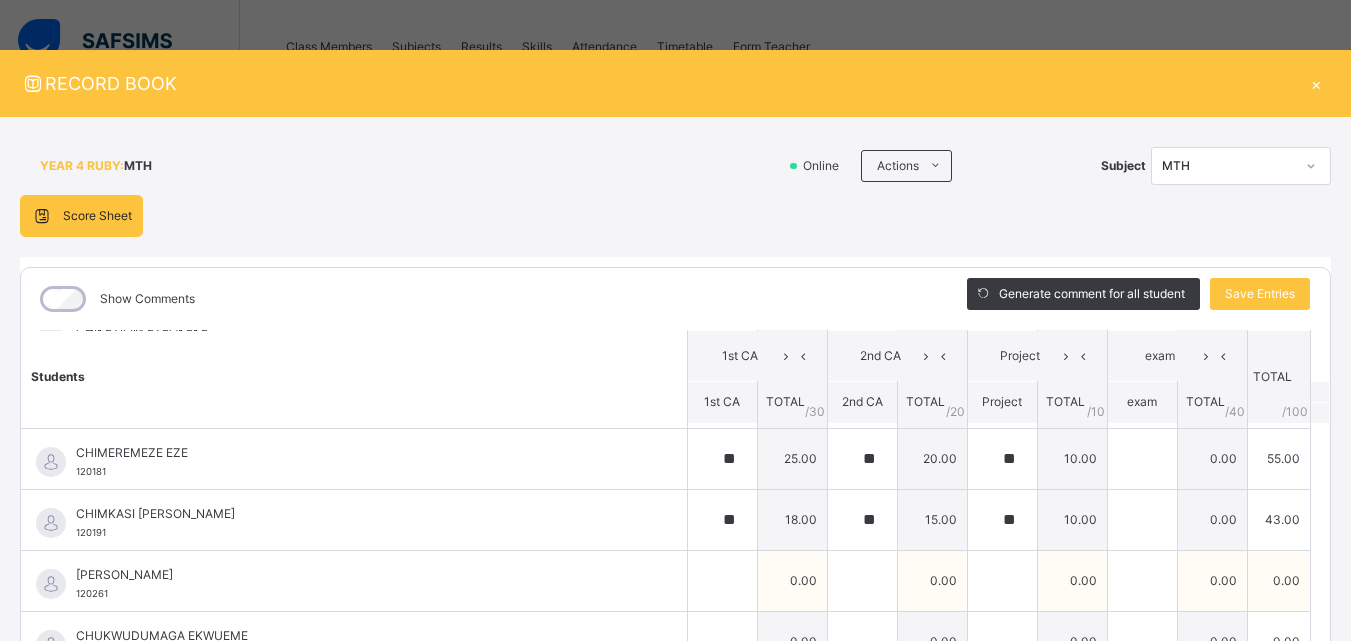 click at bounding box center (722, 581) 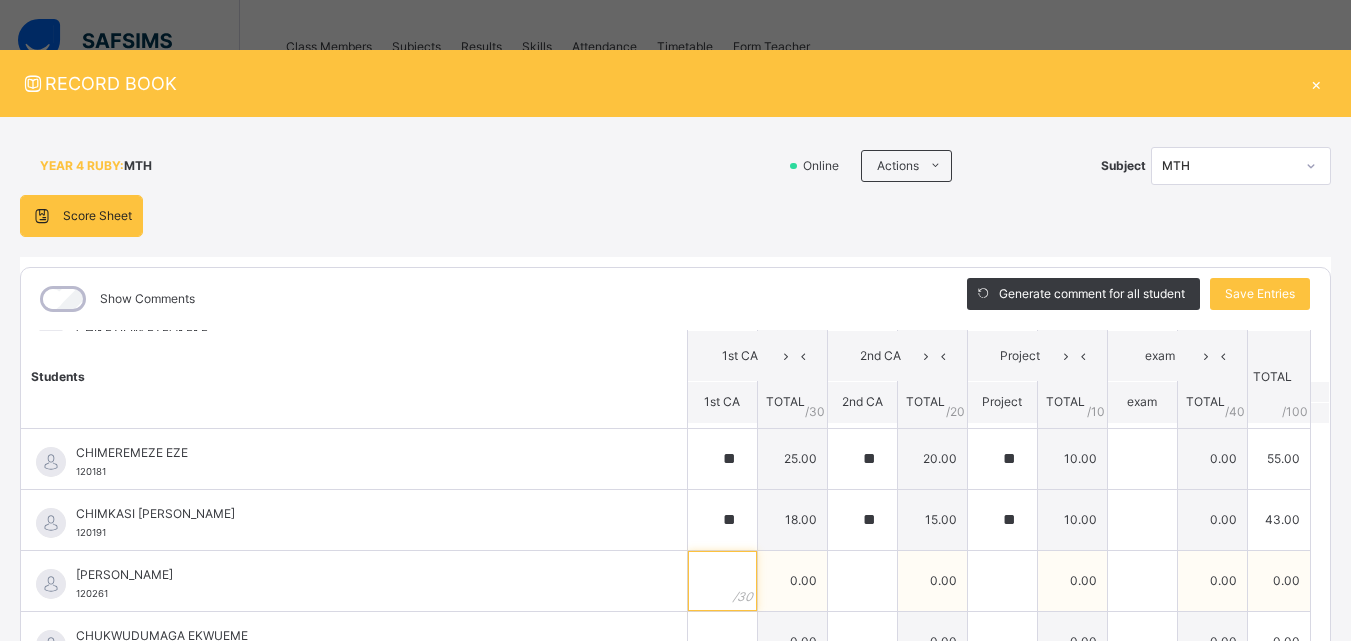 click at bounding box center (722, 581) 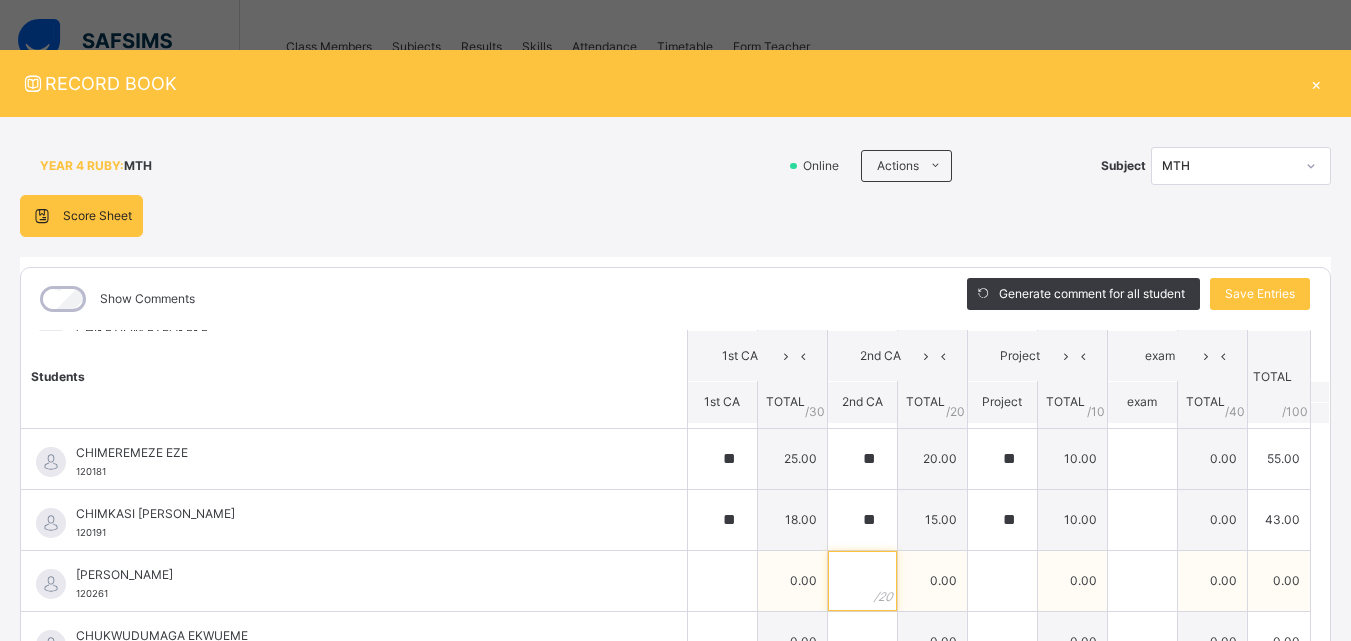 click at bounding box center [862, 581] 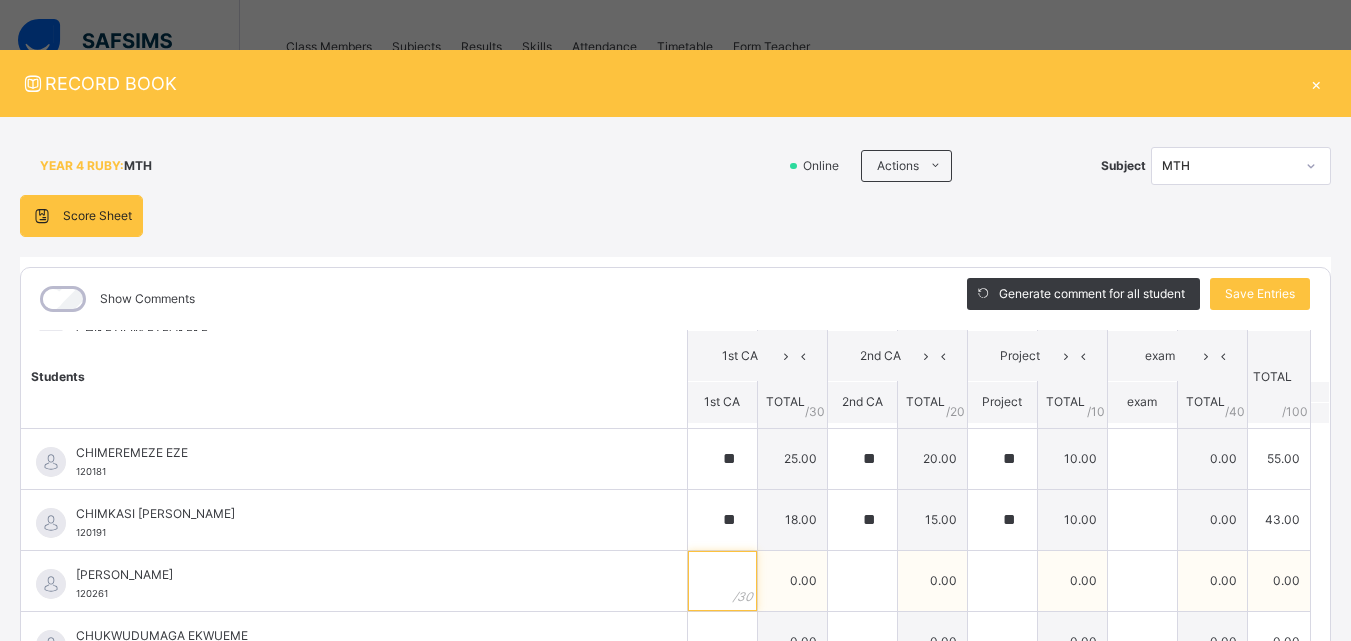 click at bounding box center (722, 581) 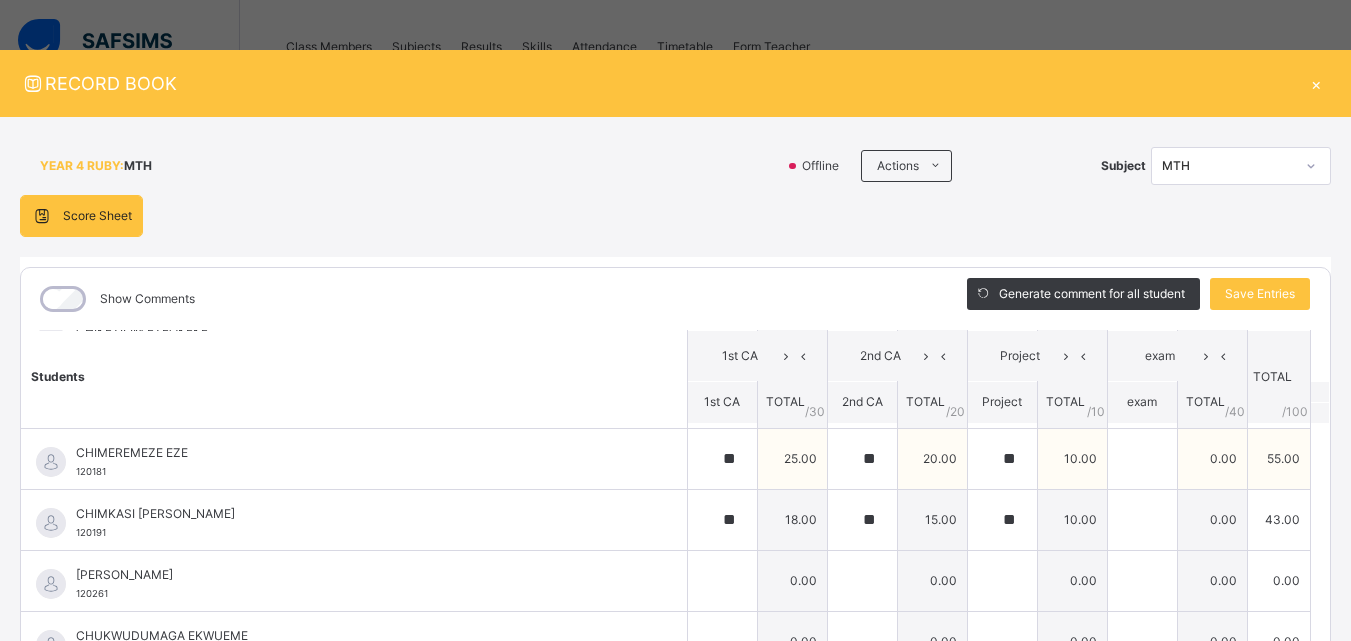 click on "CHIMEREMEZE  EZE 120181" at bounding box center (359, 462) 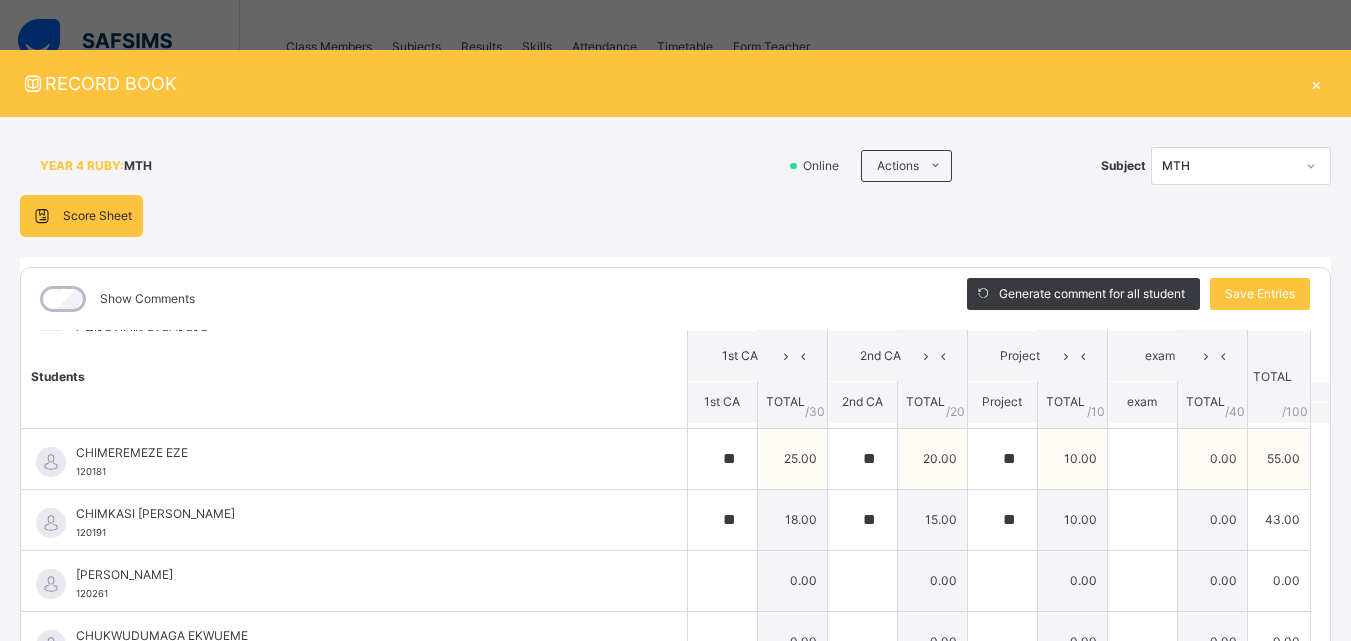 scroll, scrollTop: 640, scrollLeft: 0, axis: vertical 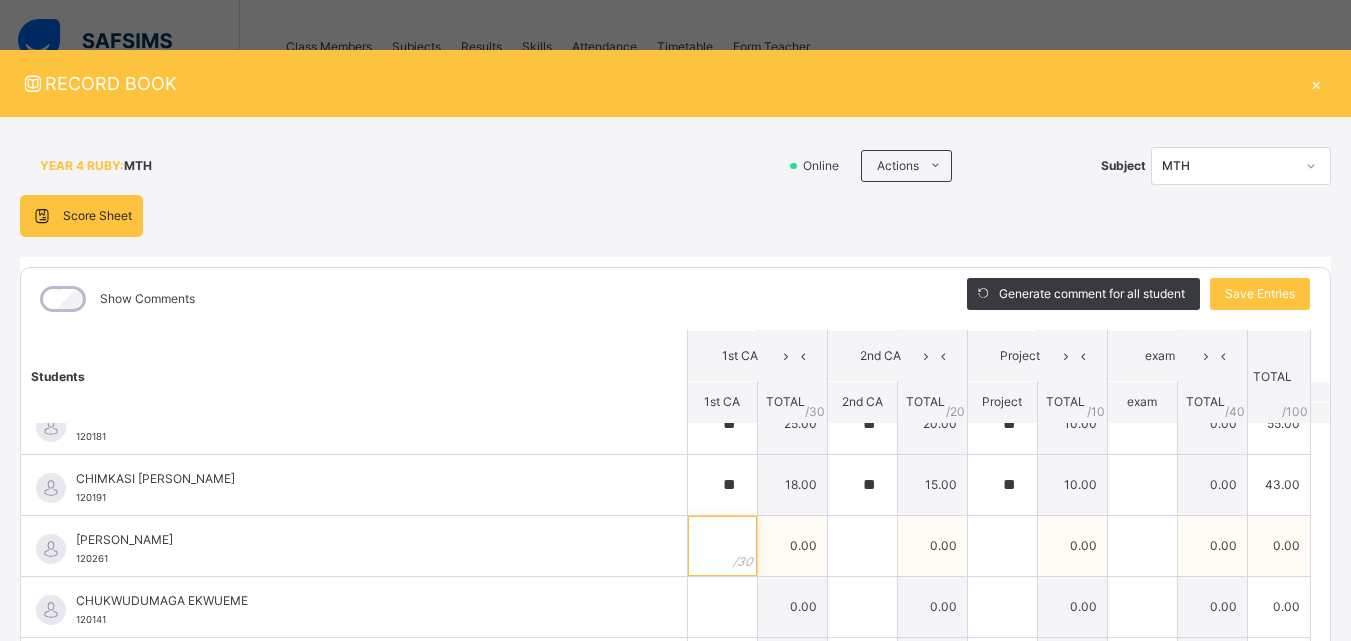 drag, startPoint x: 703, startPoint y: 544, endPoint x: 691, endPoint y: 551, distance: 13.892444 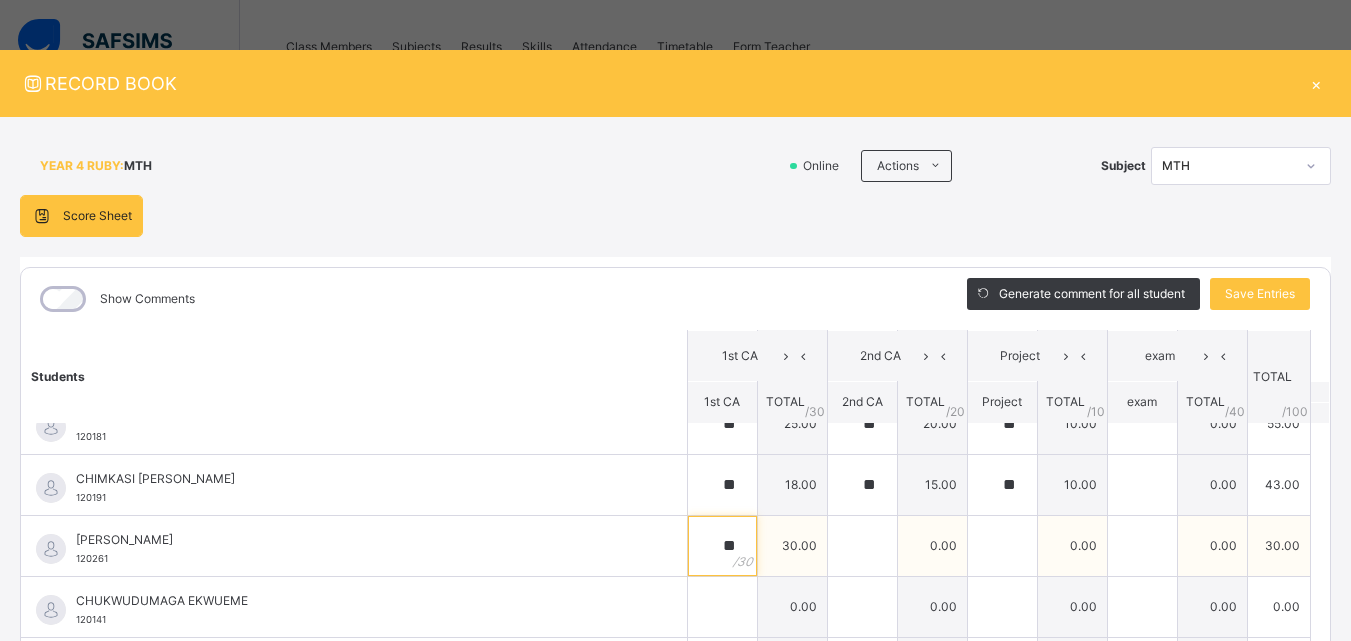 type on "**" 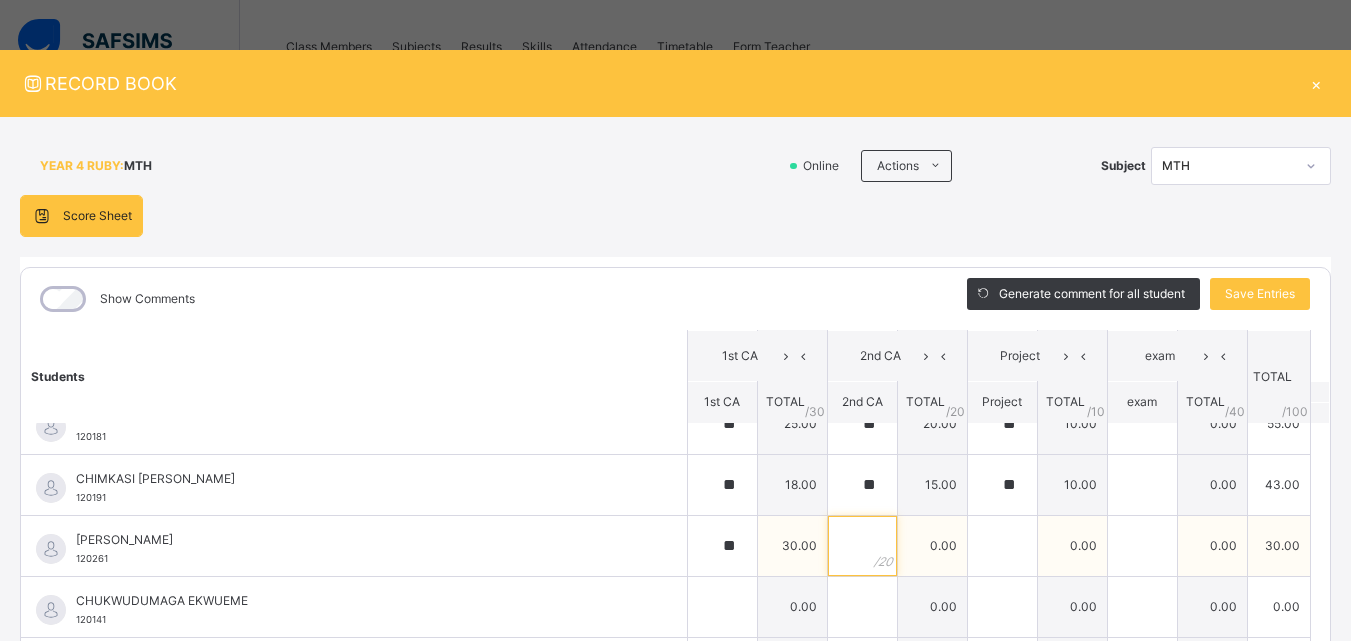 click at bounding box center [862, 546] 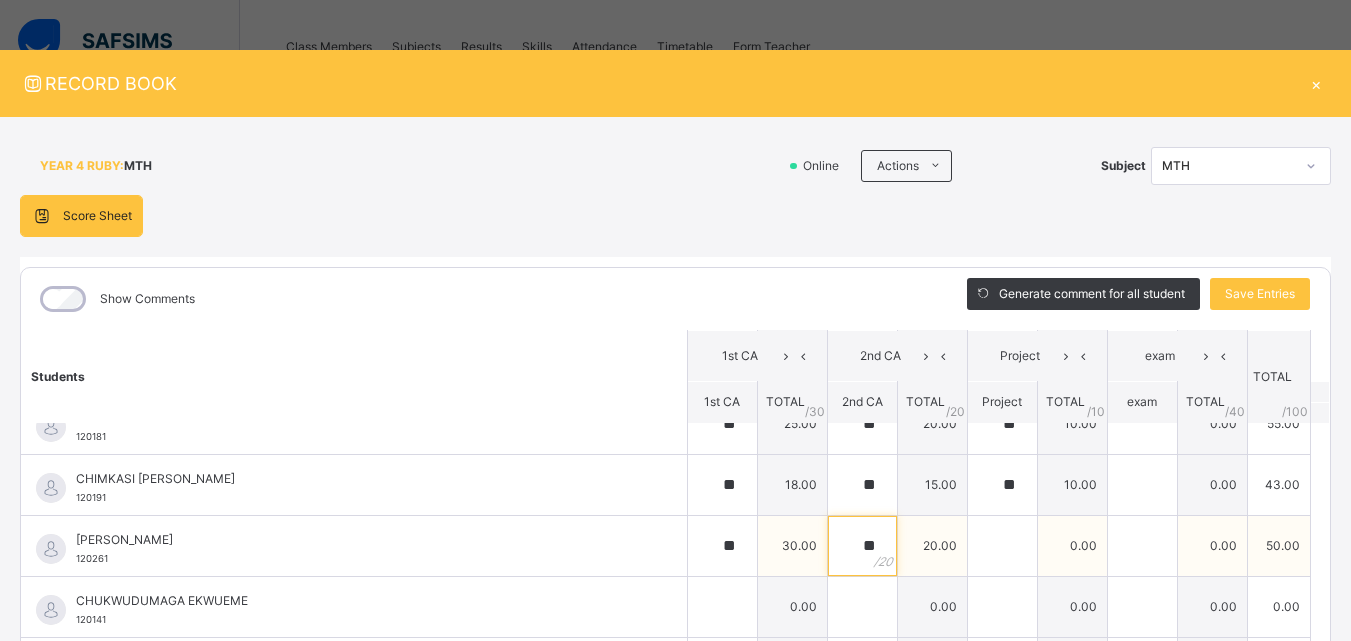 type on "**" 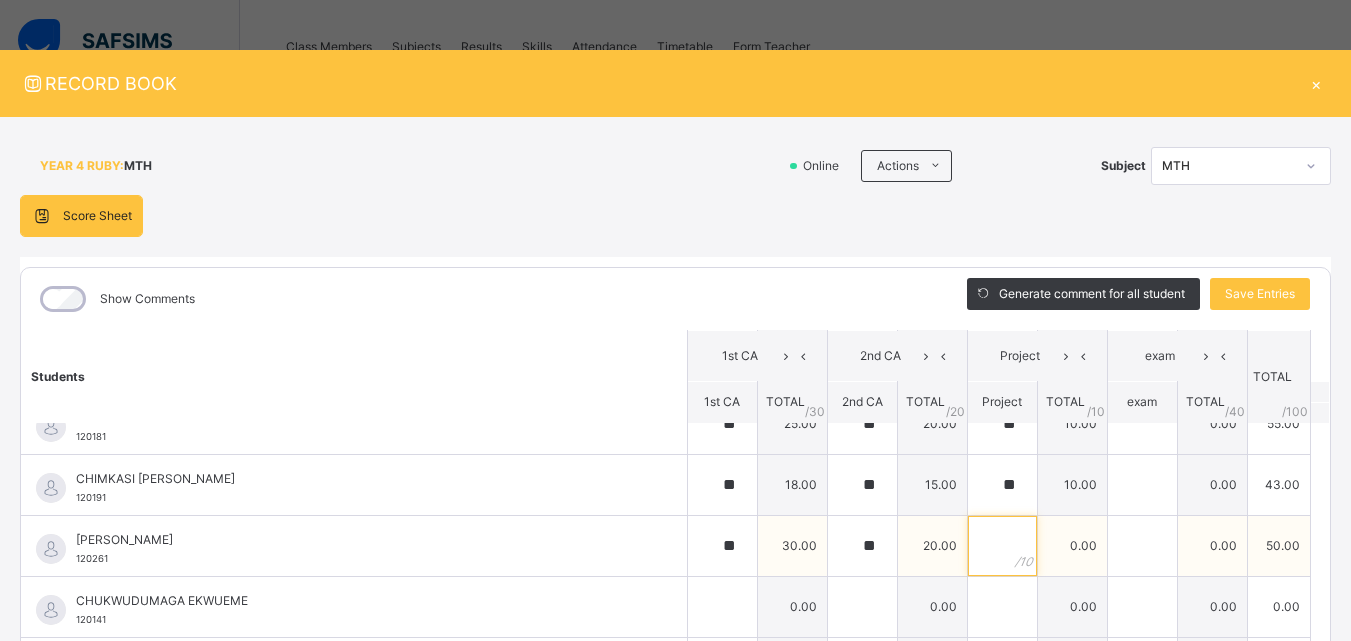 click at bounding box center [1002, 546] 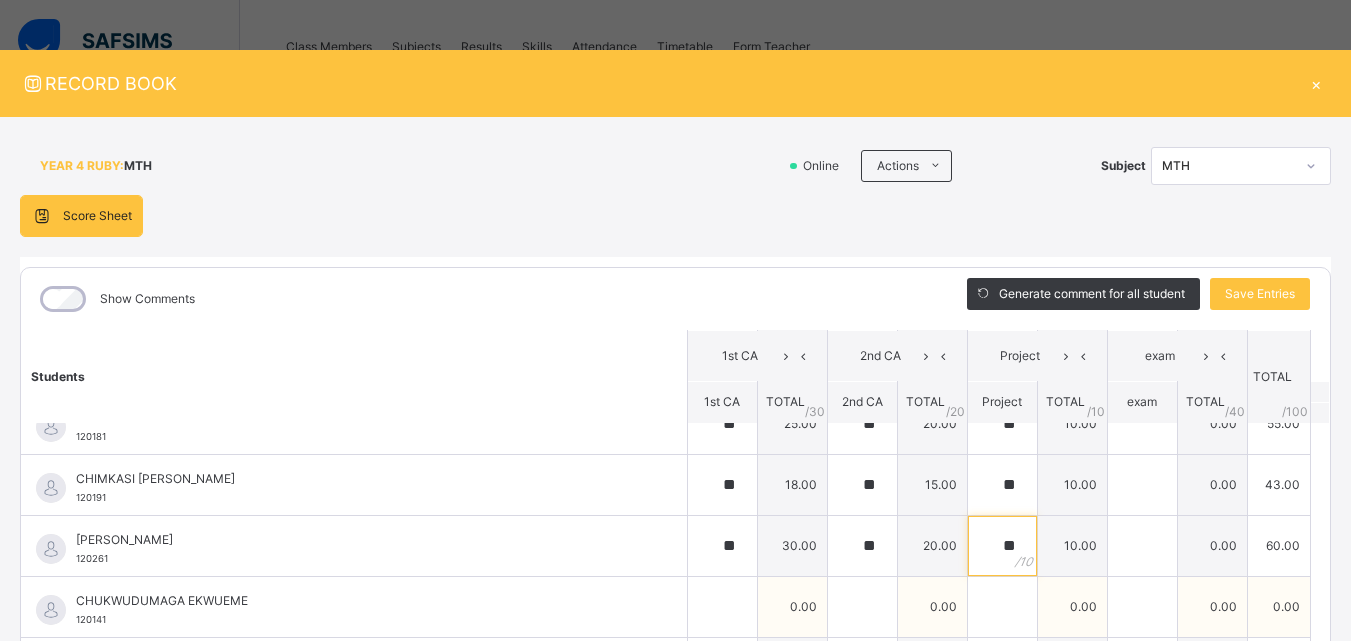 type on "**" 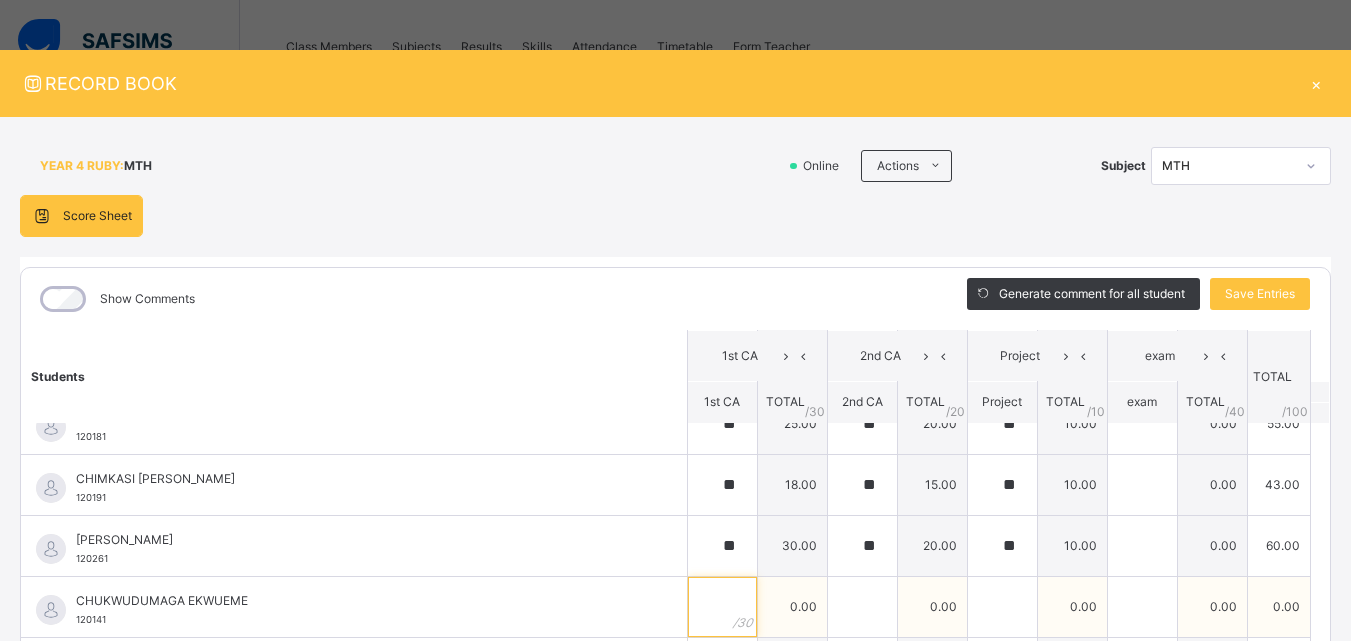 click at bounding box center (722, 607) 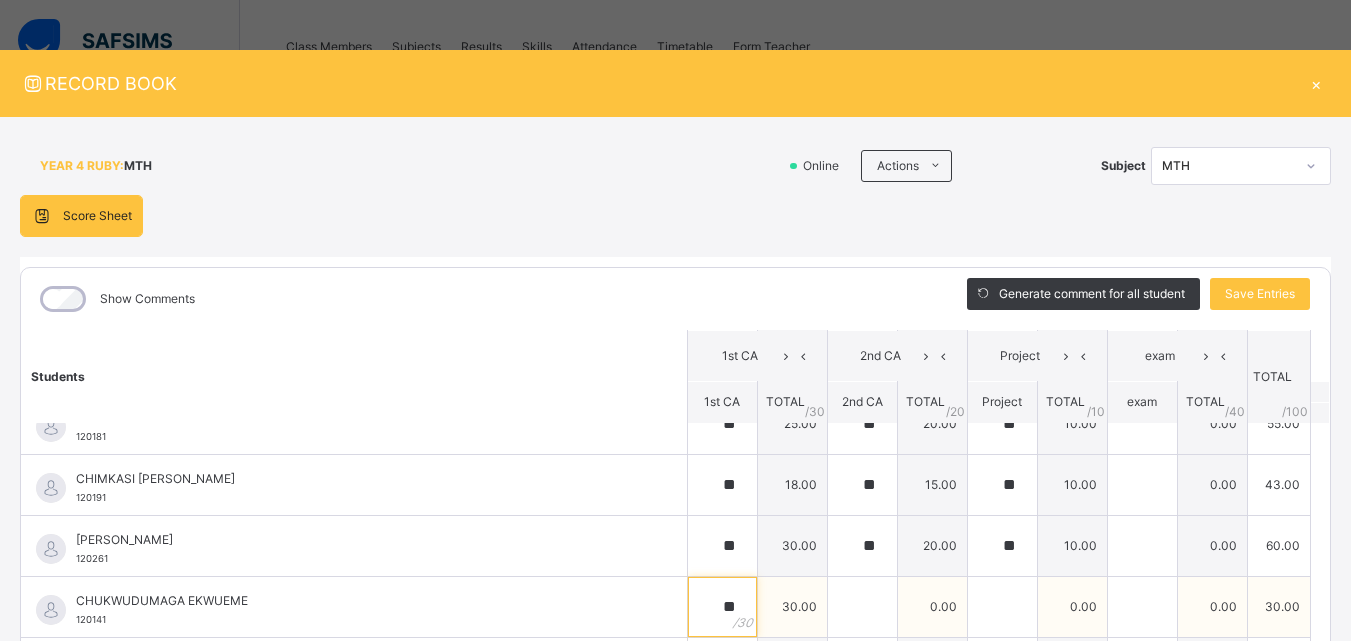 type on "**" 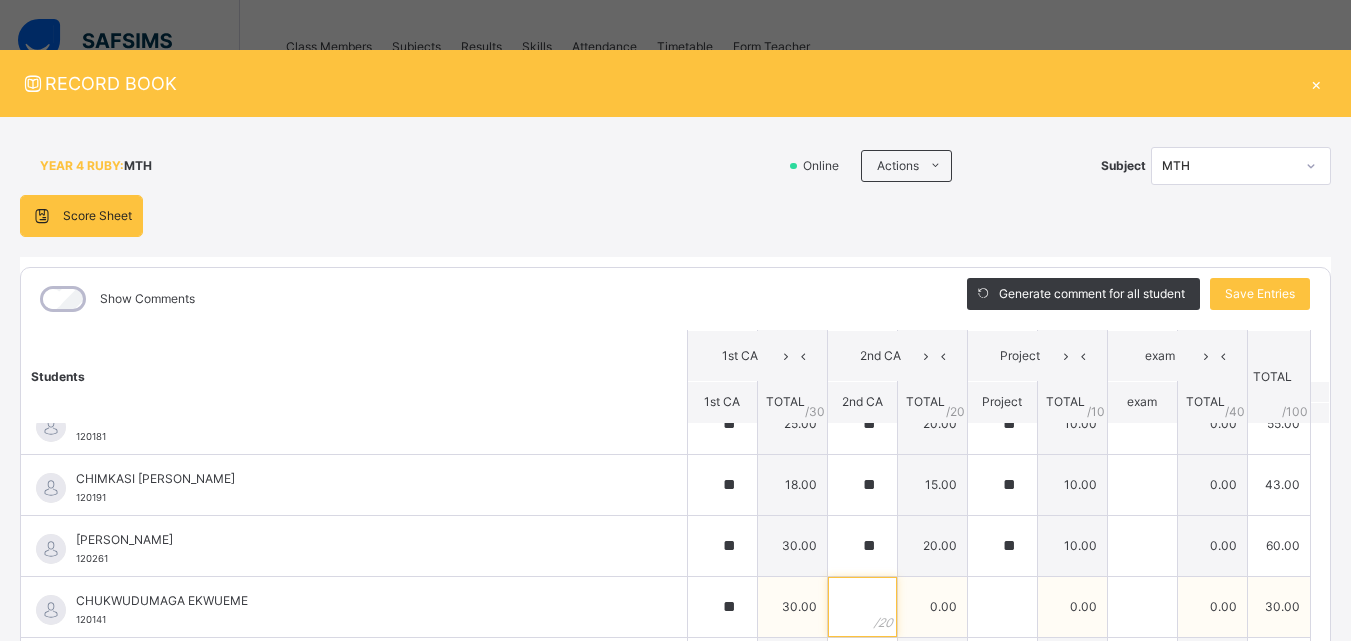 click at bounding box center [862, 607] 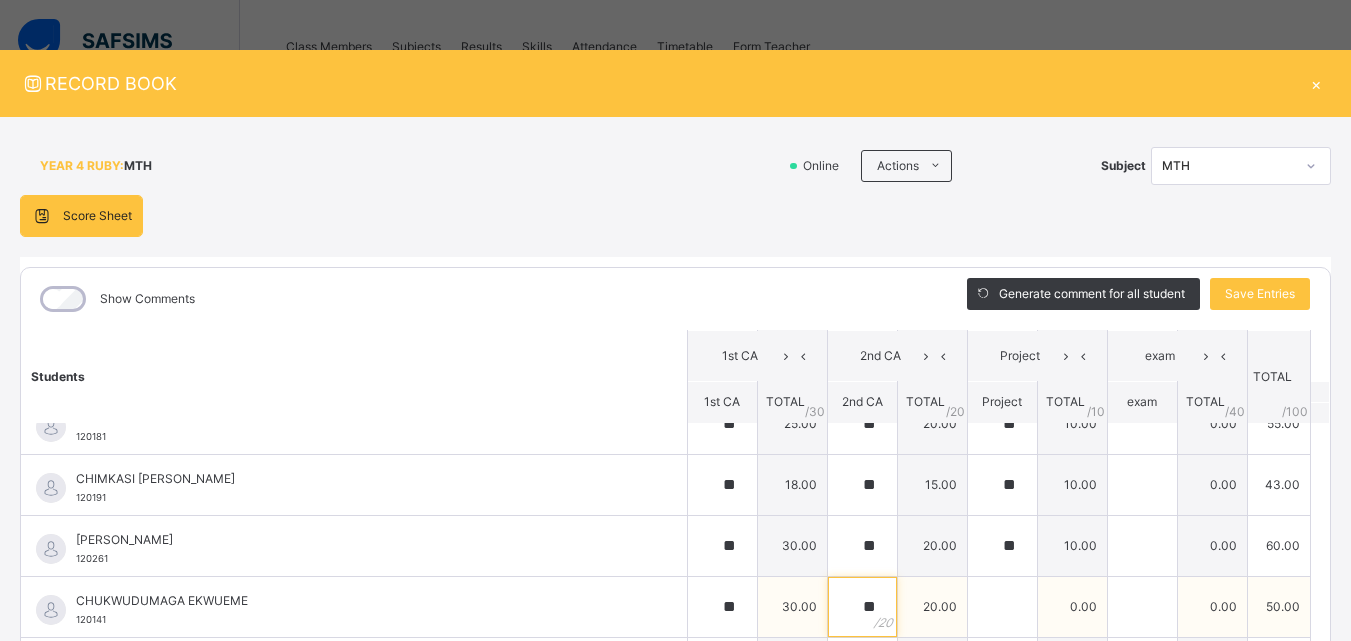 type on "**" 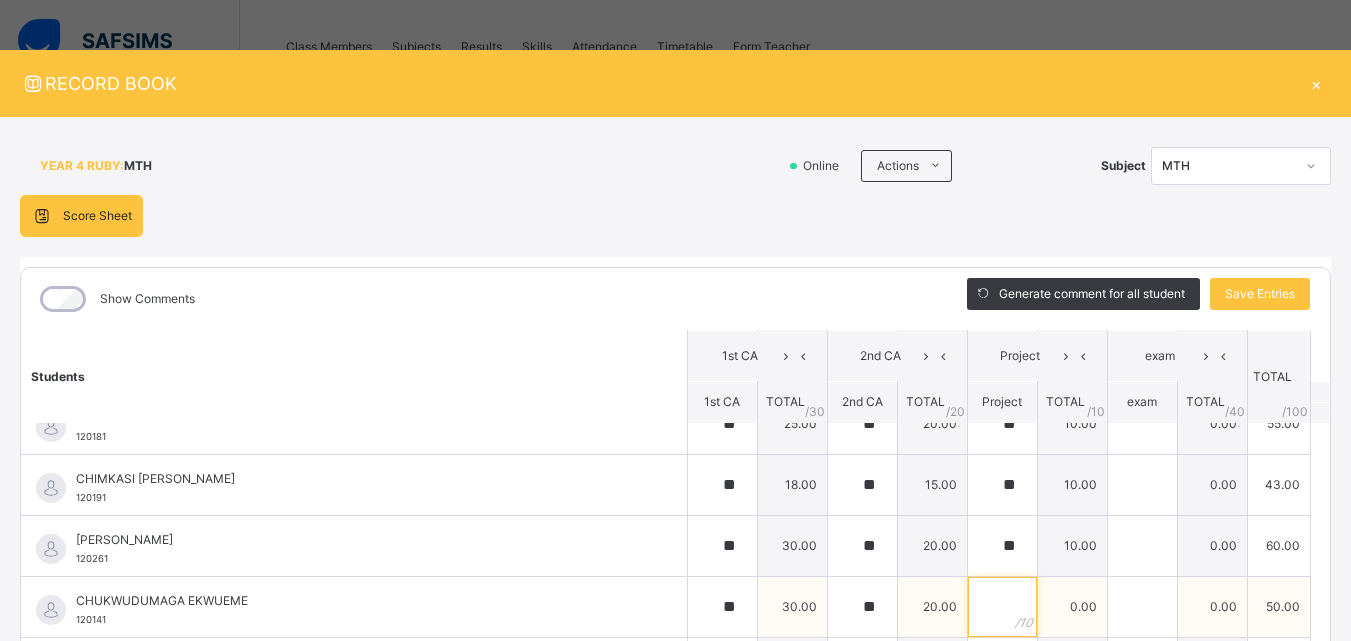 click at bounding box center (1002, 607) 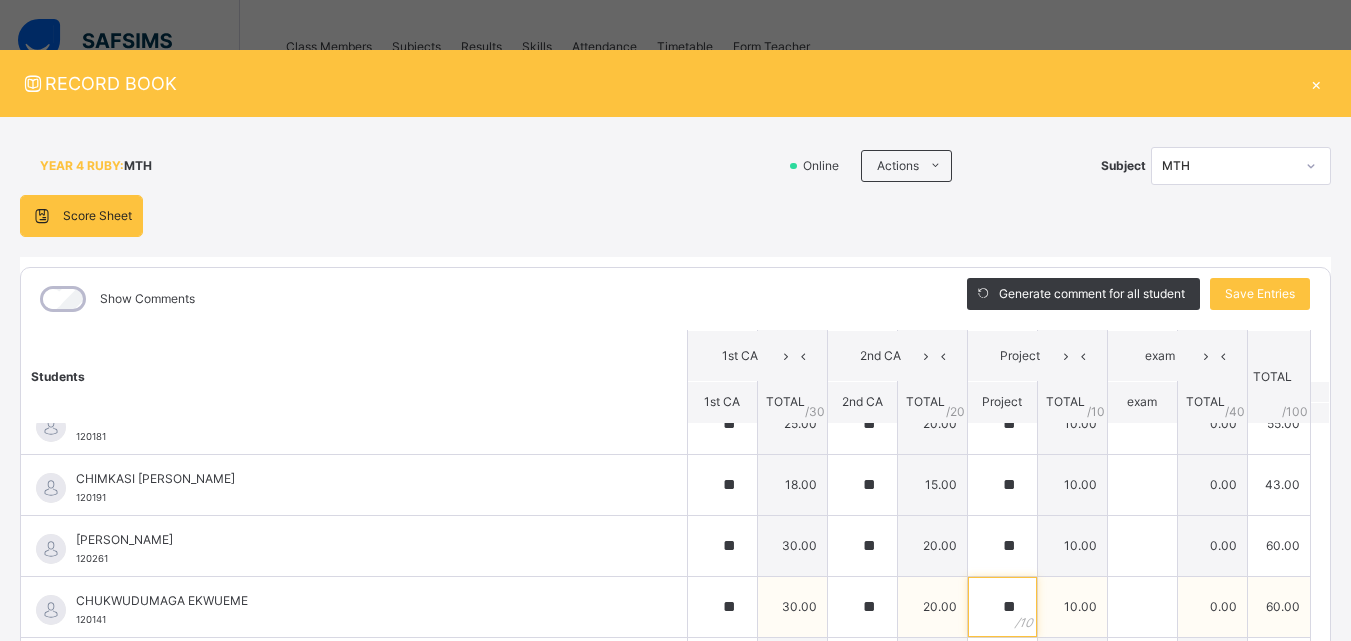 type on "**" 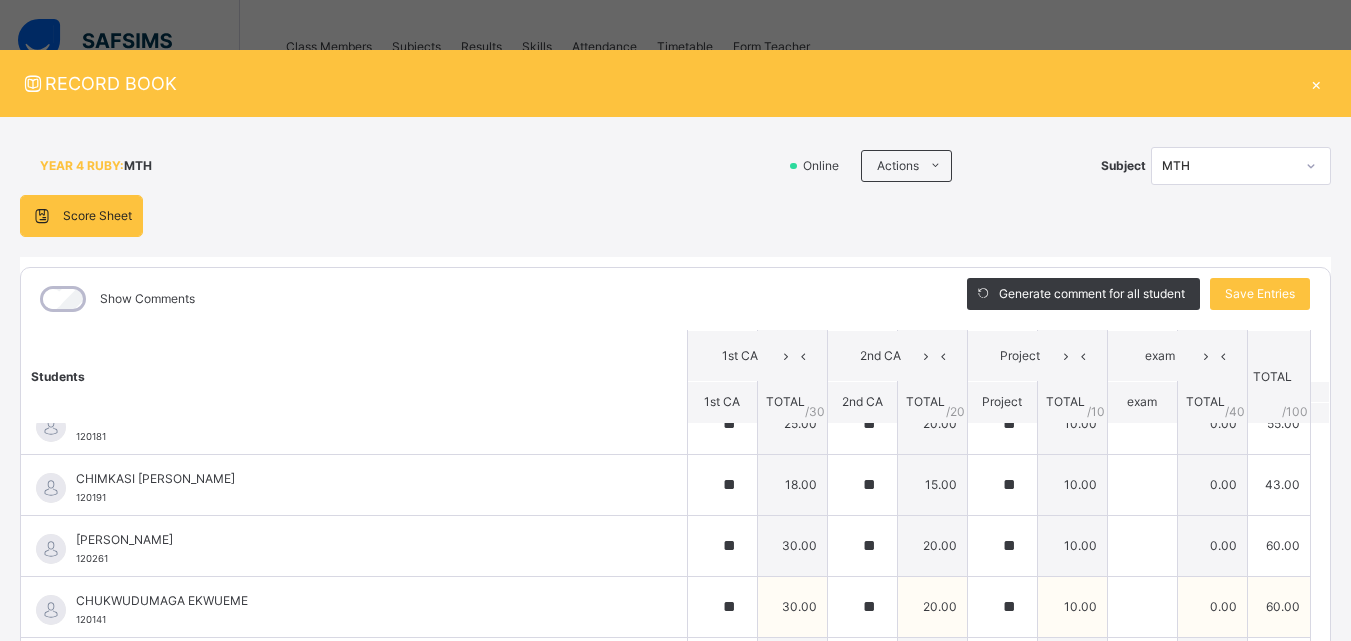 click on "CHUKWUDUMAGA  EKWUEME 120141" at bounding box center (354, 607) 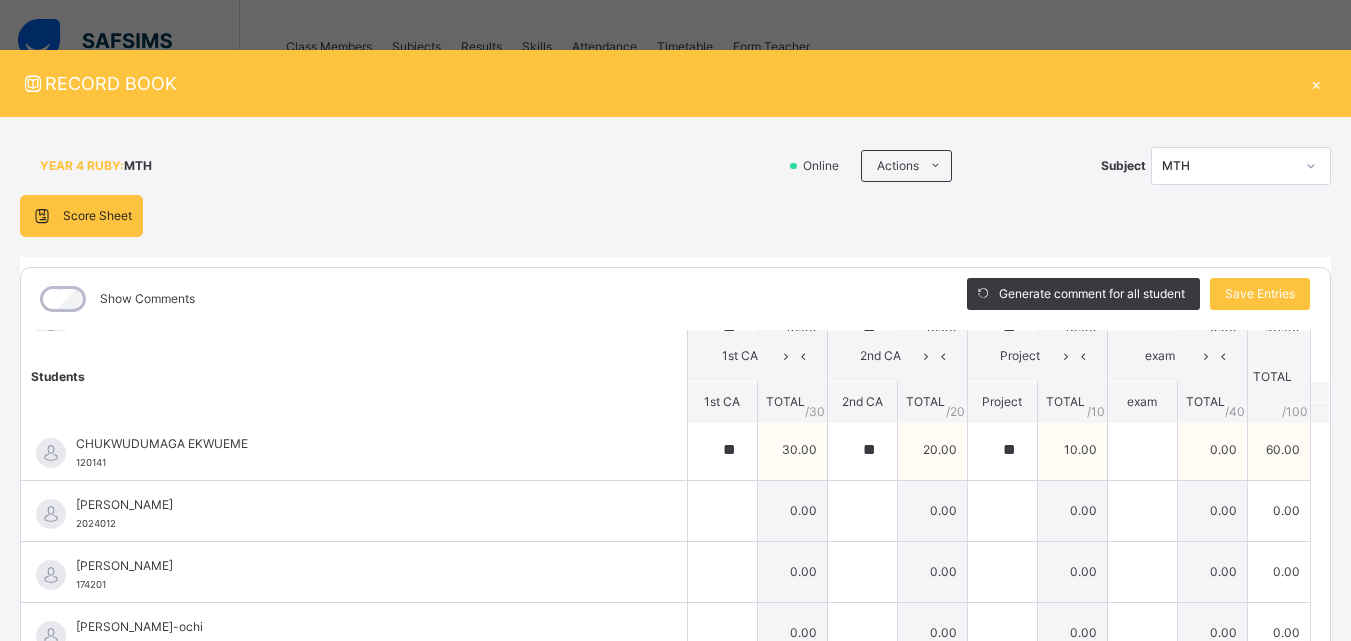 scroll, scrollTop: 800, scrollLeft: 0, axis: vertical 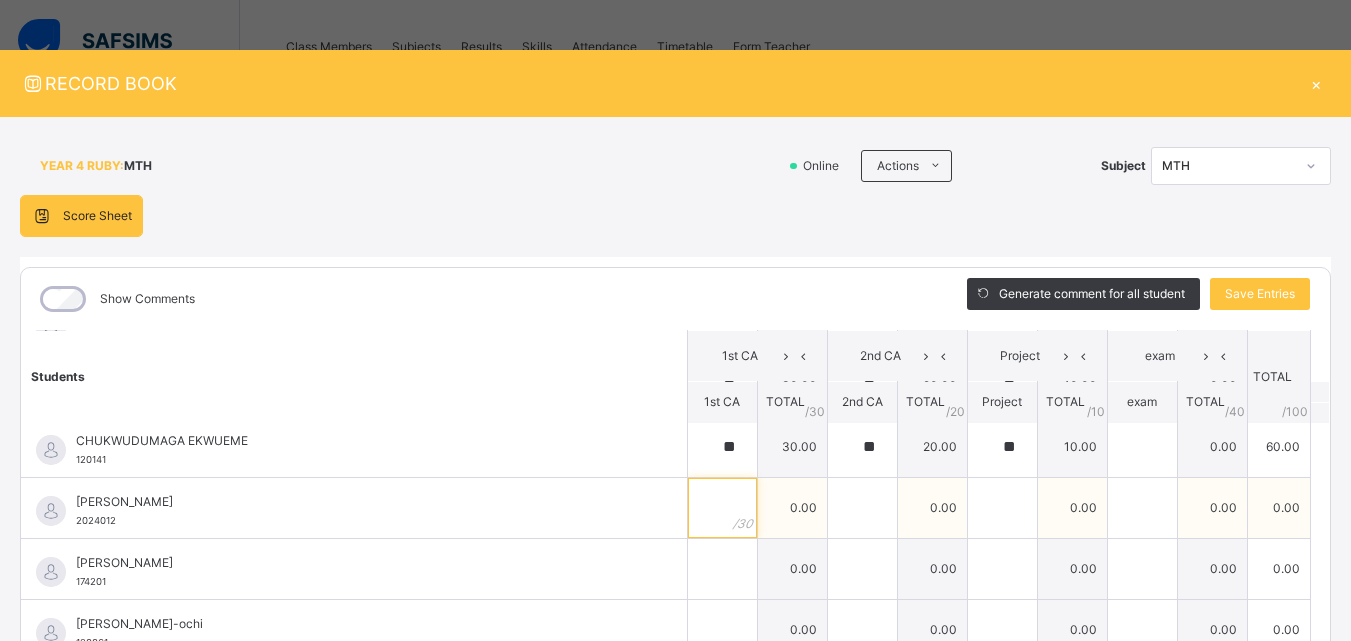 click at bounding box center (722, 508) 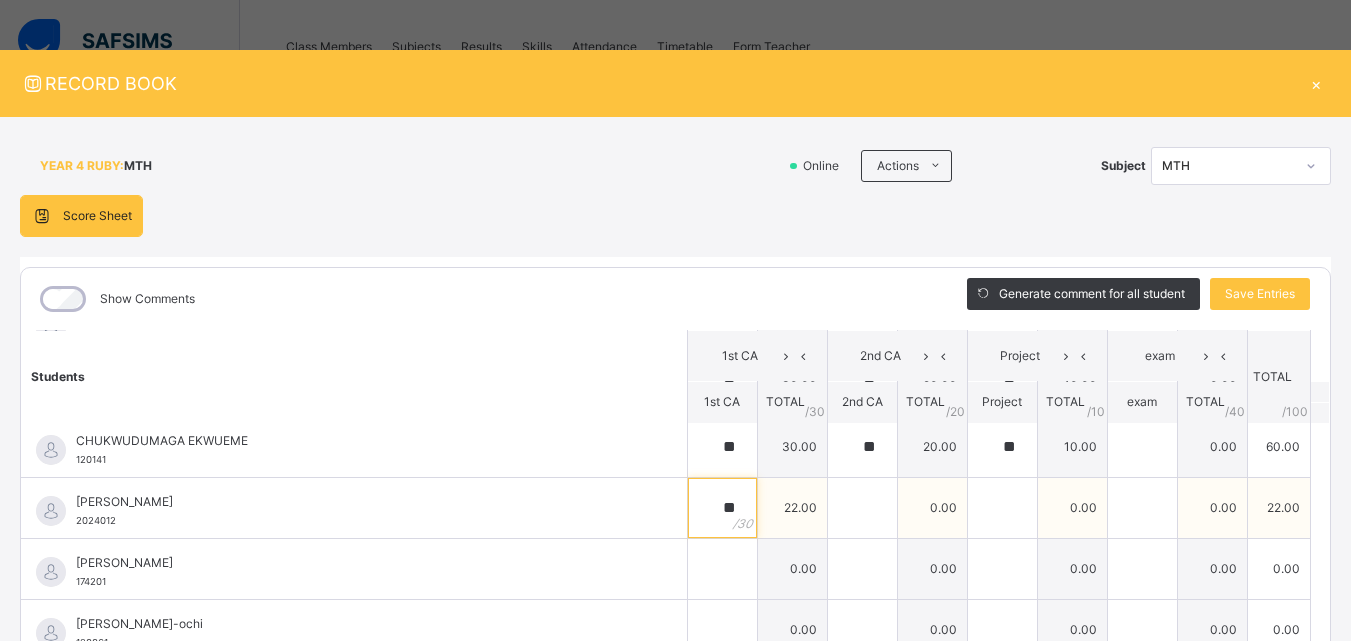 type on "**" 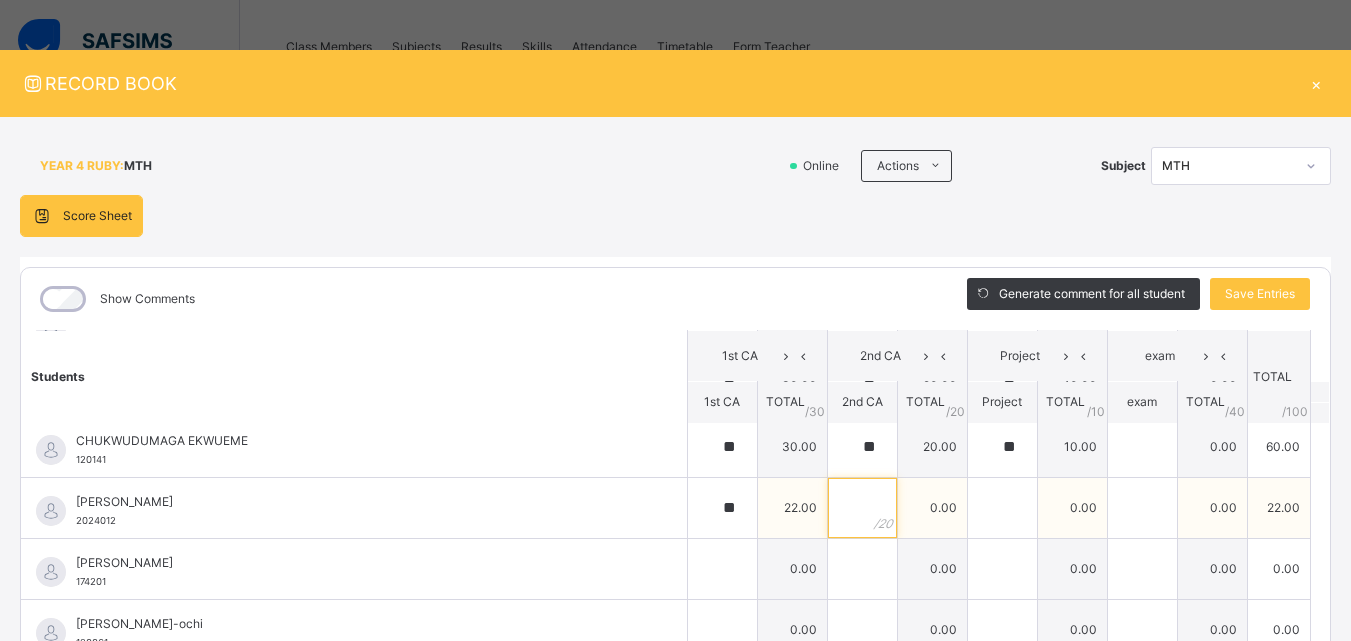 click at bounding box center [862, 508] 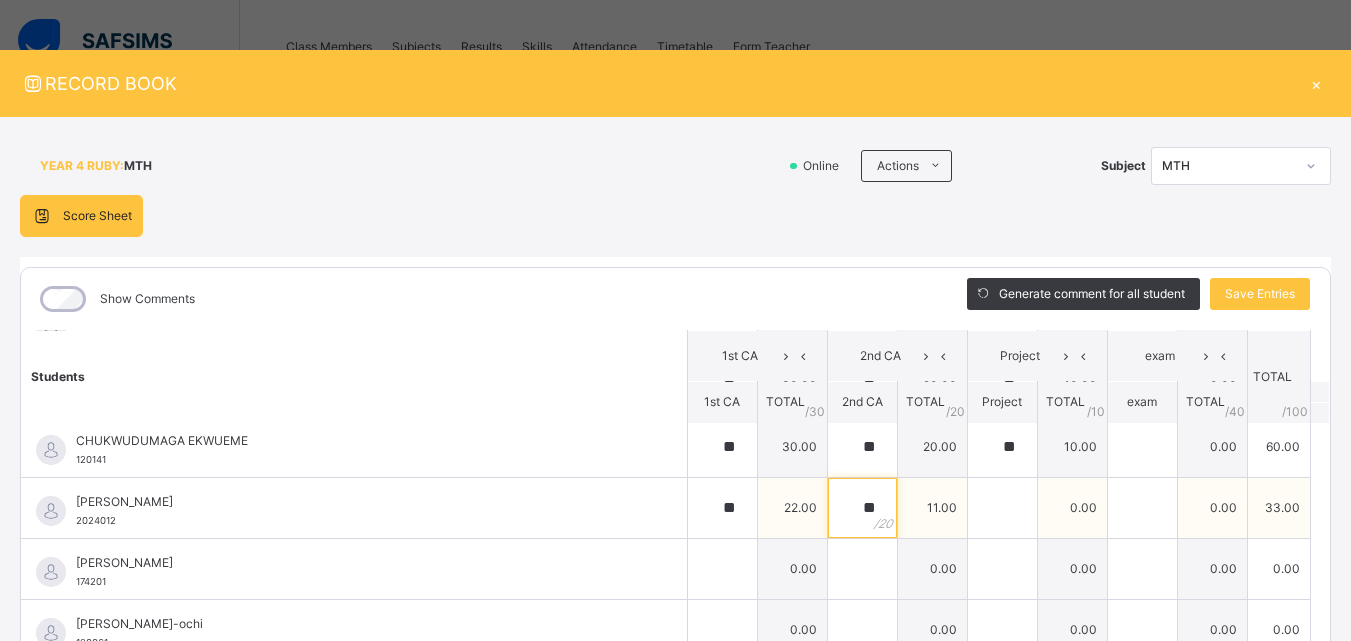 type on "**" 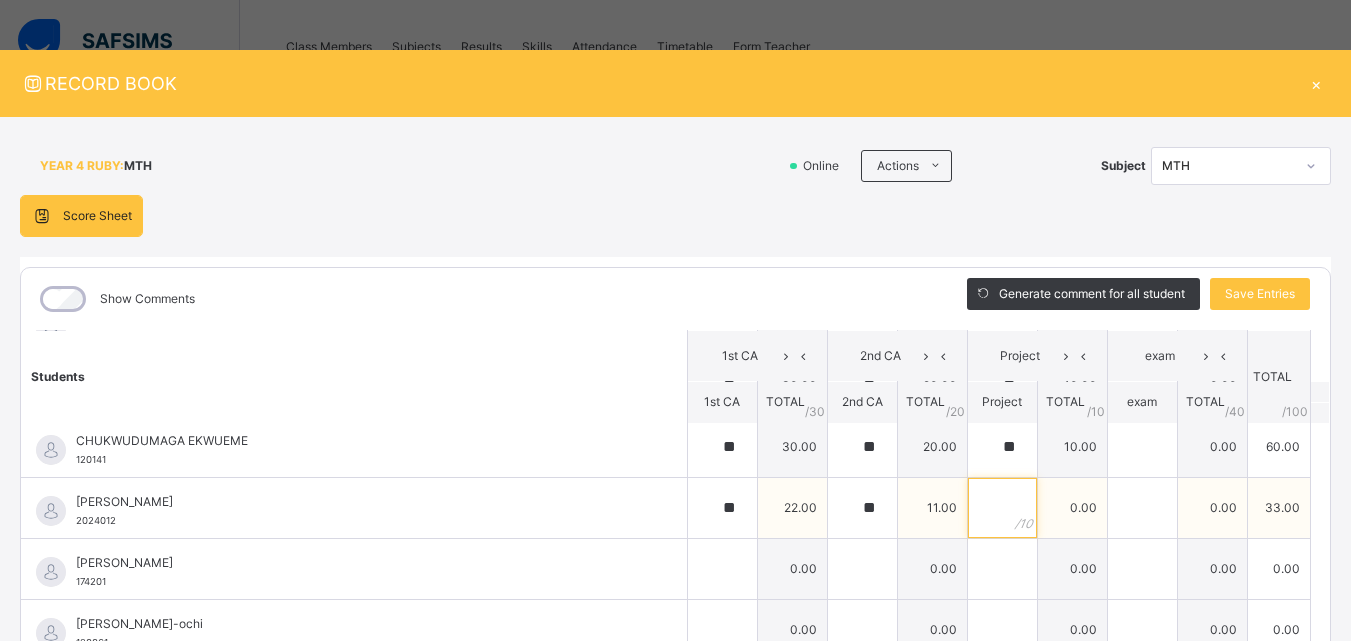 click at bounding box center [1002, 508] 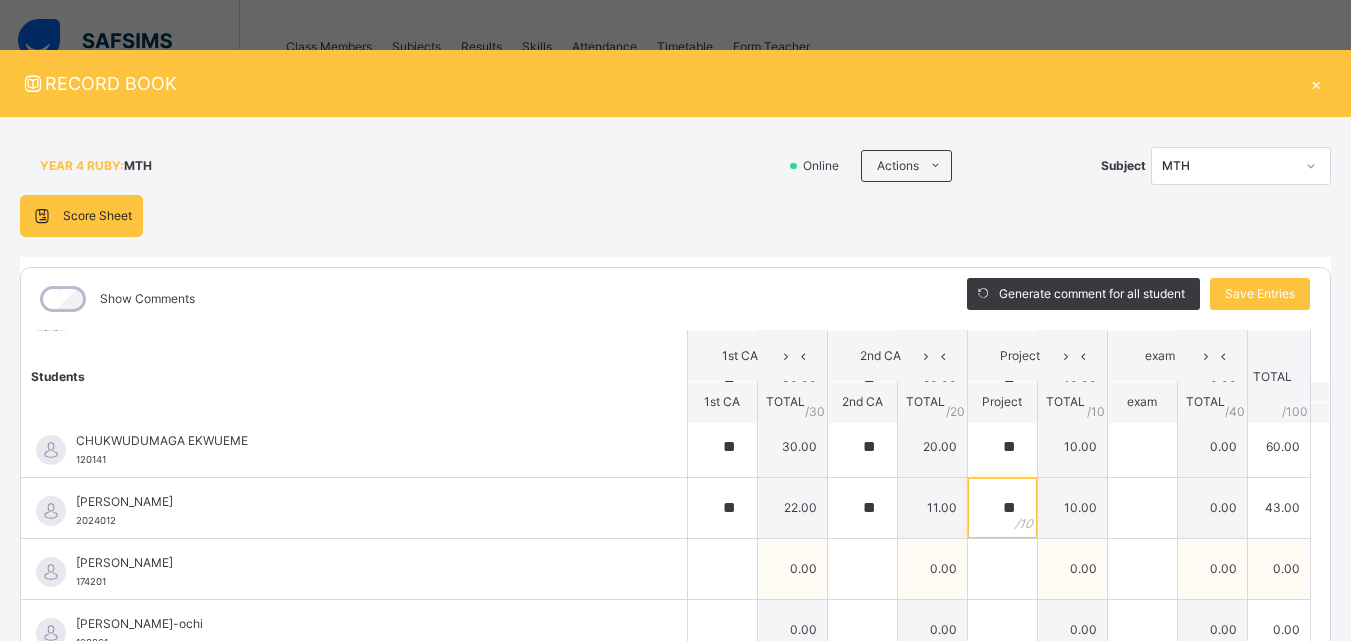 type on "**" 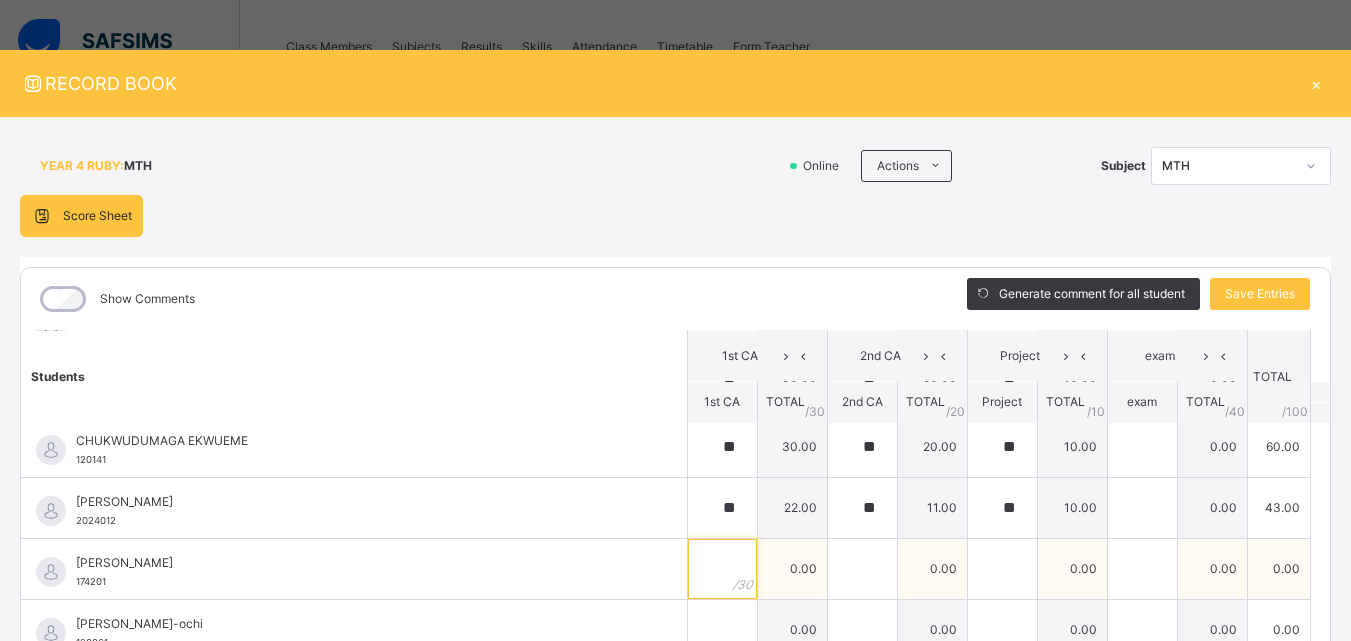 click at bounding box center [722, 569] 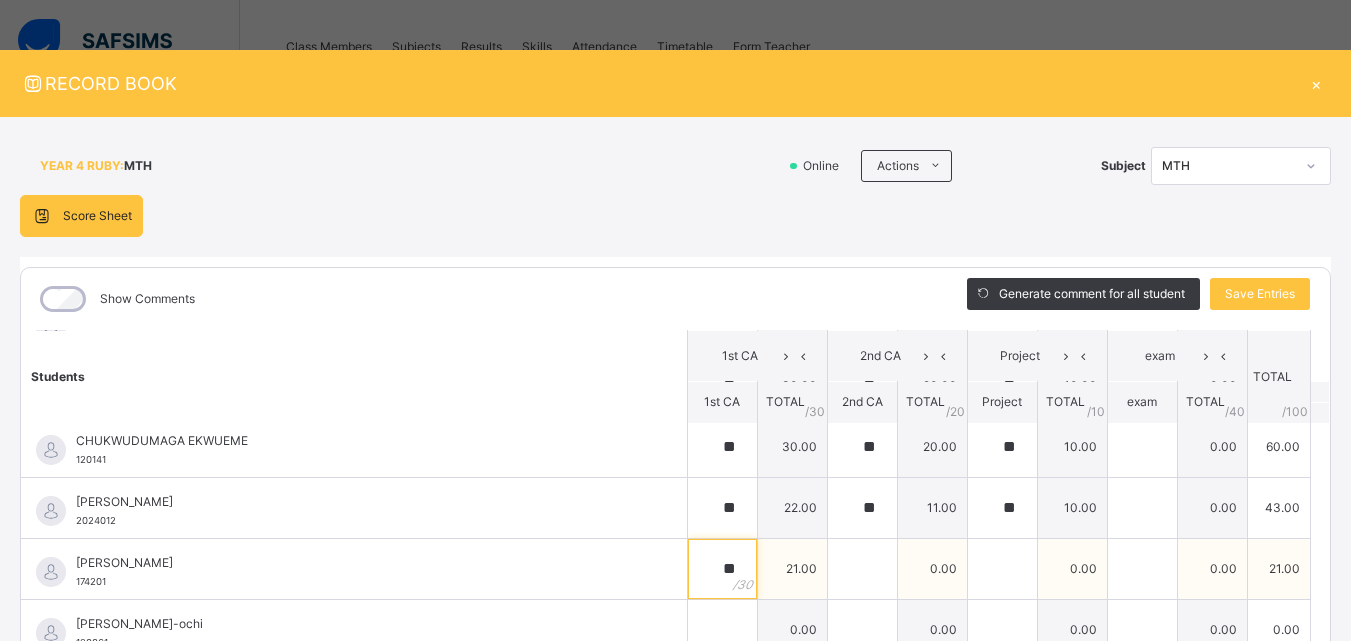 type on "**" 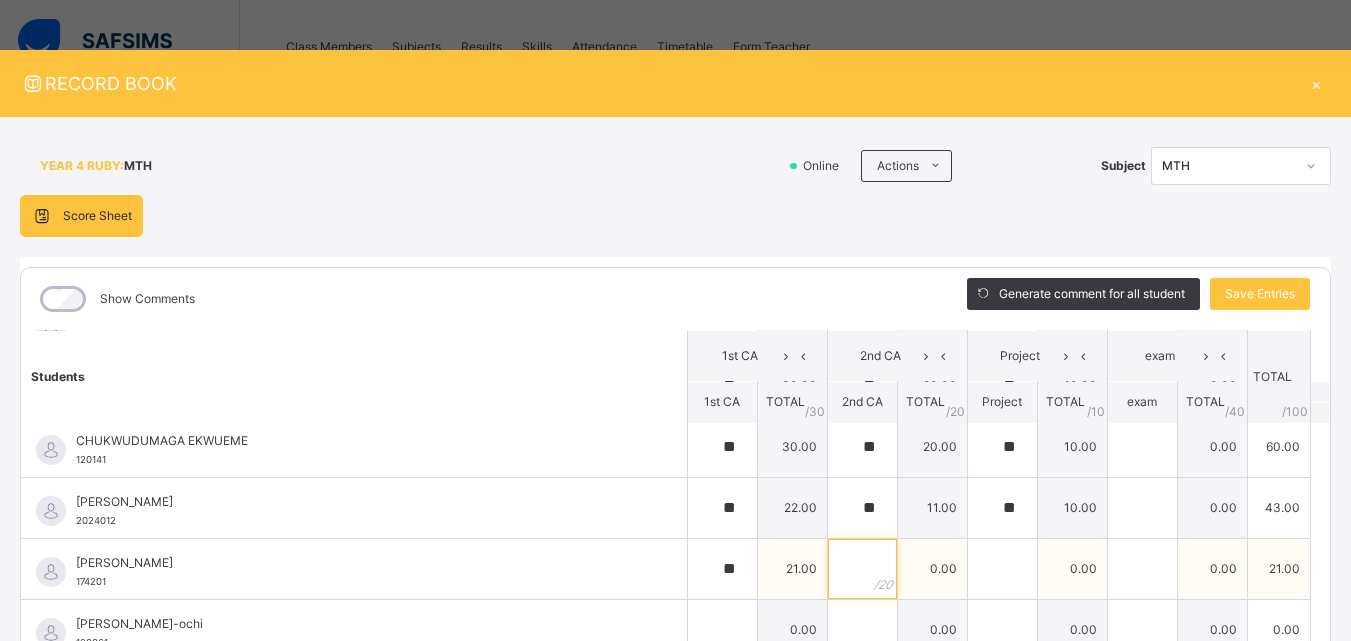 click at bounding box center [862, 569] 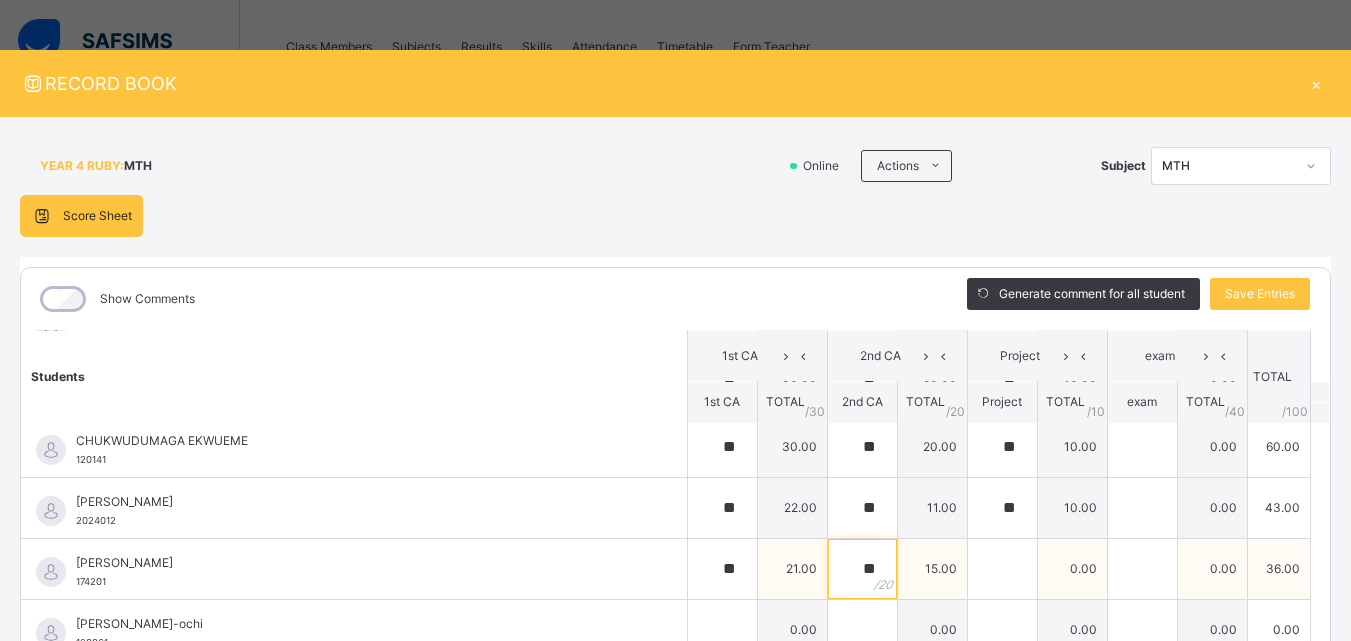 type on "**" 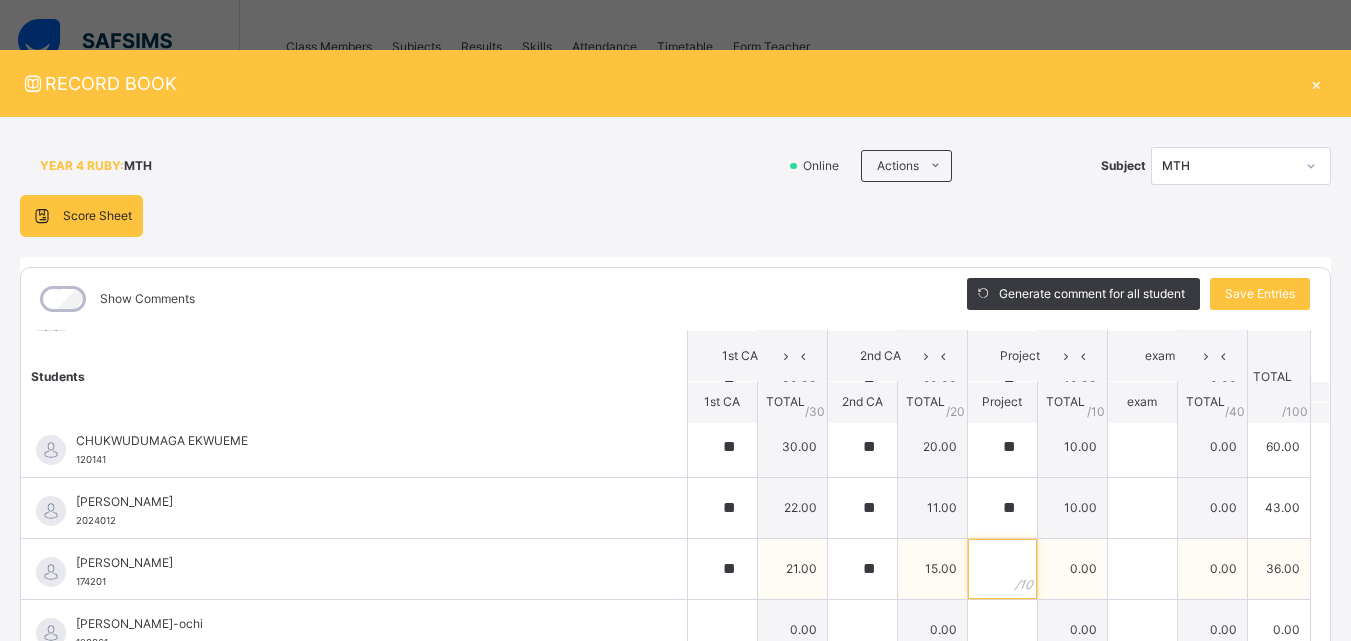 click at bounding box center (1002, 569) 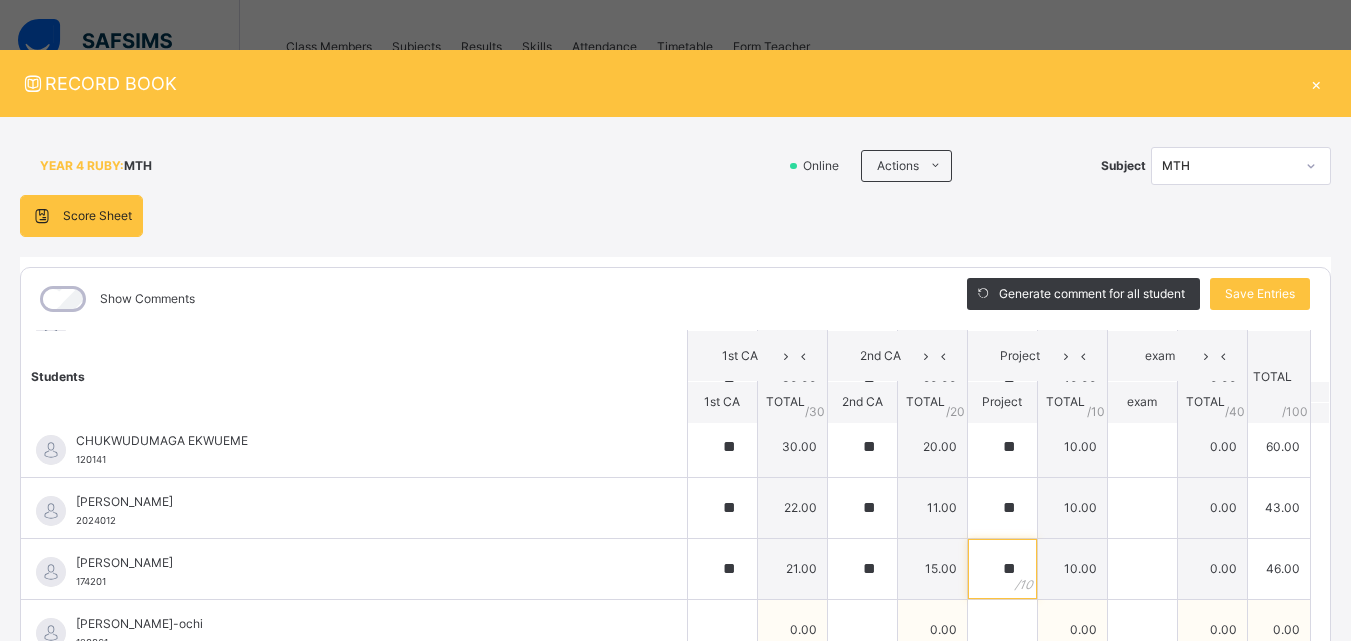 type on "**" 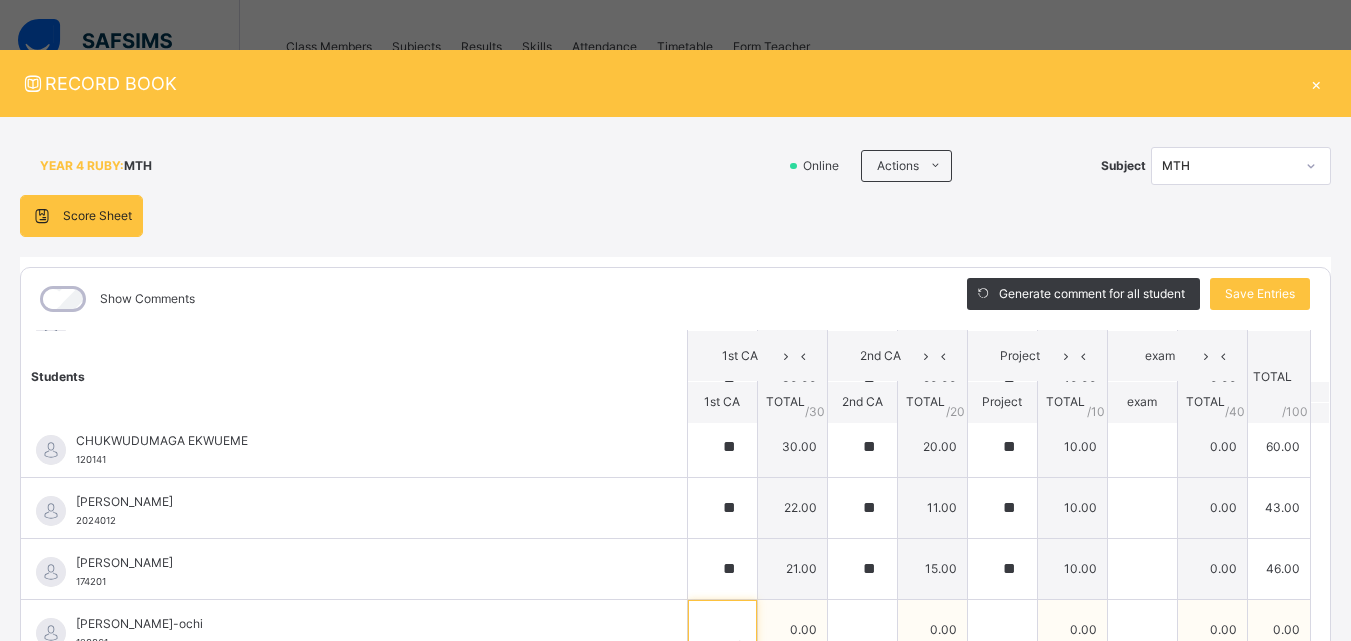 click at bounding box center (722, 630) 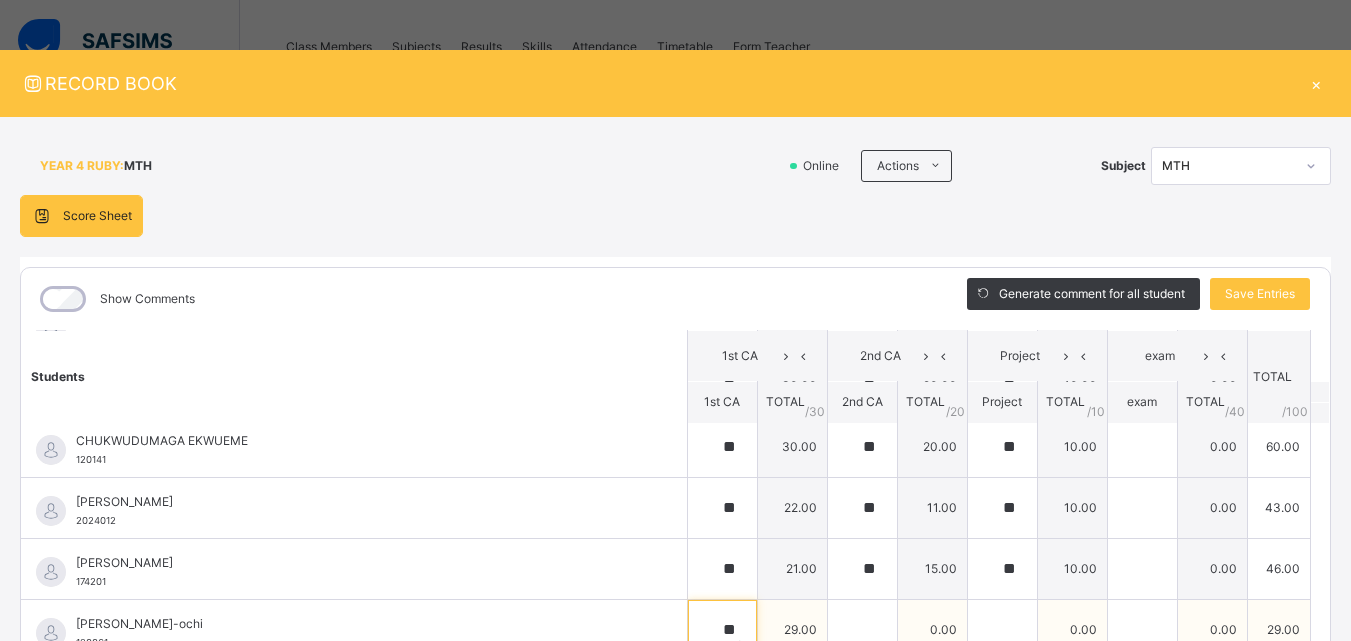 type on "**" 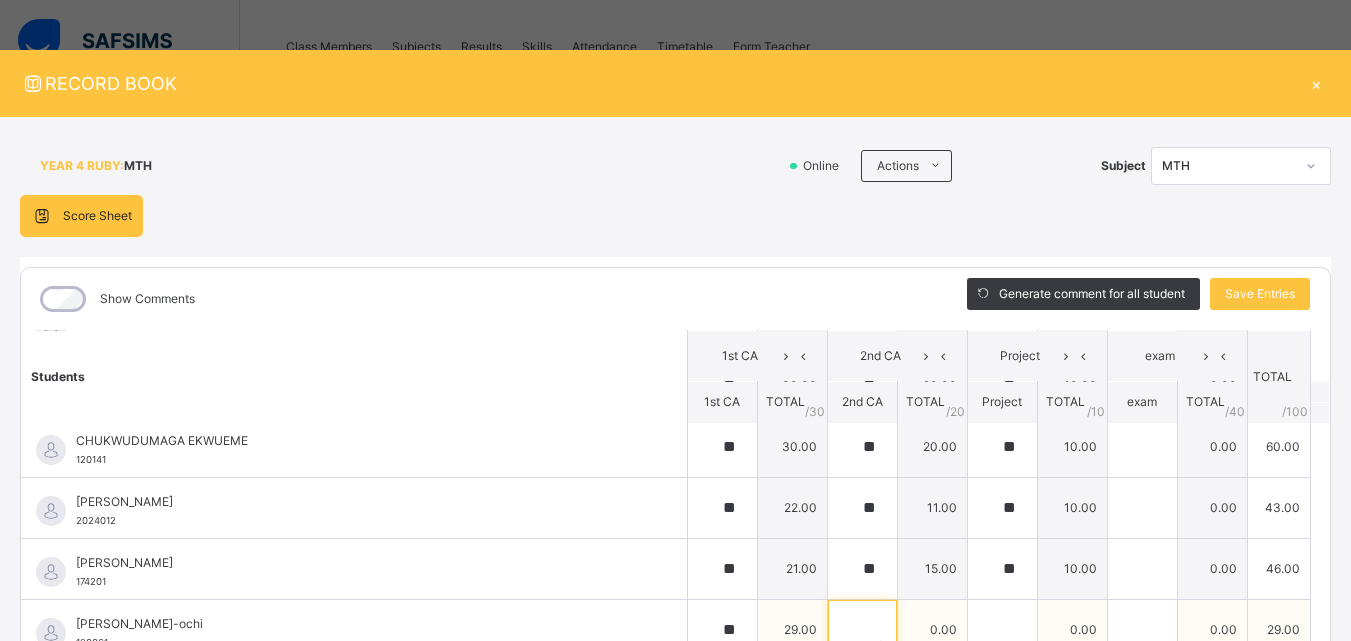 click at bounding box center [862, 630] 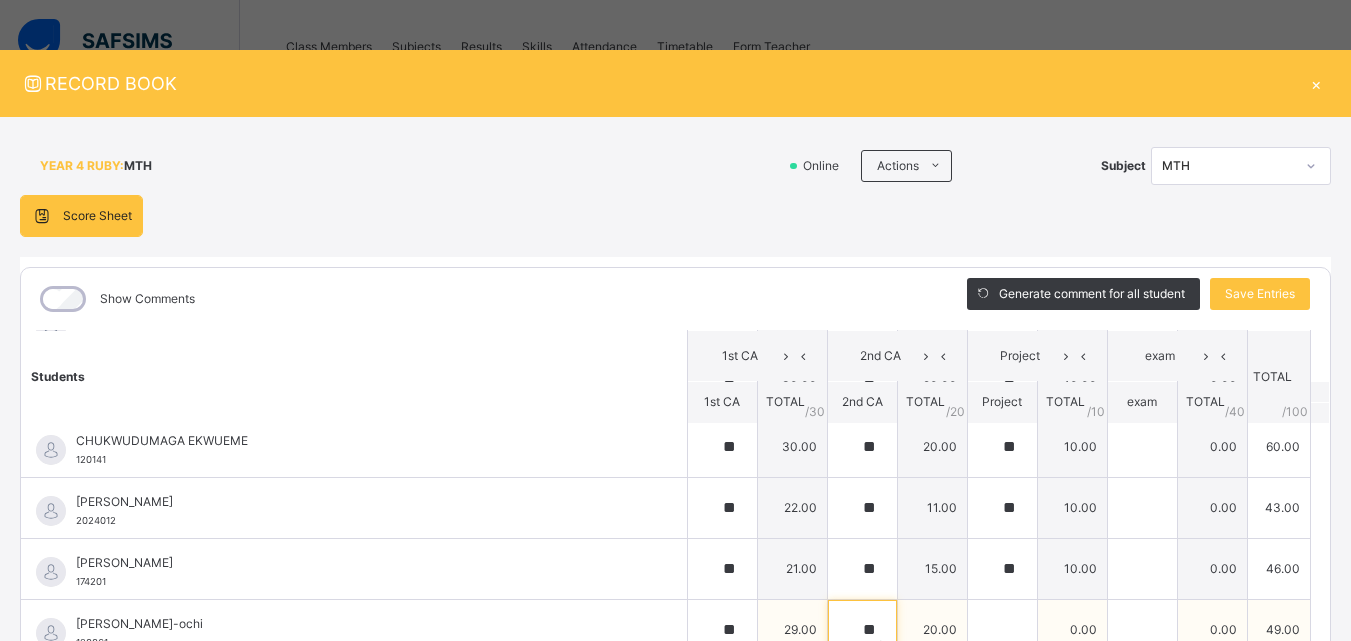 type on "**" 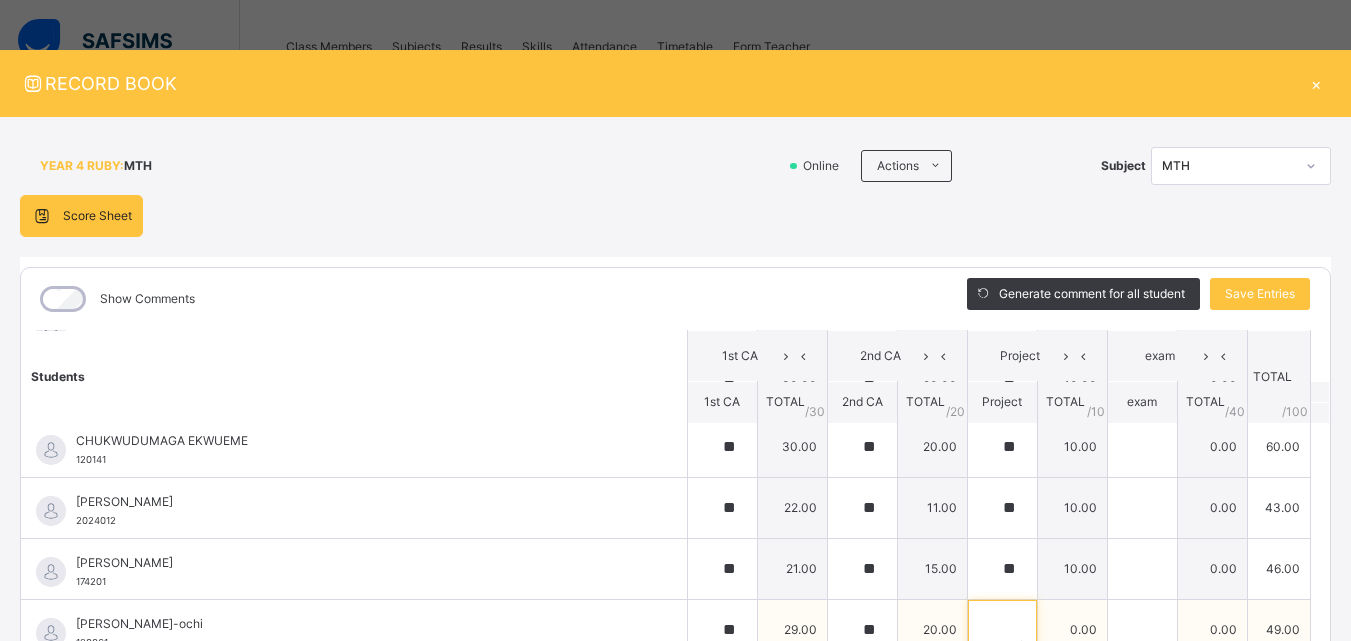 click at bounding box center (1002, 630) 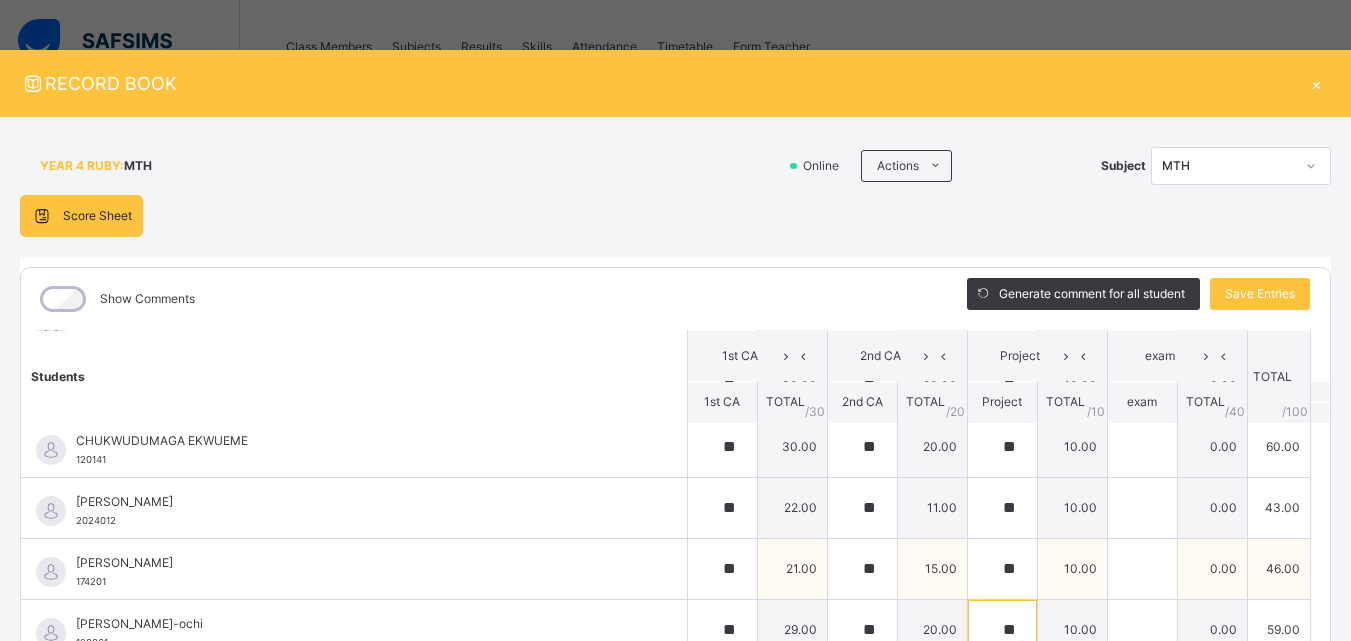 type on "**" 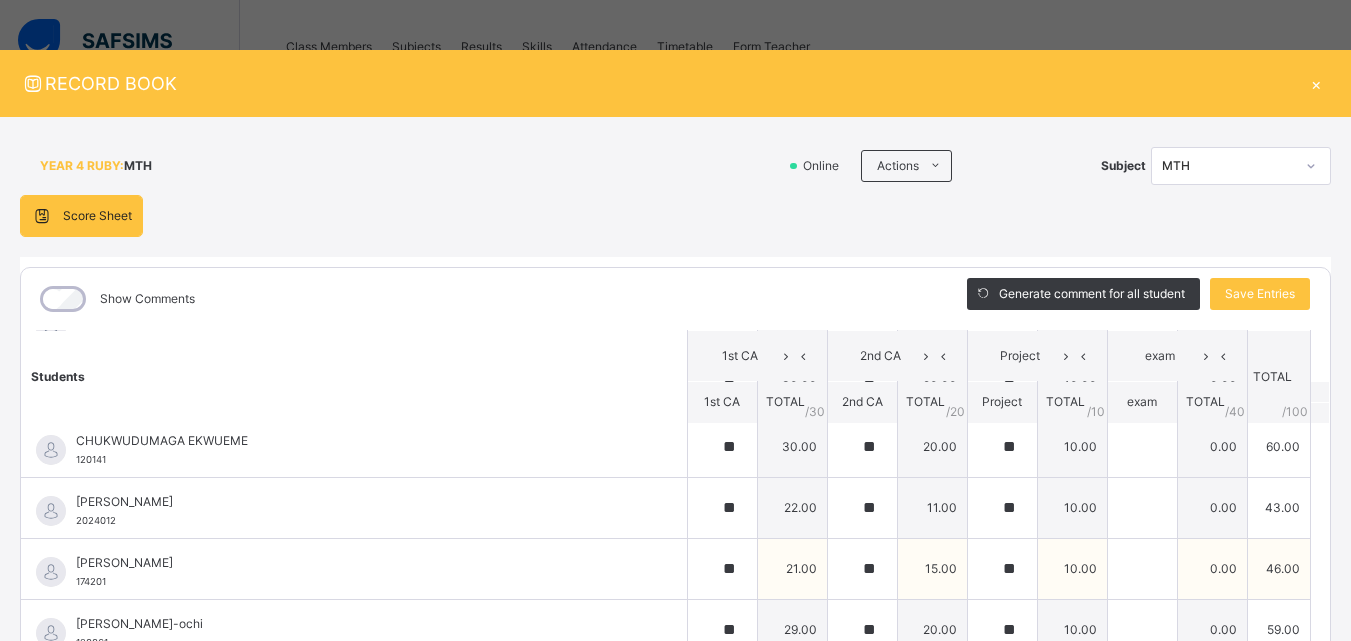 click on "[PERSON_NAME] 174201" at bounding box center (359, 572) 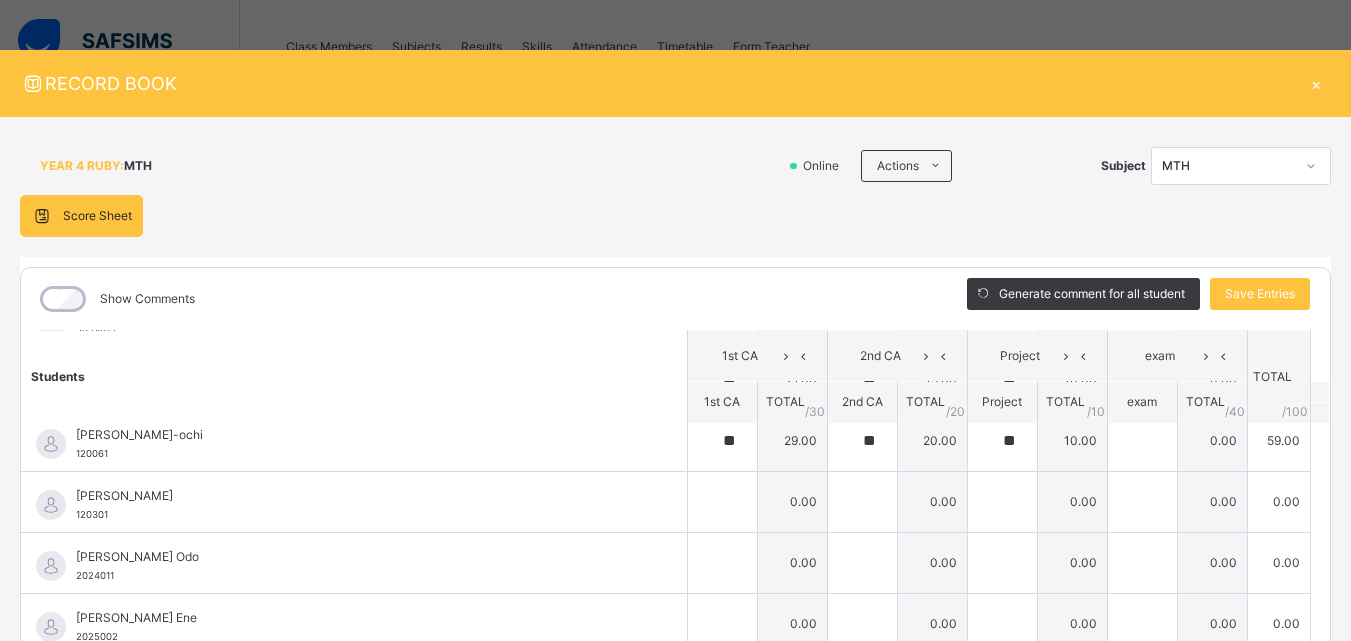 scroll, scrollTop: 1000, scrollLeft: 0, axis: vertical 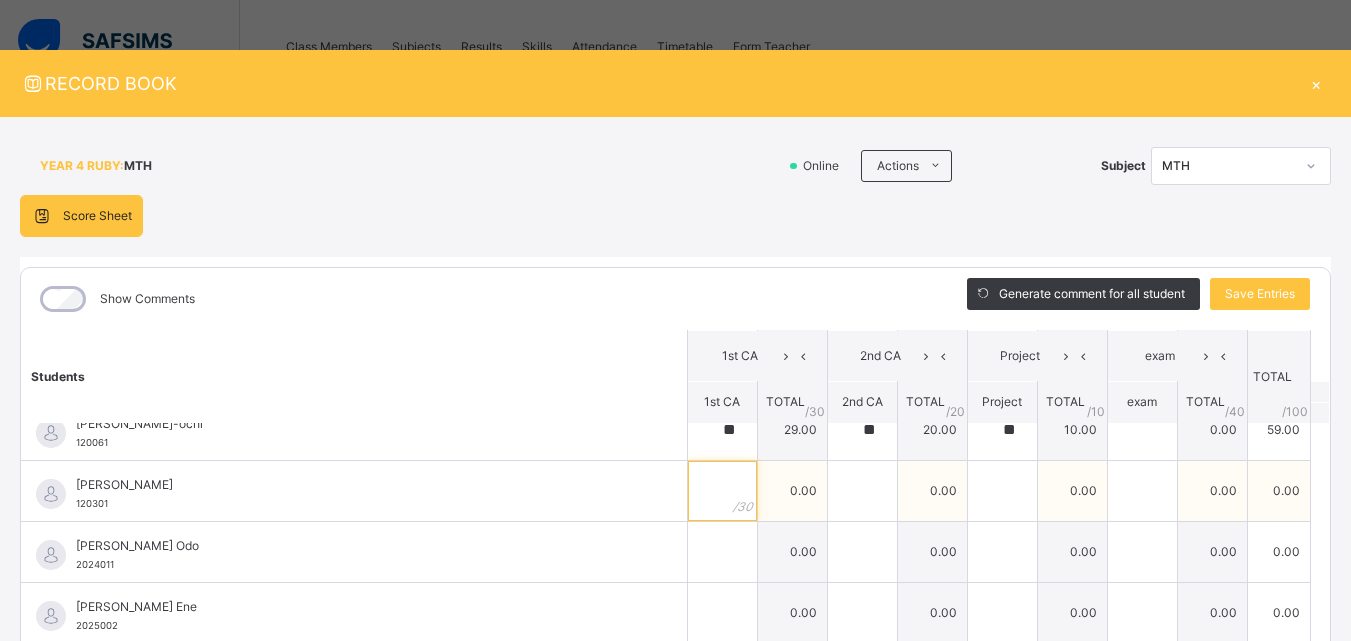 click at bounding box center [722, 491] 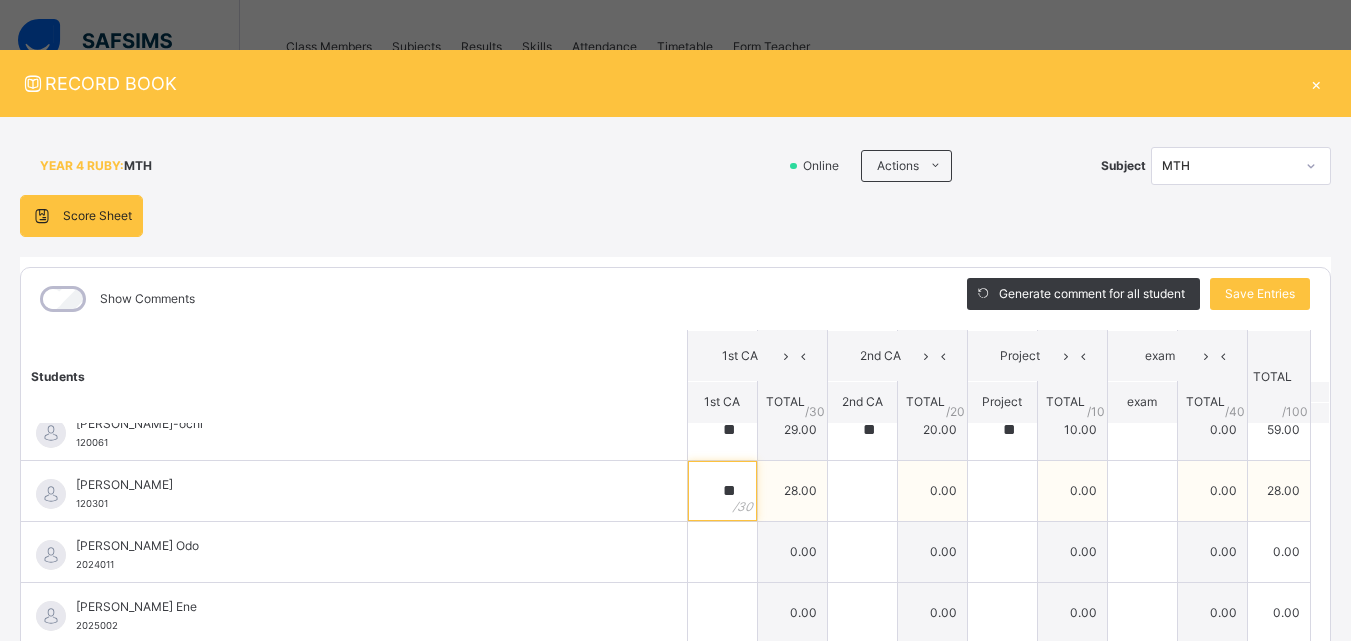 type on "**" 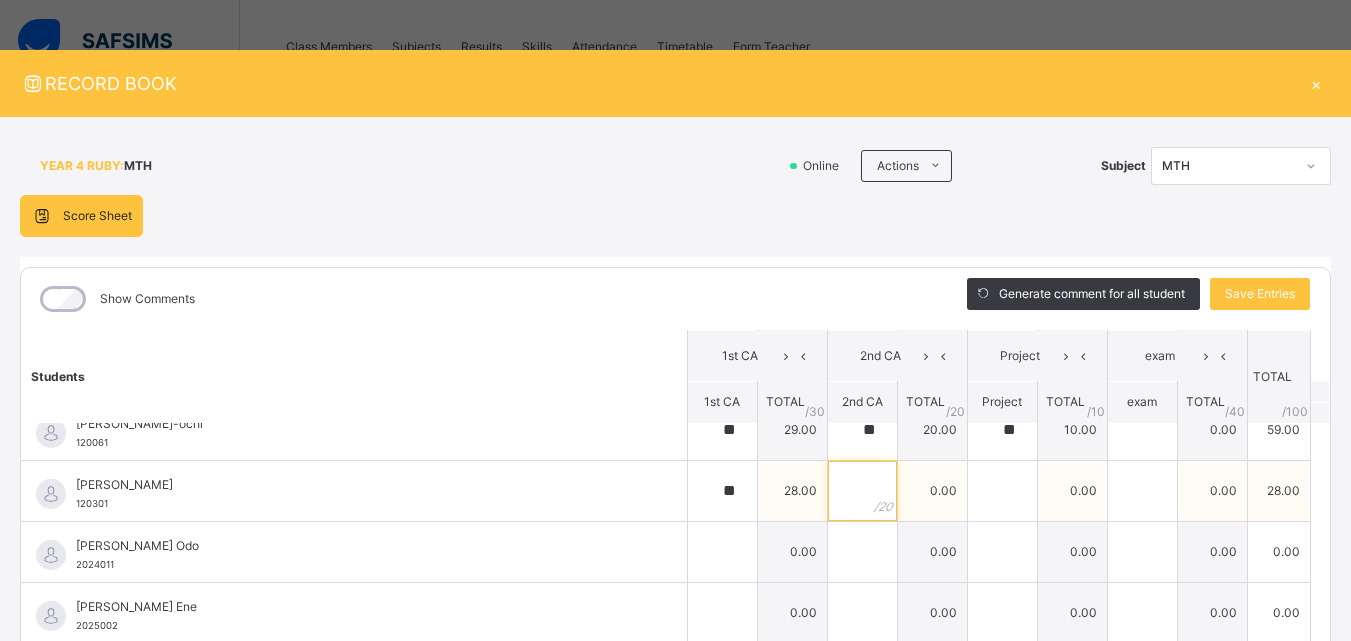 click at bounding box center (862, 491) 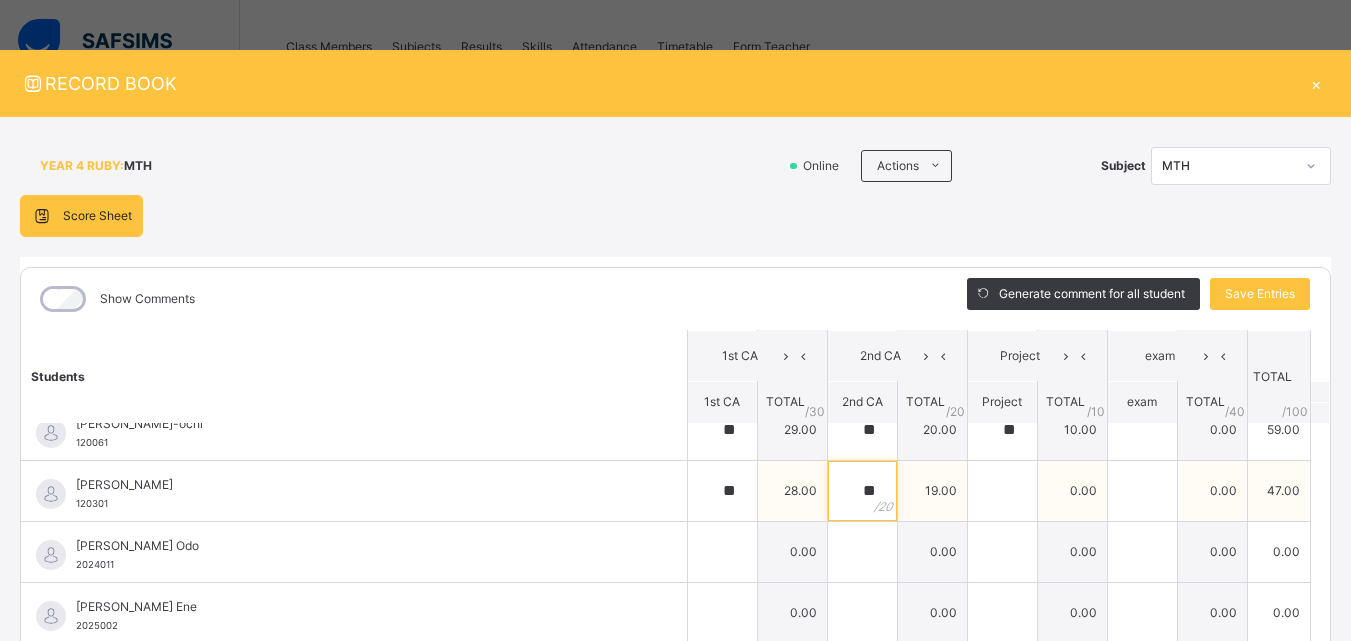 type on "**" 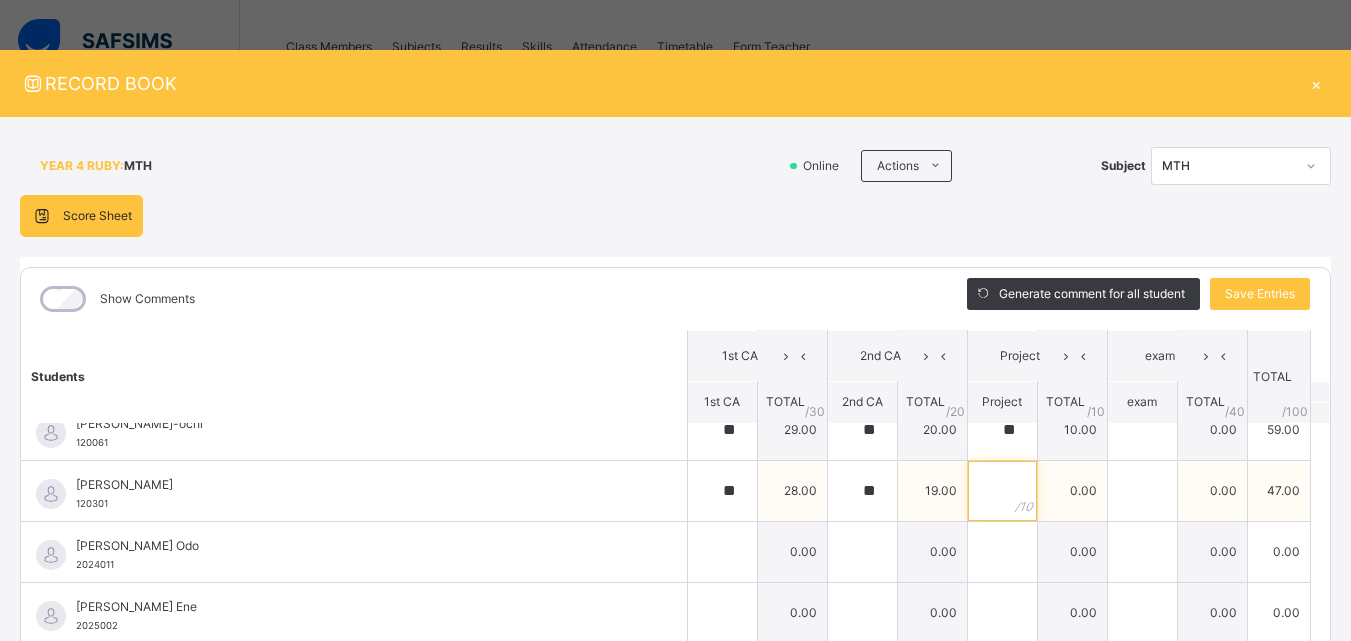 click at bounding box center (1002, 491) 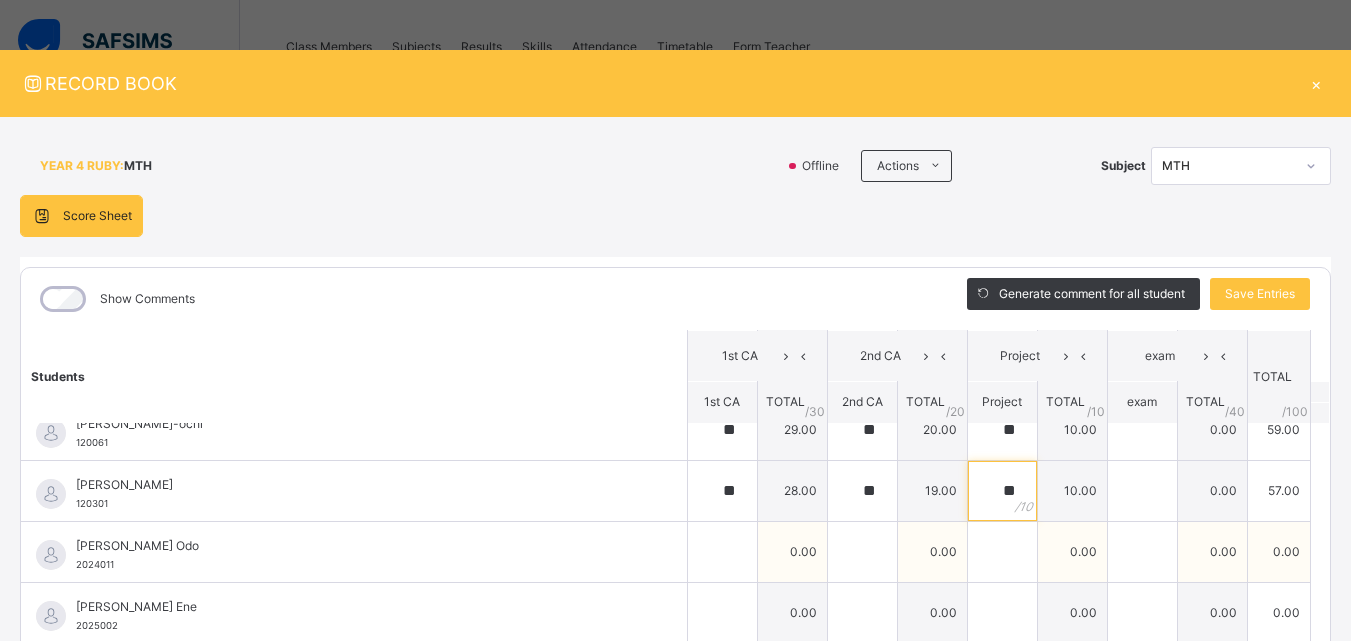 type on "**" 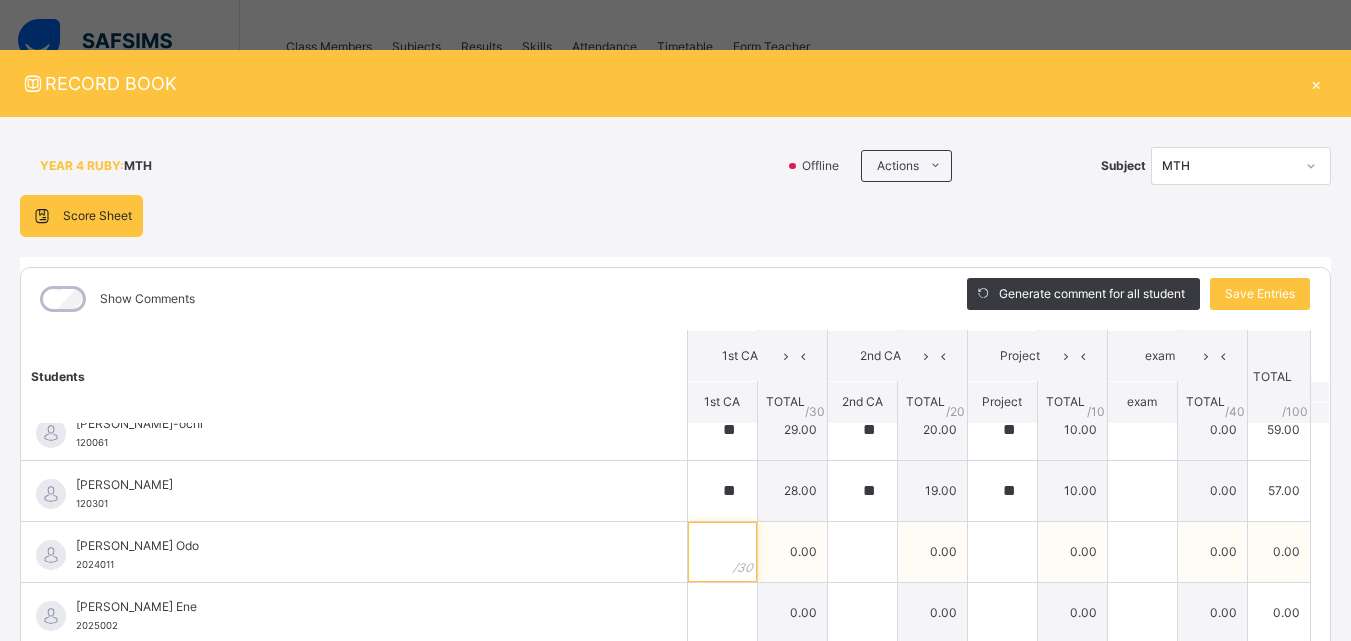 click at bounding box center [722, 552] 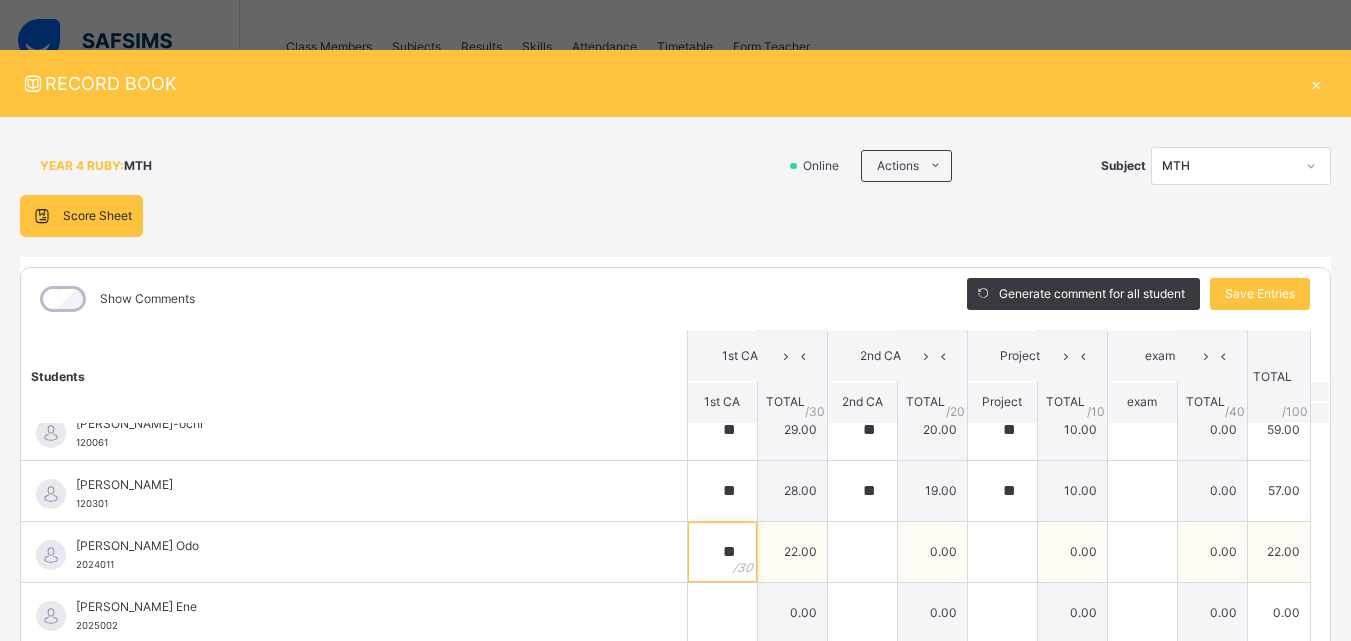 type on "**" 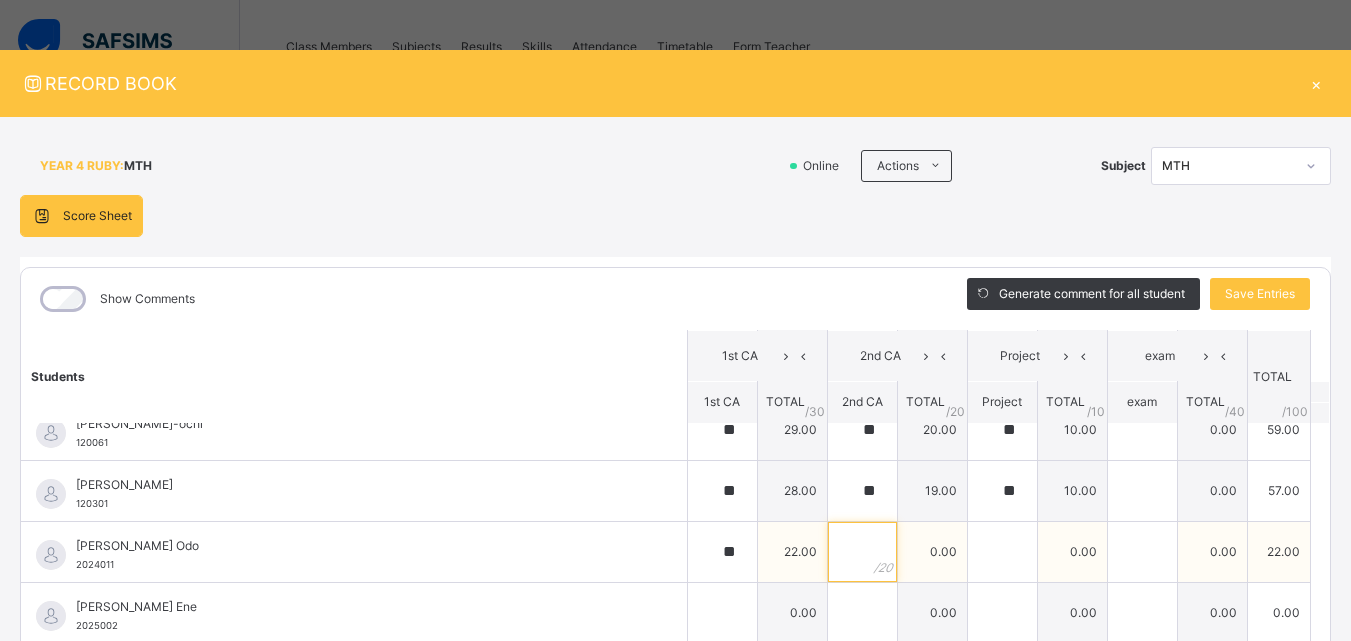 click at bounding box center (862, 552) 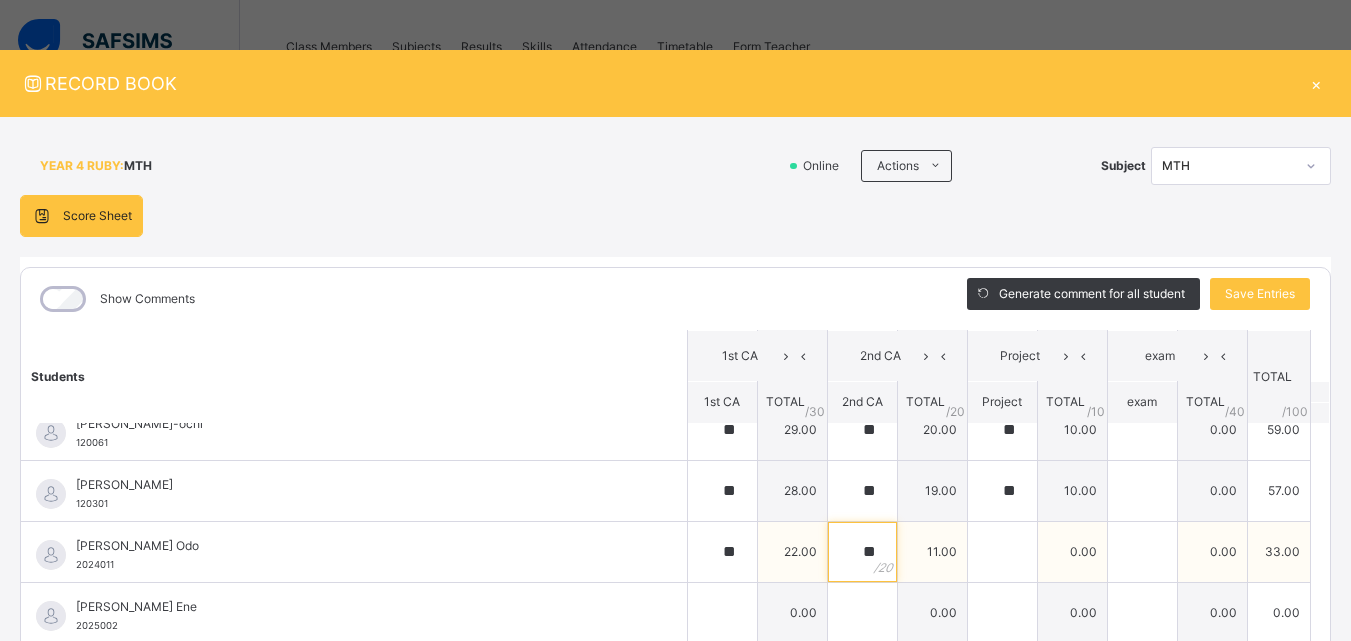 type on "**" 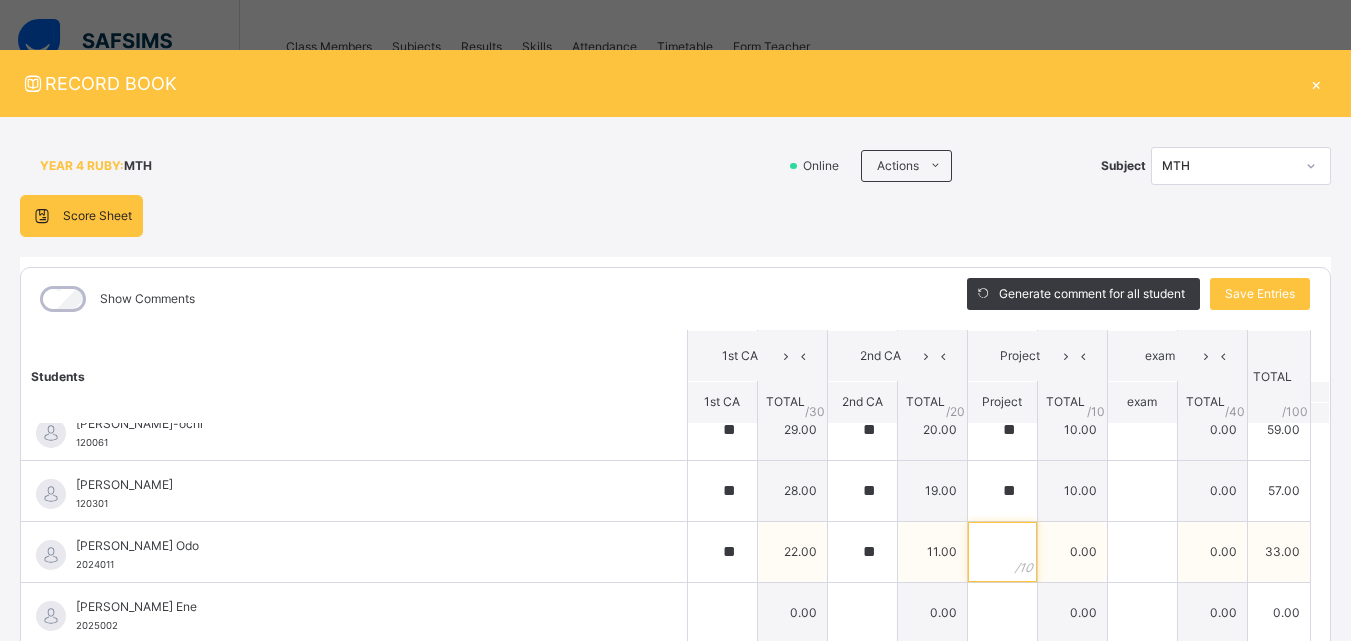click at bounding box center [1002, 552] 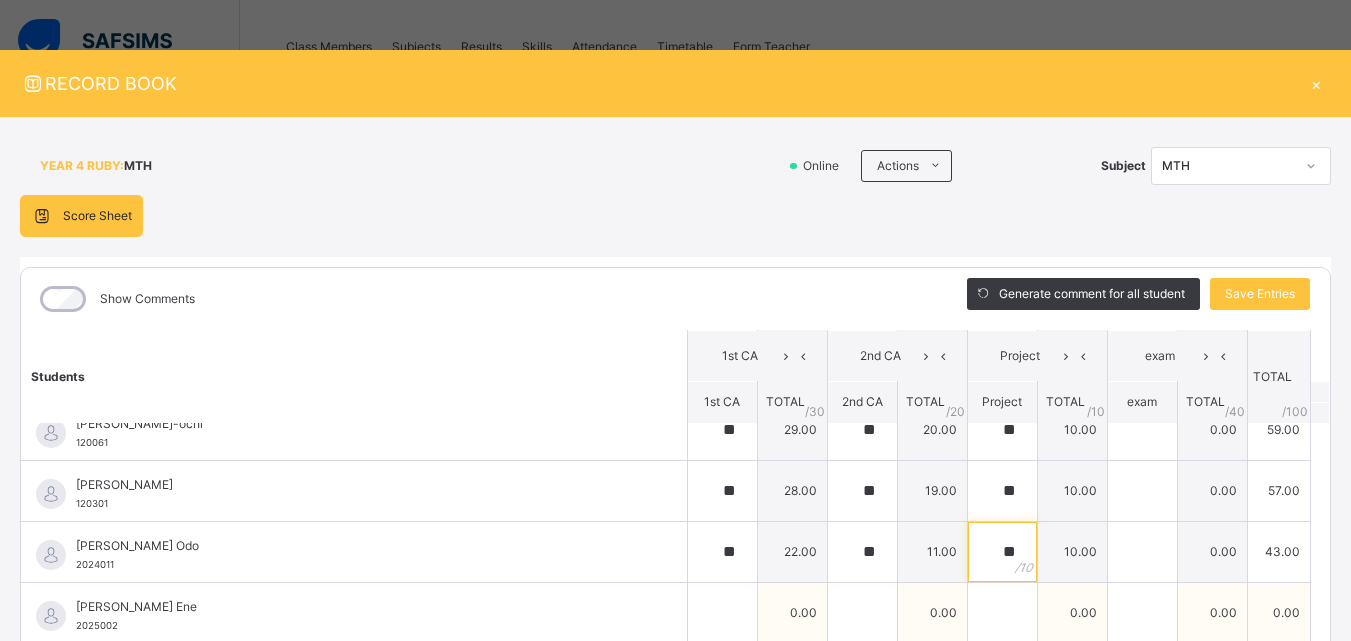 type on "**" 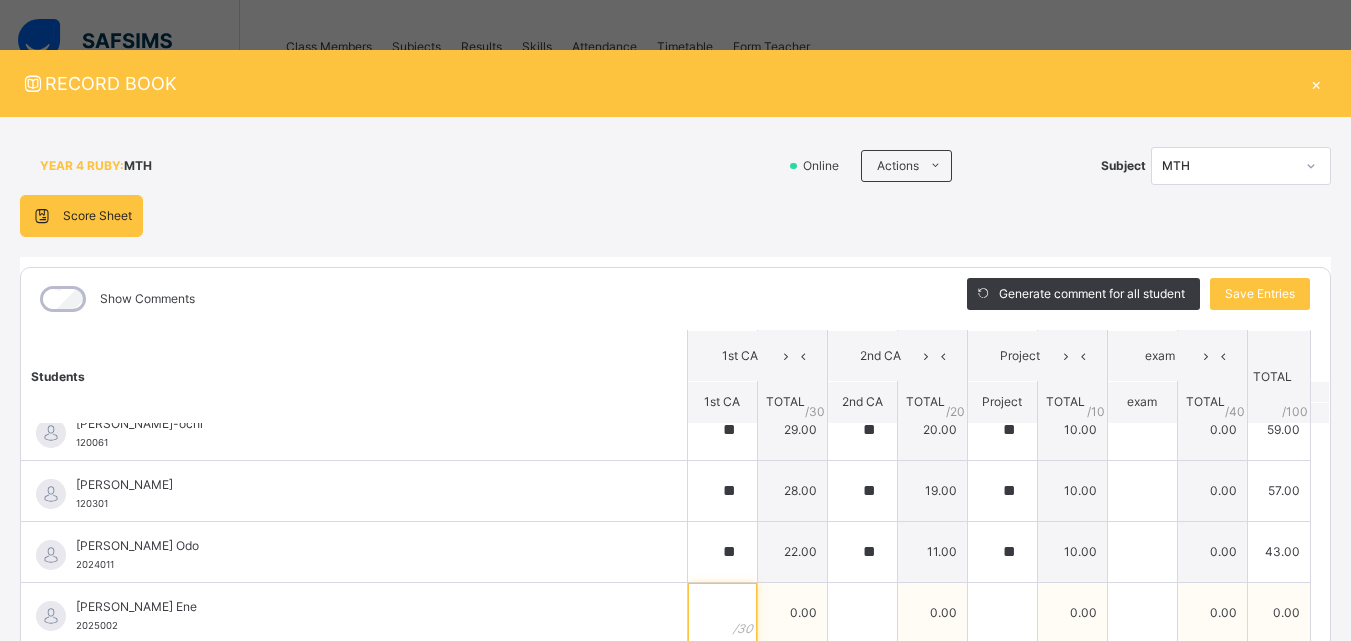 click at bounding box center (722, 613) 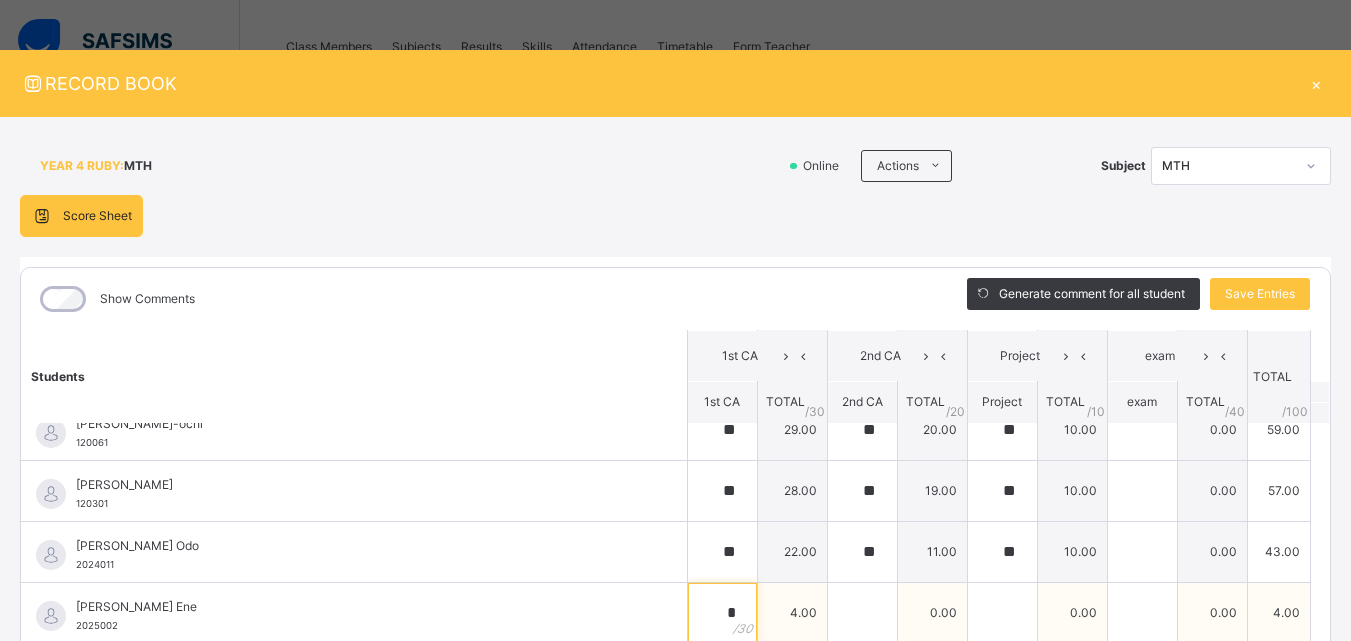 type on "*" 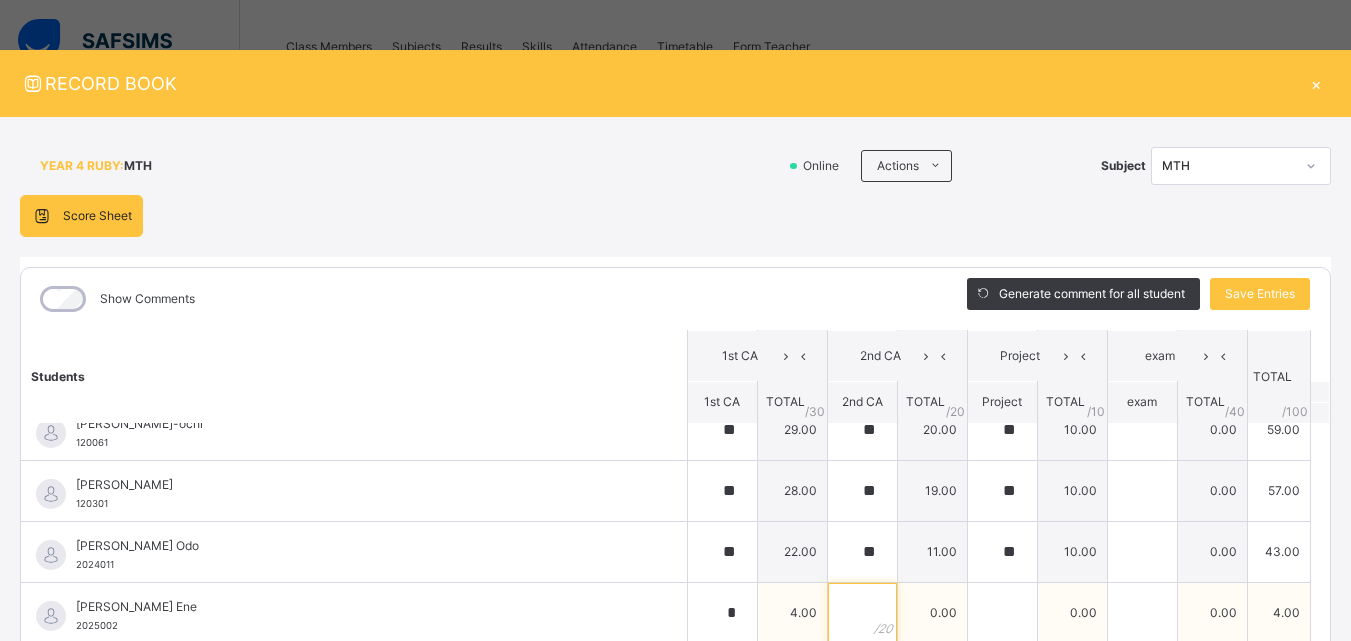 click at bounding box center (862, 613) 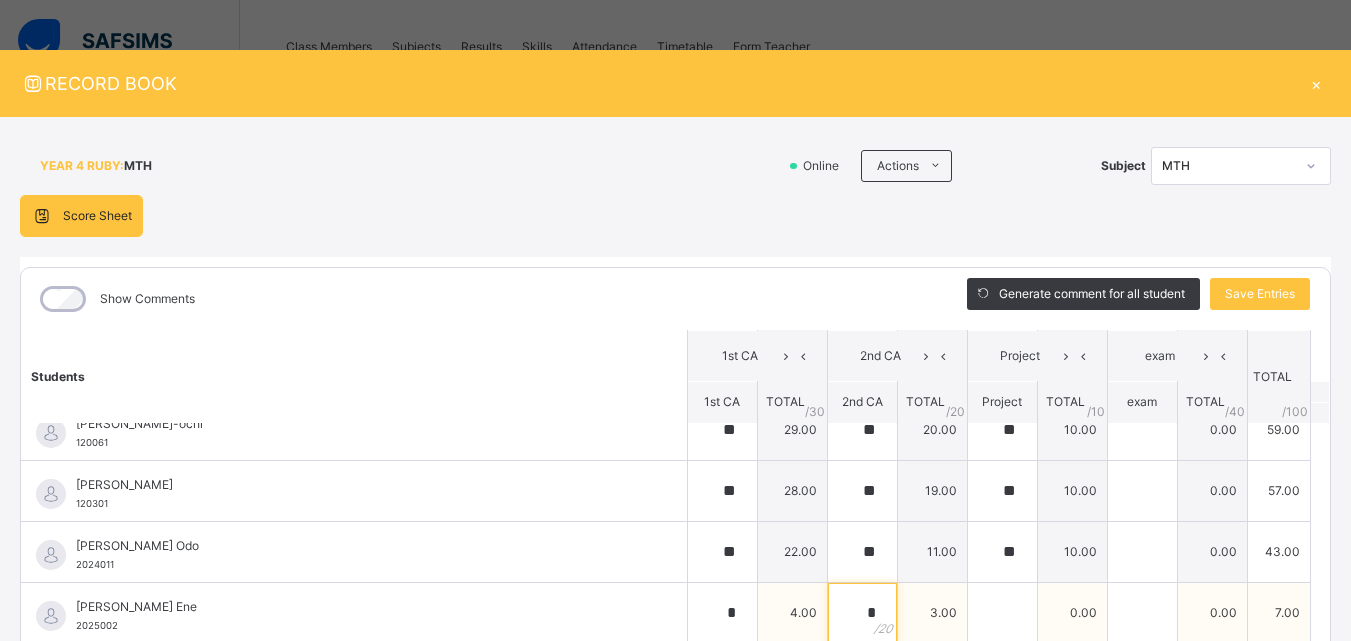 type on "*" 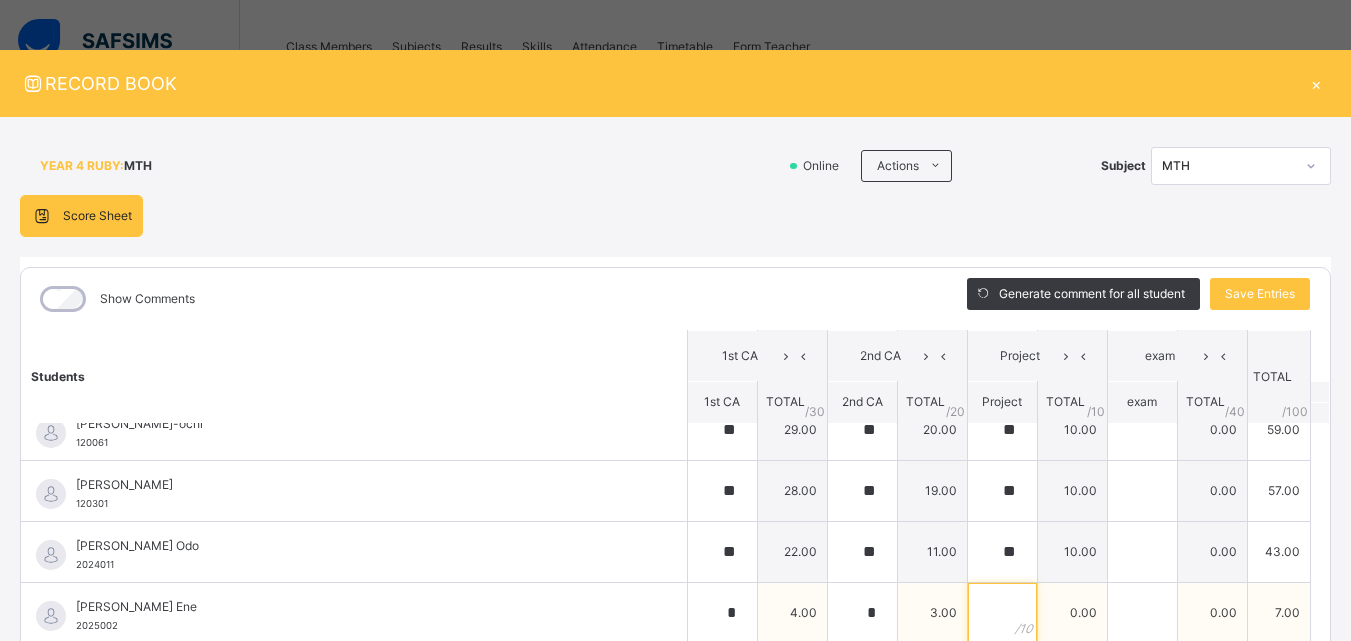click at bounding box center (1002, 613) 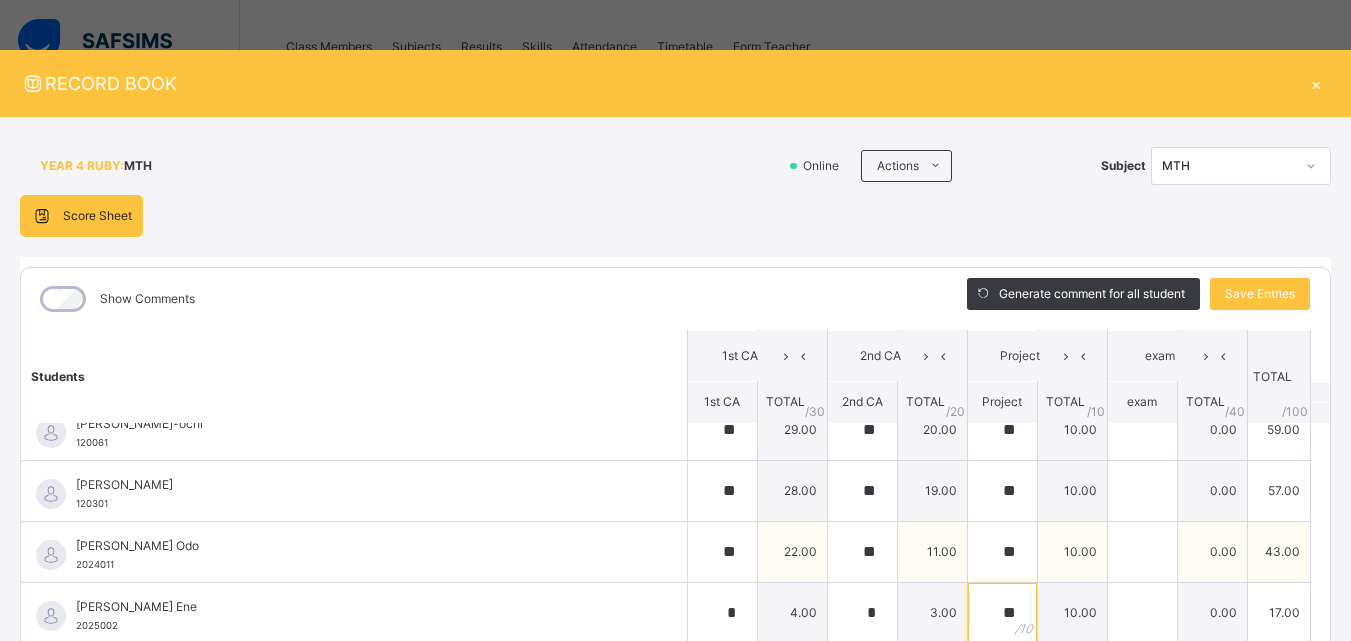 type on "**" 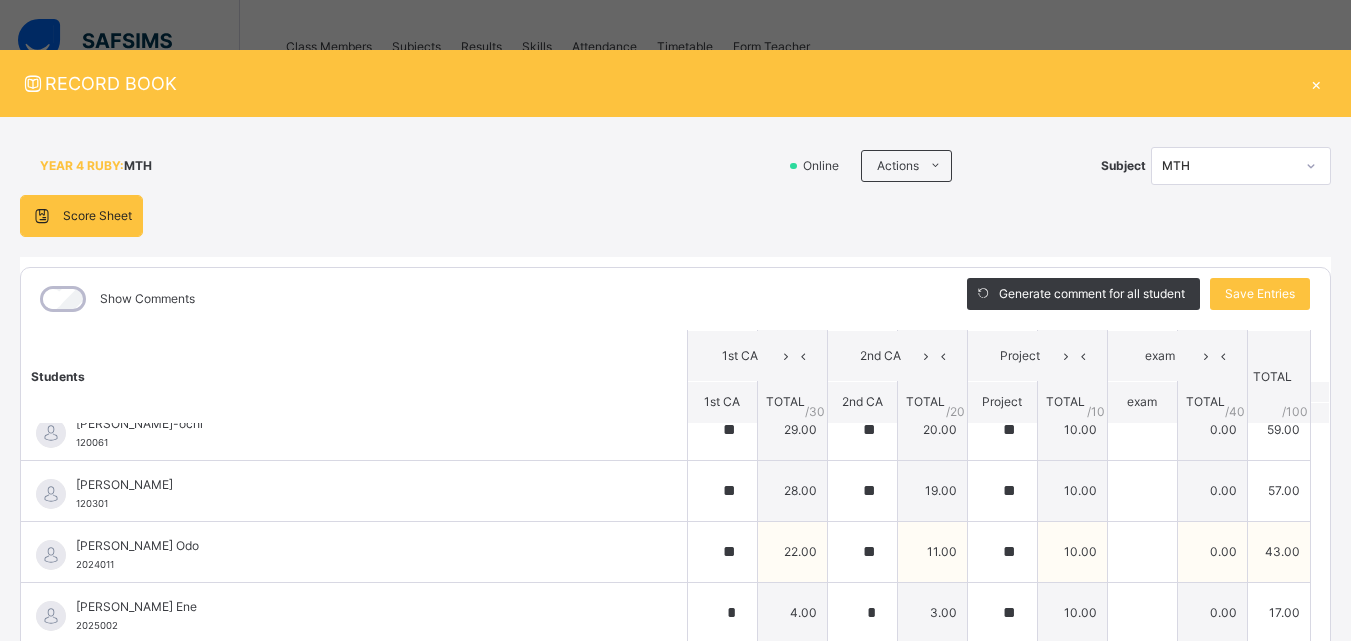 click on "[PERSON_NAME] Odo 2024011" at bounding box center [354, 552] 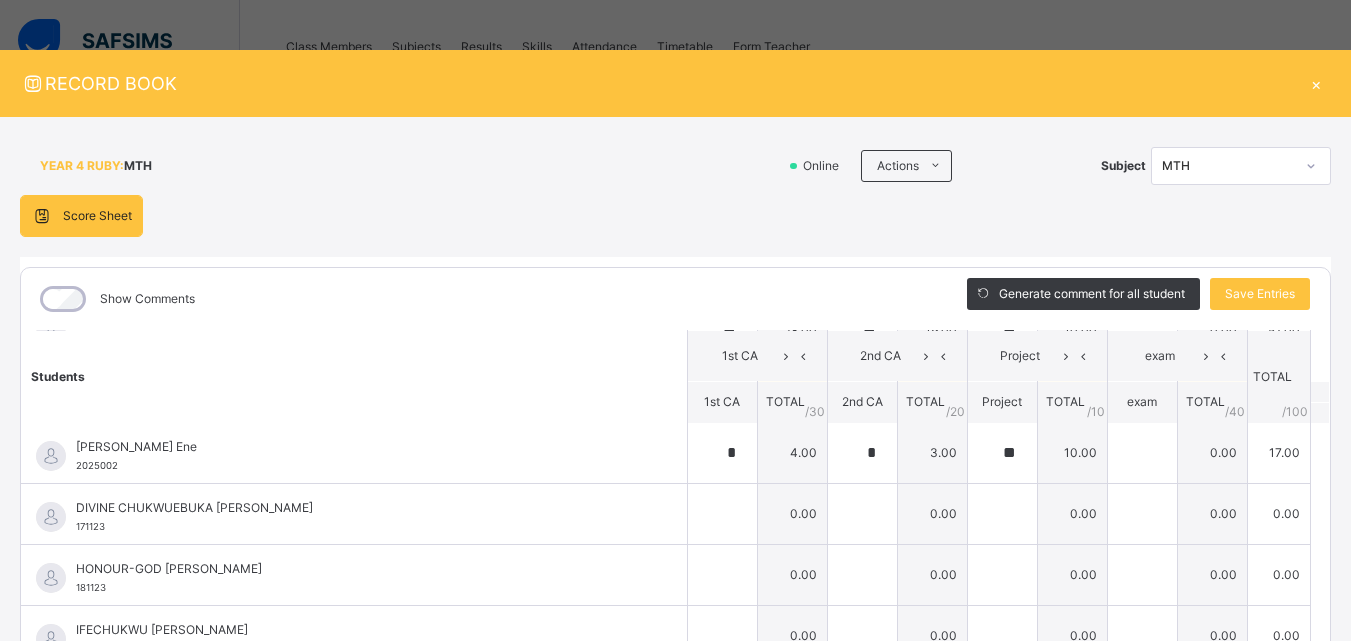 scroll, scrollTop: 1200, scrollLeft: 0, axis: vertical 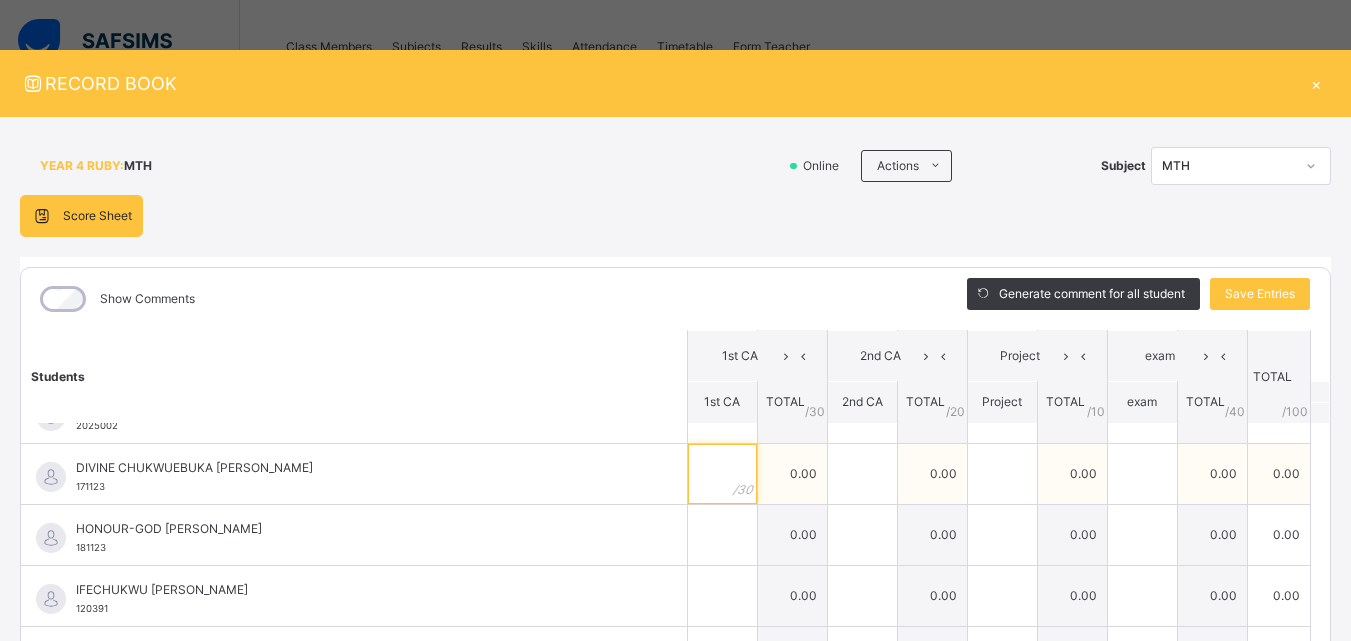 click at bounding box center (722, 474) 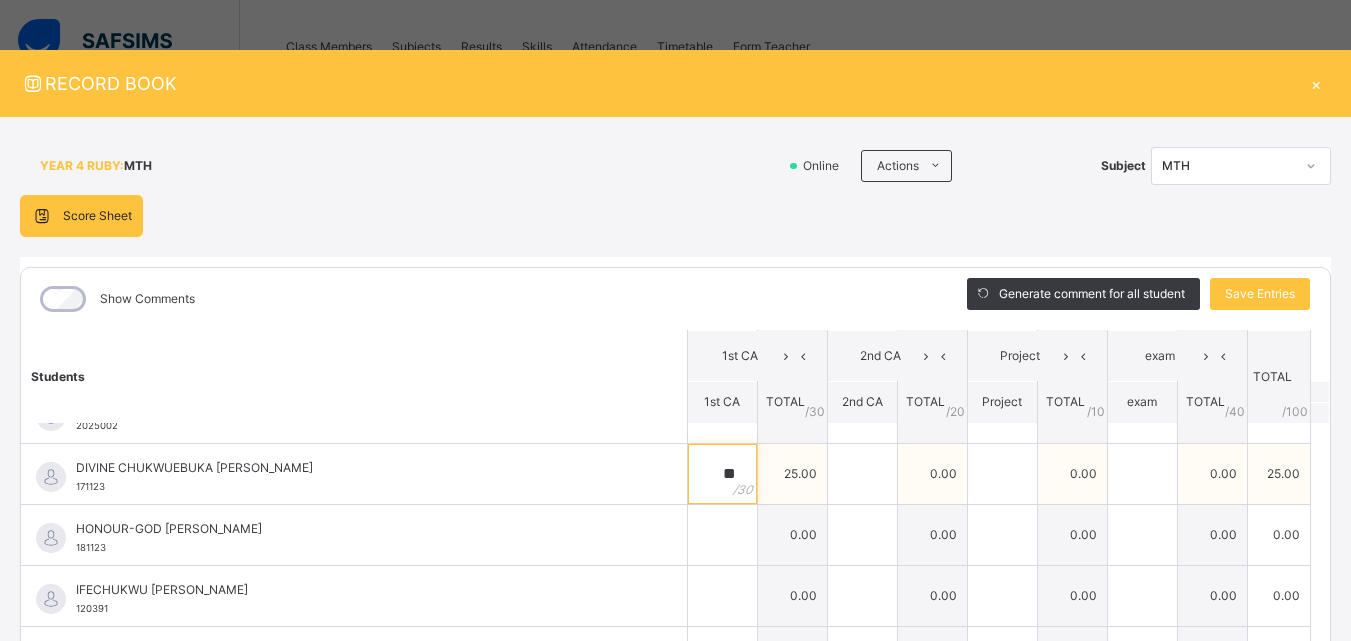 type on "**" 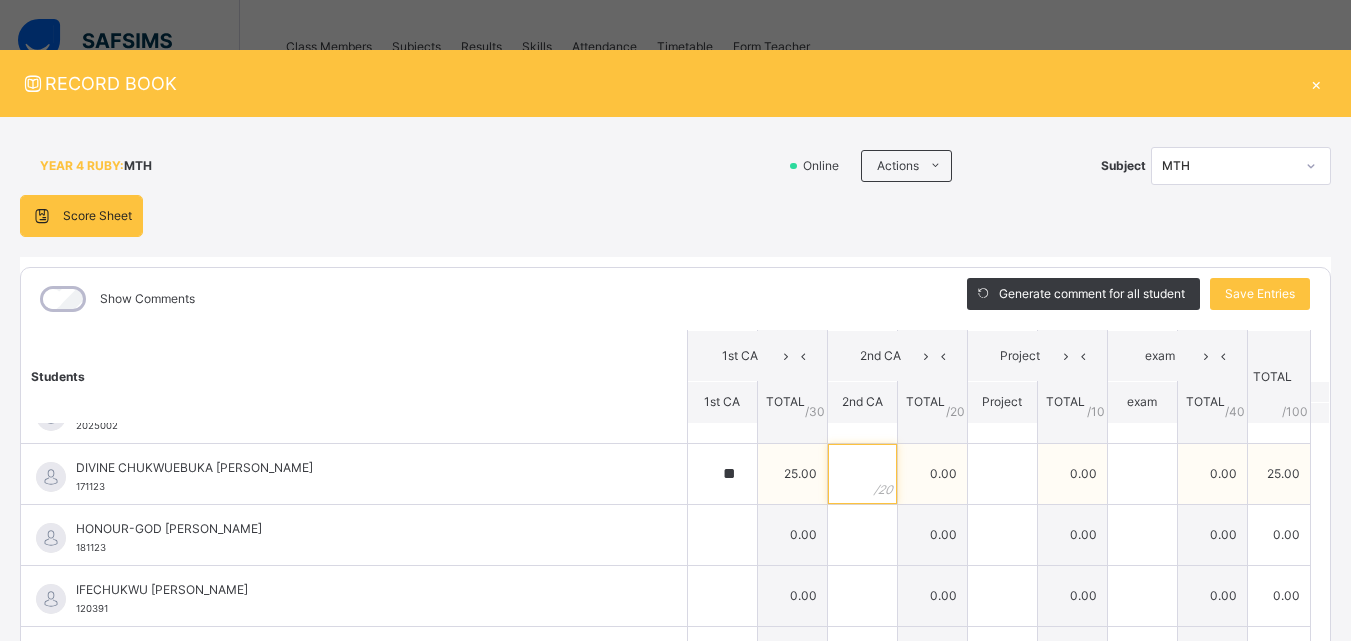 click at bounding box center [862, 474] 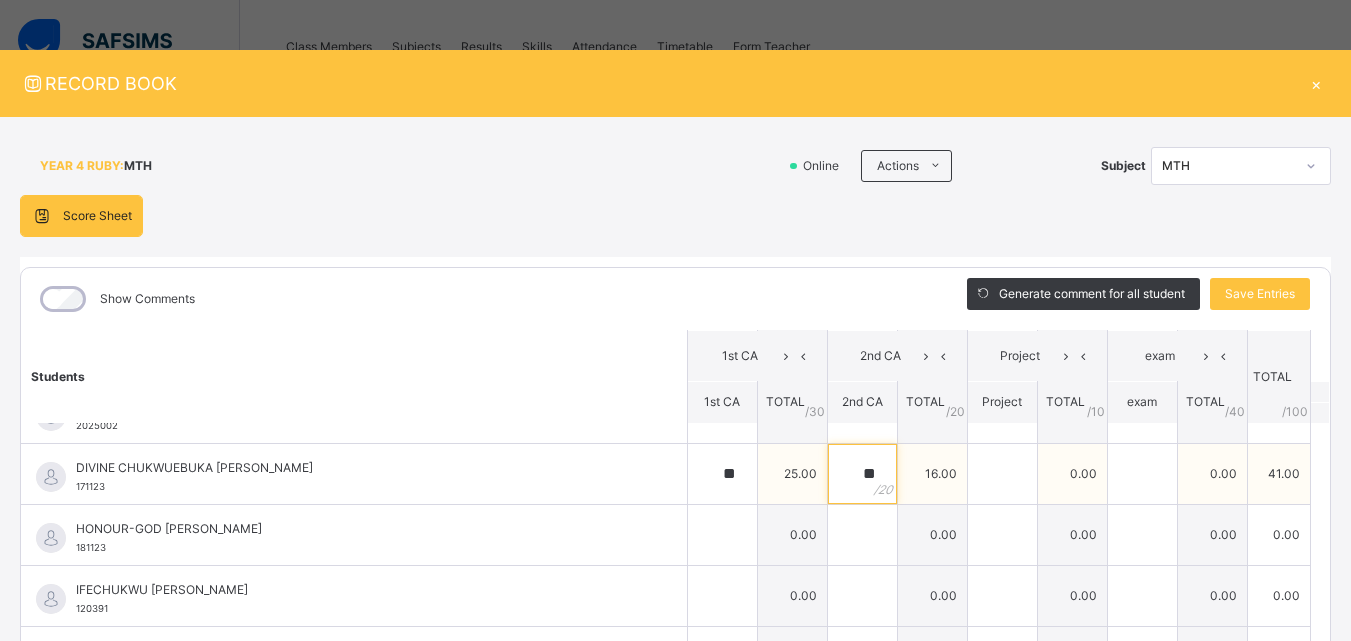 type on "**" 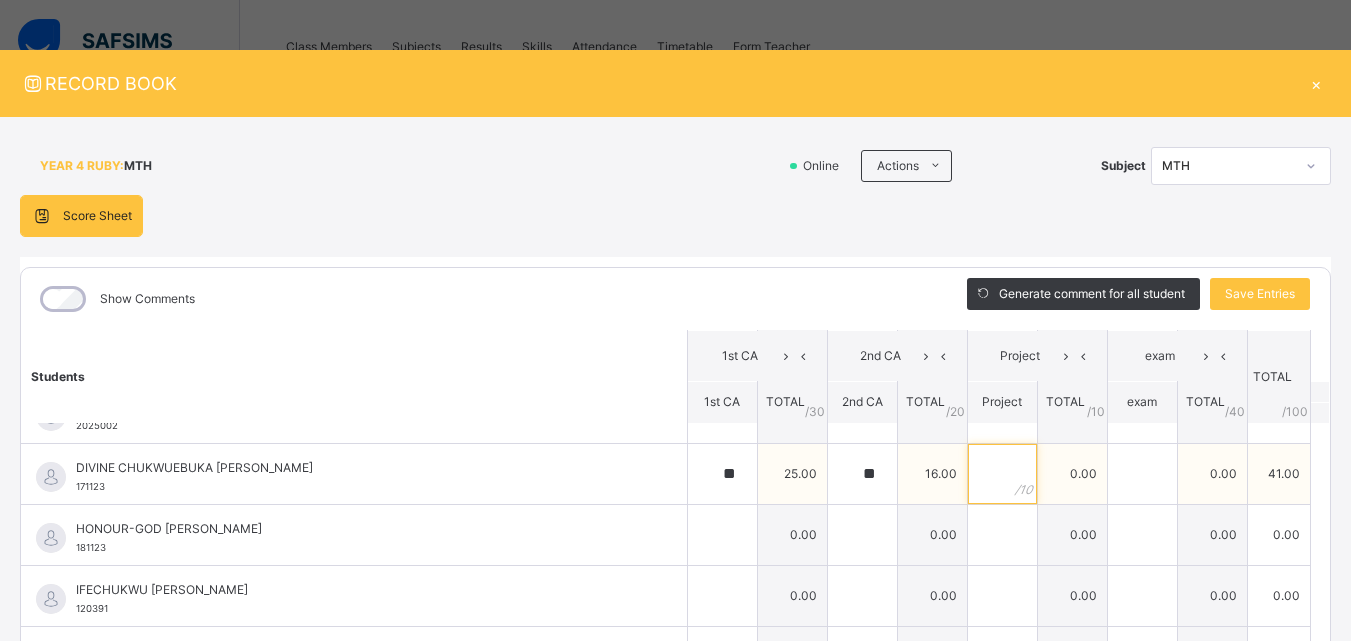 click at bounding box center [1002, 474] 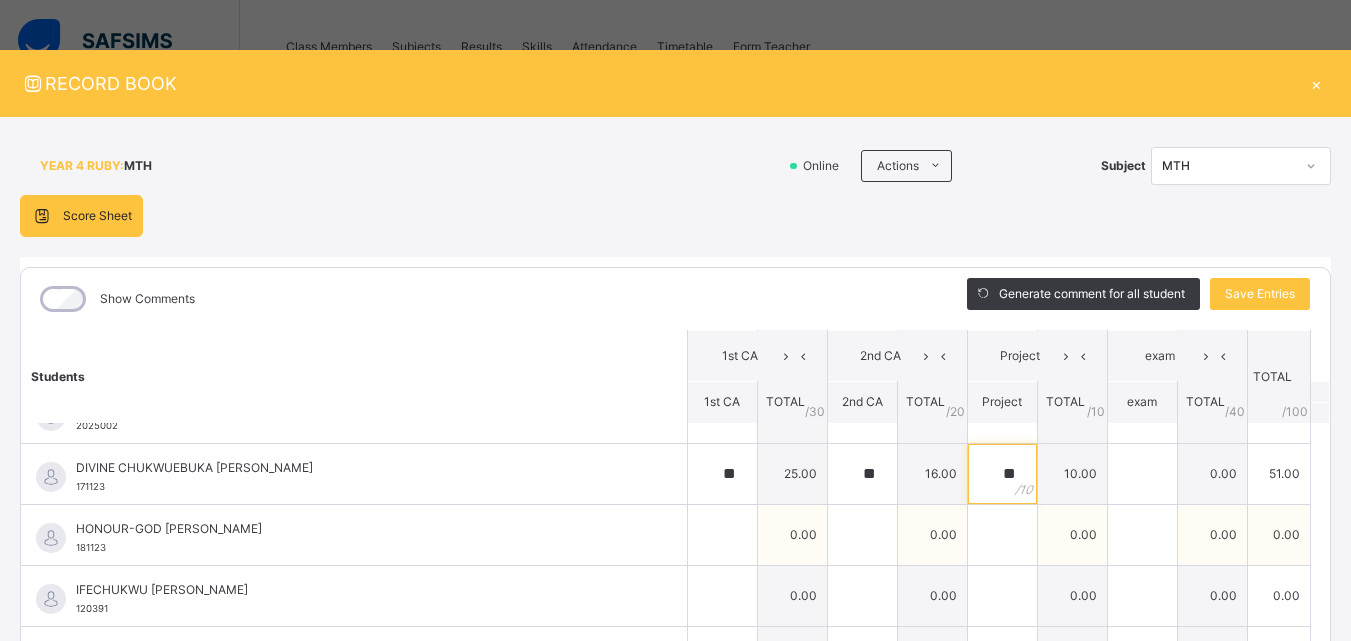 type on "**" 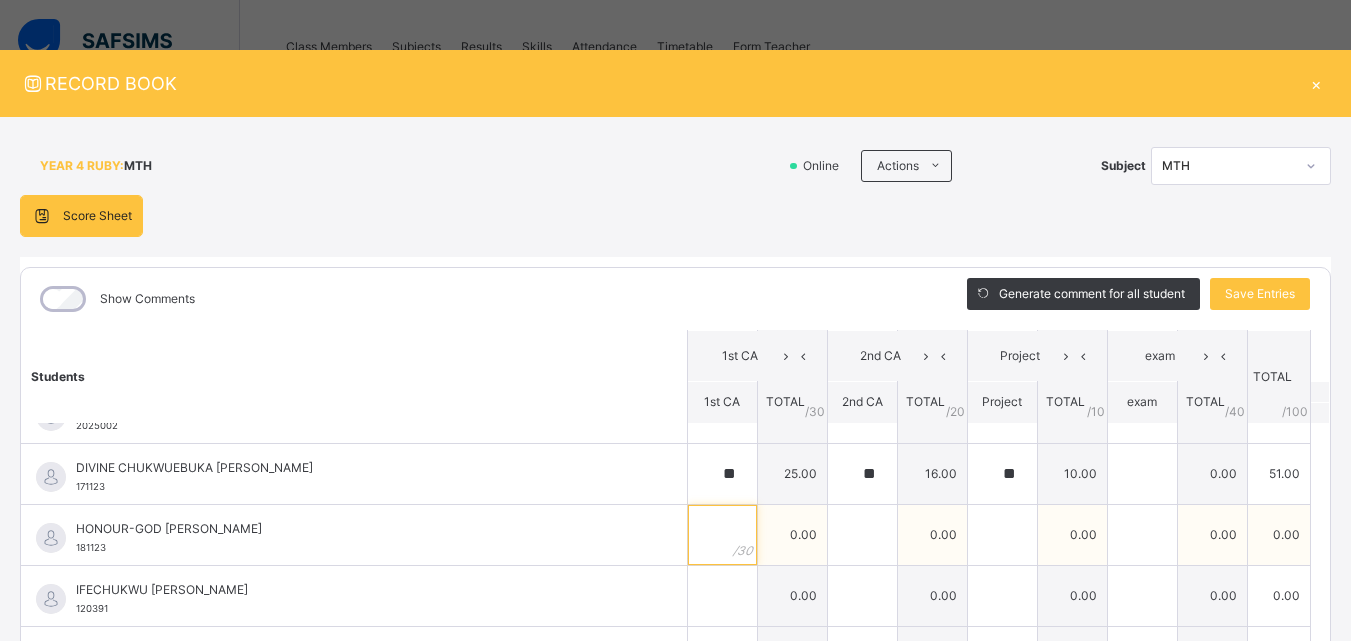 click at bounding box center [722, 535] 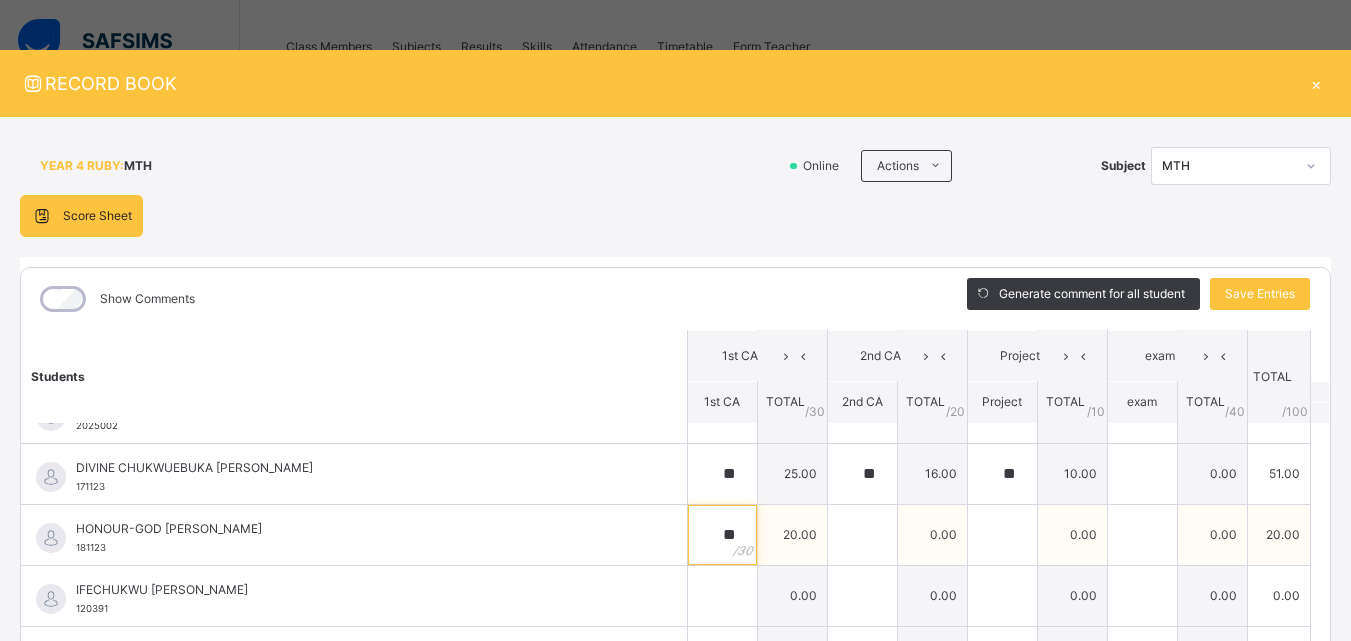 type on "**" 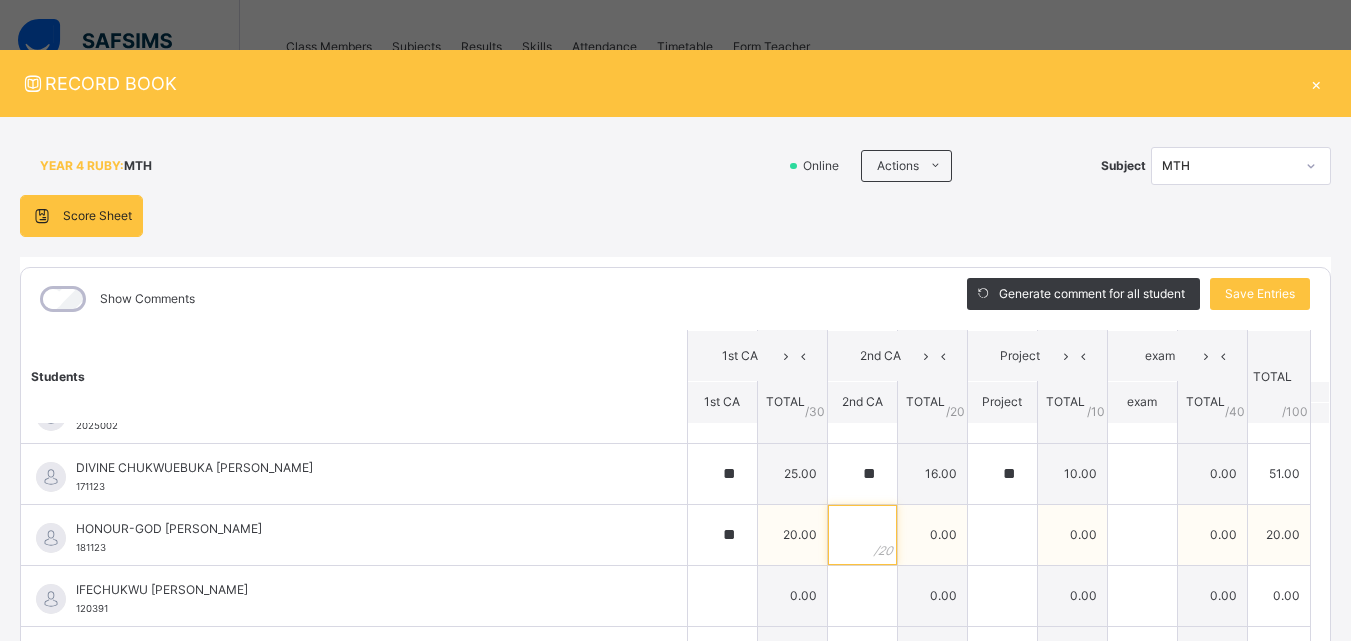 click at bounding box center (862, 535) 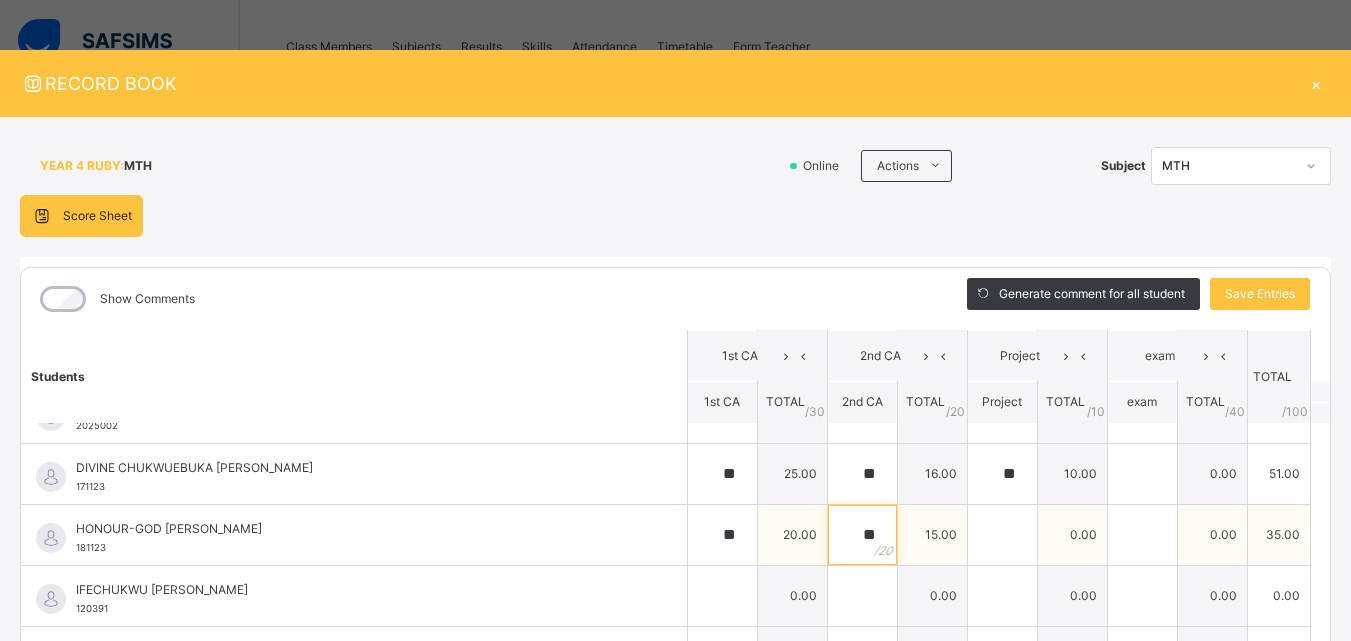 type on "**" 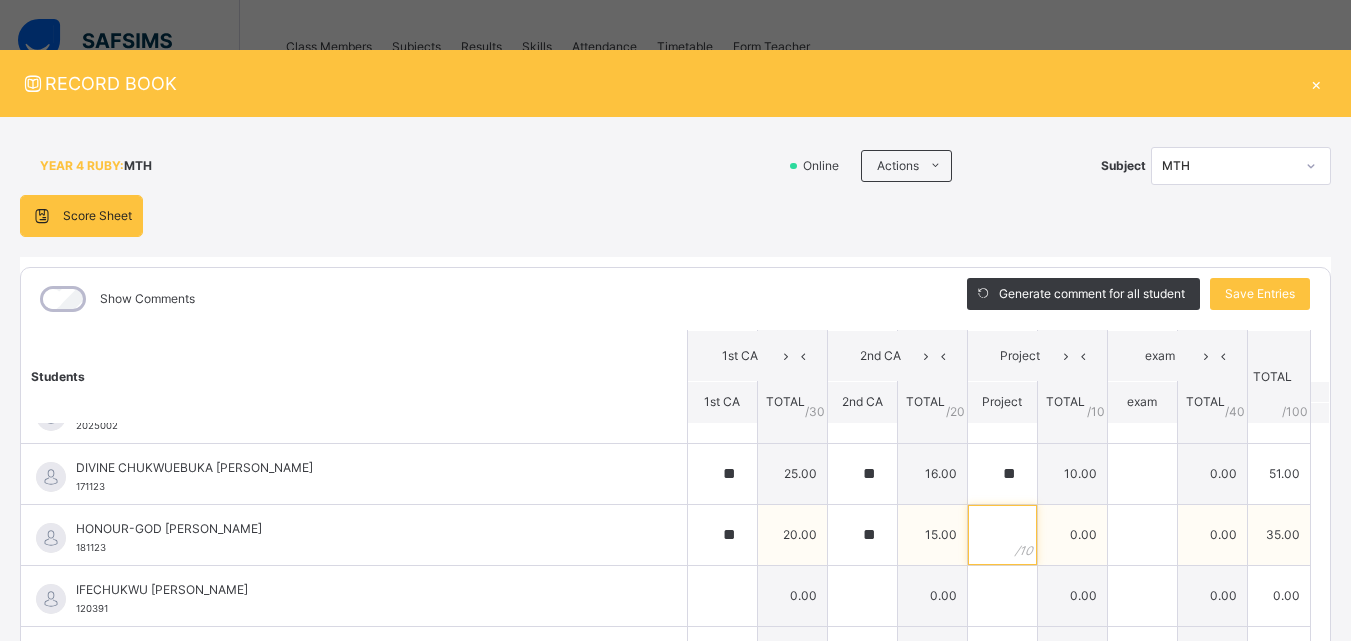 click at bounding box center [1002, 535] 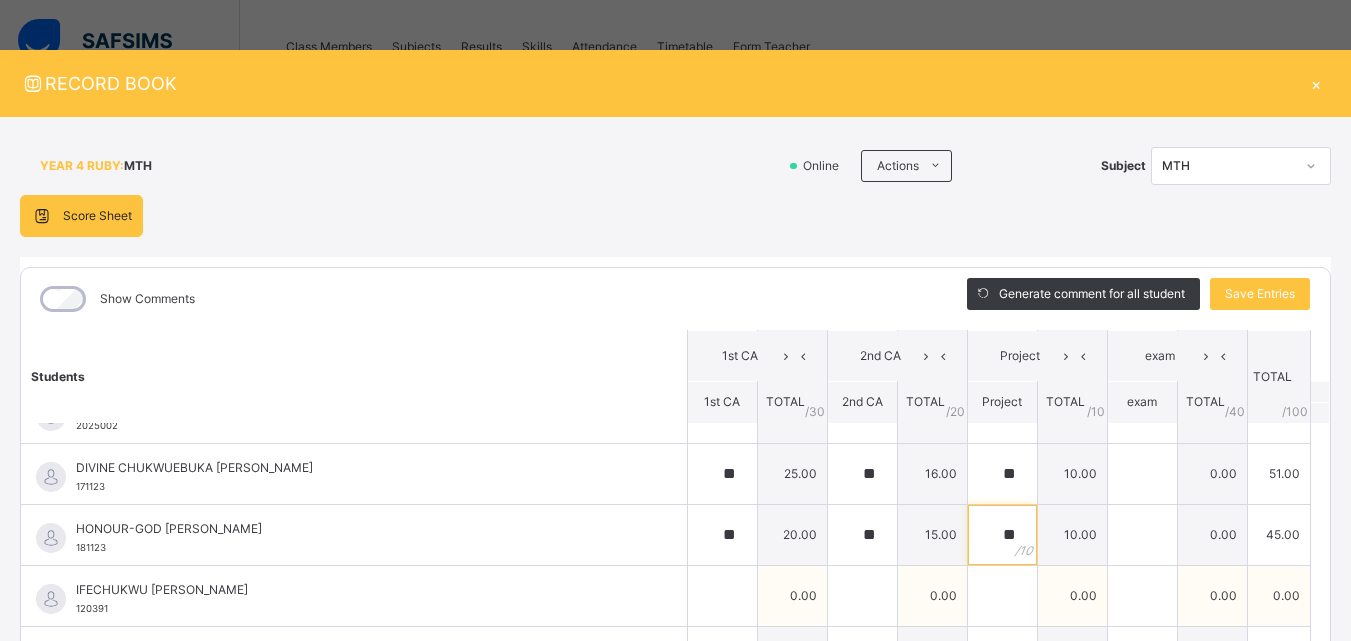 type on "**" 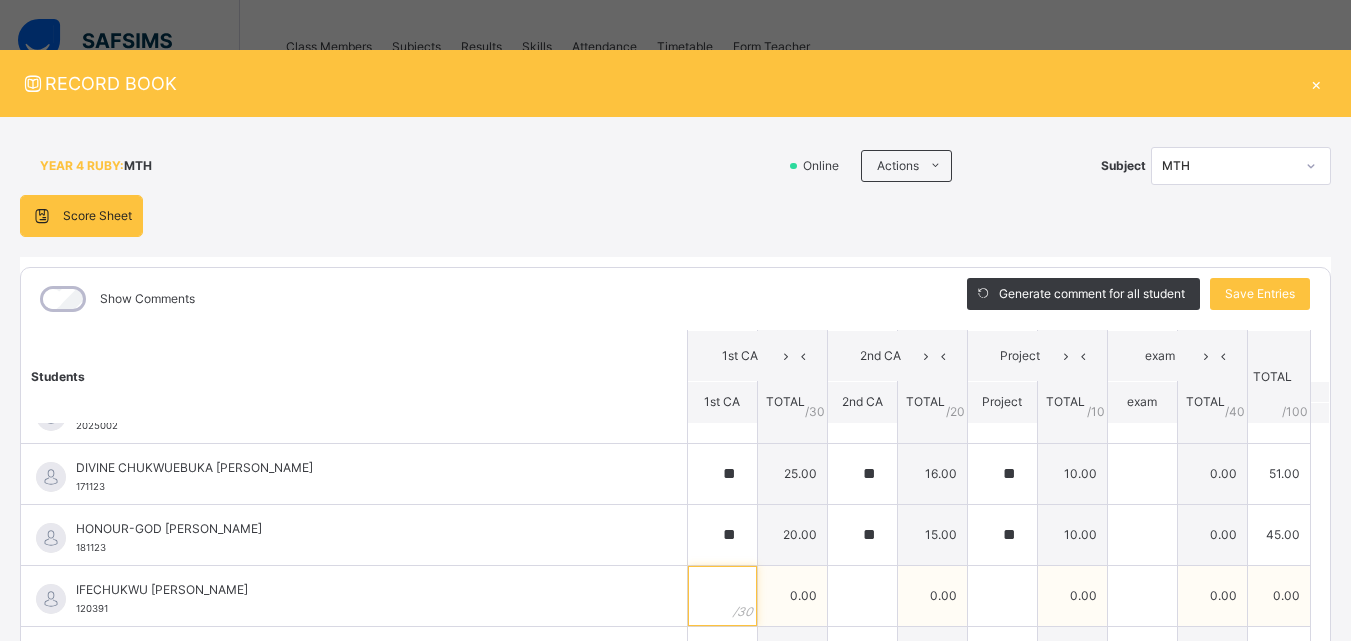 click at bounding box center (722, 596) 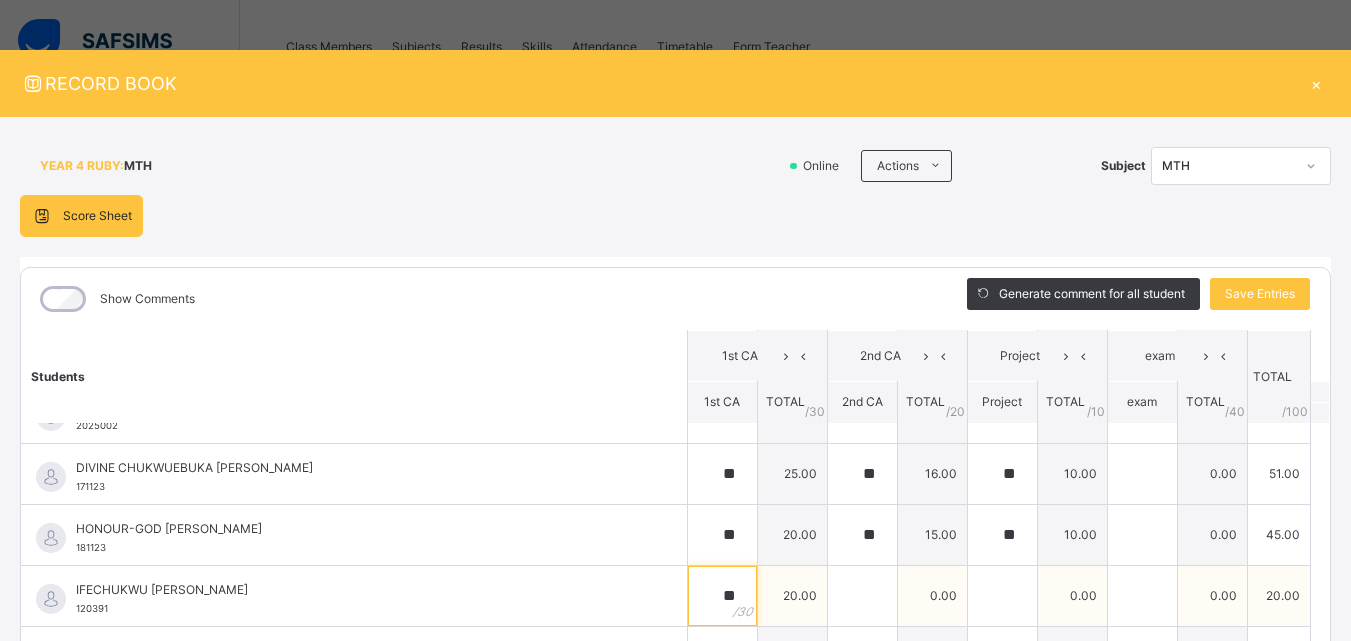 type on "**" 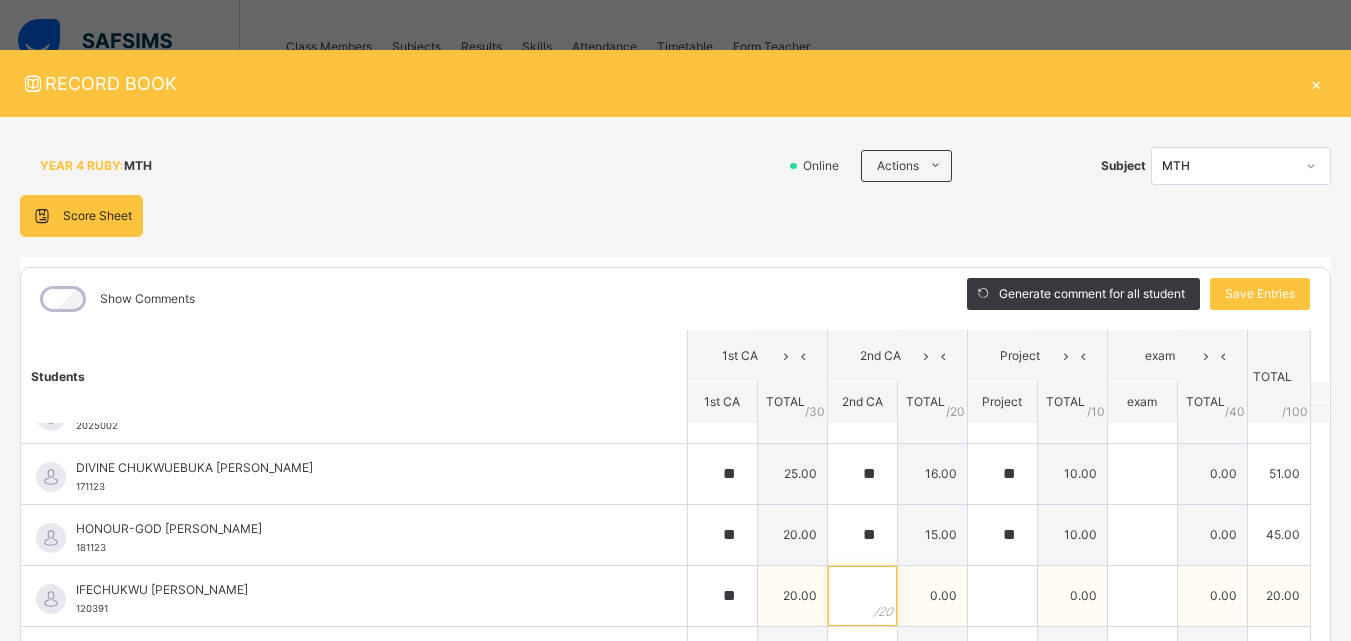 click at bounding box center [862, 596] 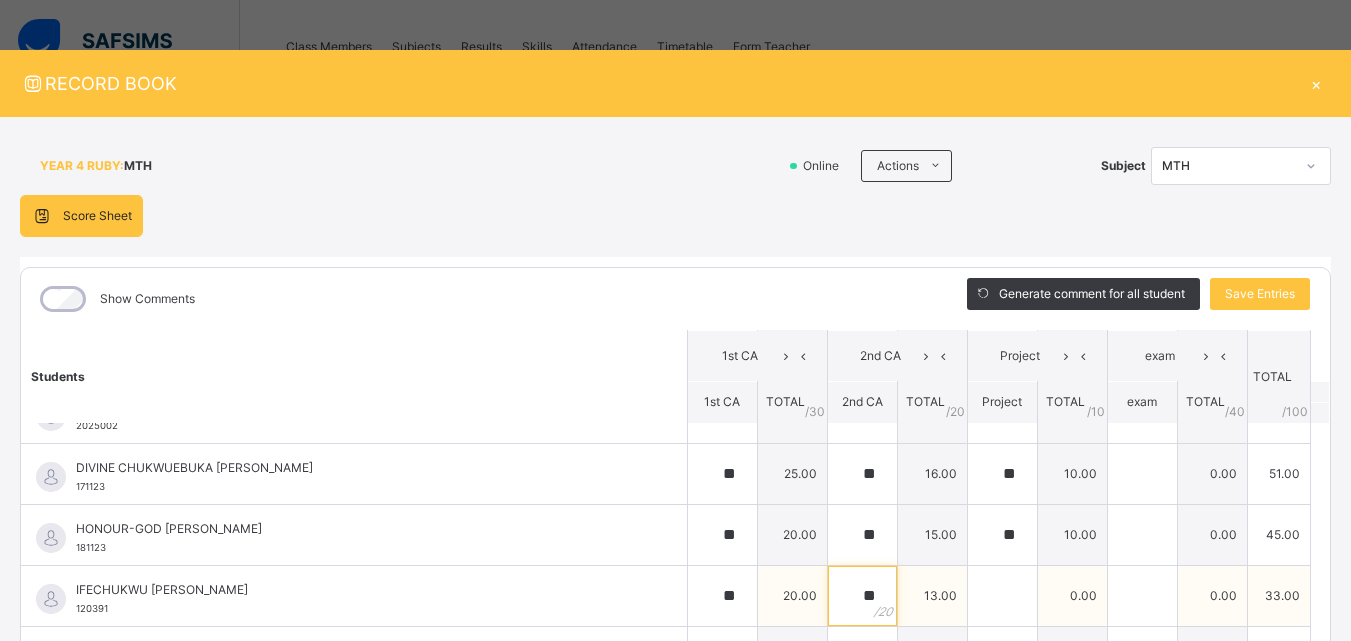 type on "**" 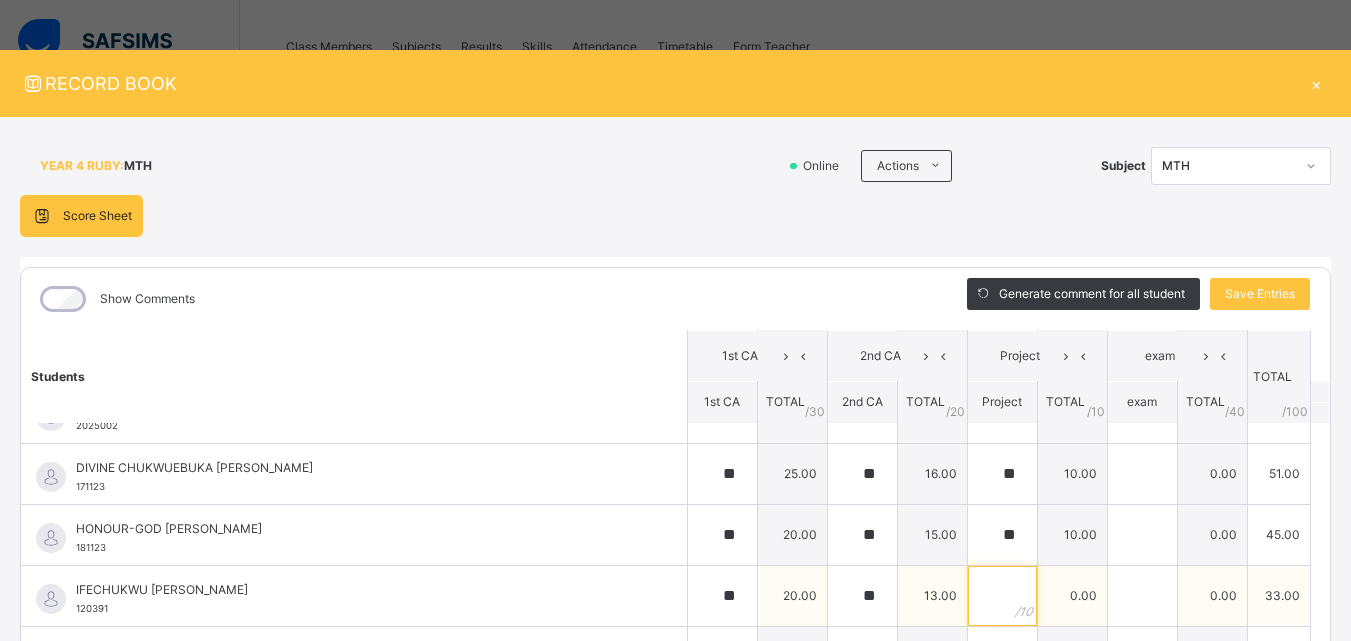 click at bounding box center [1002, 596] 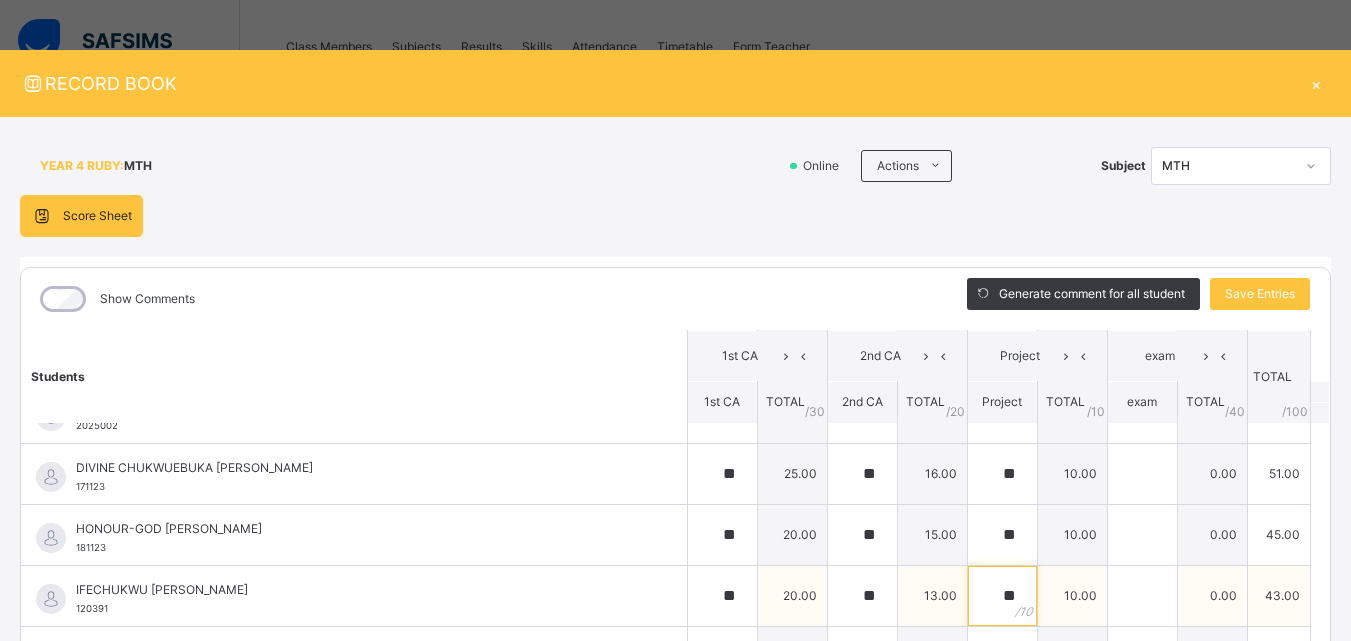 type on "**" 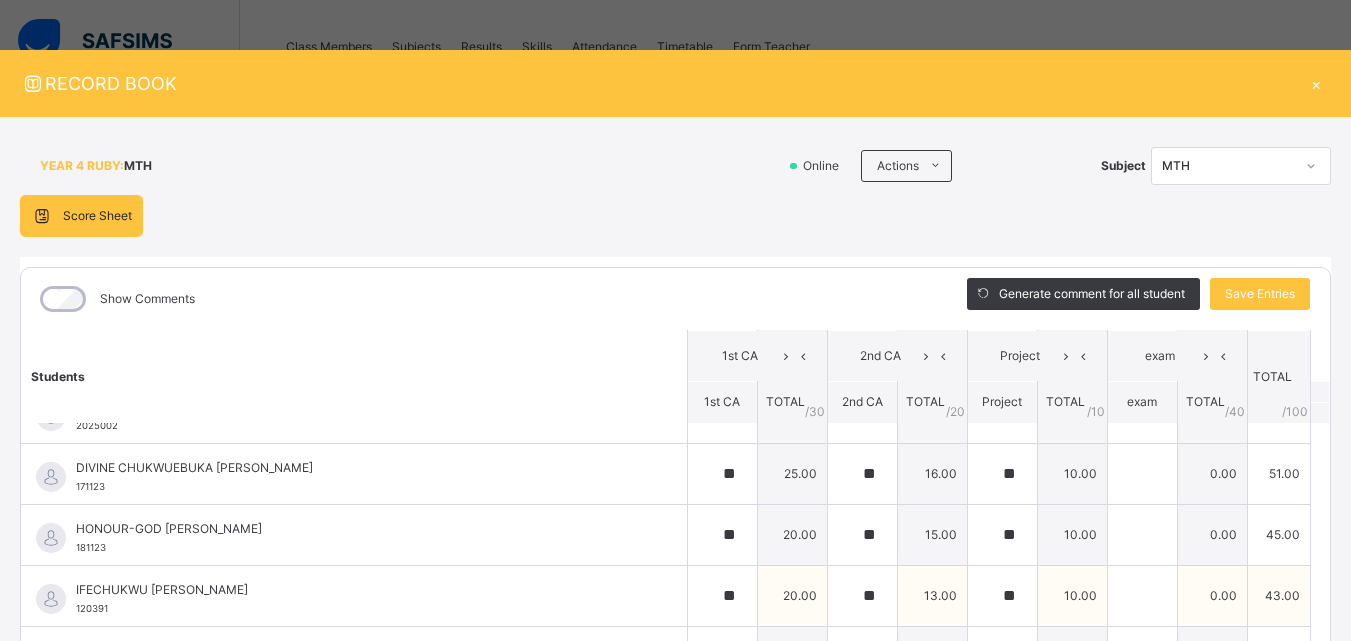 click on "IFECHUKWU  [PERSON_NAME] 120391" at bounding box center [354, 596] 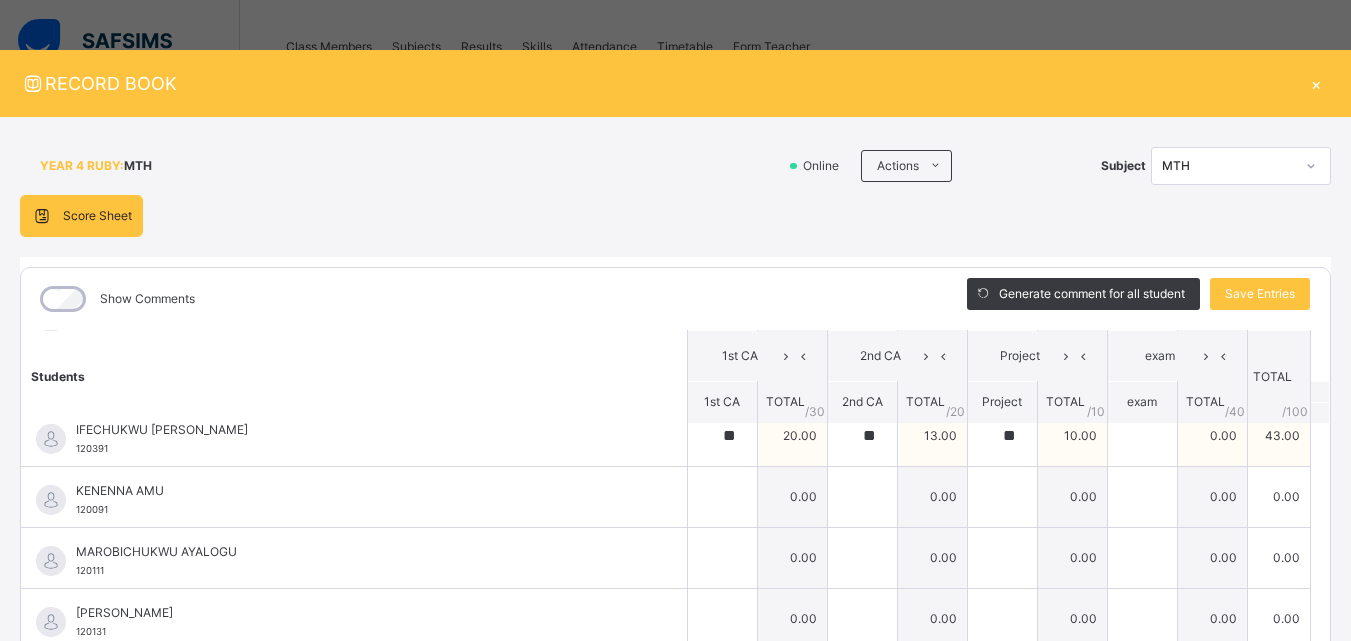 scroll, scrollTop: 1400, scrollLeft: 0, axis: vertical 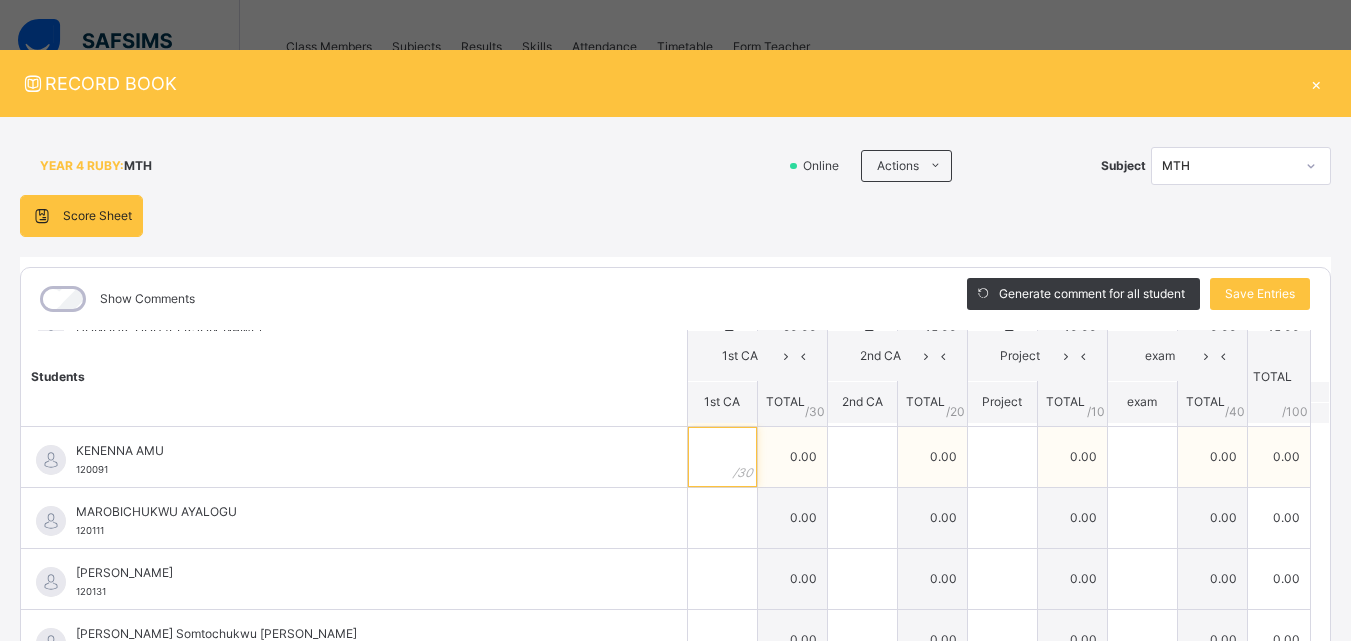 click at bounding box center [722, 457] 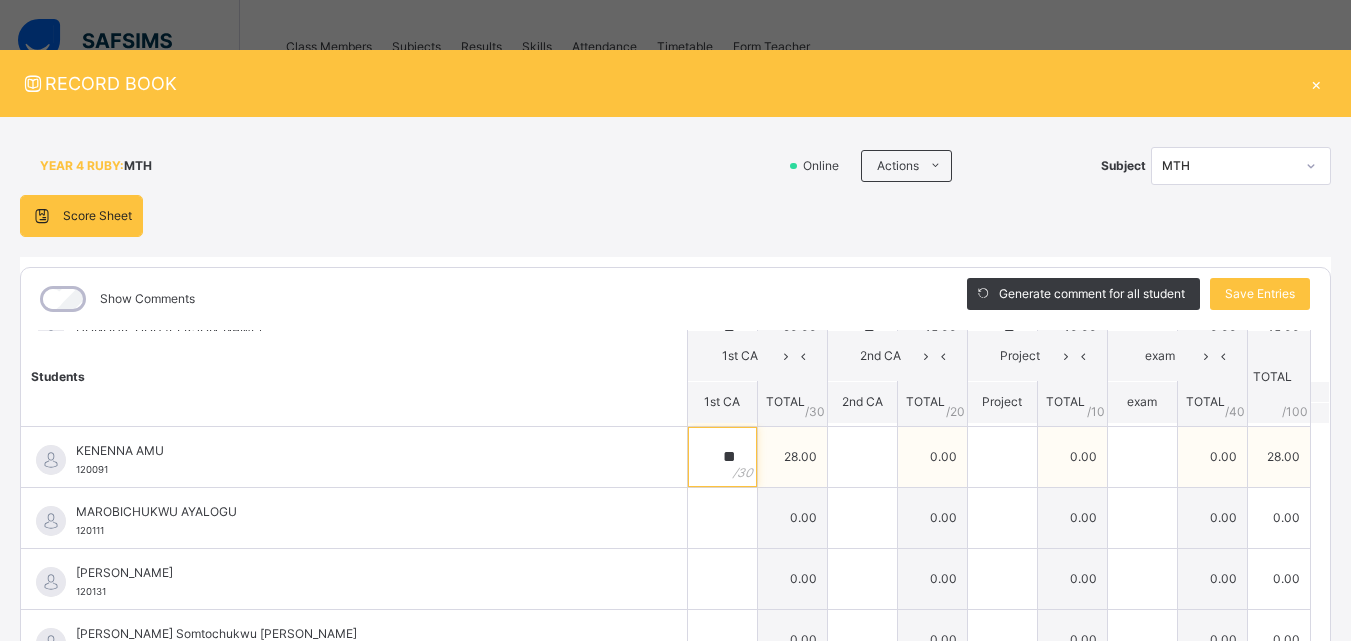 type on "**" 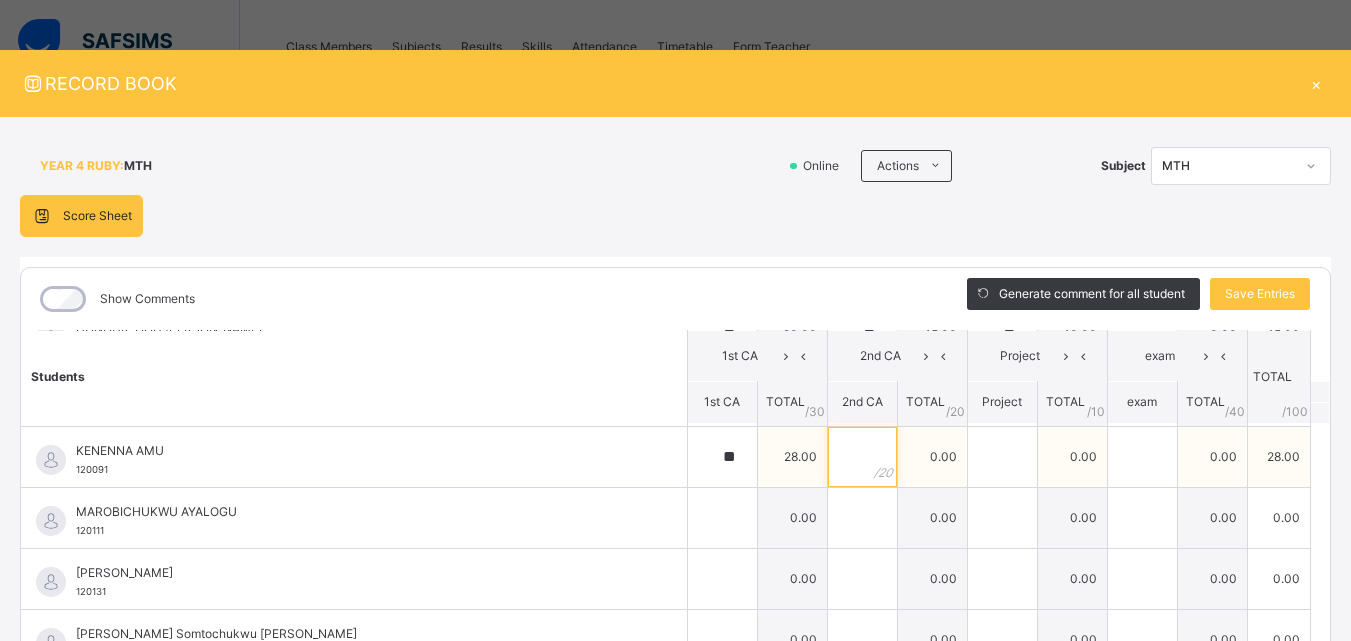 click at bounding box center (862, 457) 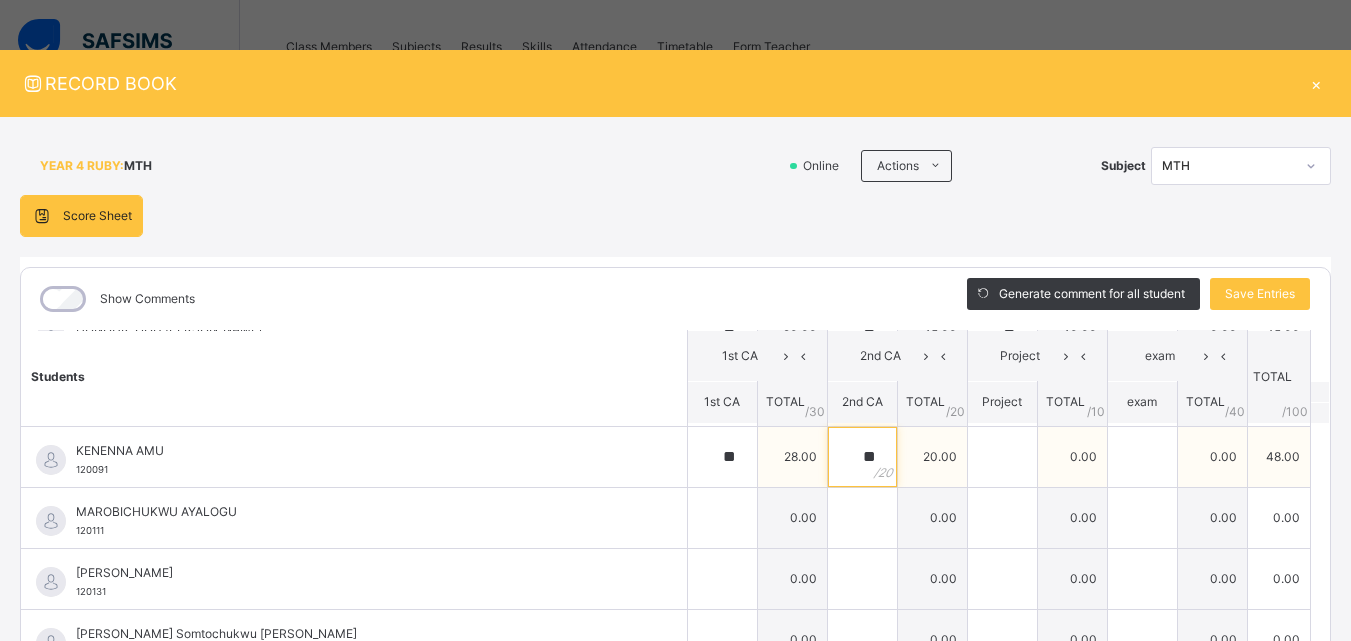 type on "**" 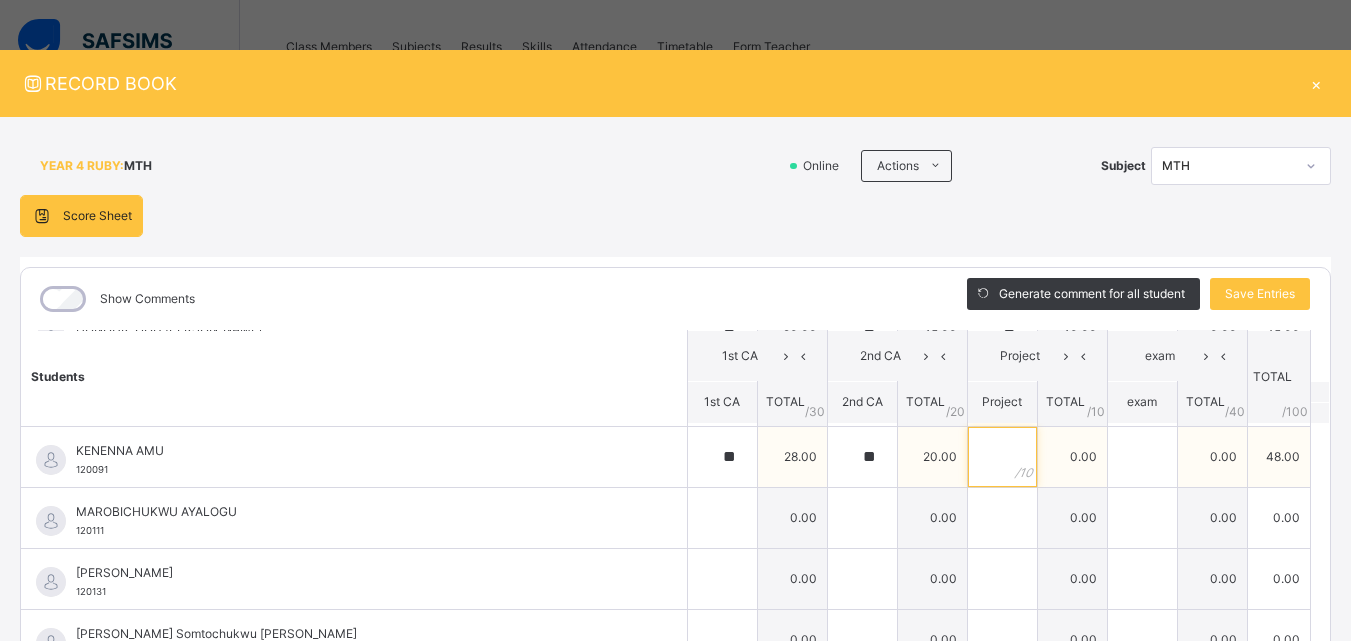 click at bounding box center [1002, 457] 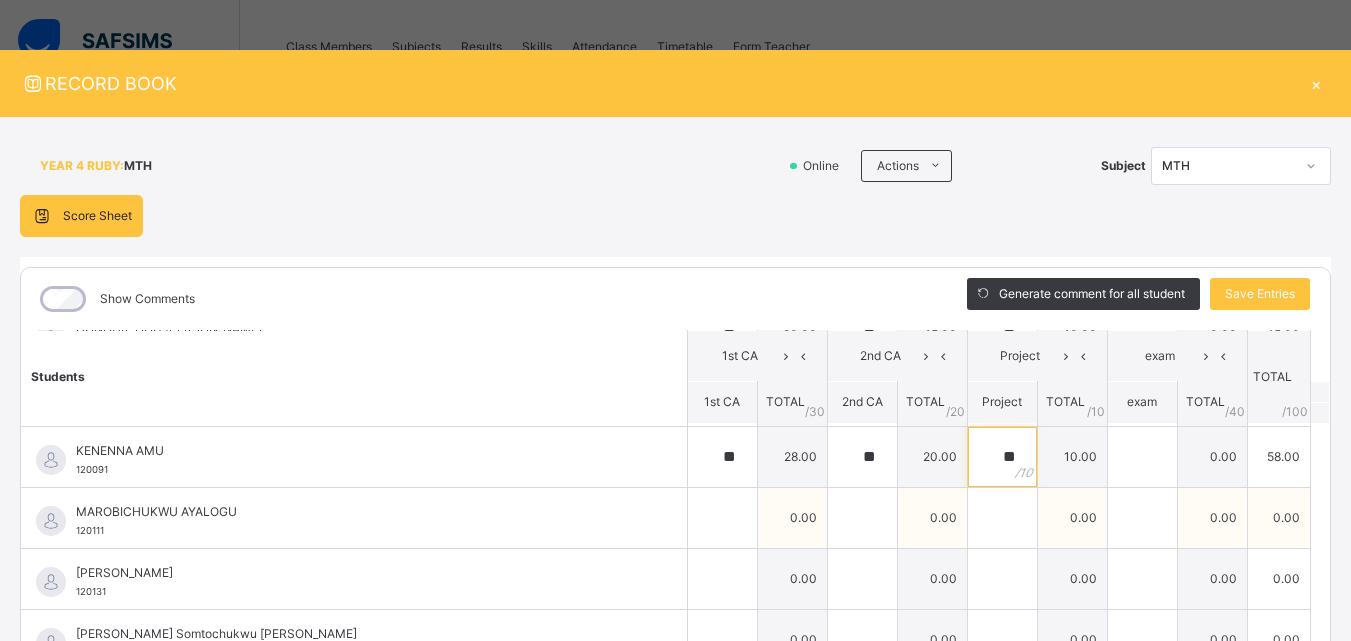 type on "**" 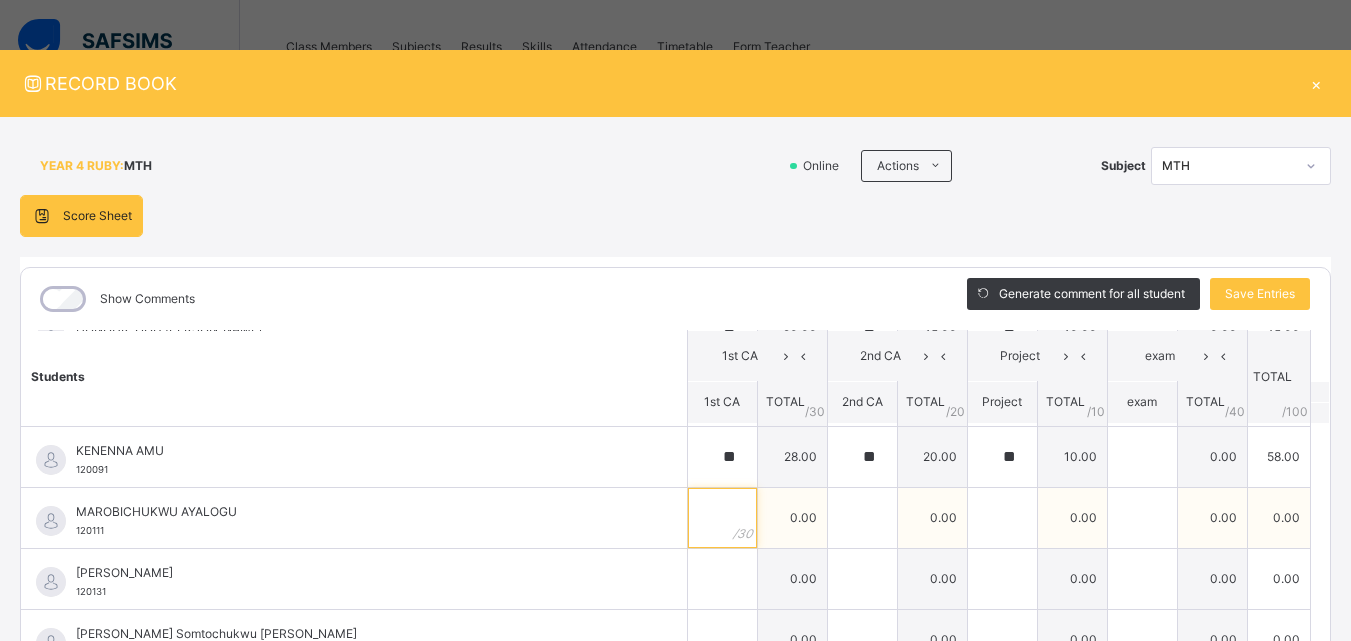 click at bounding box center (722, 518) 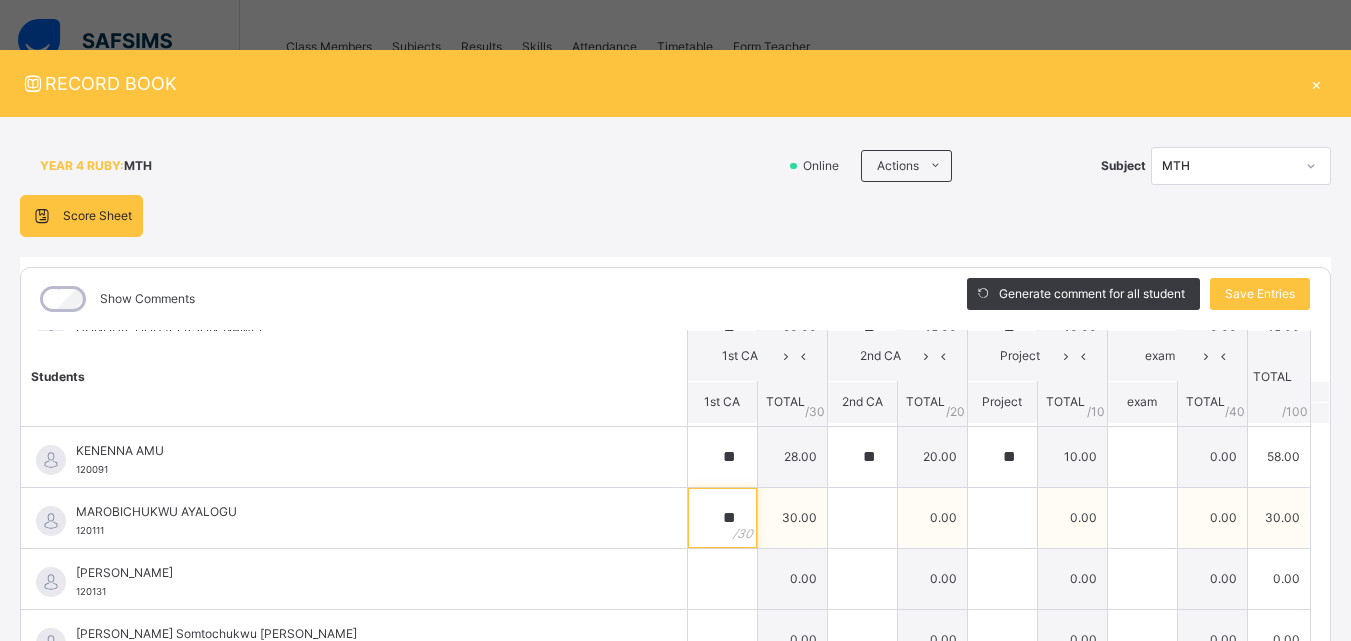type on "**" 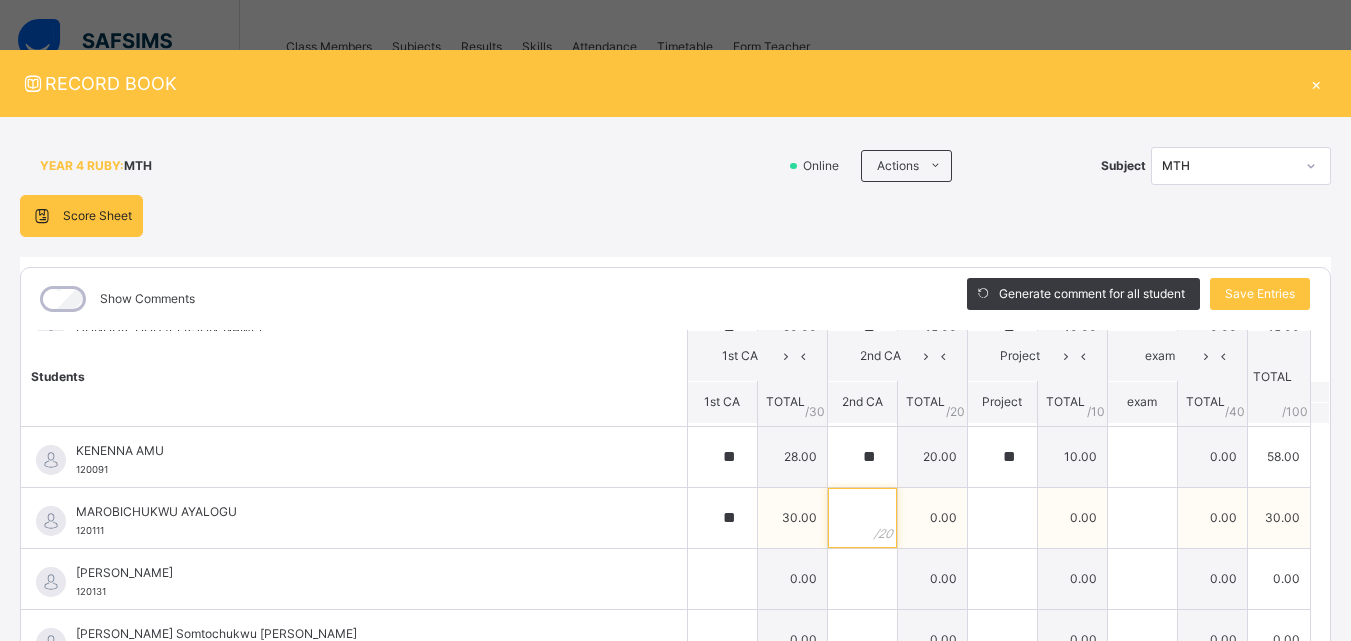 click at bounding box center [862, 518] 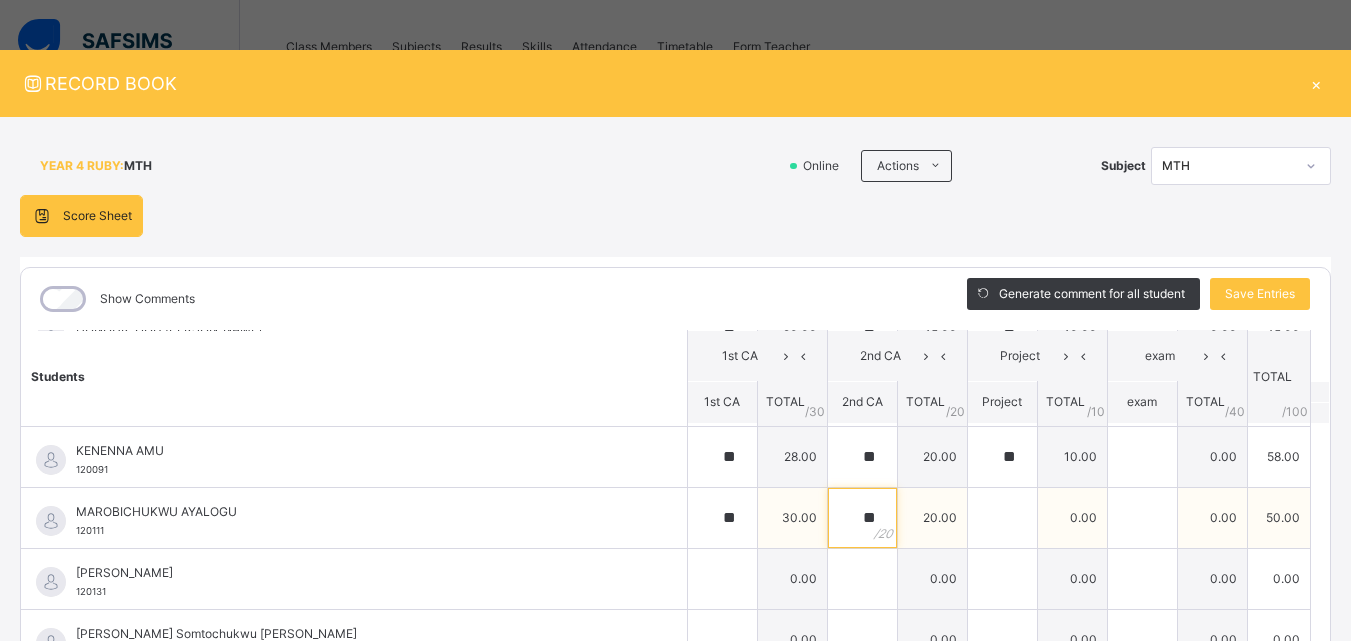 type on "**" 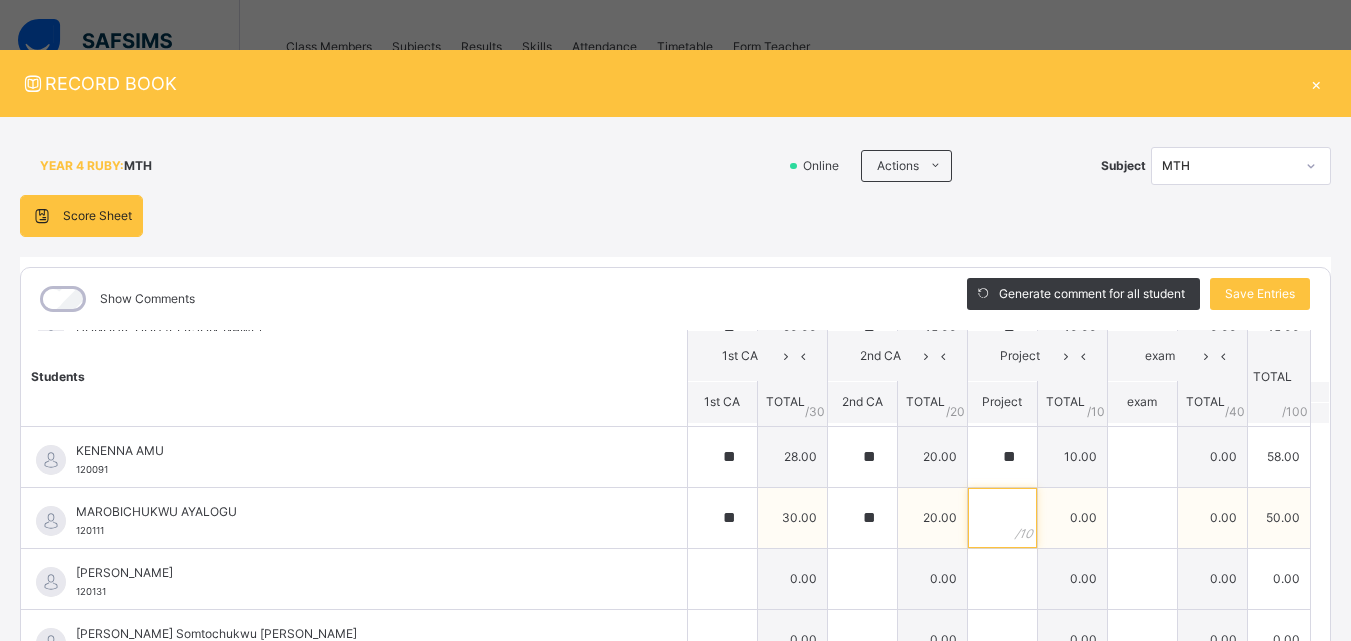 click at bounding box center (1002, 518) 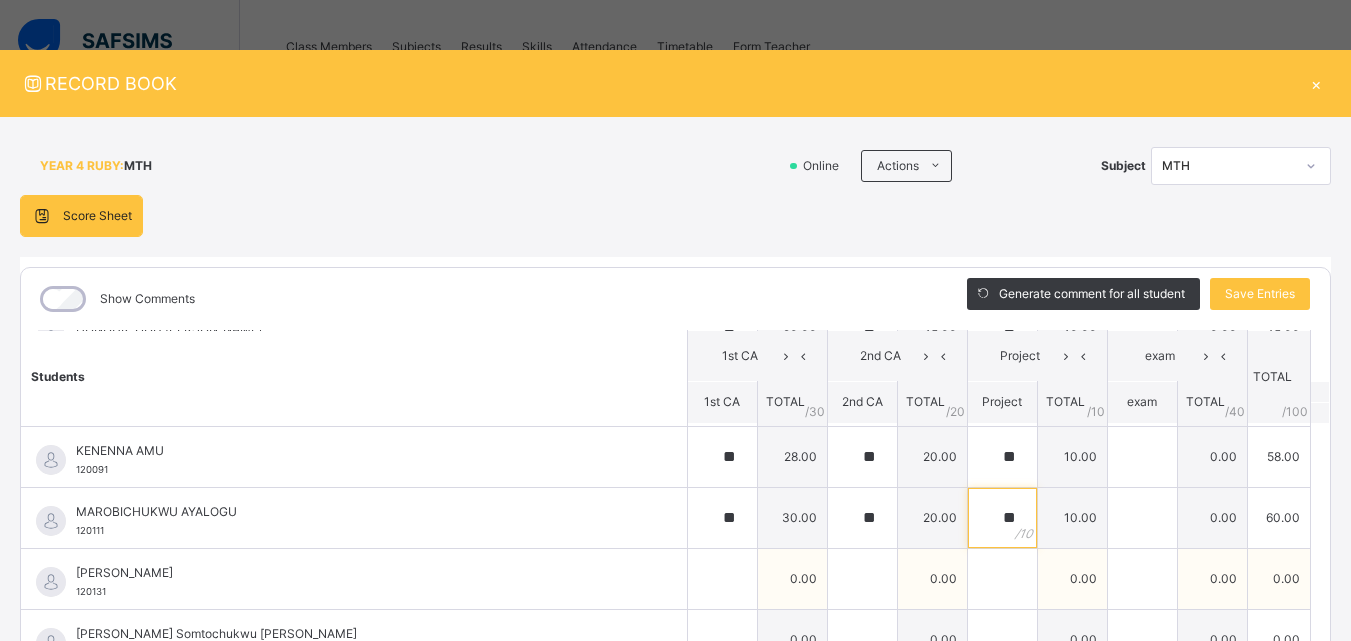 type on "**" 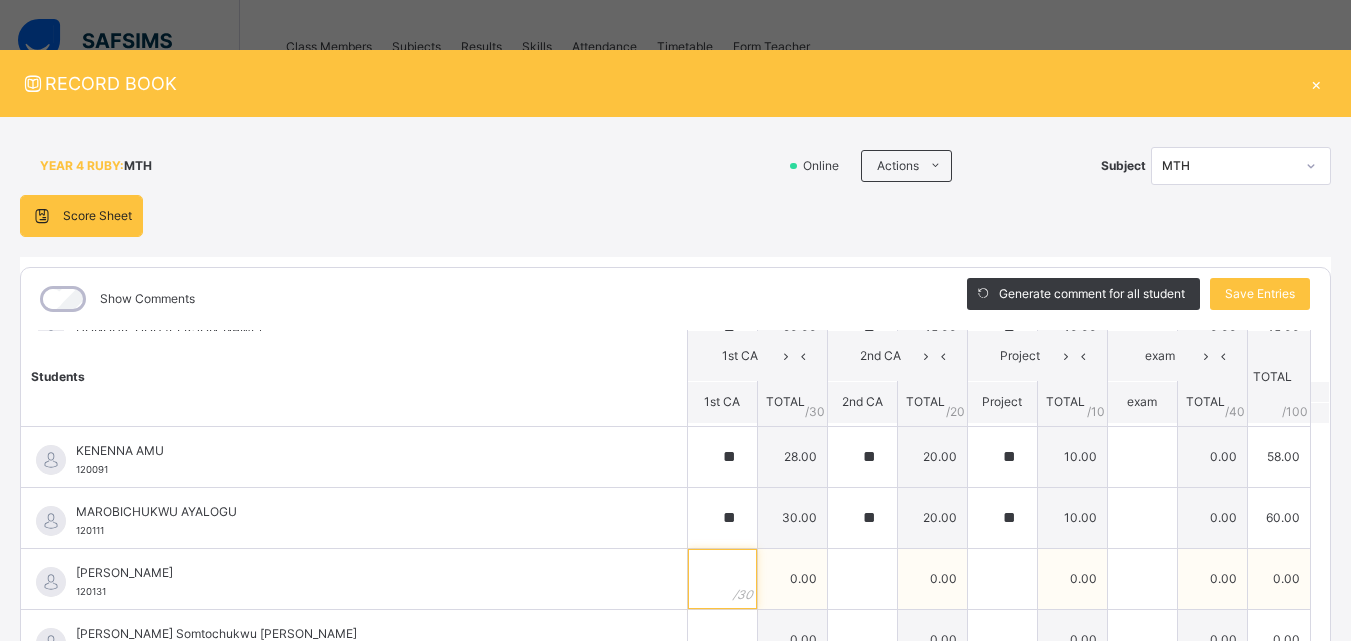 click at bounding box center (722, 579) 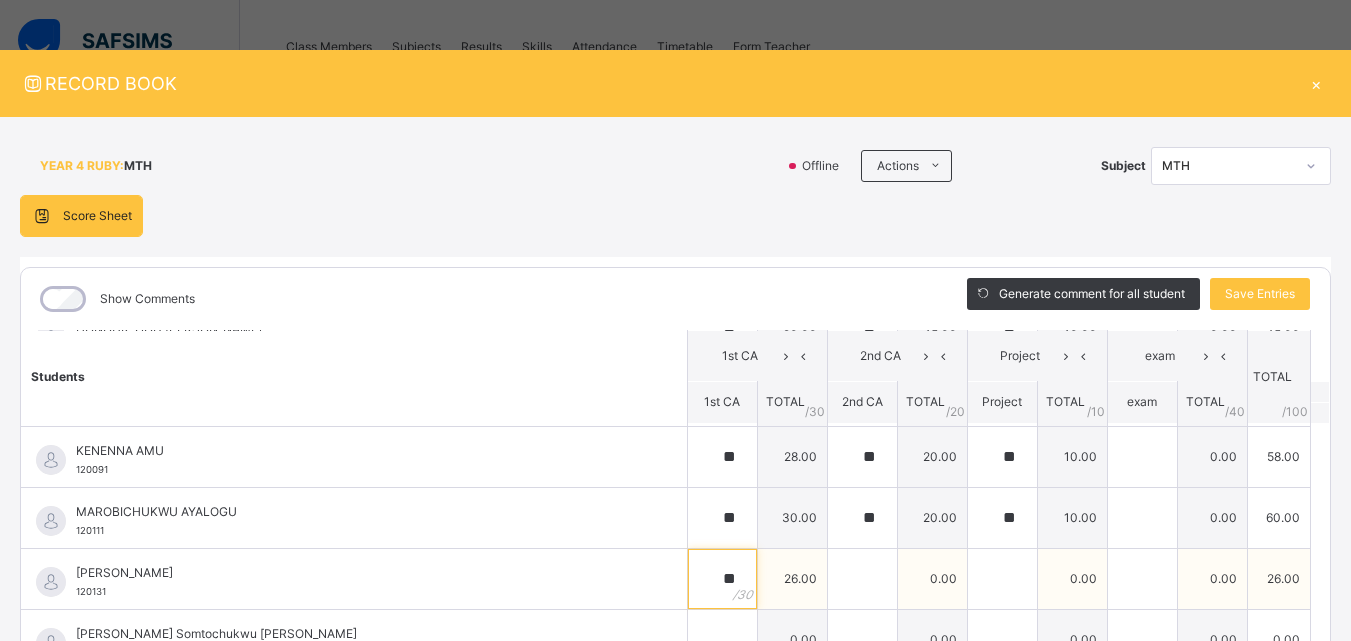 type on "**" 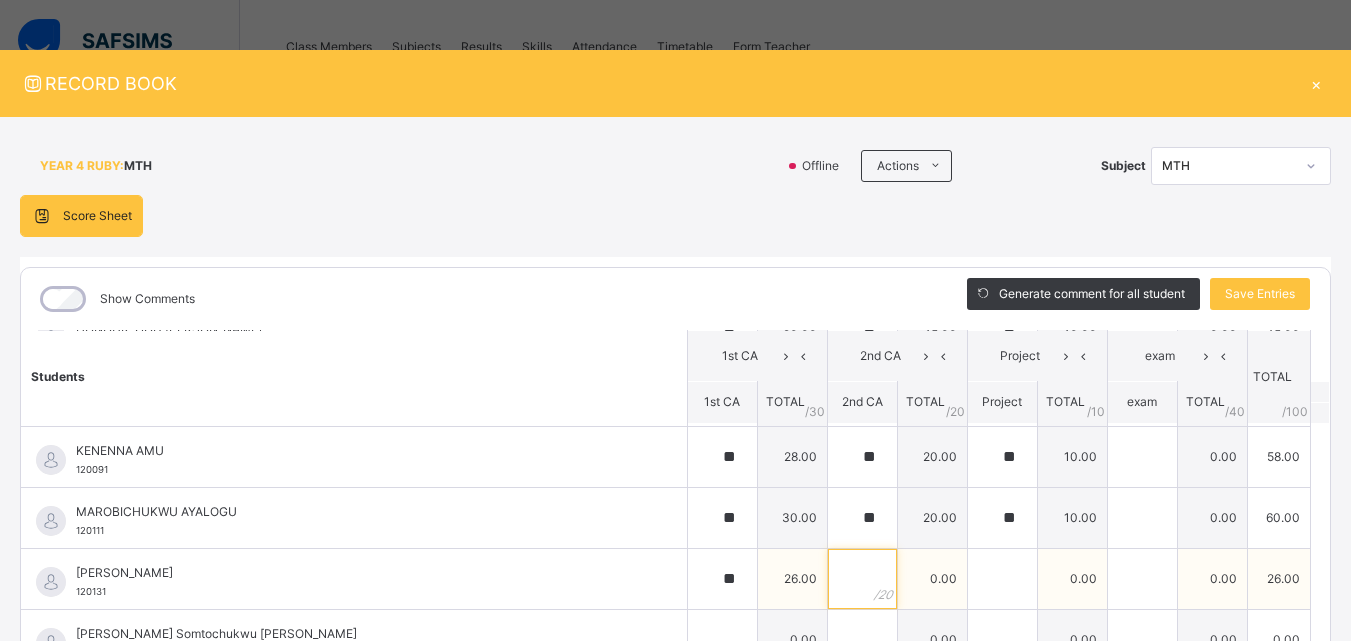 click at bounding box center (862, 579) 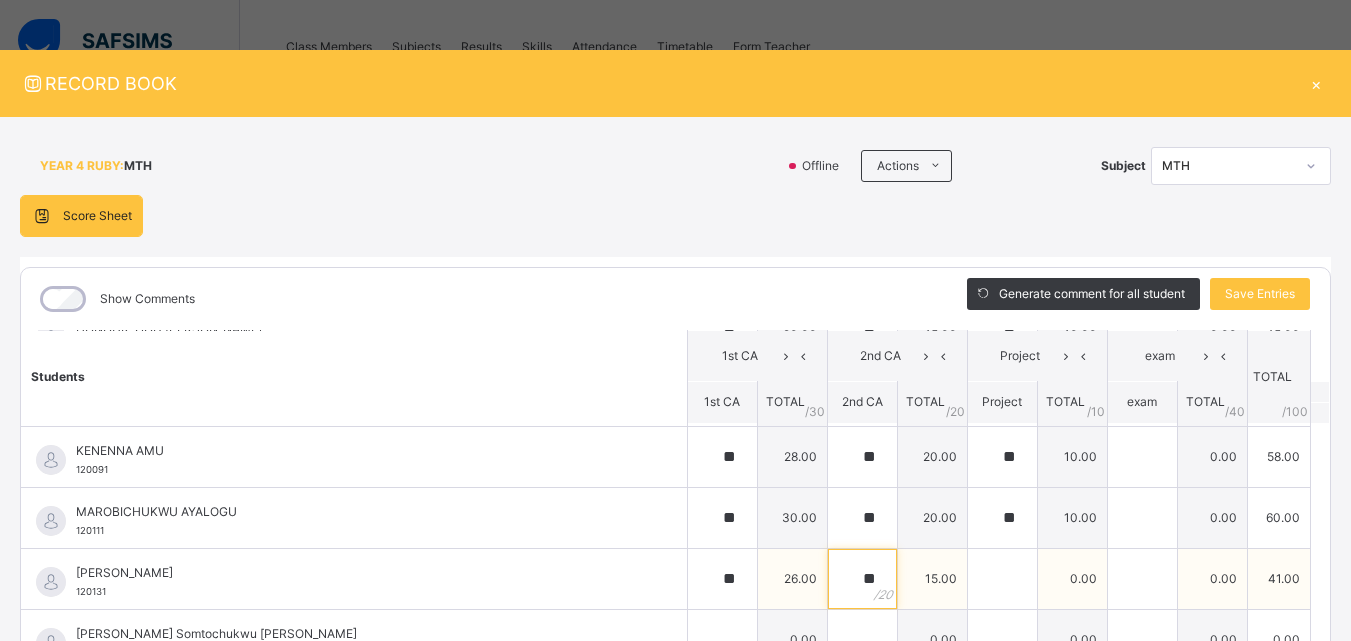 type on "**" 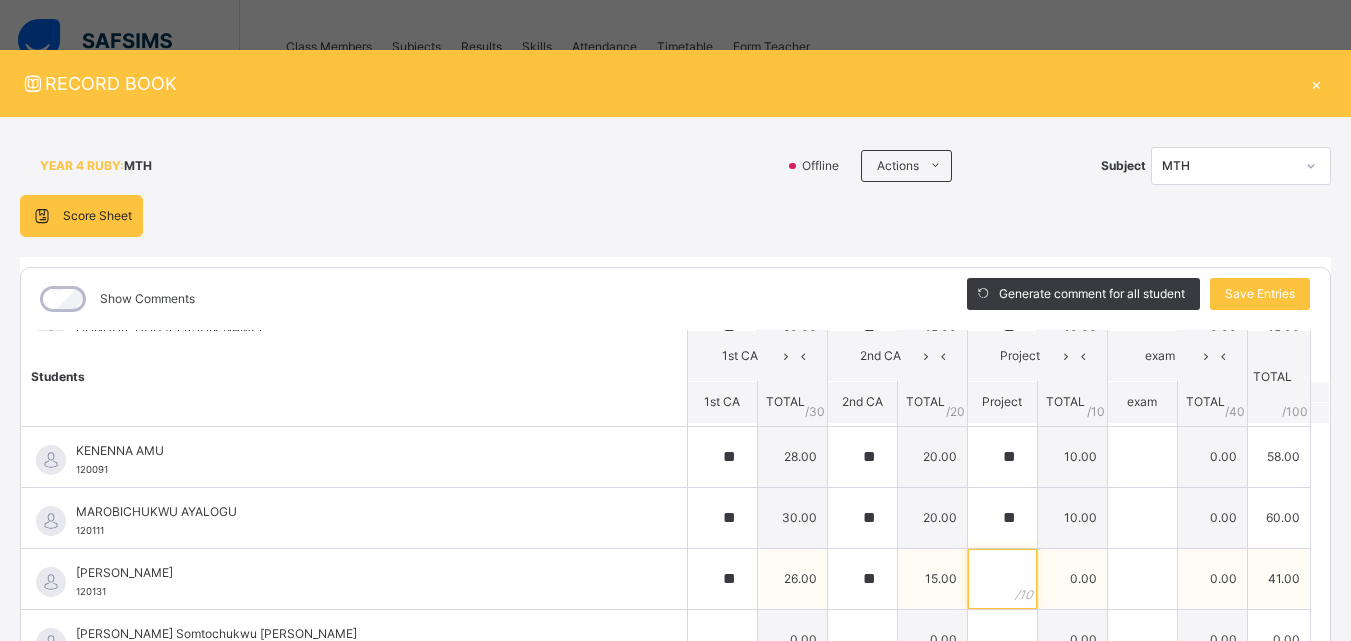 click at bounding box center (1002, 579) 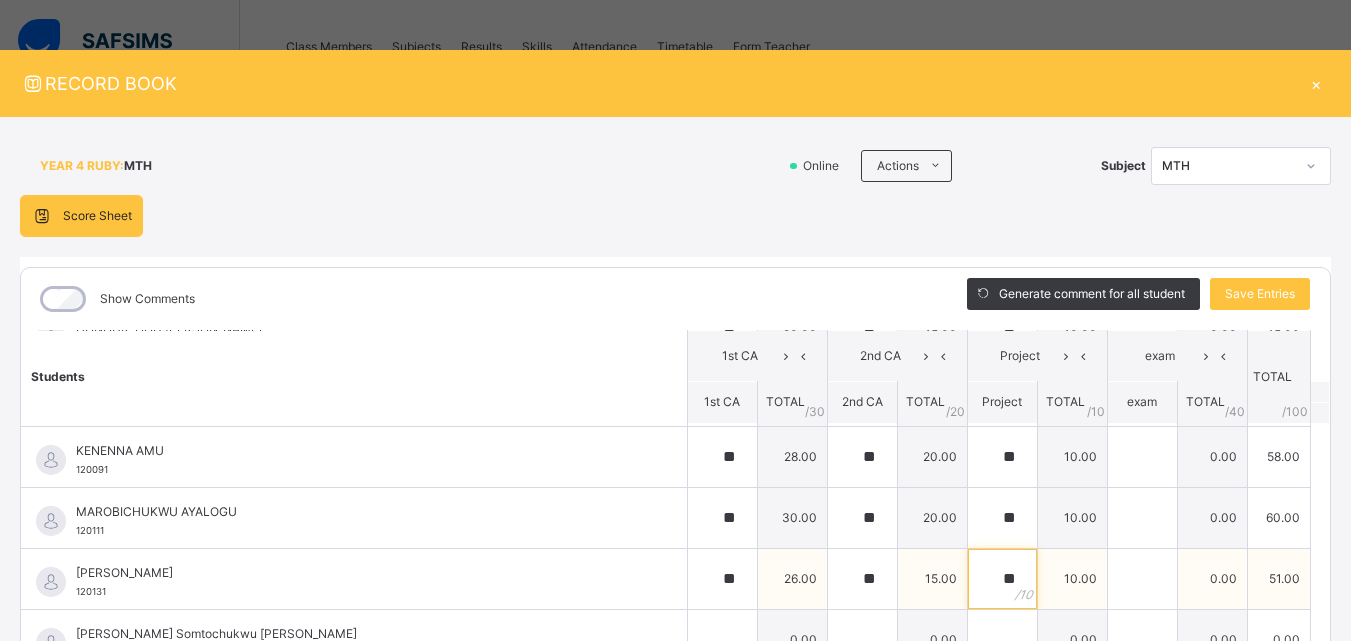 type on "**" 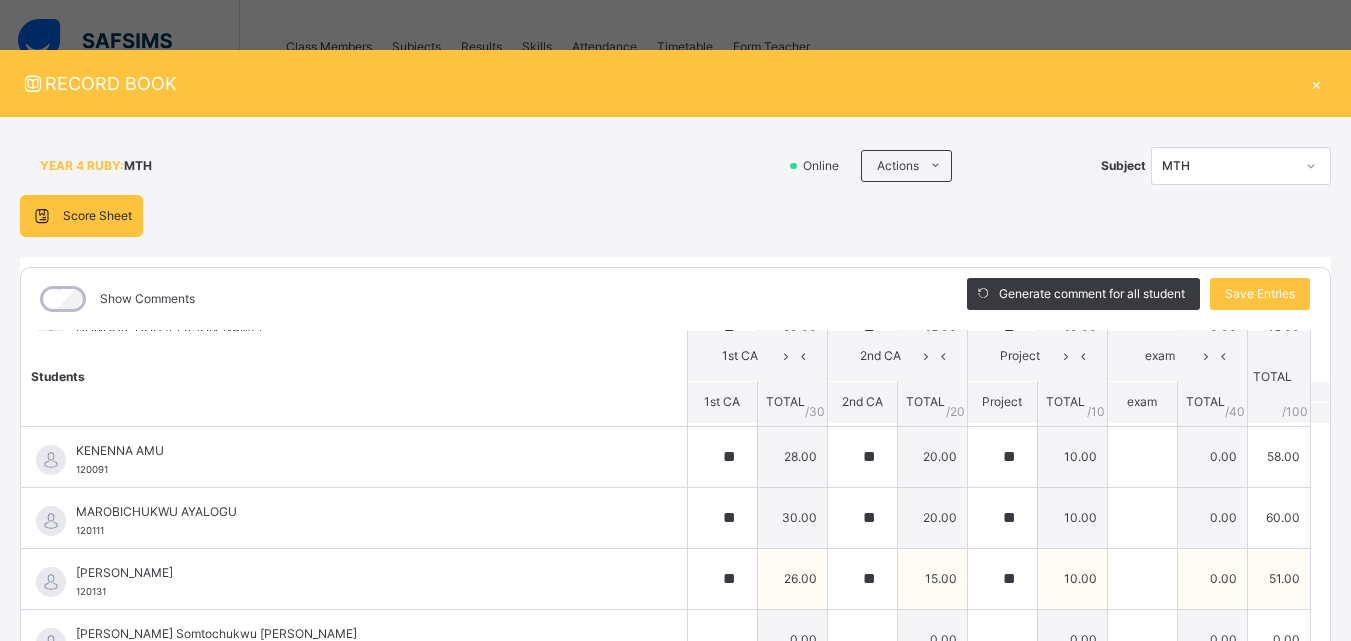 click on "[PERSON_NAME]" at bounding box center [359, 573] 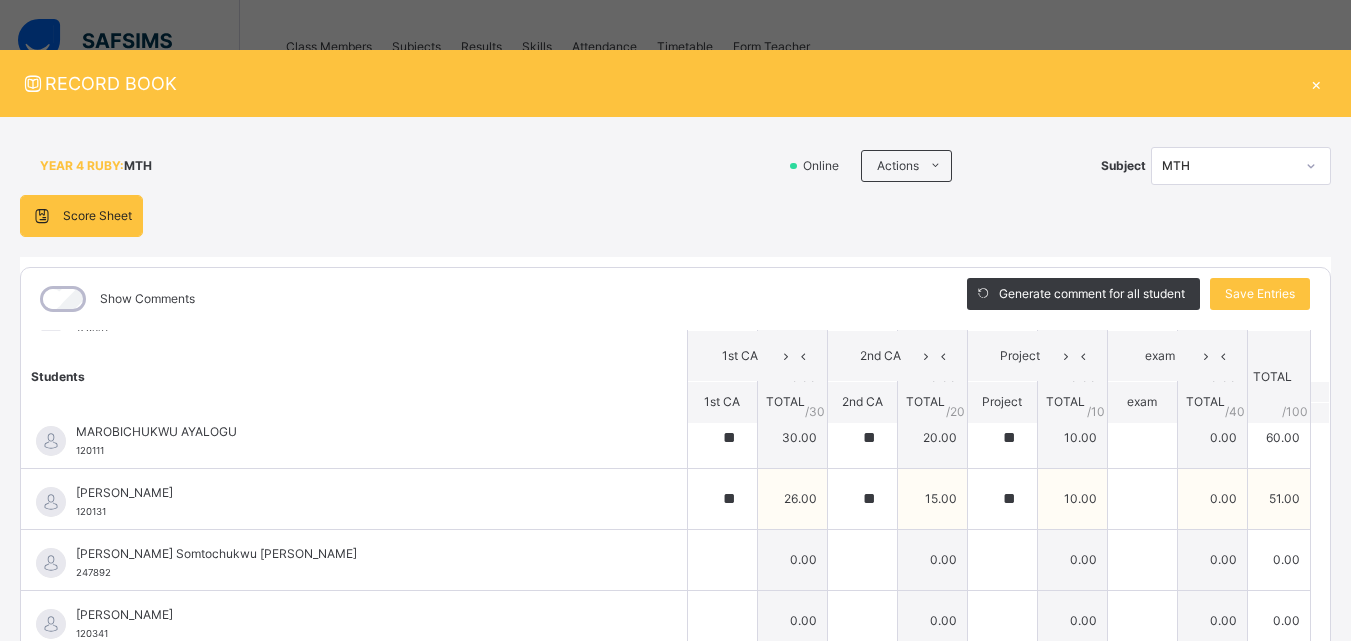 scroll, scrollTop: 1520, scrollLeft: 0, axis: vertical 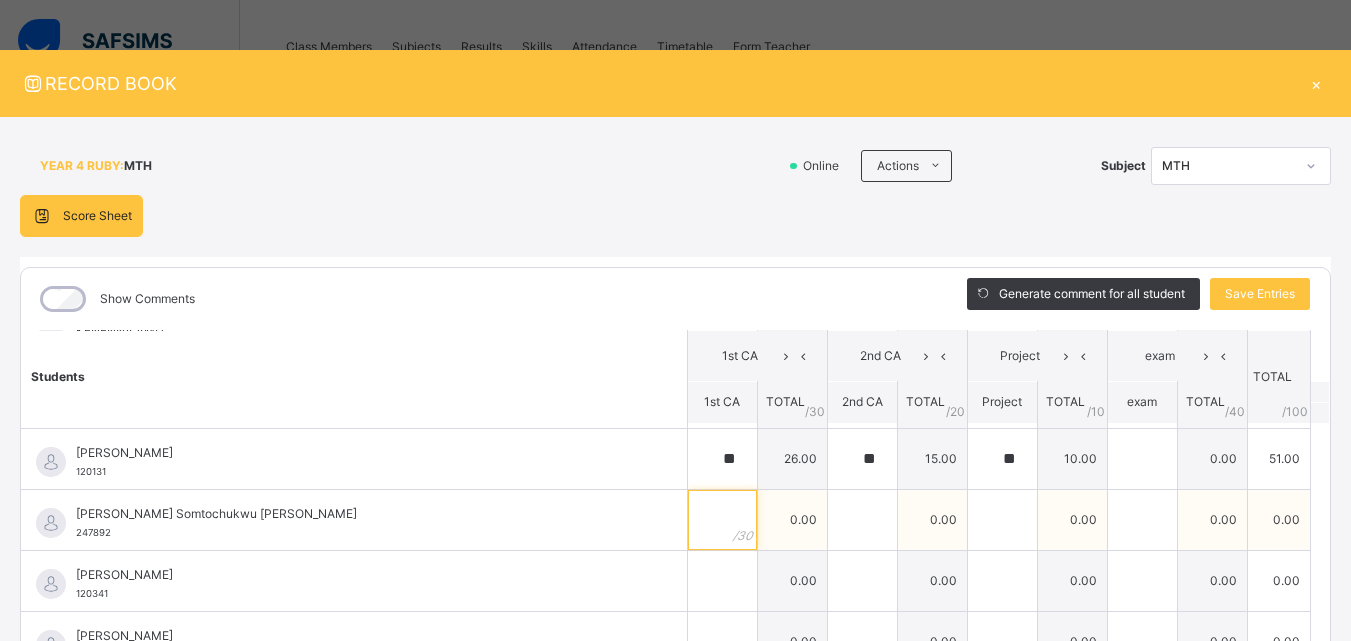click at bounding box center (722, 520) 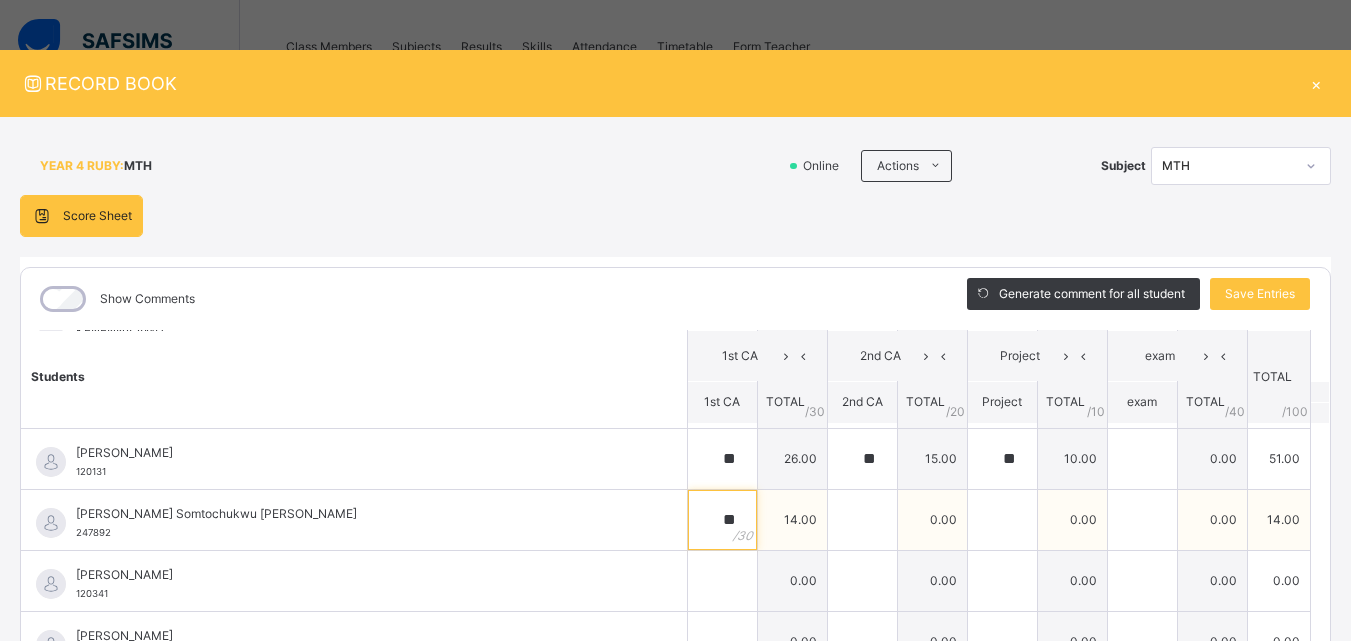 type on "**" 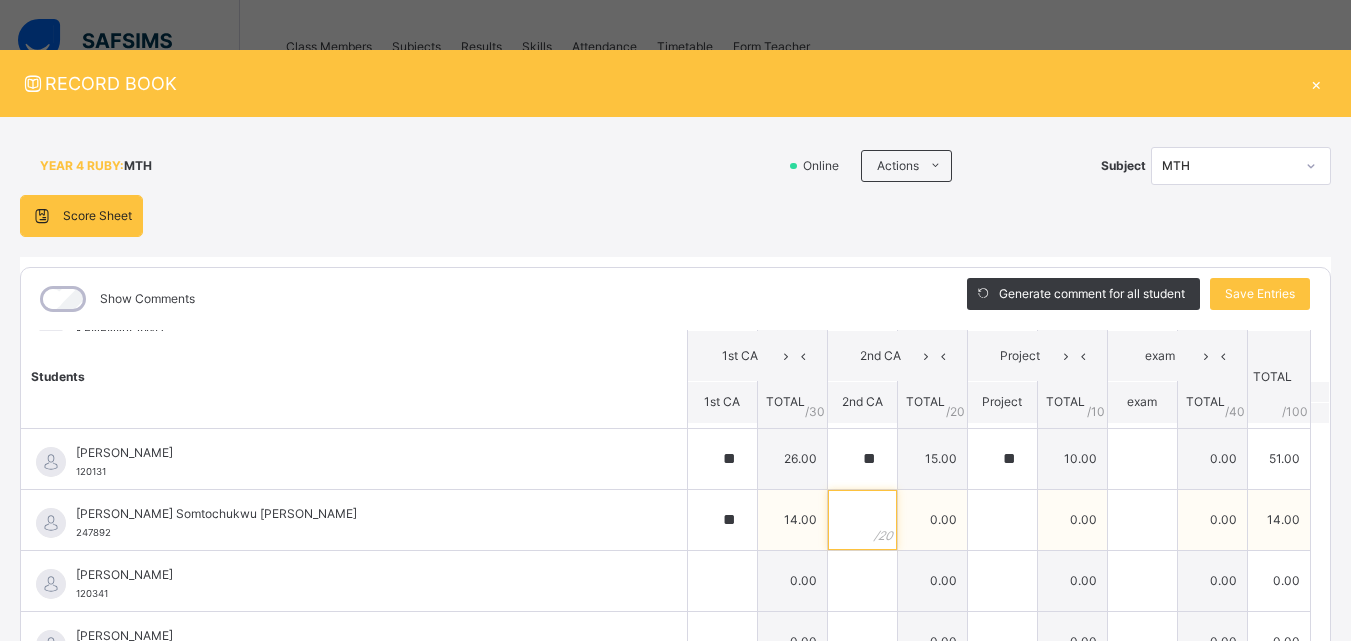 click at bounding box center (862, 520) 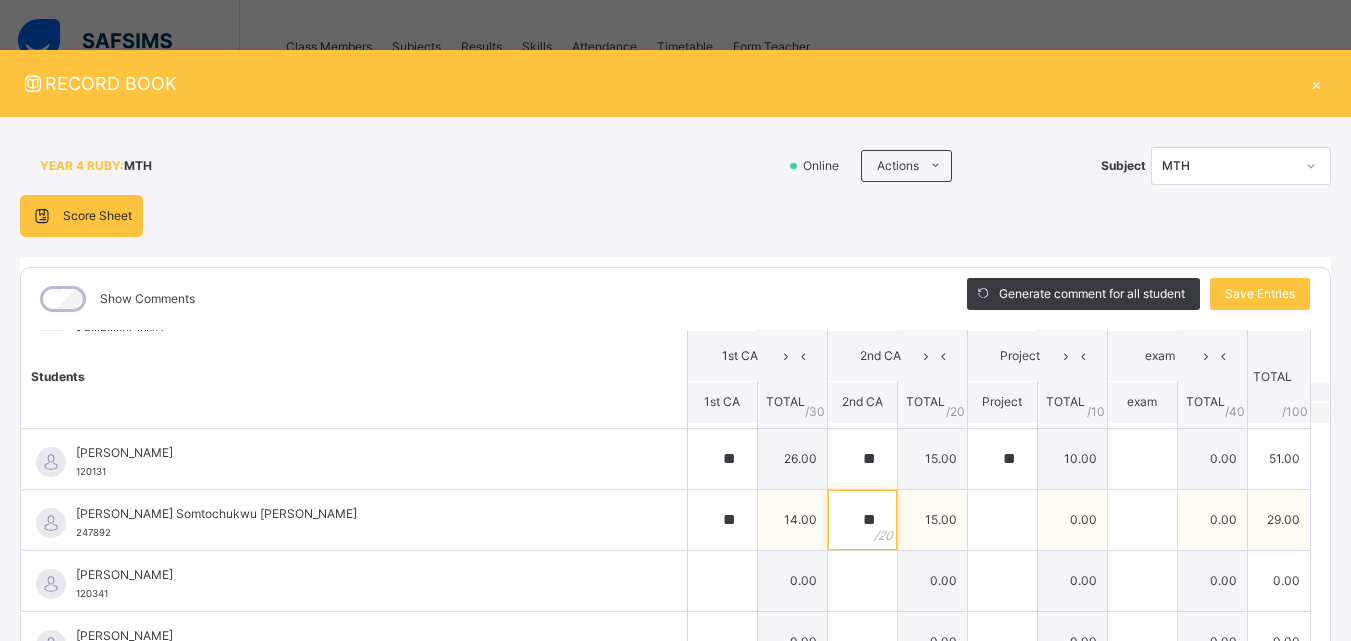 type on "**" 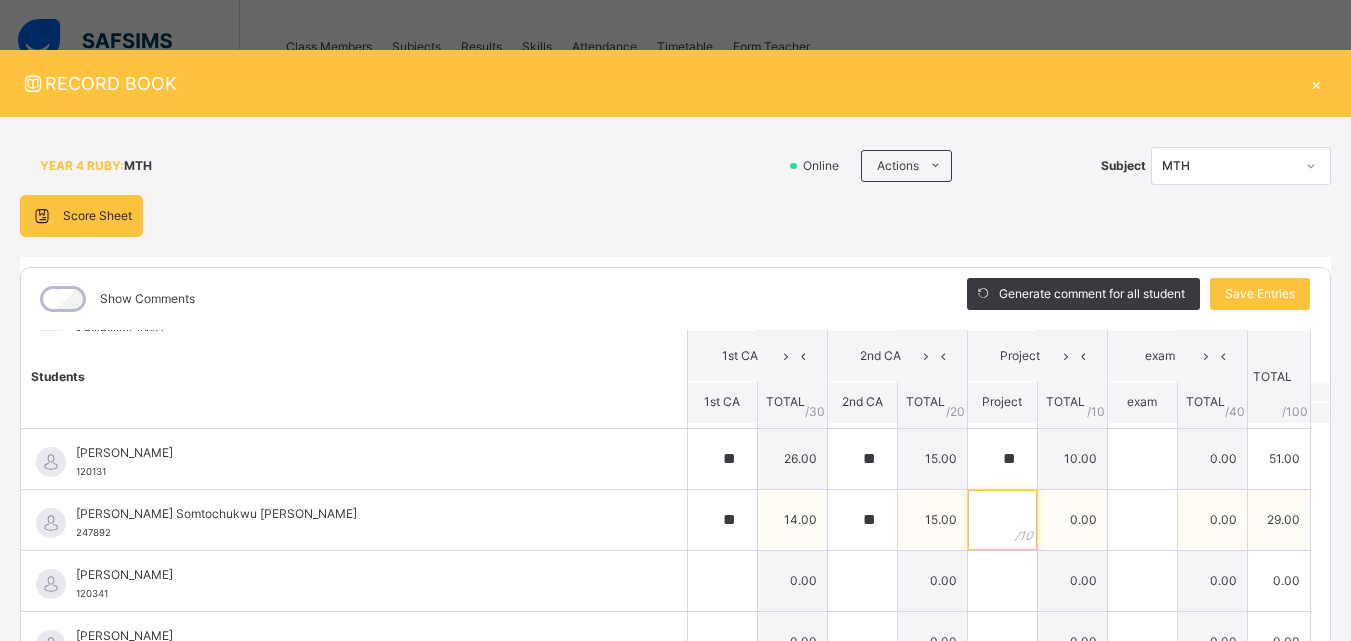 click at bounding box center (1002, 520) 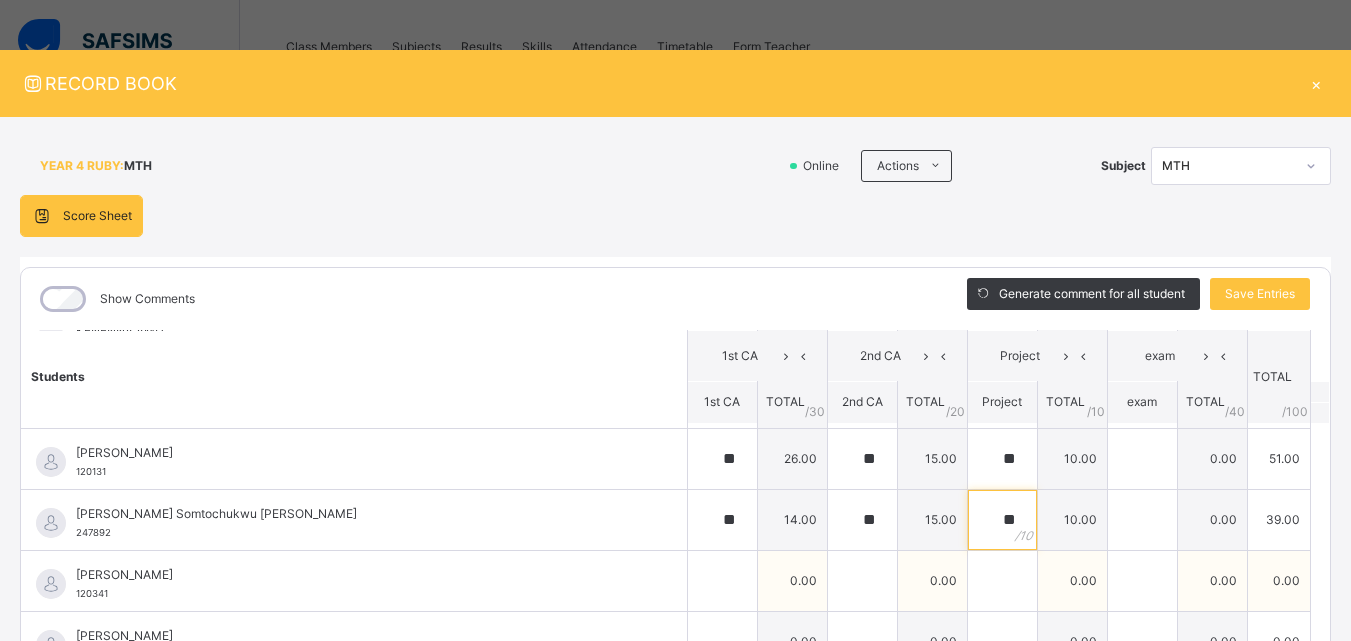 type on "**" 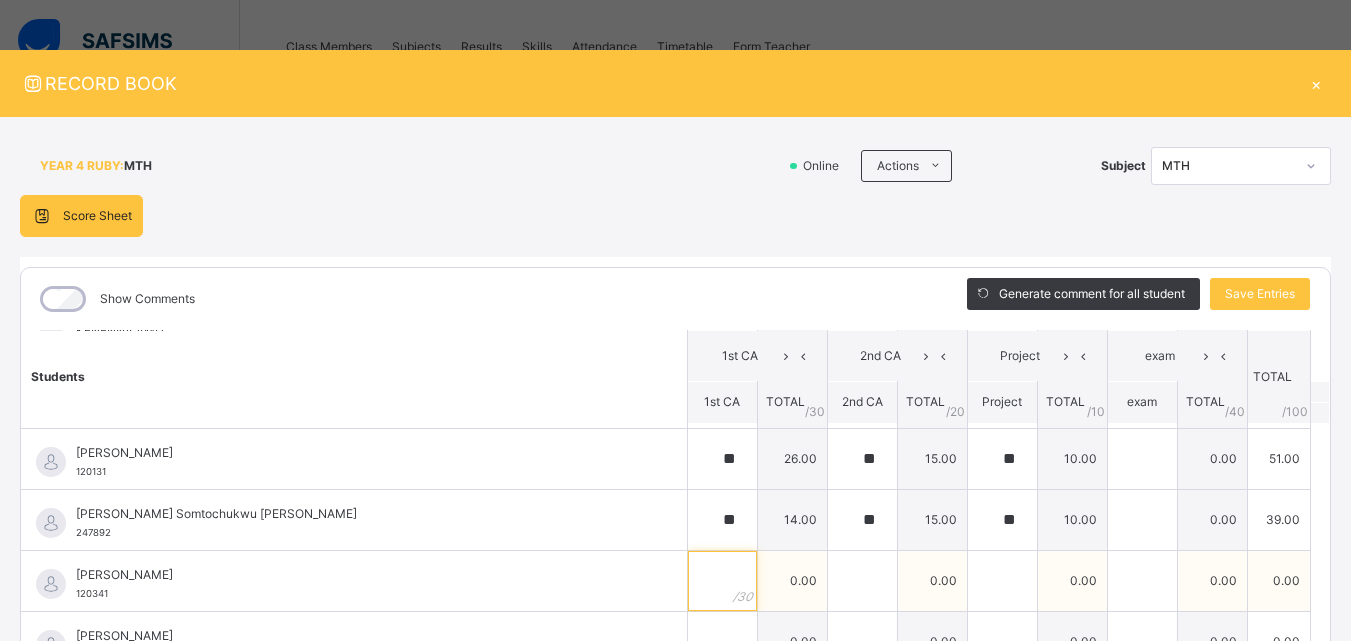 click at bounding box center (722, 581) 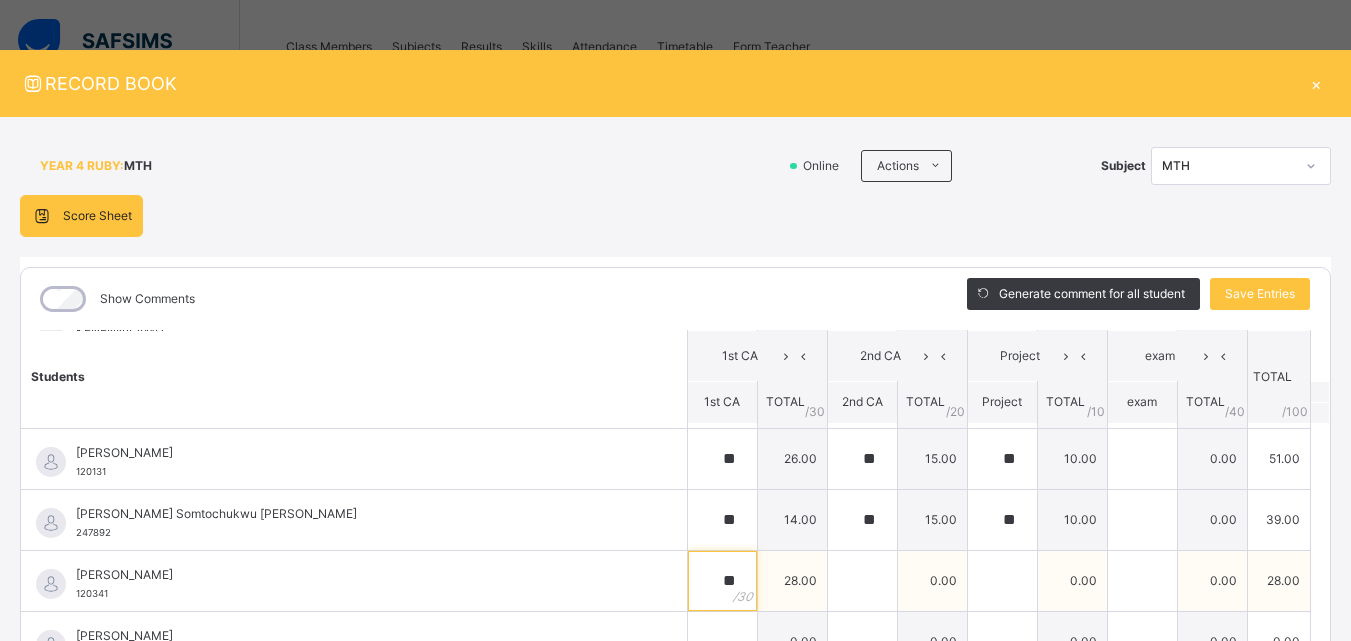 type on "**" 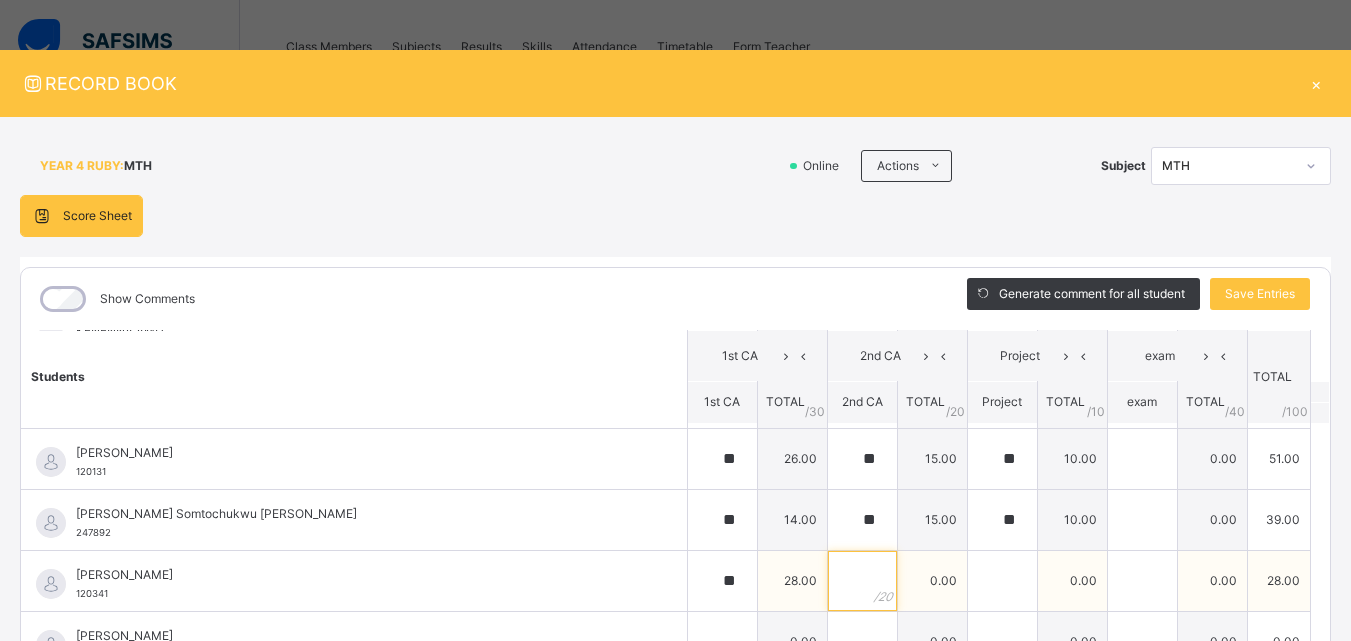 click at bounding box center [862, 581] 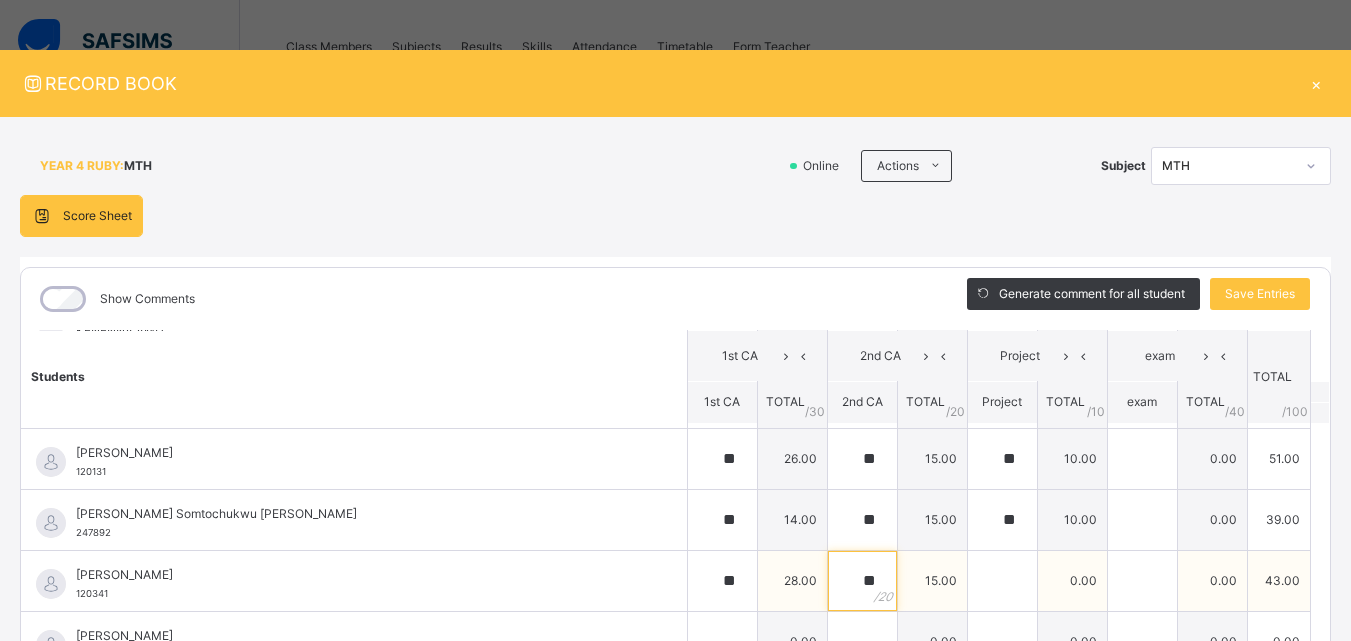 type on "**" 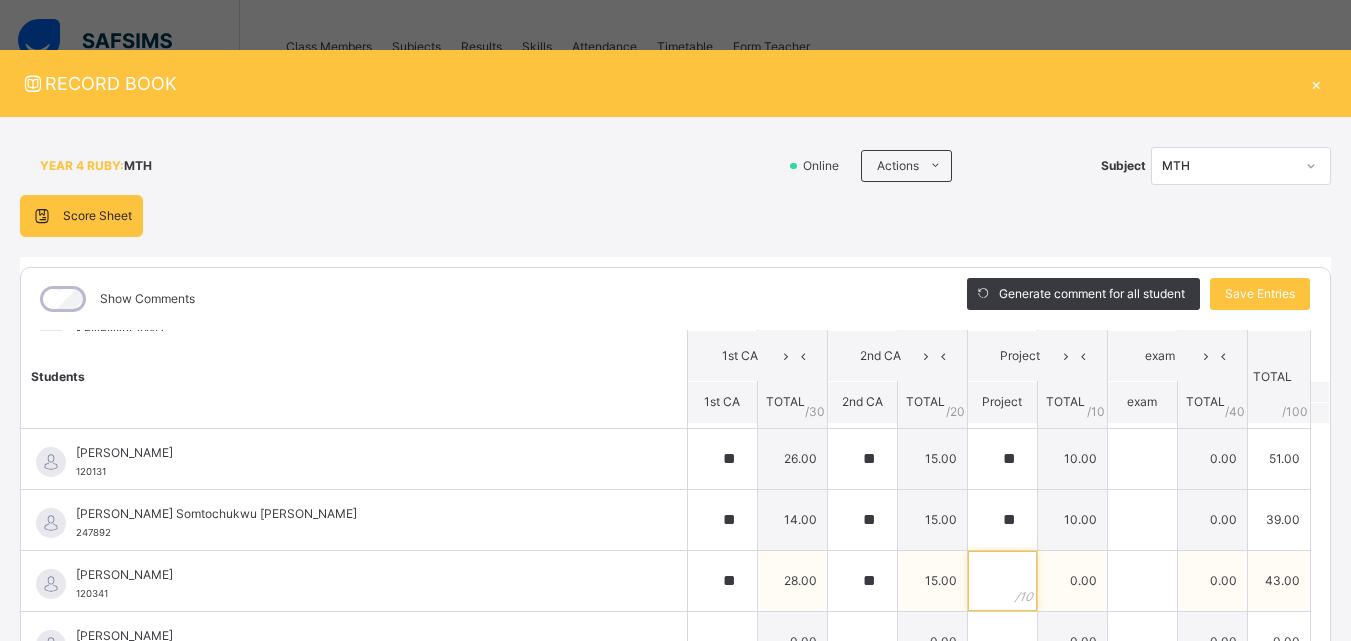 click at bounding box center [1002, 581] 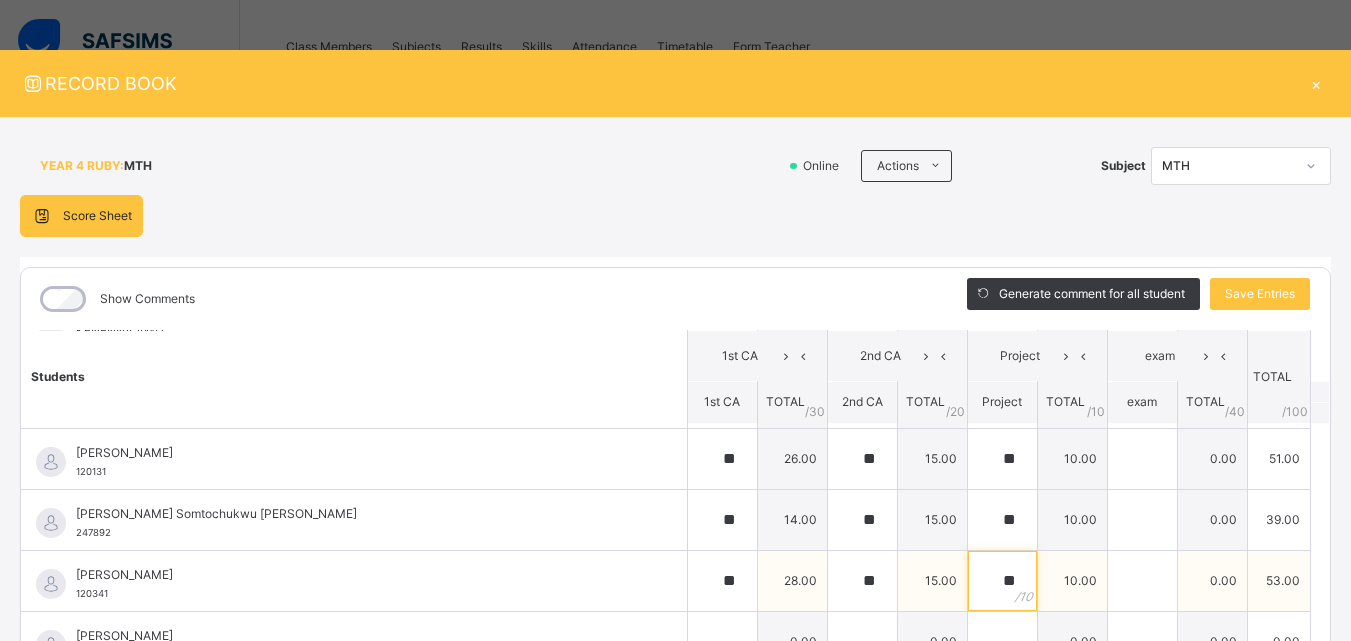 type on "**" 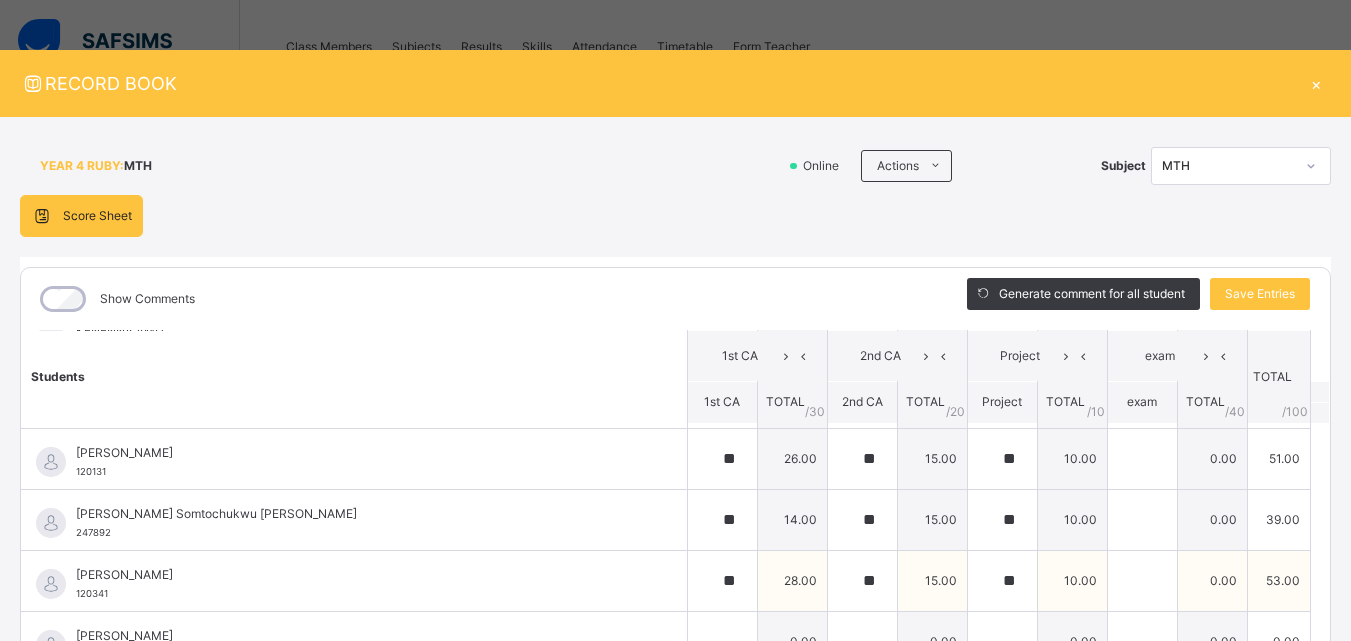 click on "[PERSON_NAME] 120341" at bounding box center [359, 584] 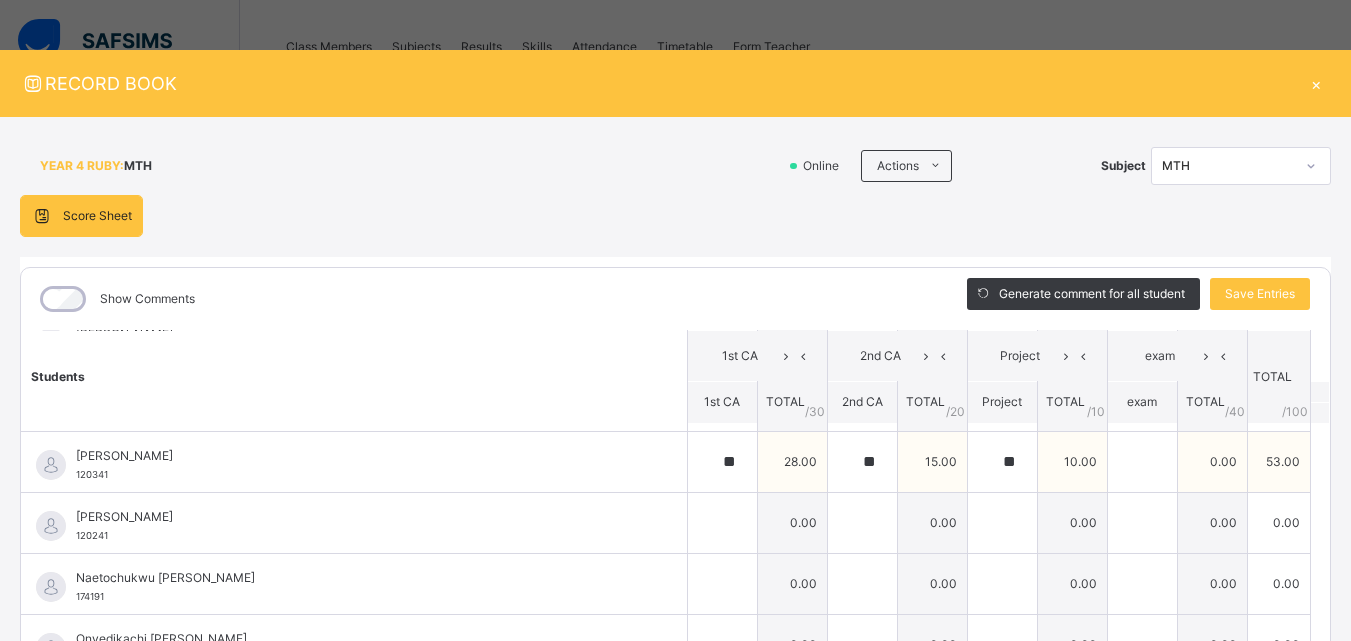 scroll, scrollTop: 1640, scrollLeft: 0, axis: vertical 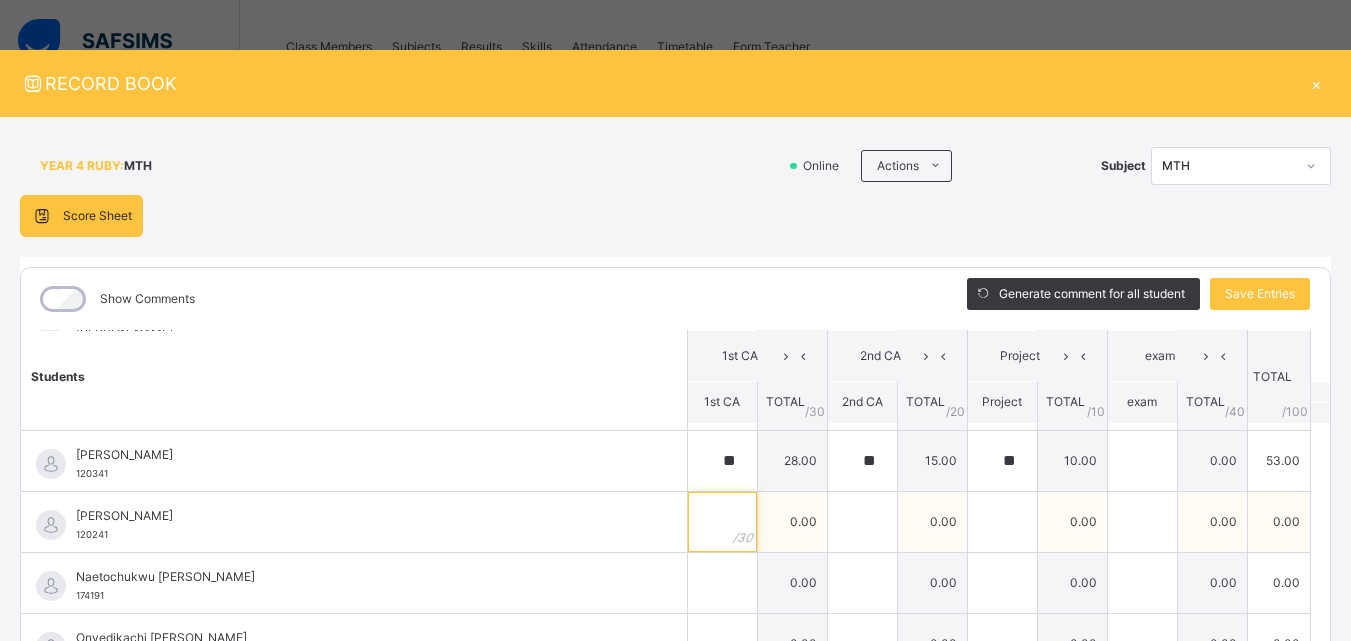 click at bounding box center [722, 522] 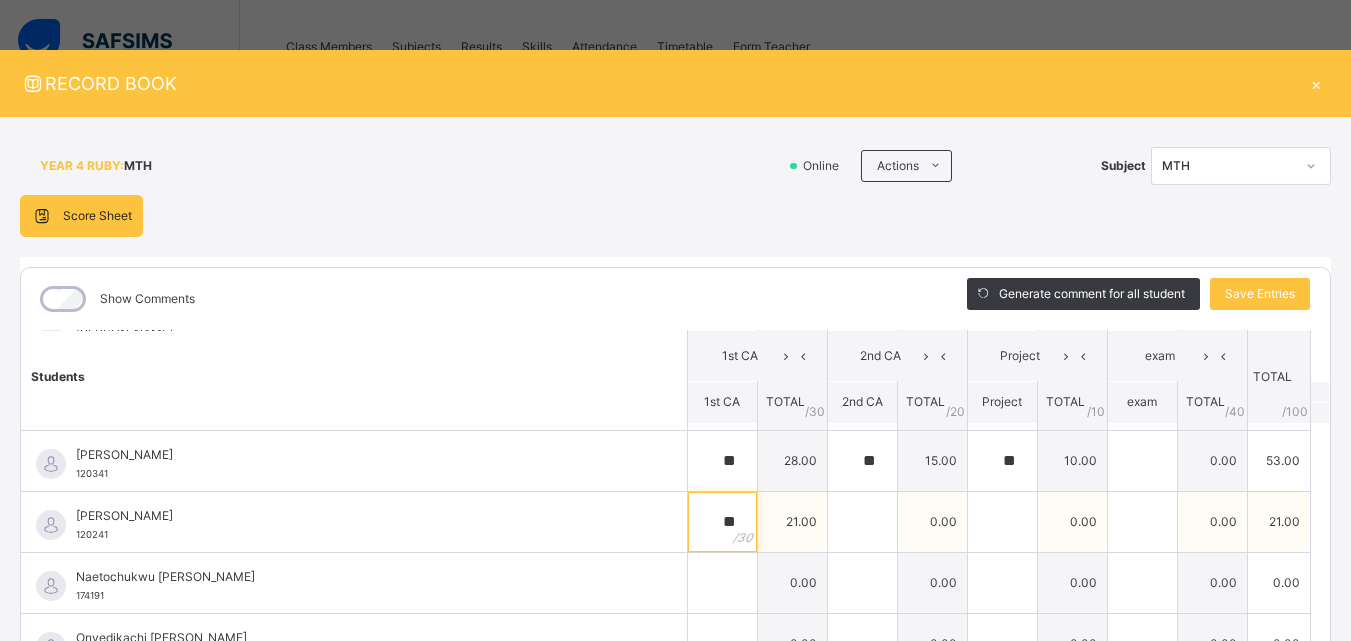 type on "**" 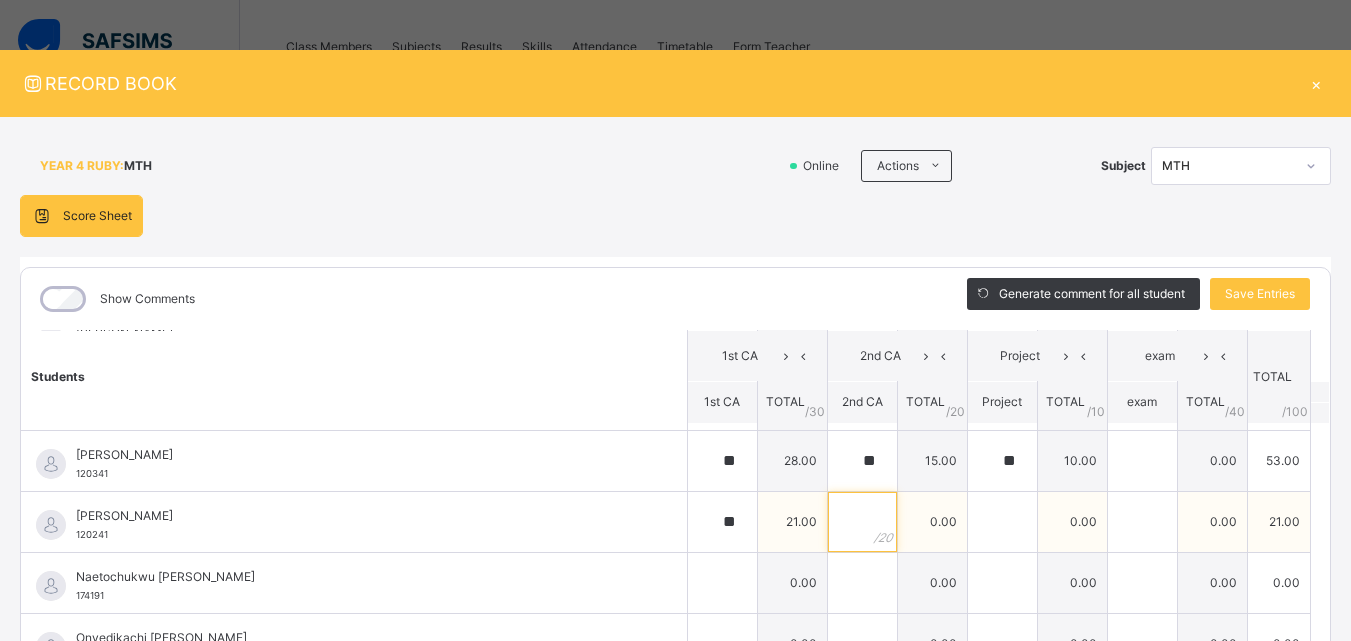click at bounding box center (862, 522) 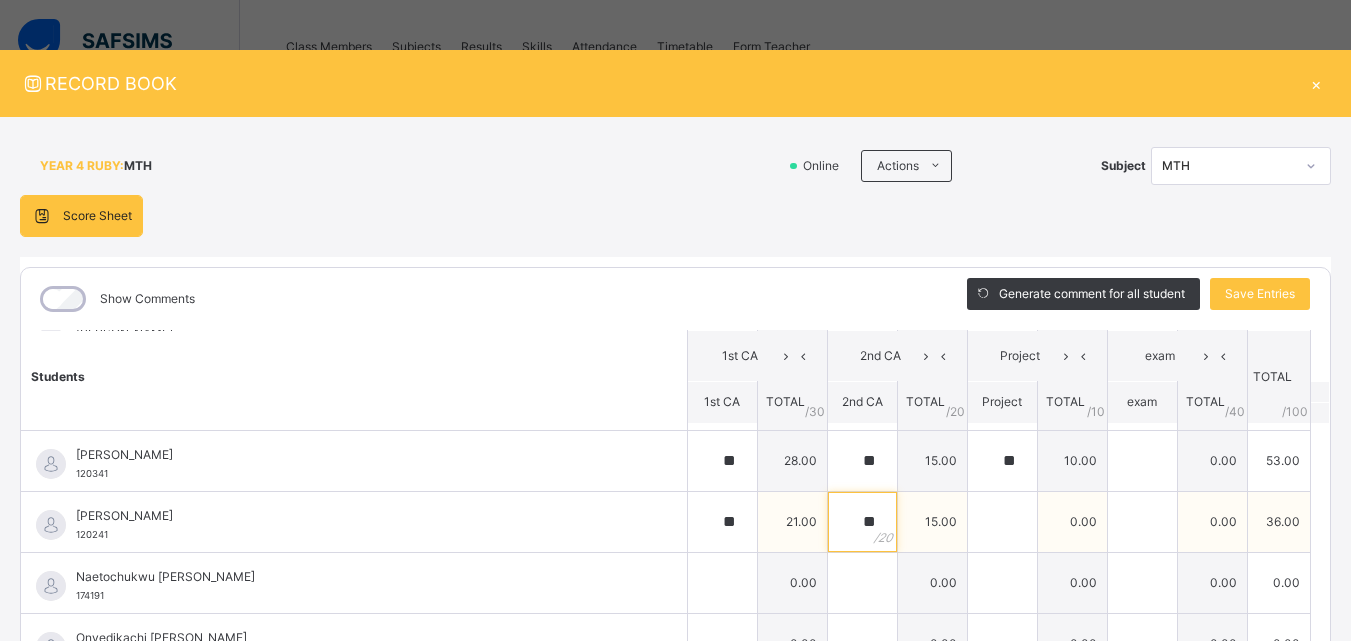 type on "**" 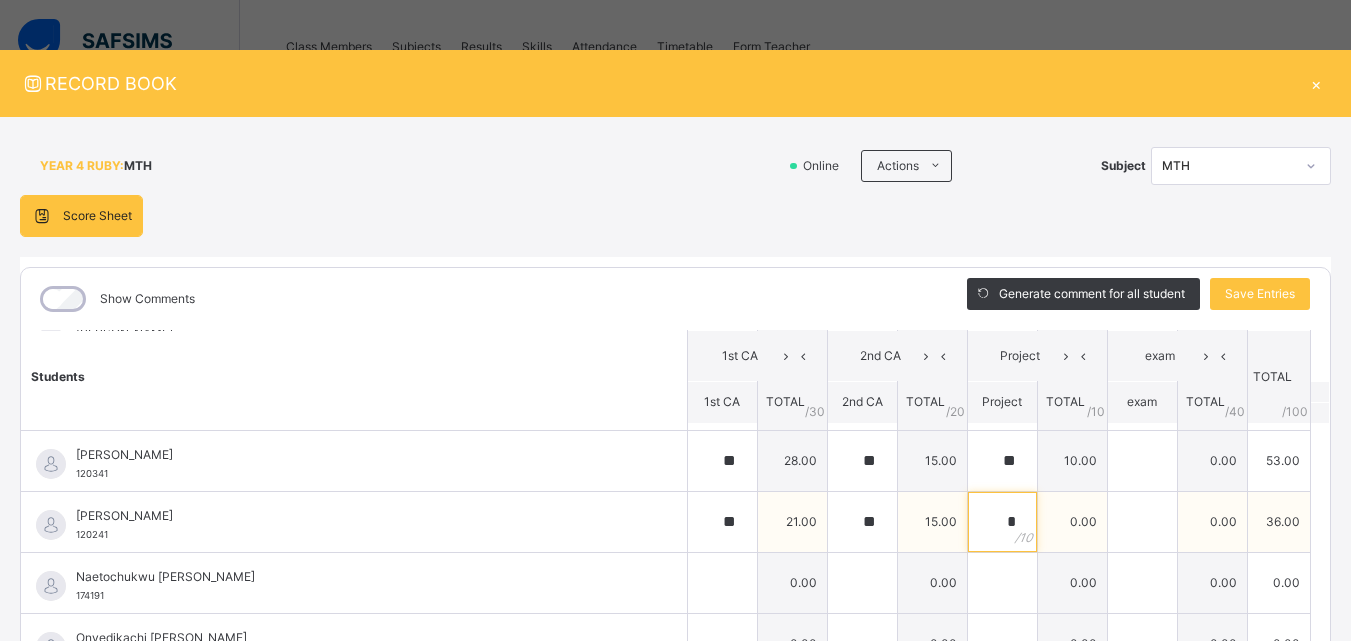 click on "*" at bounding box center (1002, 522) 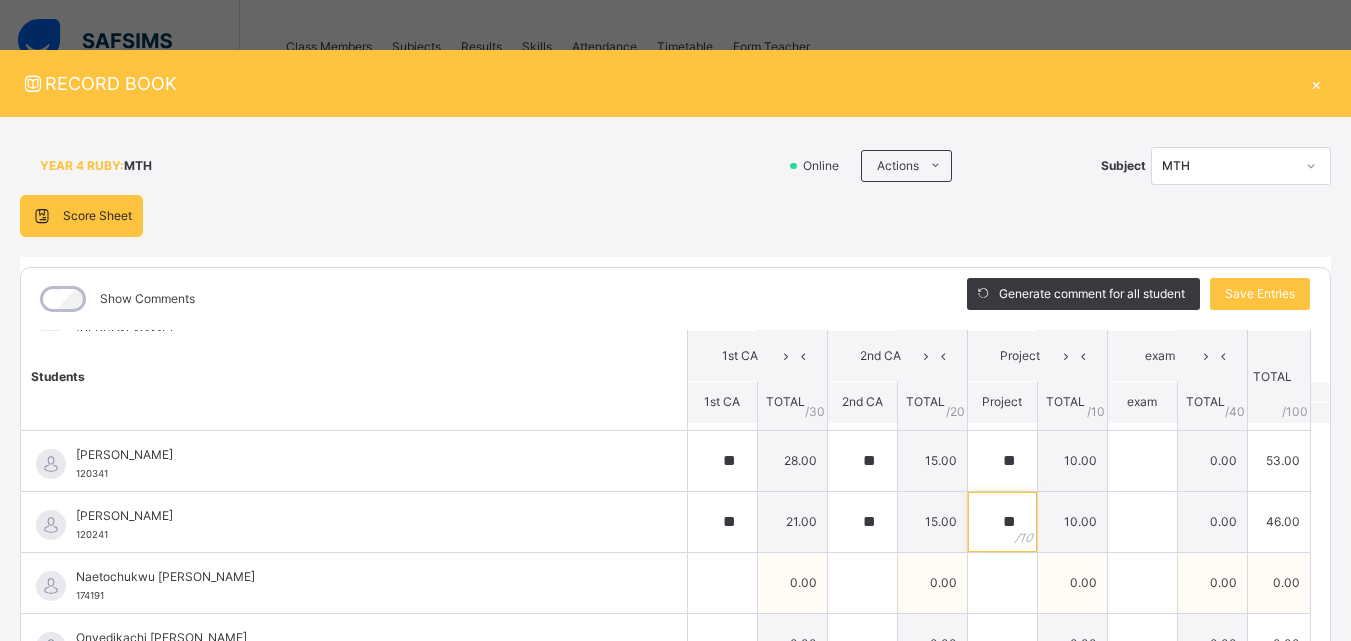 type on "**" 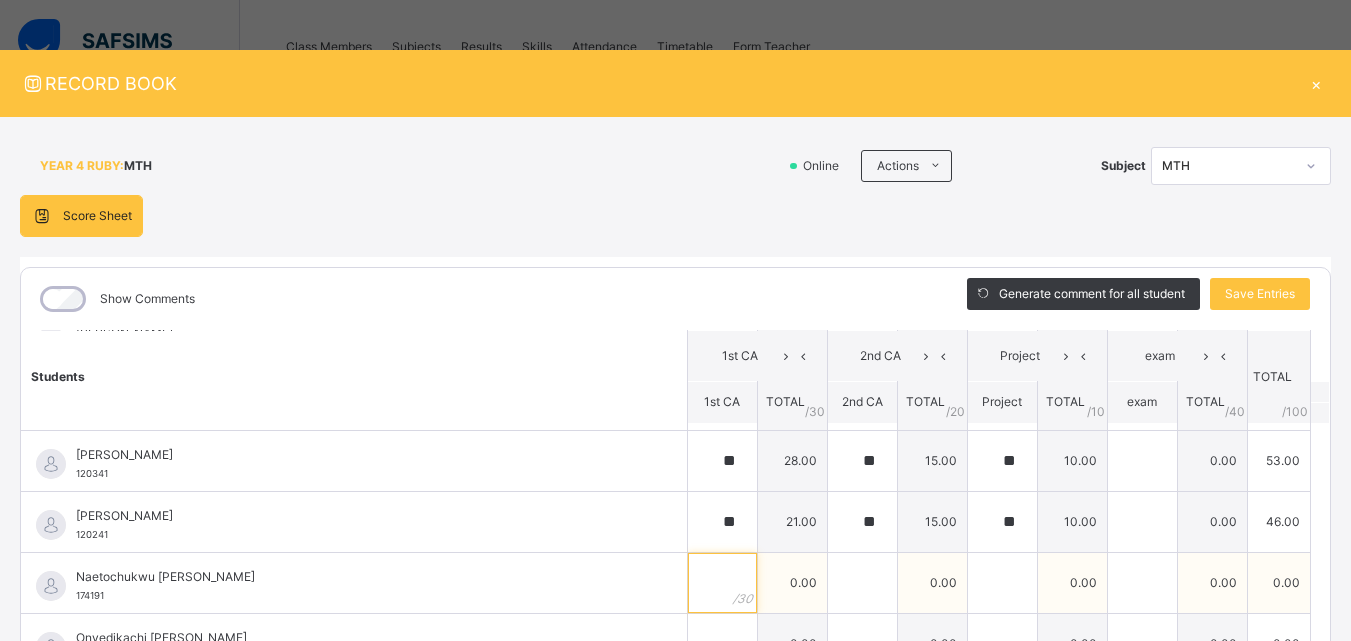 click at bounding box center [722, 583] 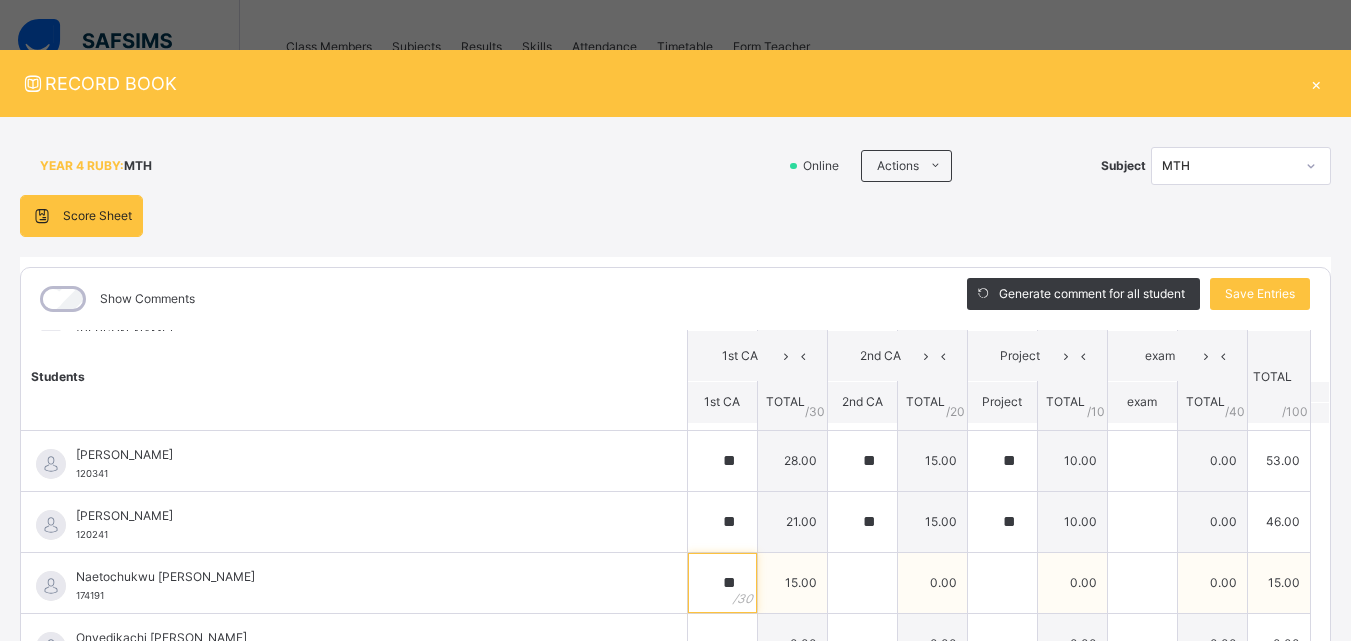 type on "**" 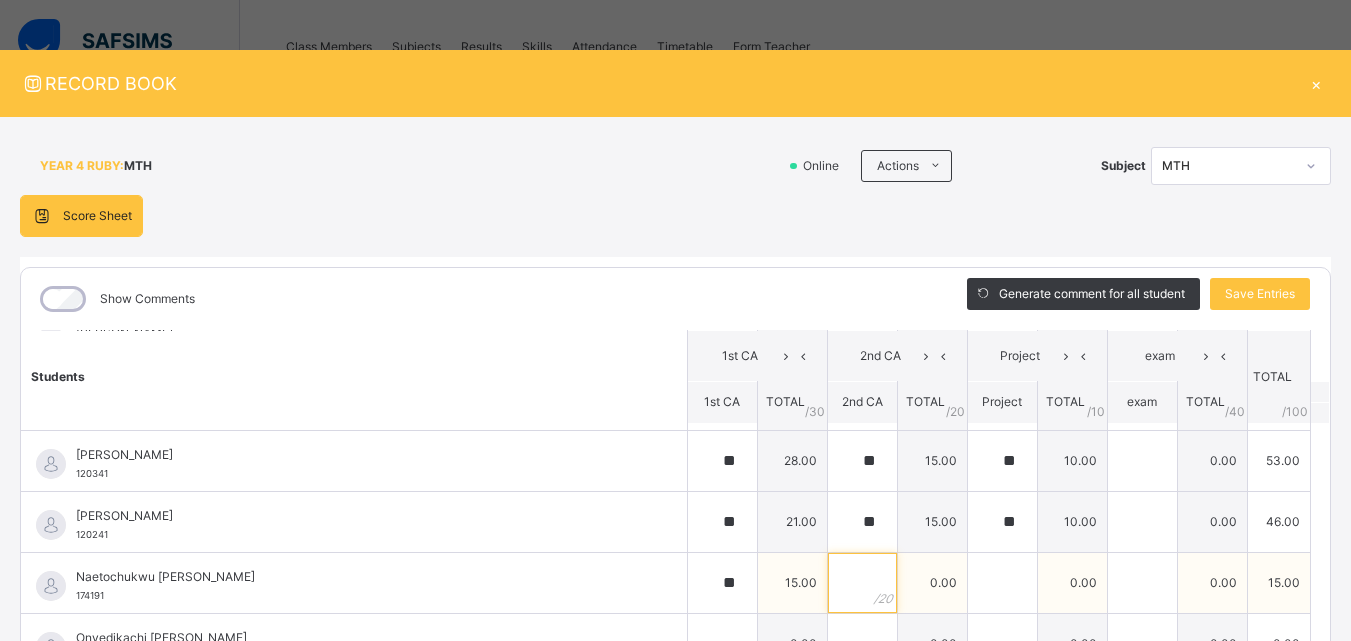 click at bounding box center (862, 583) 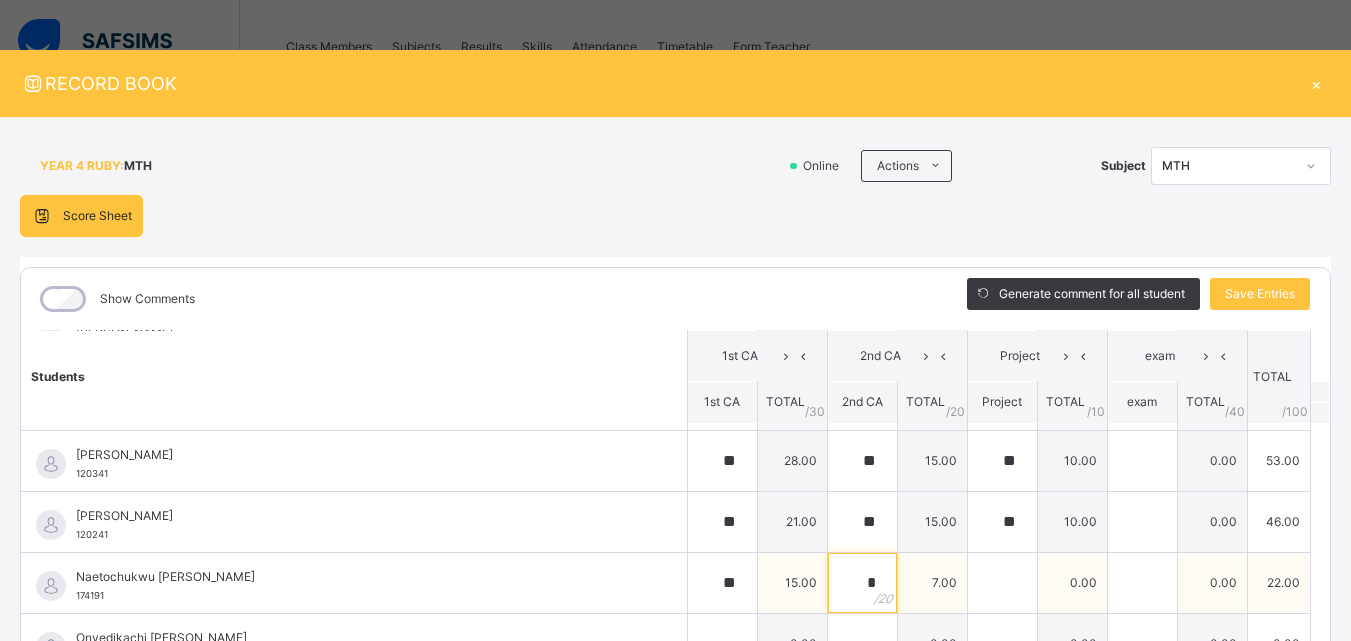 type on "*" 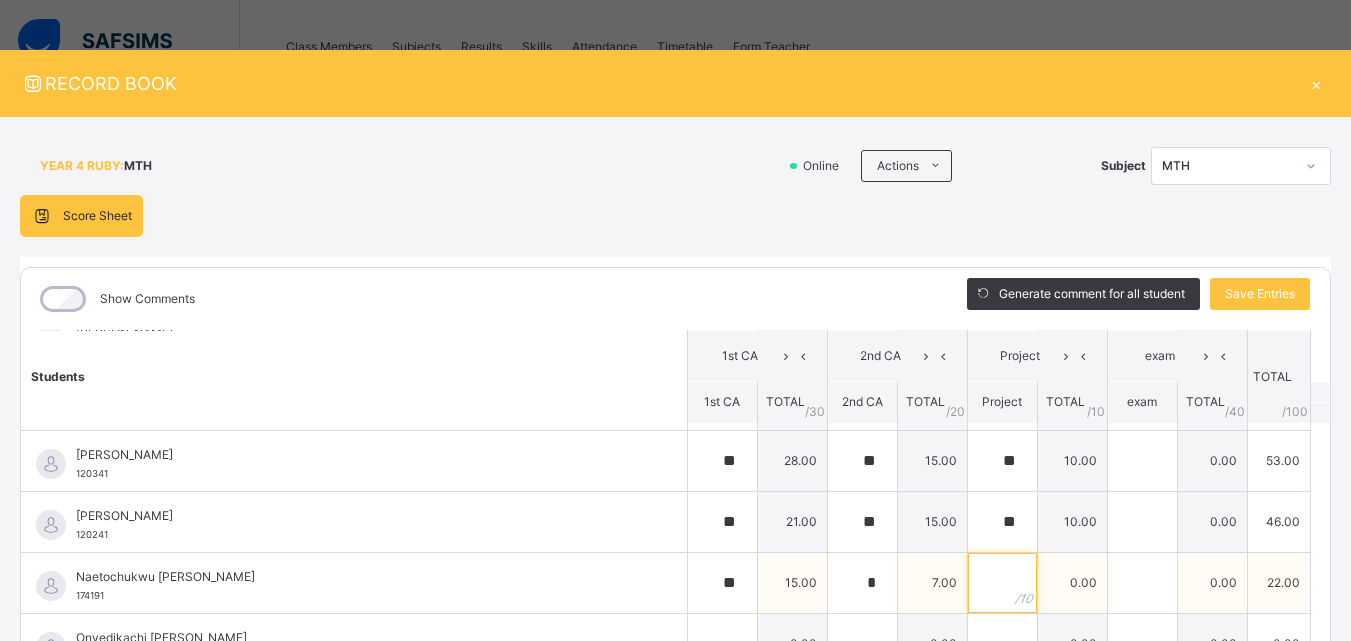 click at bounding box center [1002, 583] 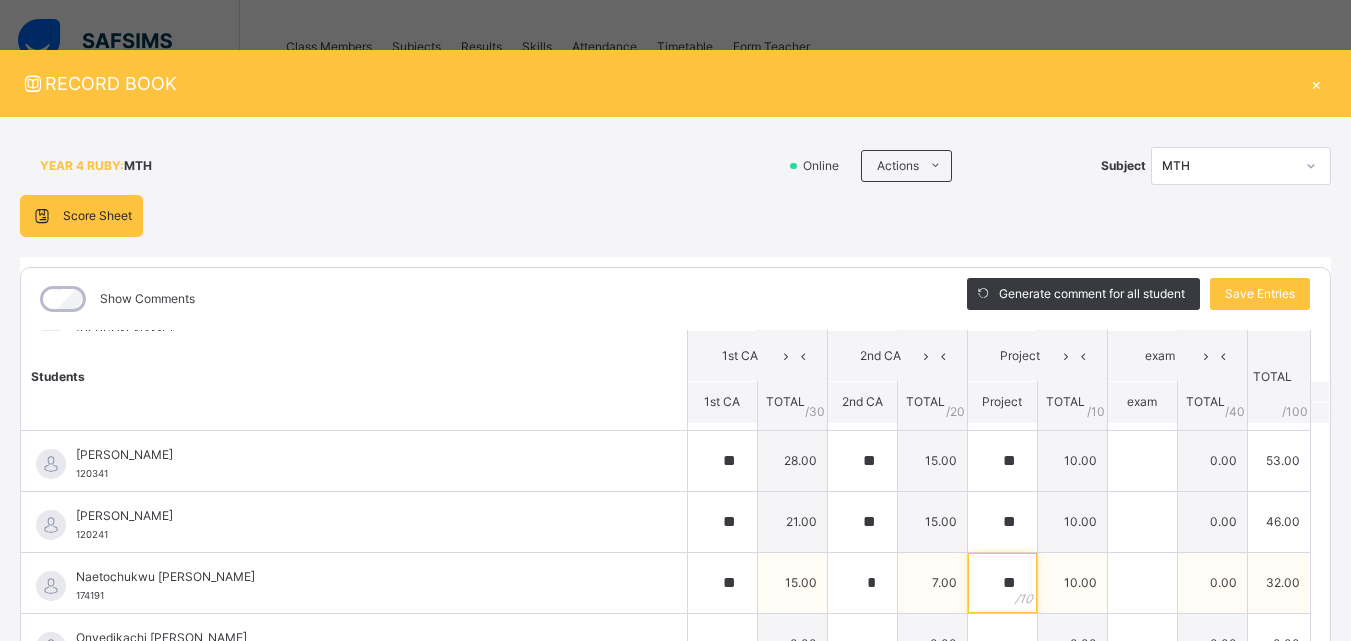 type on "**" 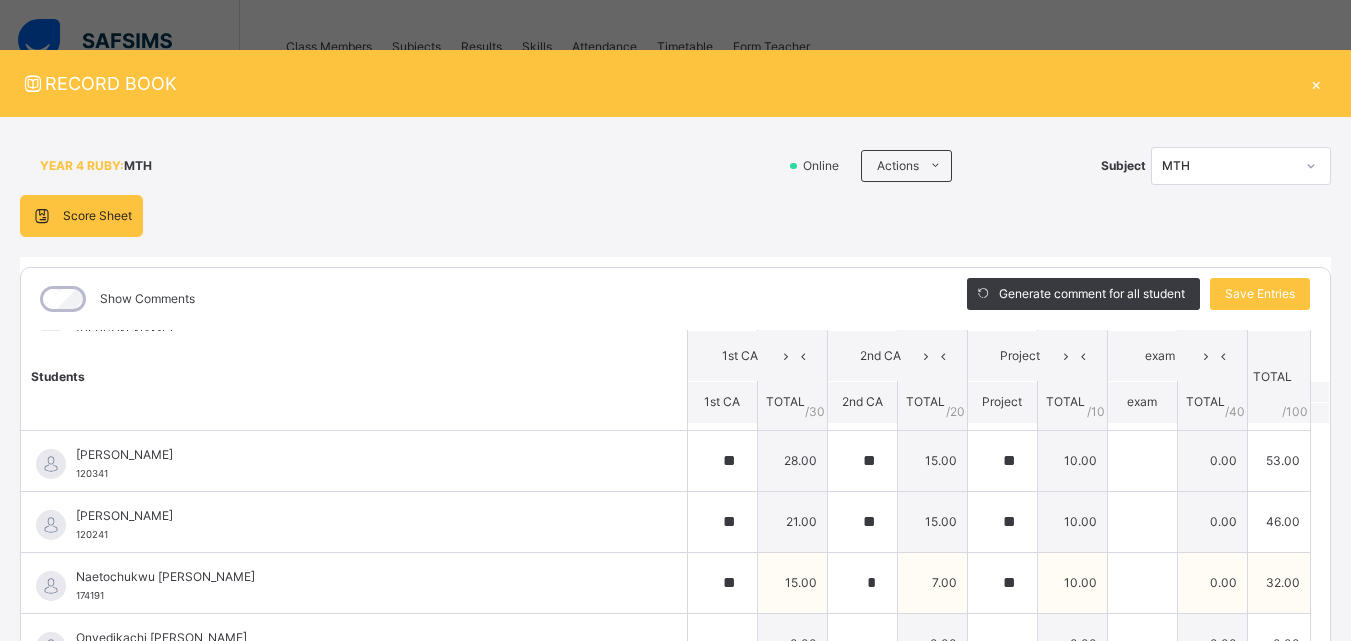 click on "Naetochukwu [PERSON_NAME]" at bounding box center [359, 577] 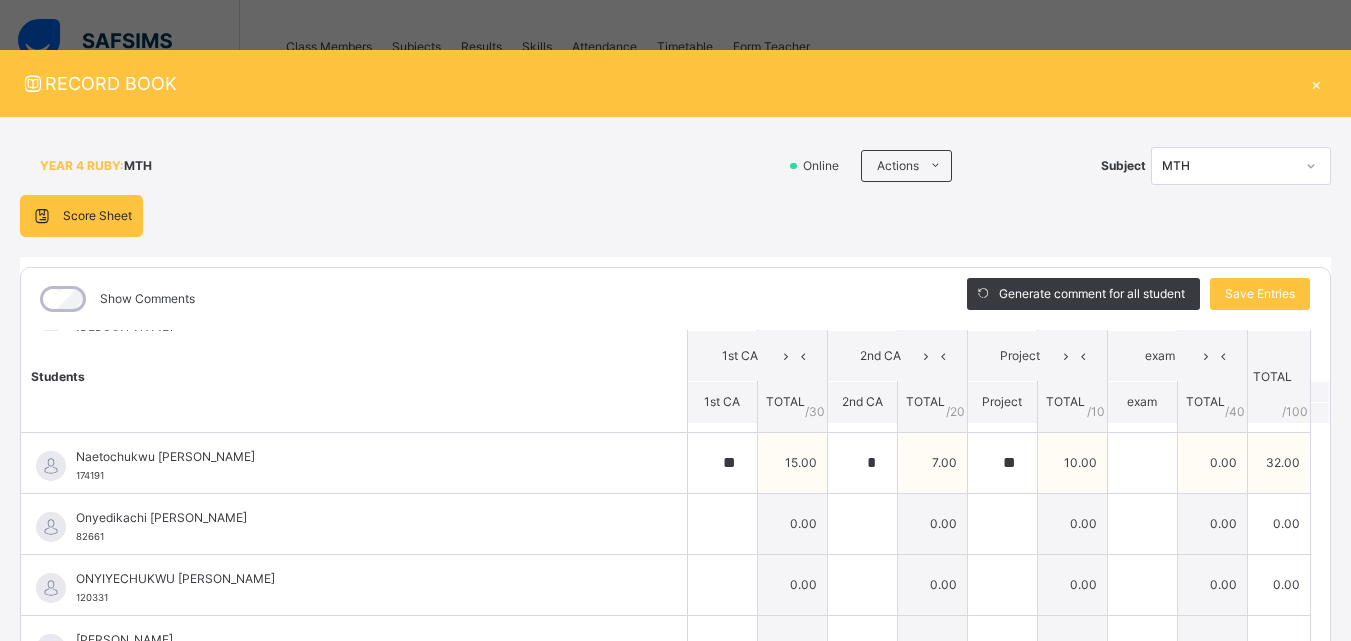 scroll, scrollTop: 1800, scrollLeft: 0, axis: vertical 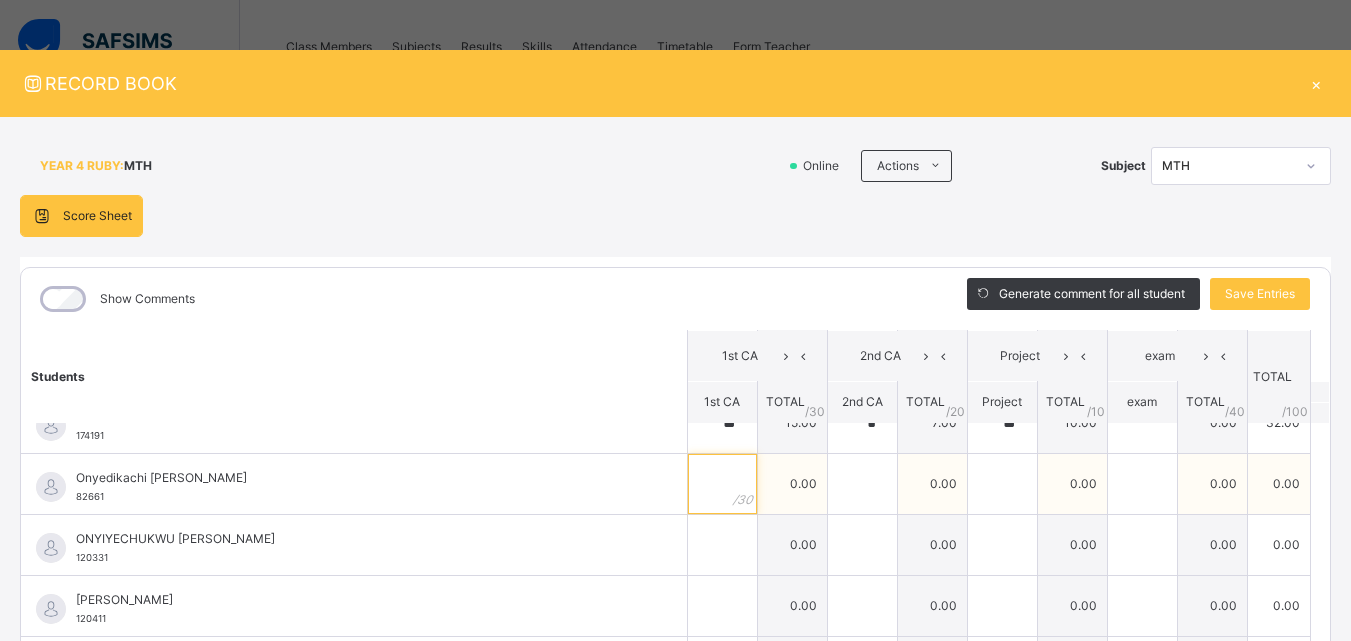 click at bounding box center [722, 484] 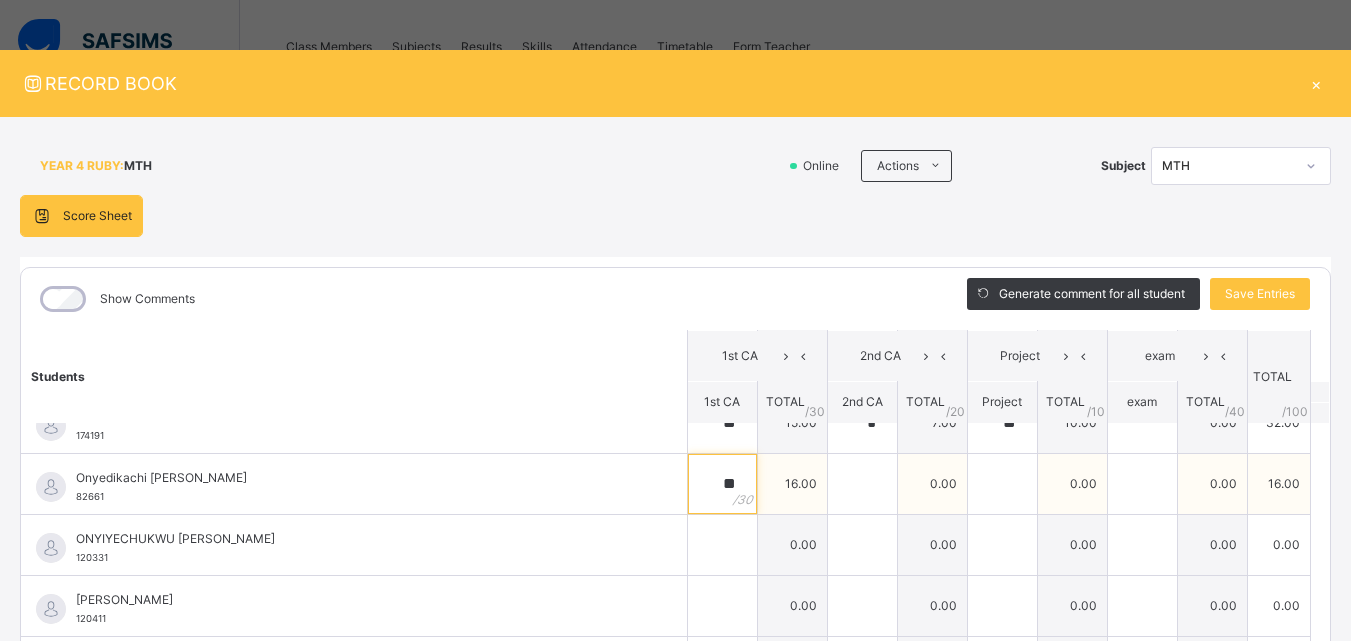 type on "**" 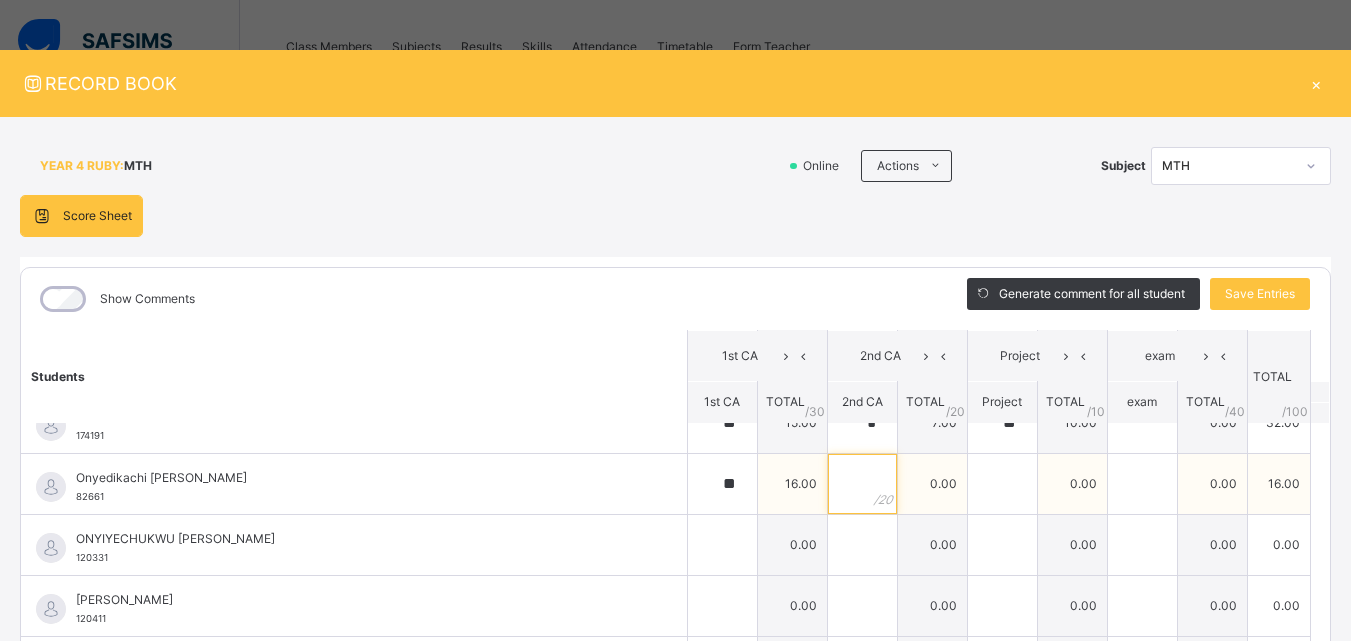 click at bounding box center [862, 484] 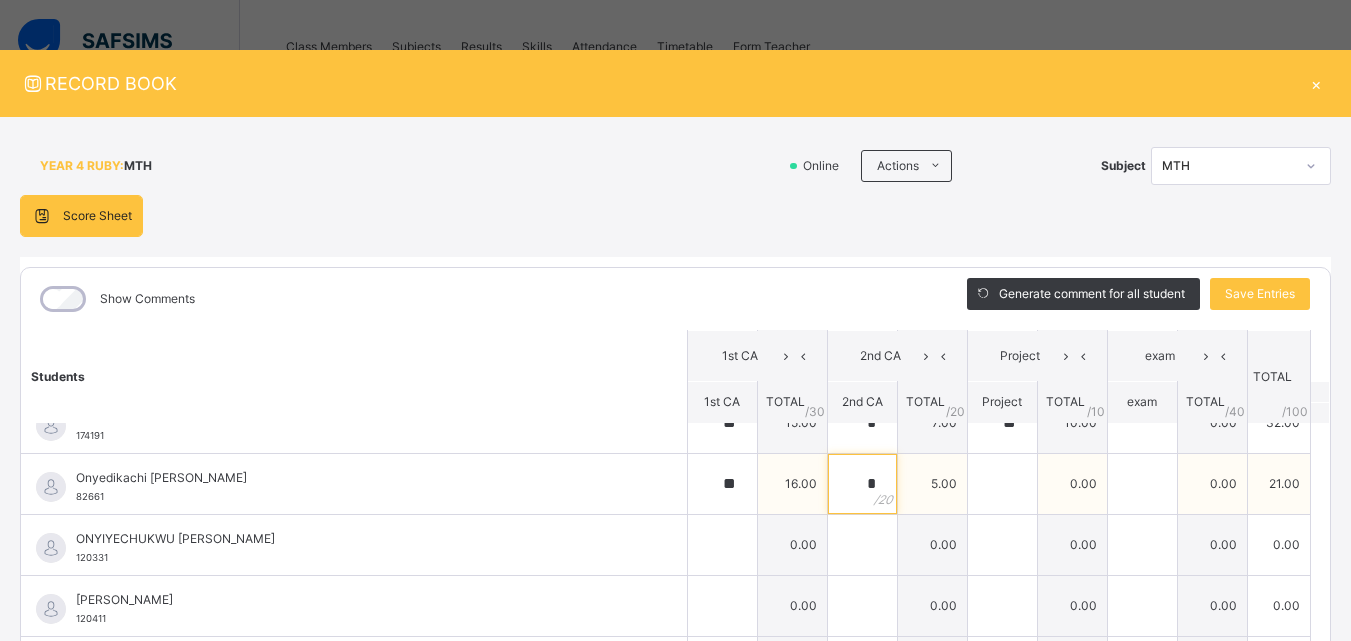type on "*" 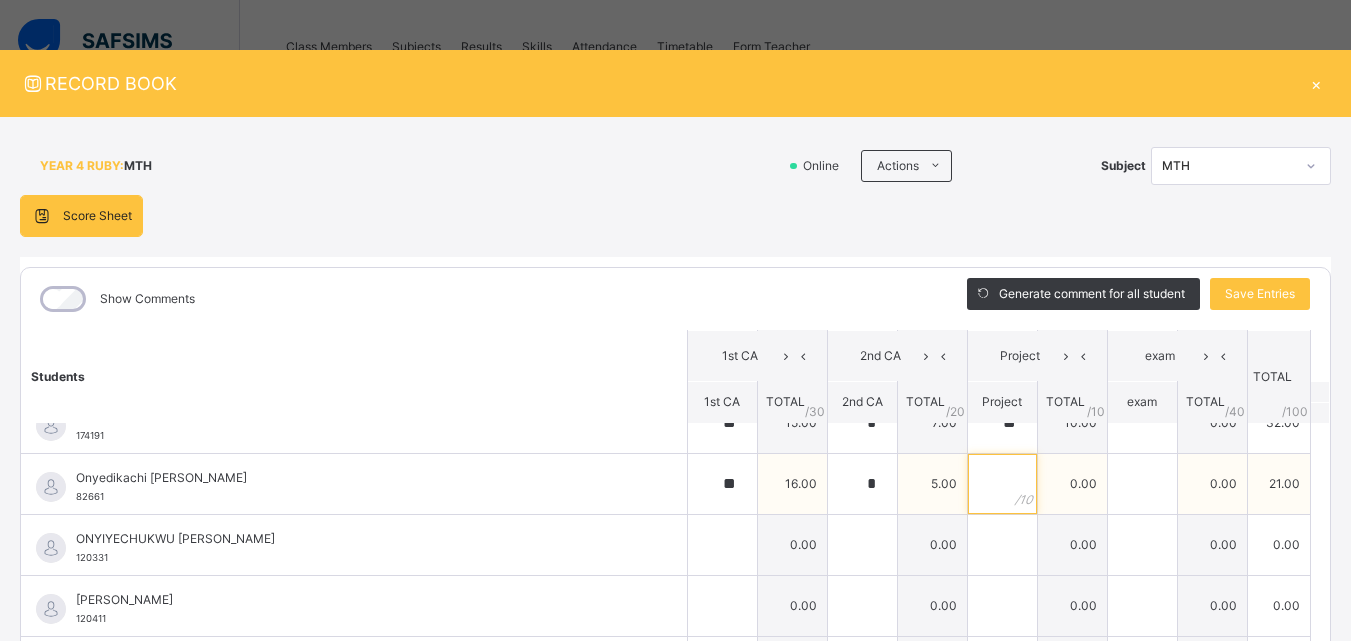 click at bounding box center [1002, 484] 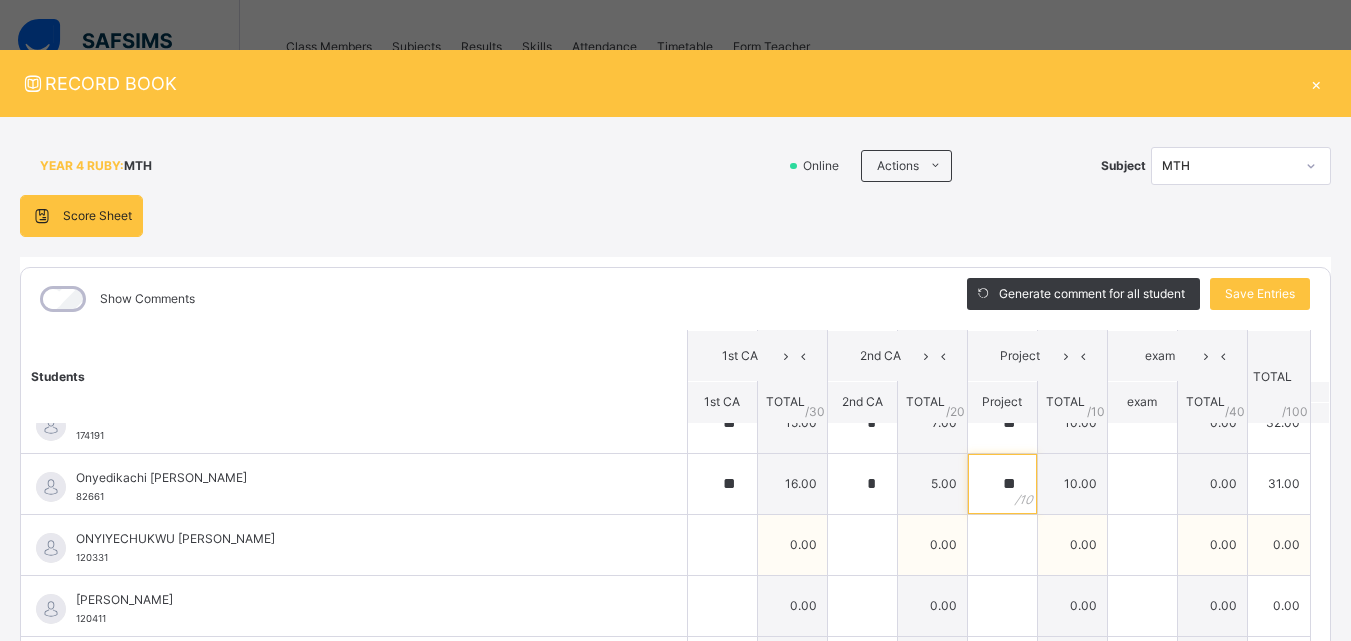 type on "**" 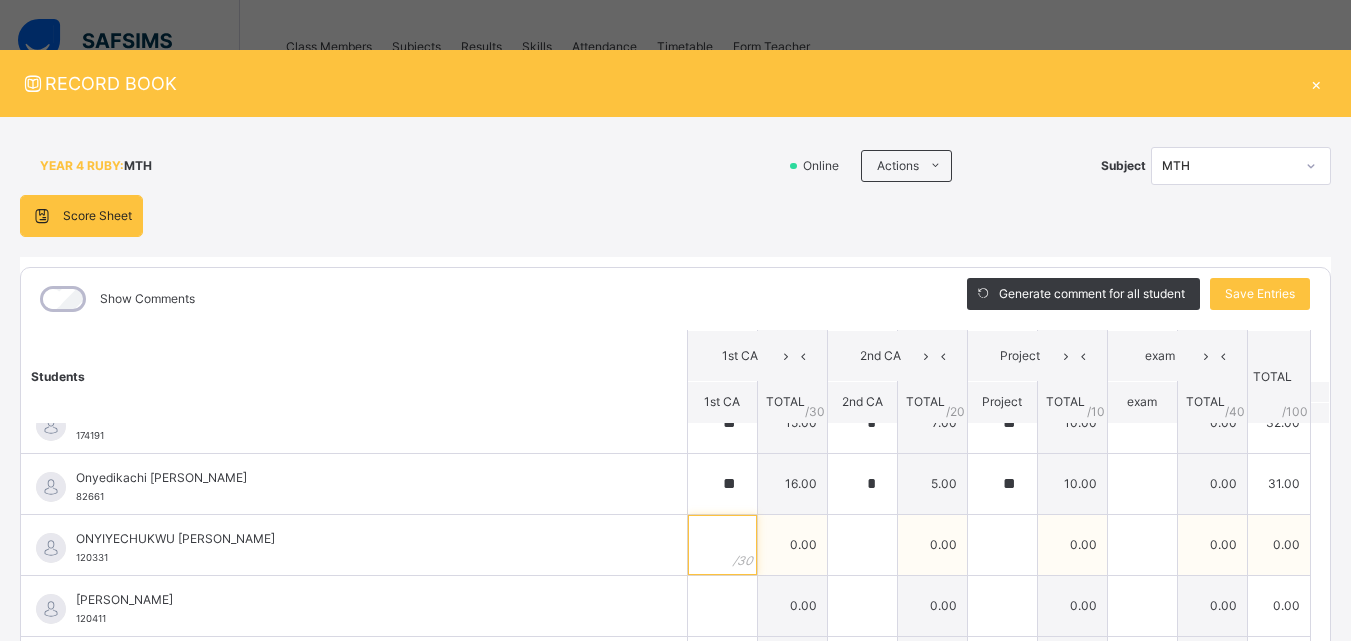click at bounding box center [722, 545] 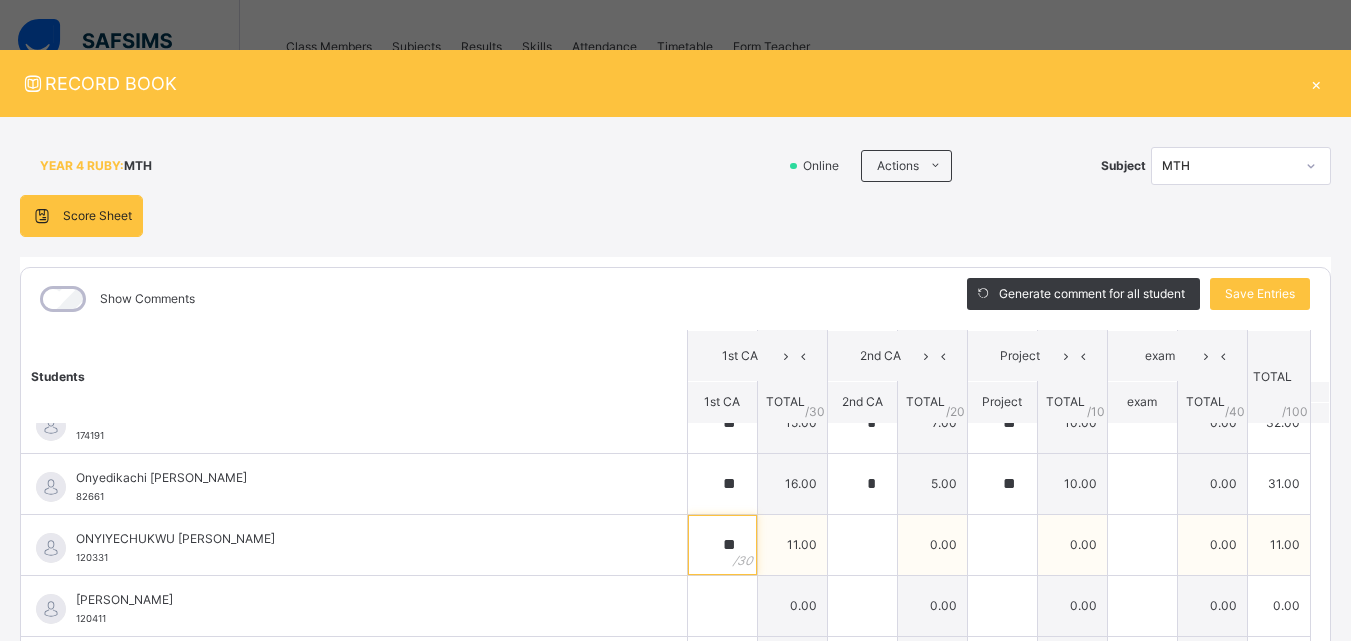 type on "**" 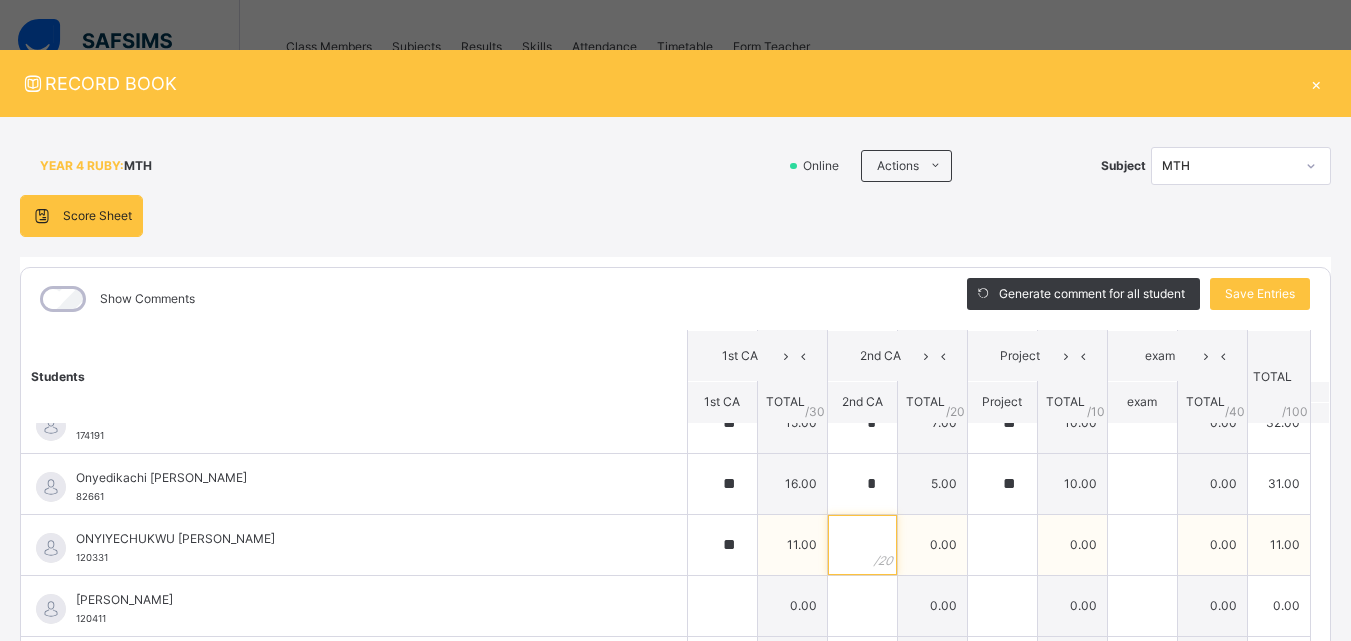 click at bounding box center (862, 545) 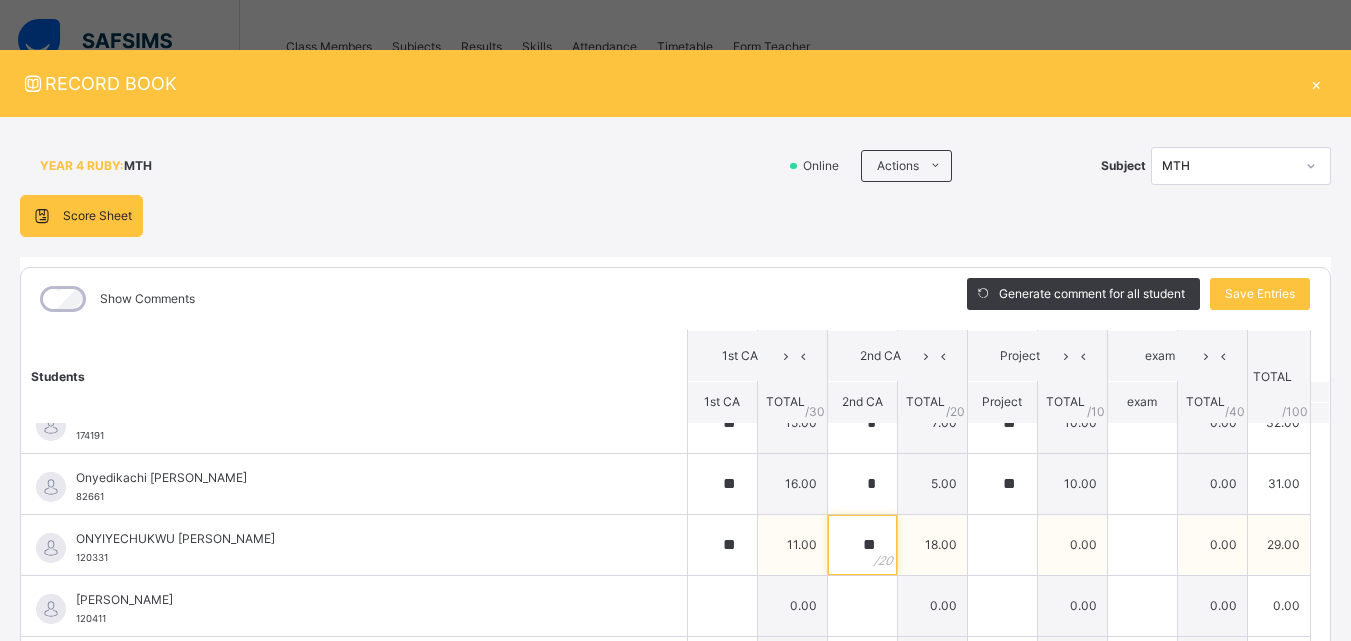 type on "**" 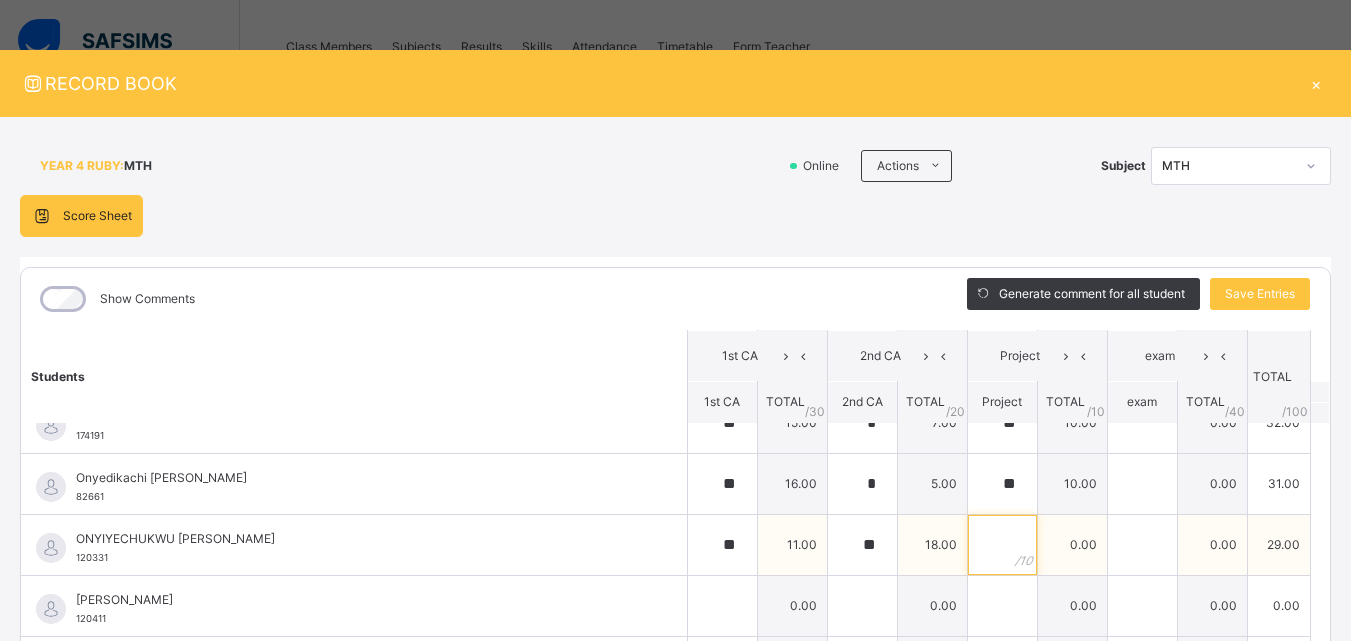 click at bounding box center [1002, 545] 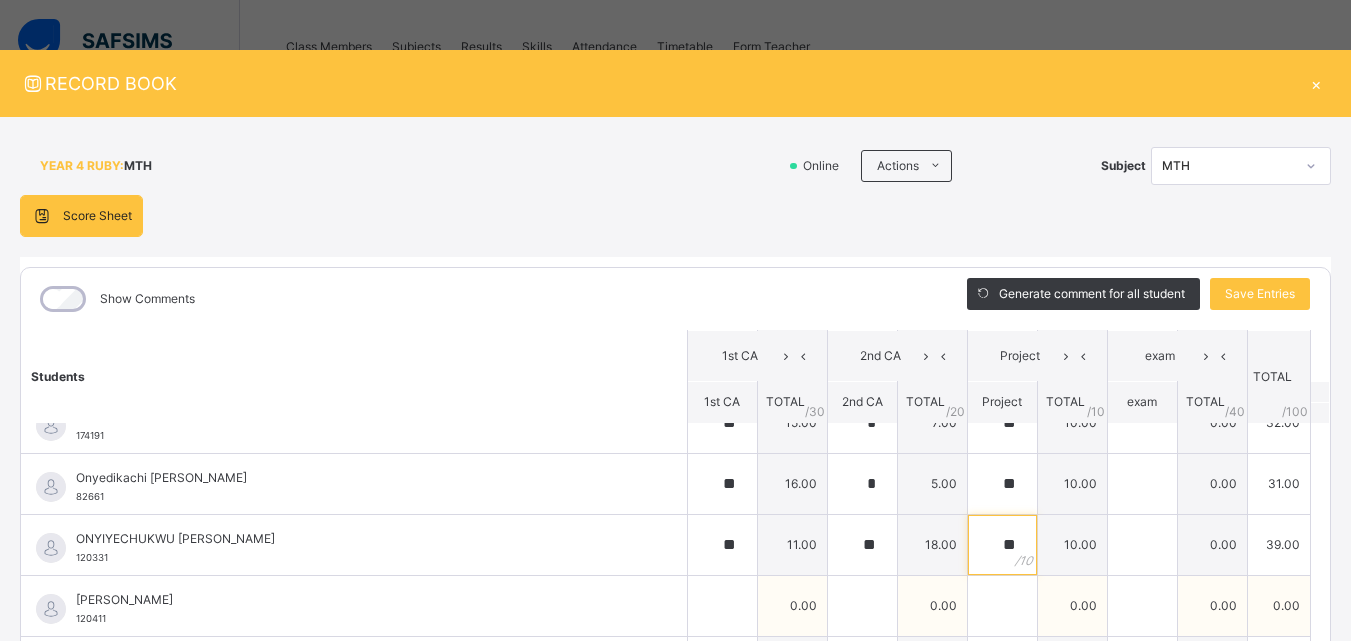 type on "**" 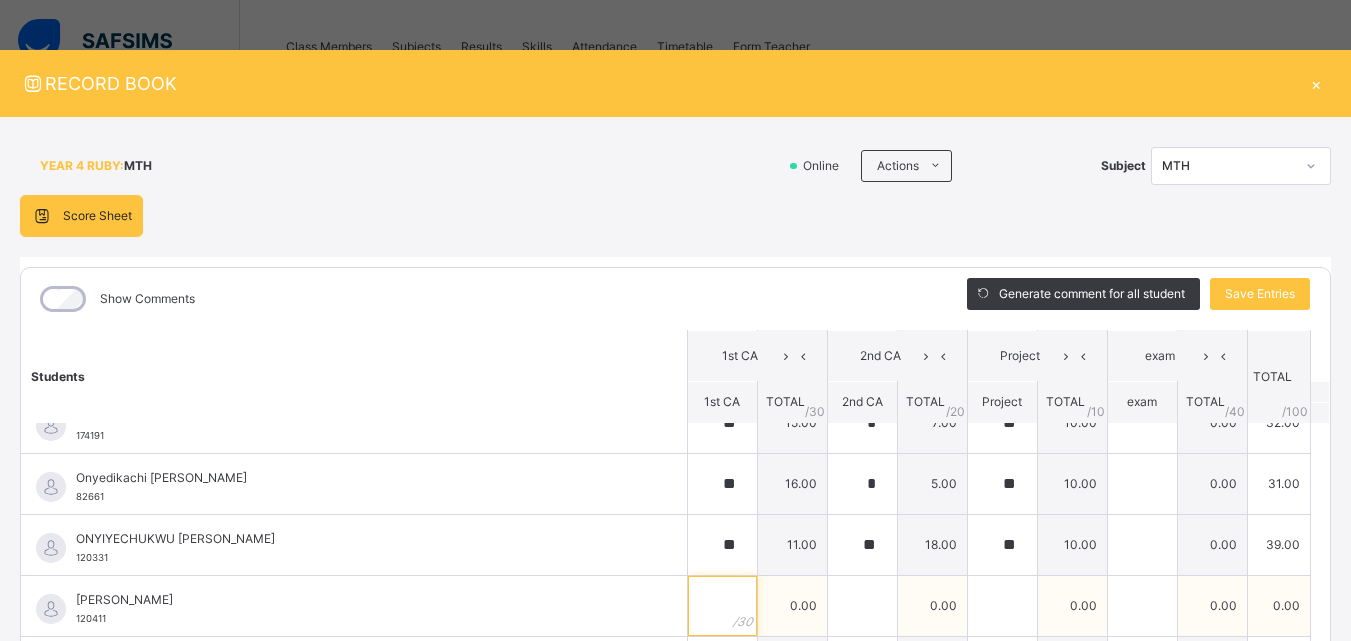 click at bounding box center (722, 606) 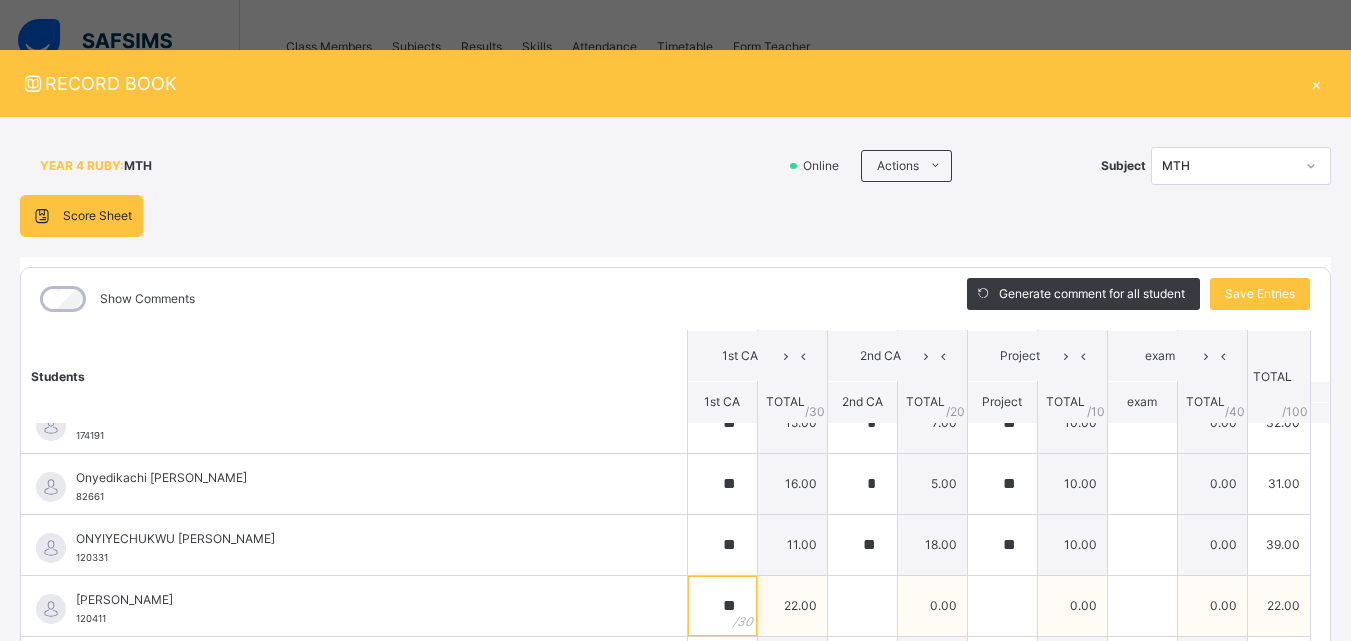type on "**" 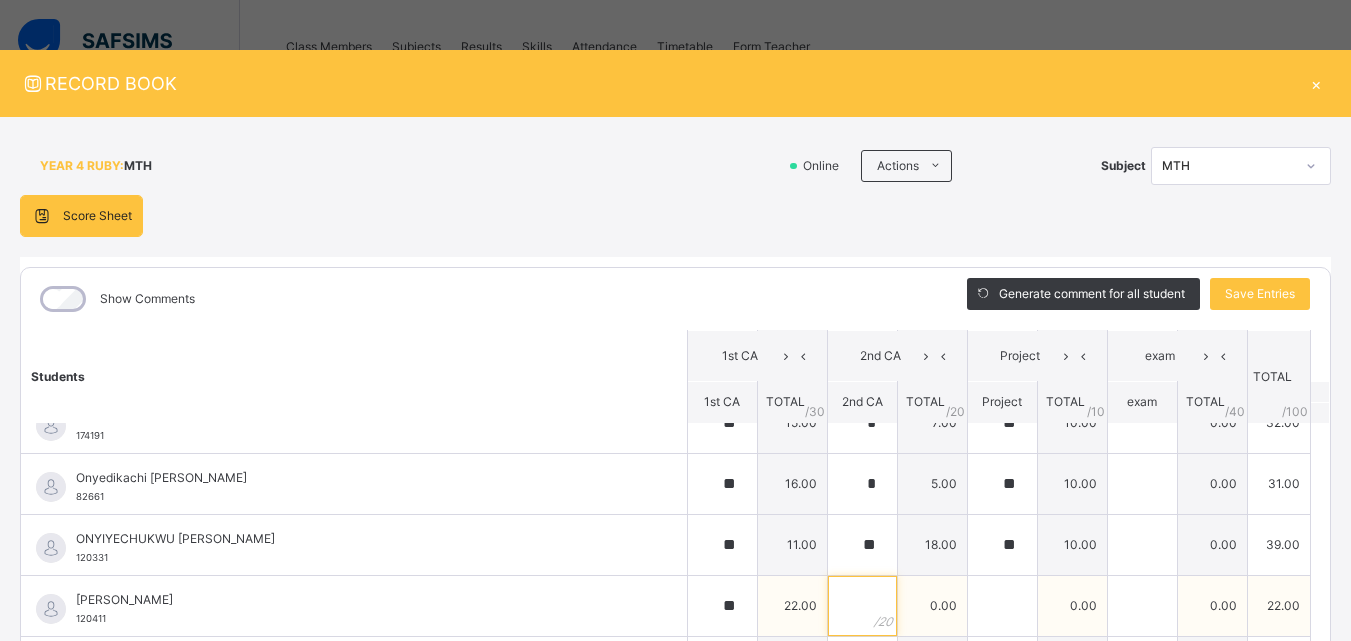 click at bounding box center (862, 606) 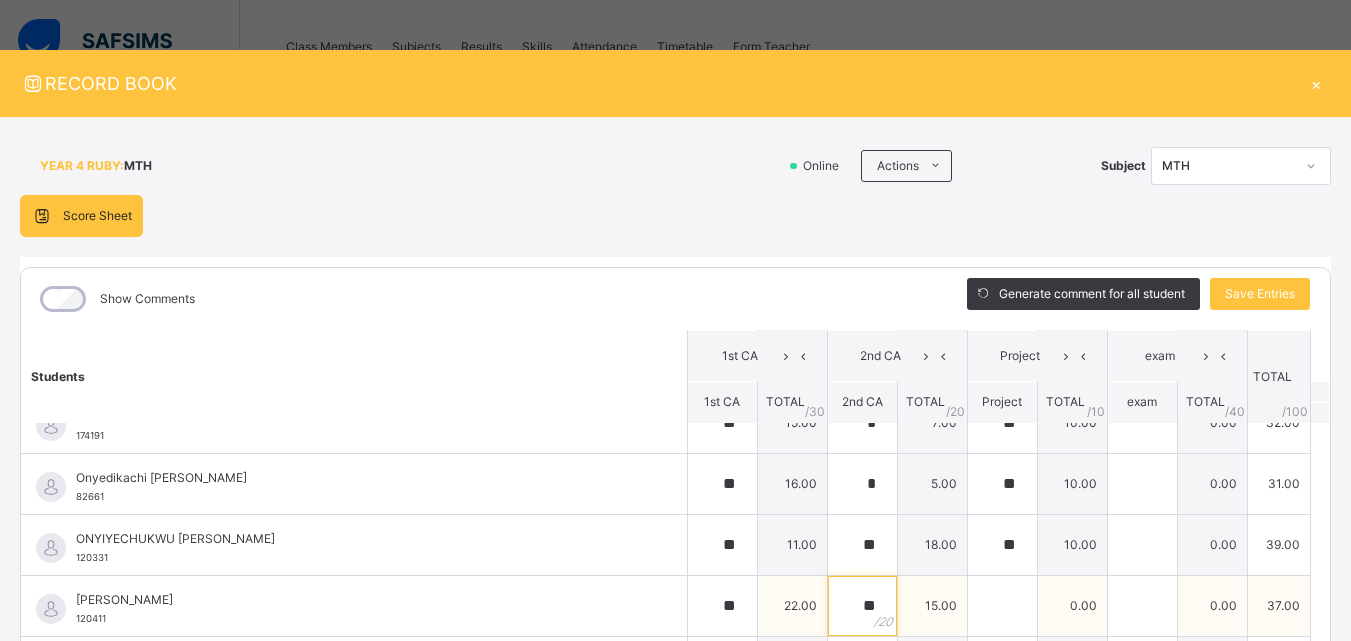 type on "**" 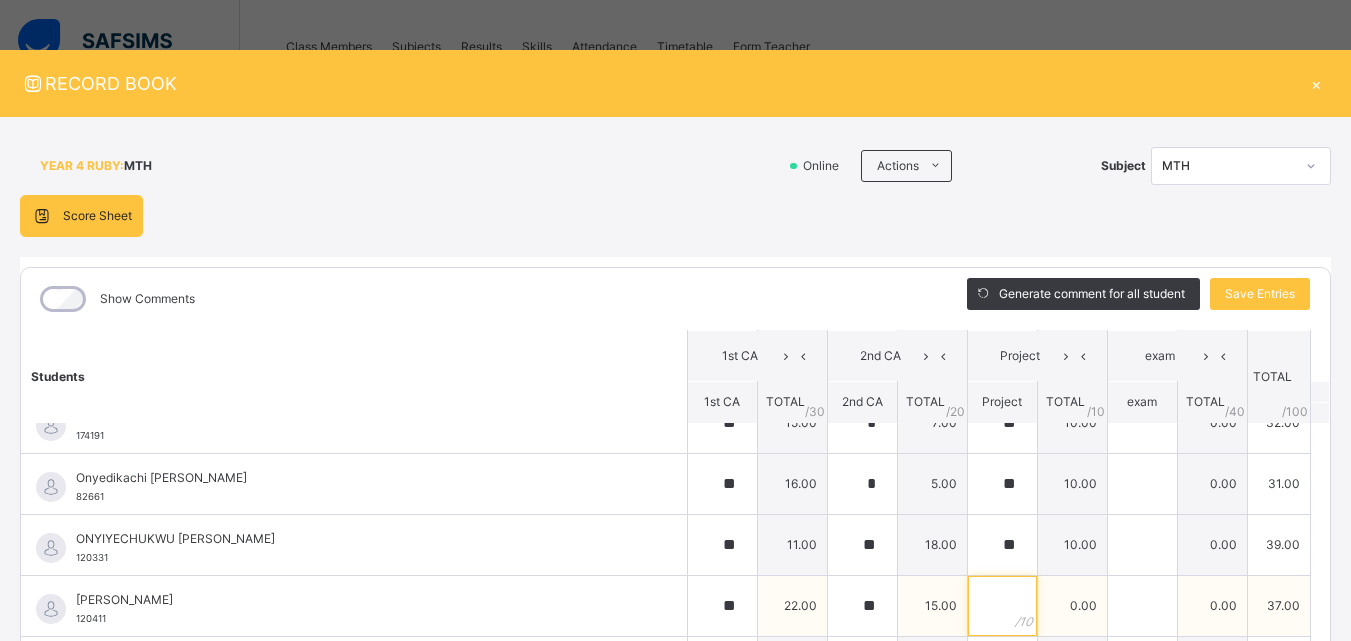 click at bounding box center (1002, 606) 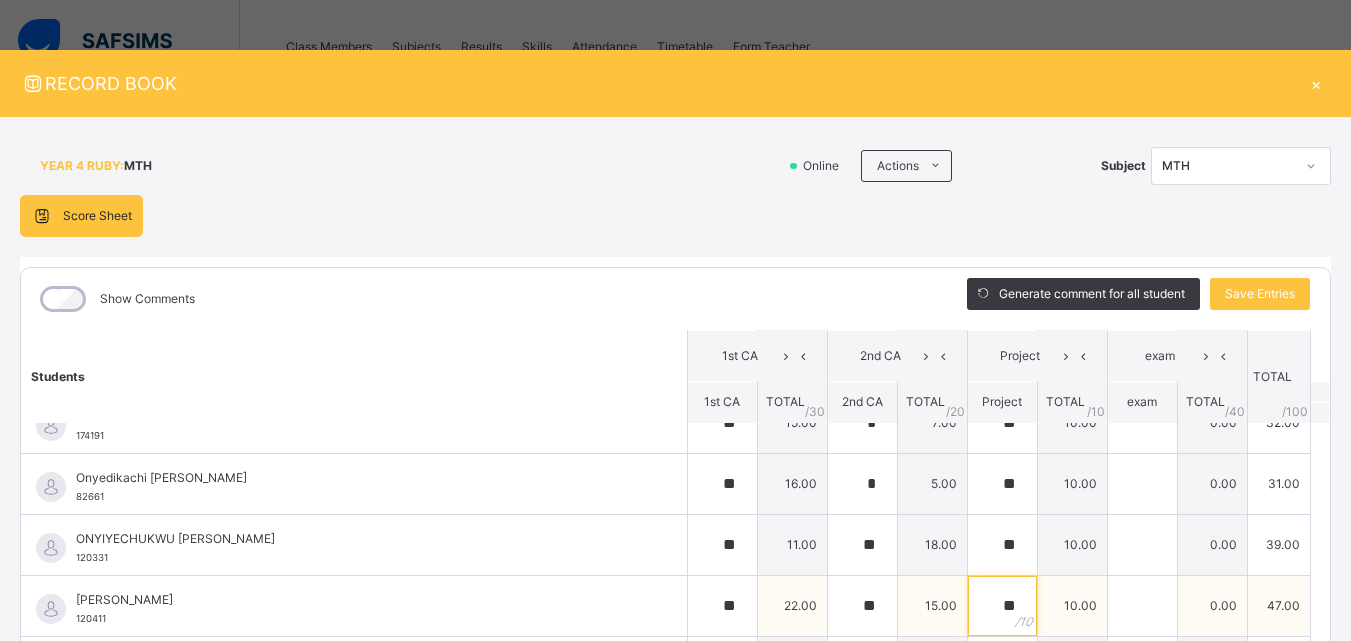 type on "**" 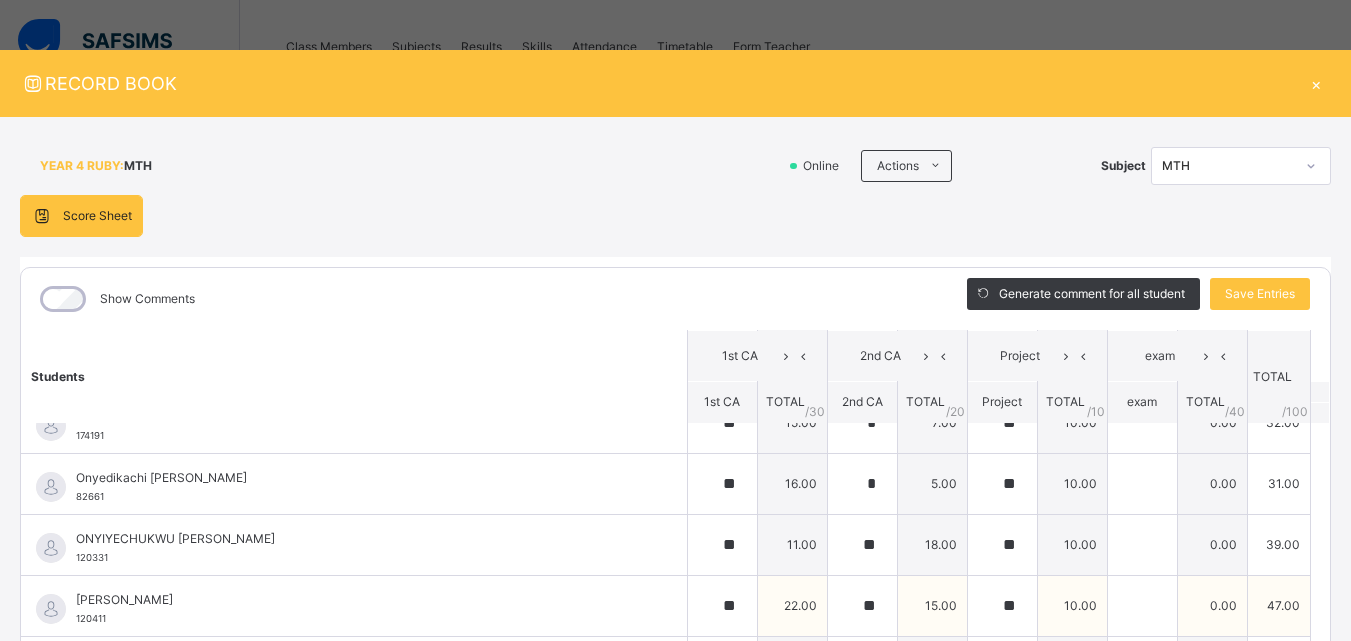 click on "[PERSON_NAME]" at bounding box center (359, 600) 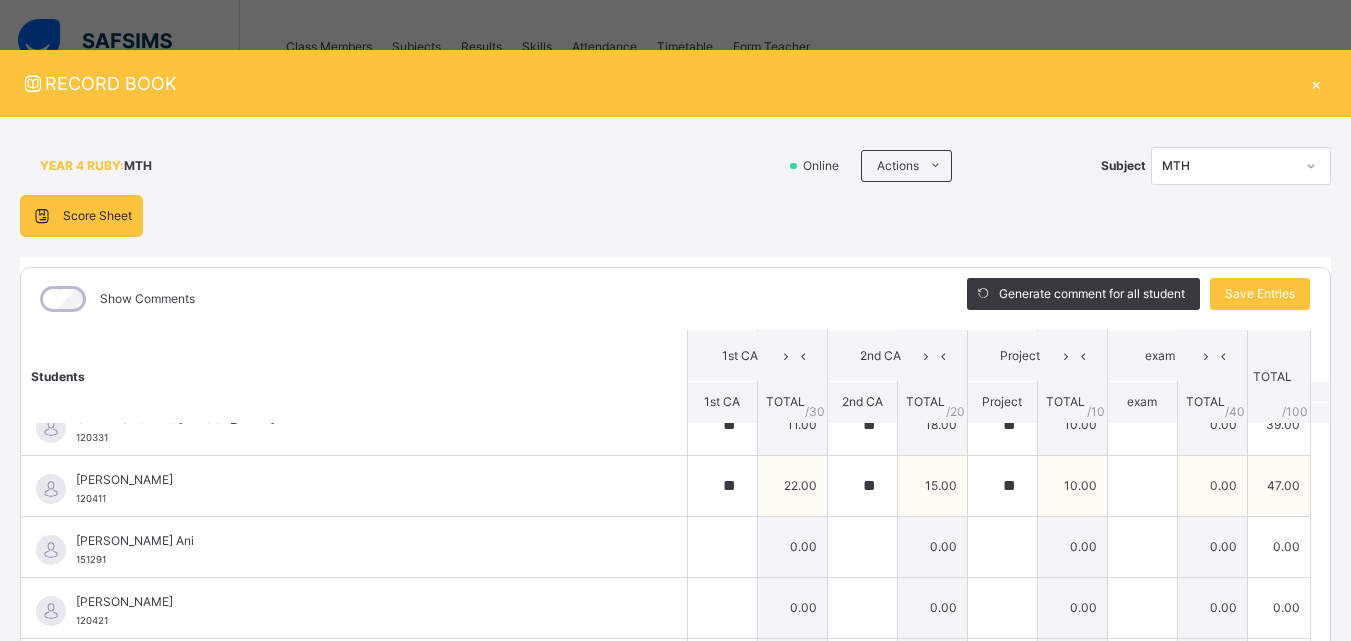scroll, scrollTop: 1960, scrollLeft: 0, axis: vertical 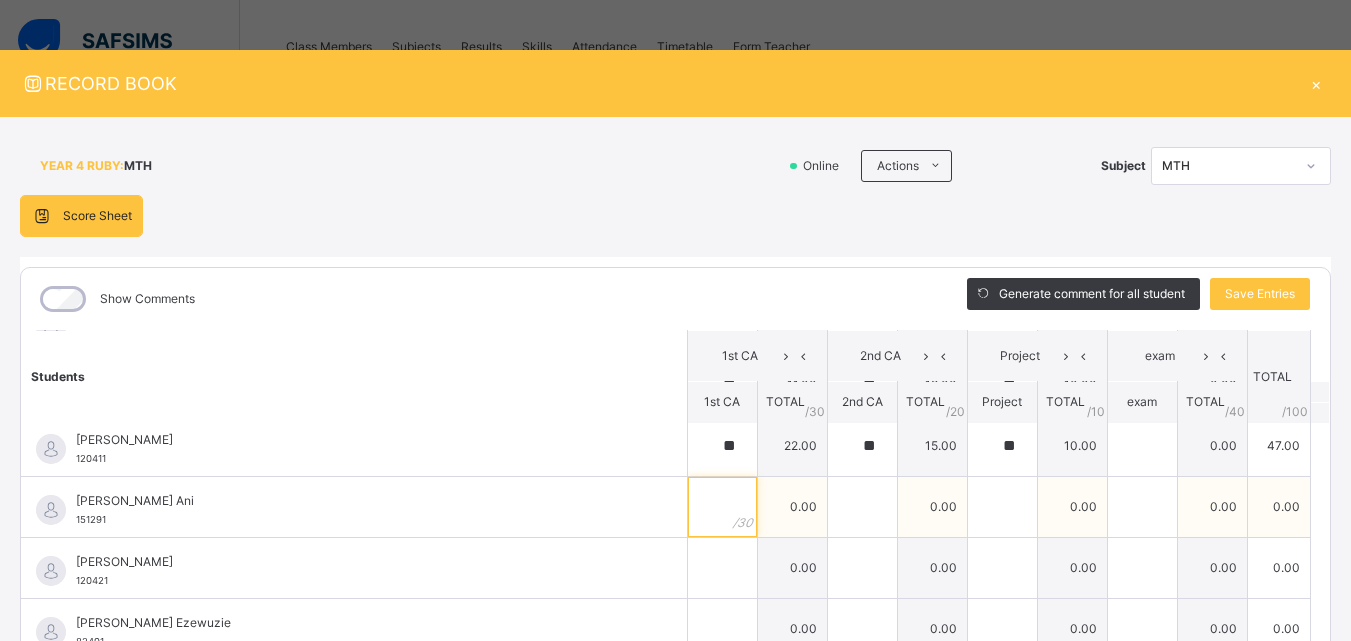 click at bounding box center (722, 507) 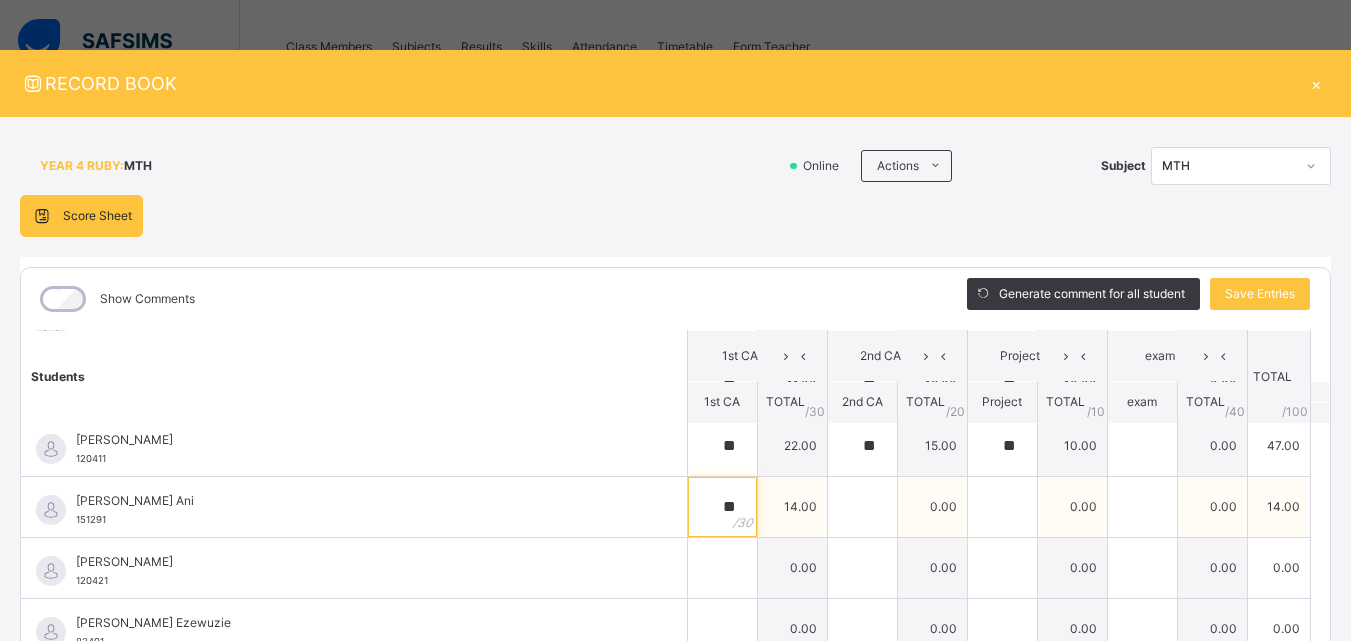 type on "**" 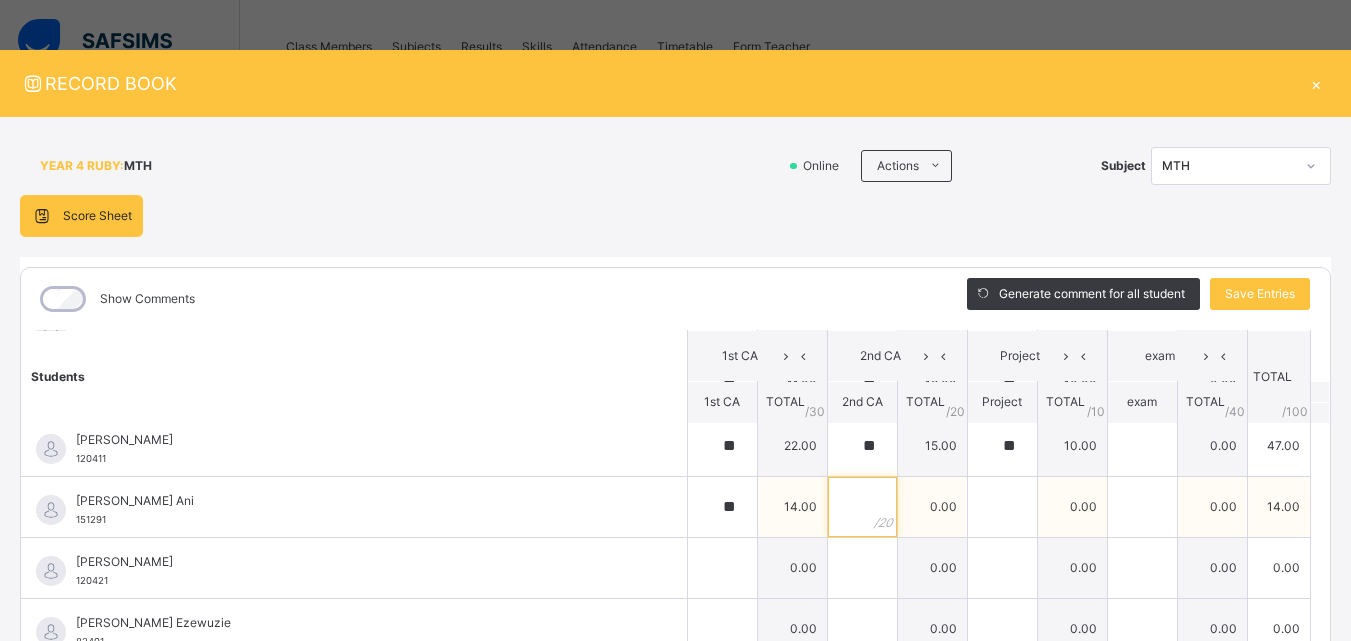 click at bounding box center (862, 507) 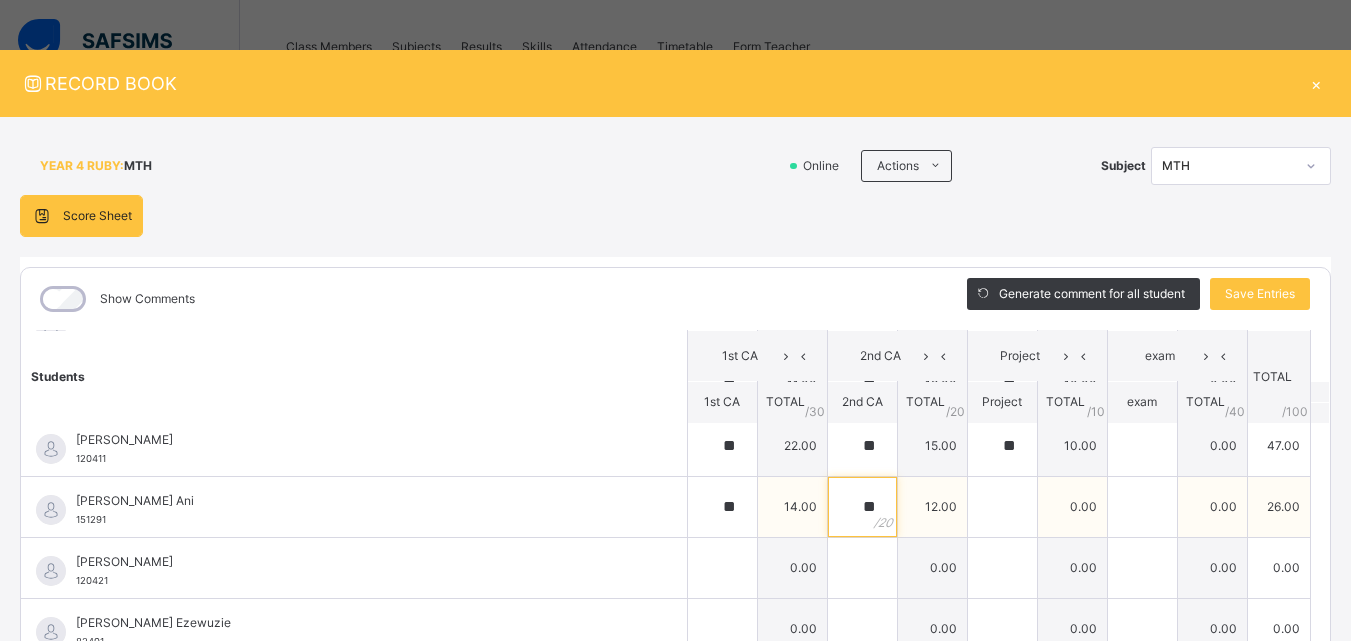 type on "**" 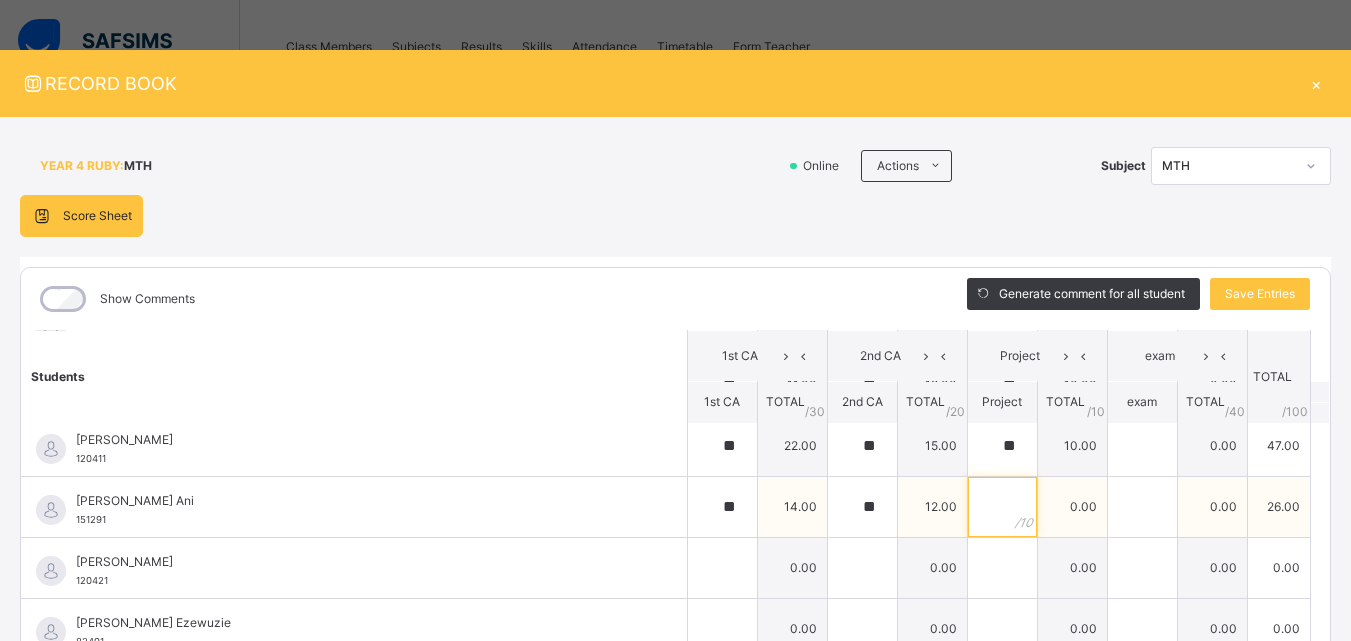 click at bounding box center (1002, 507) 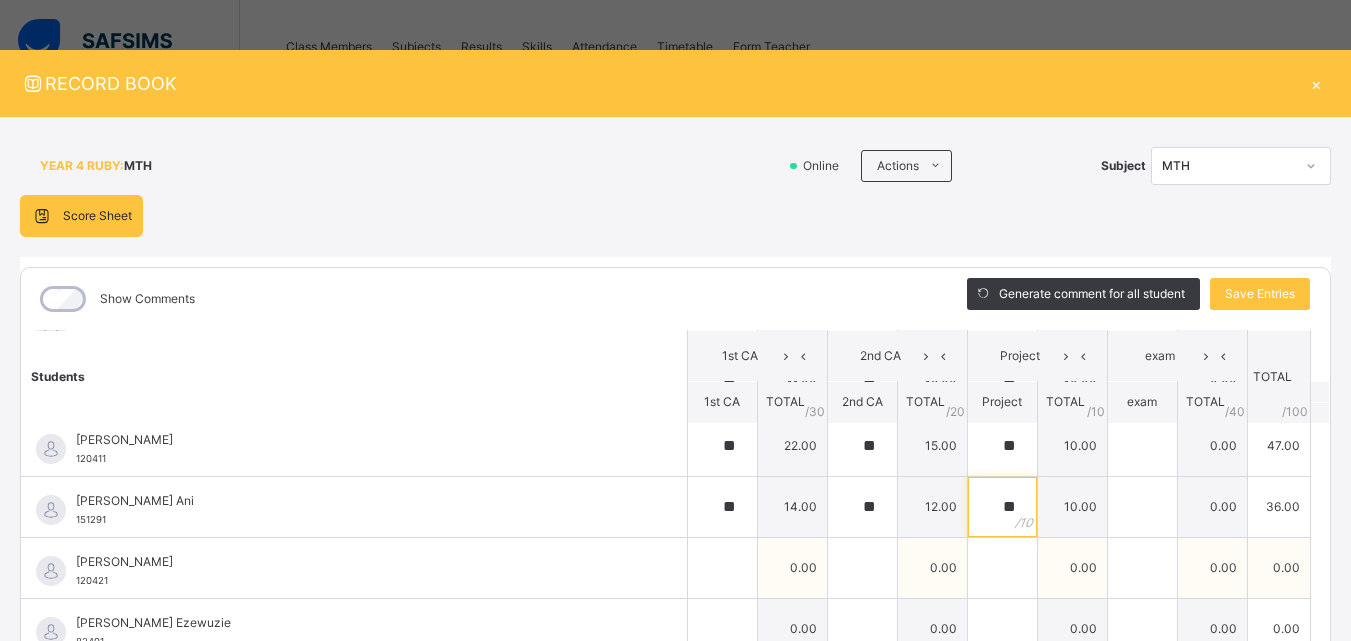 type on "**" 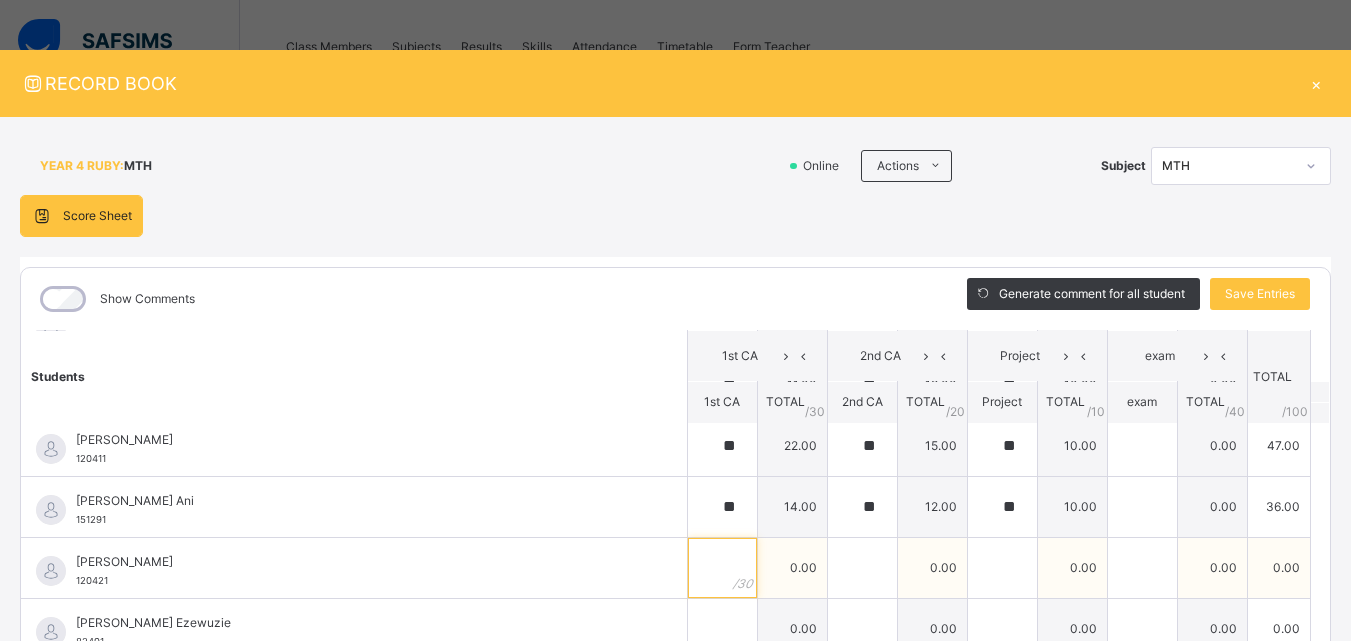 click at bounding box center (722, 568) 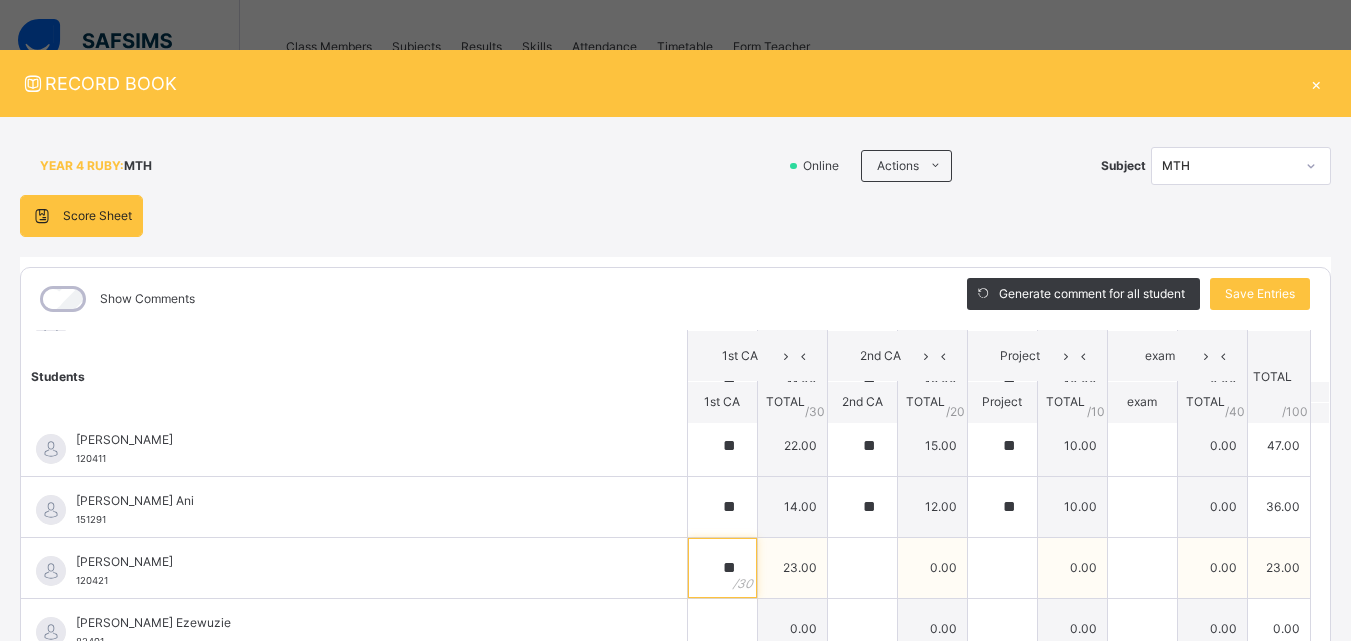type on "**" 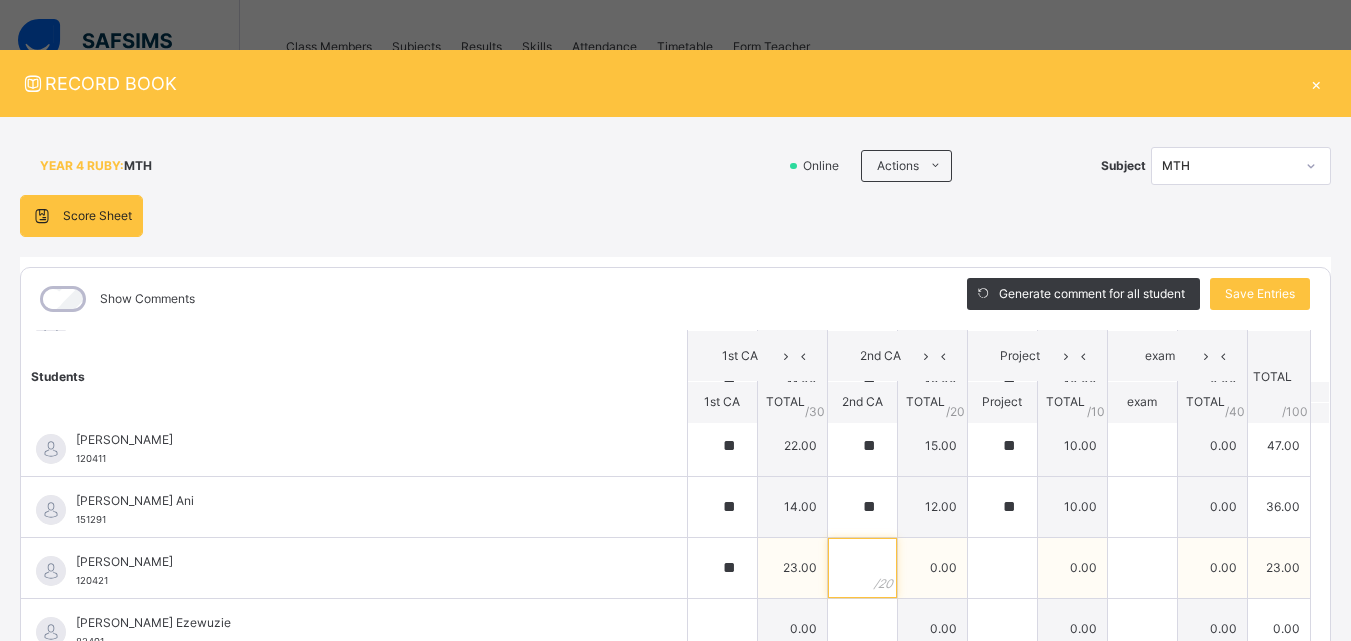 click at bounding box center (862, 568) 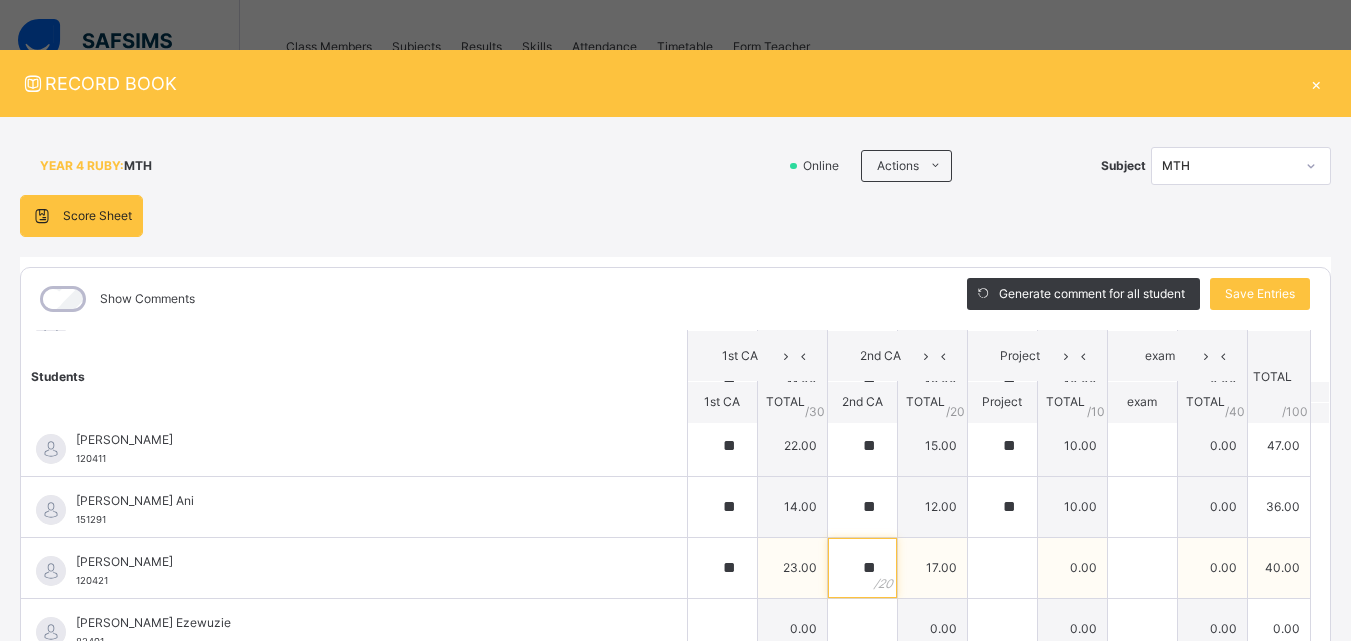 type on "**" 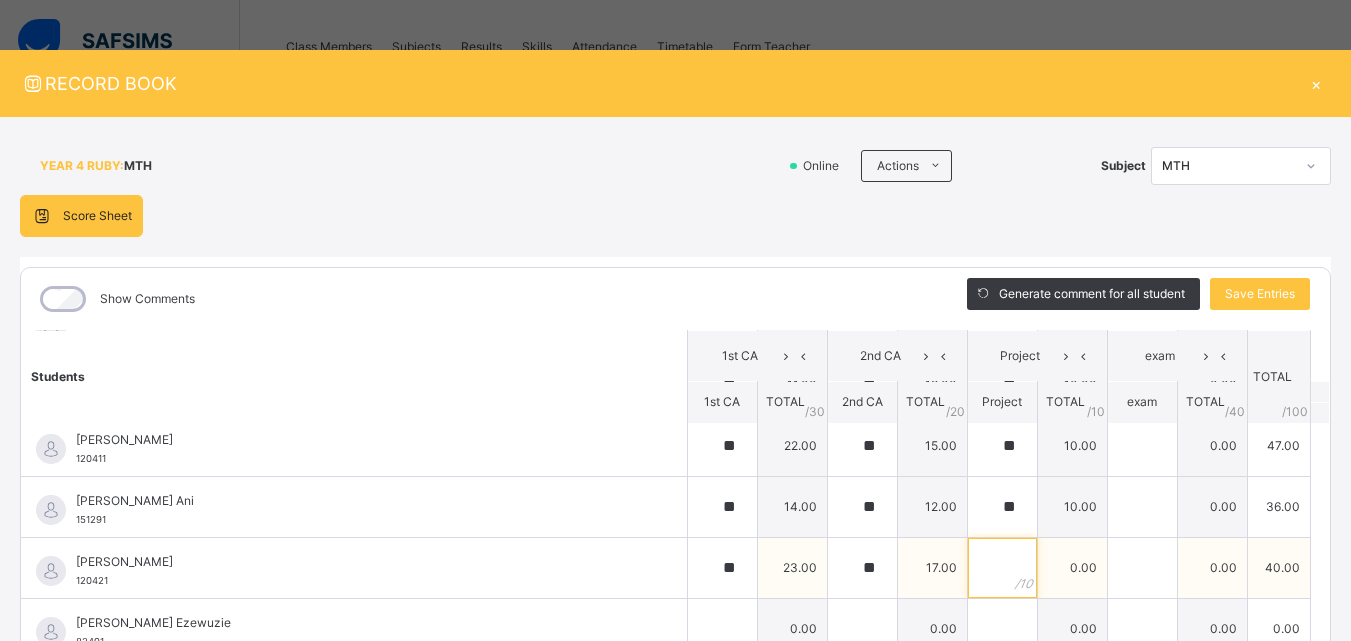 click at bounding box center (1002, 568) 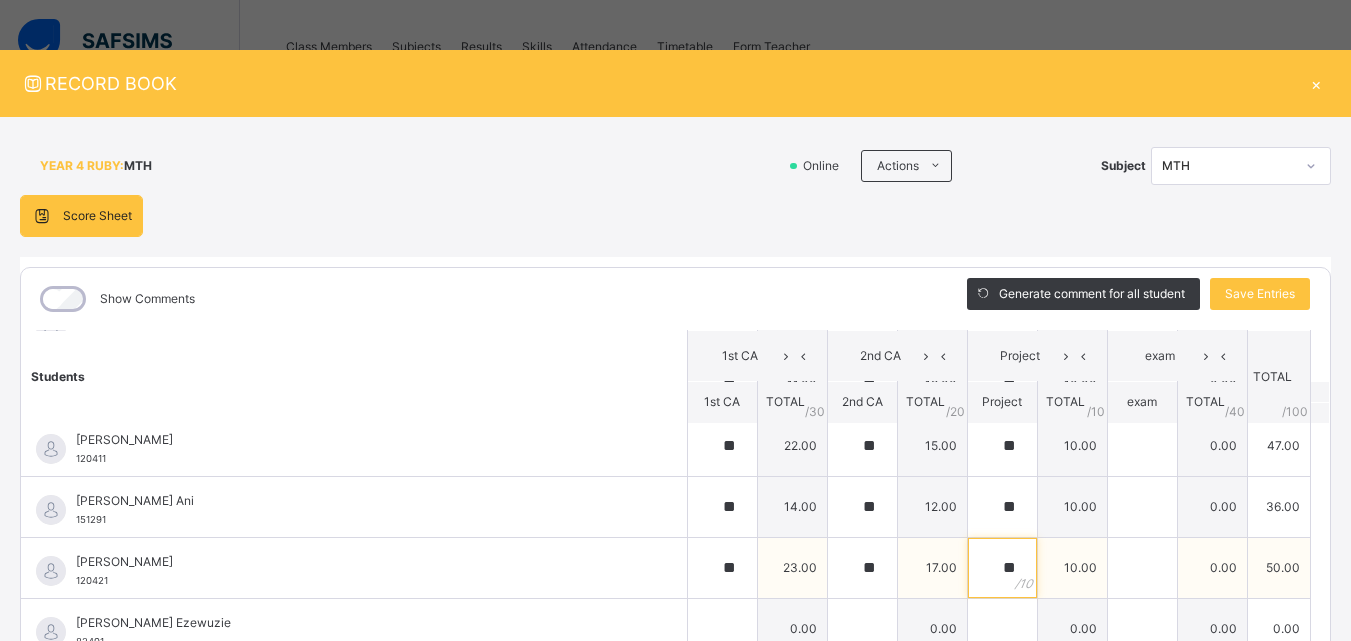 type on "**" 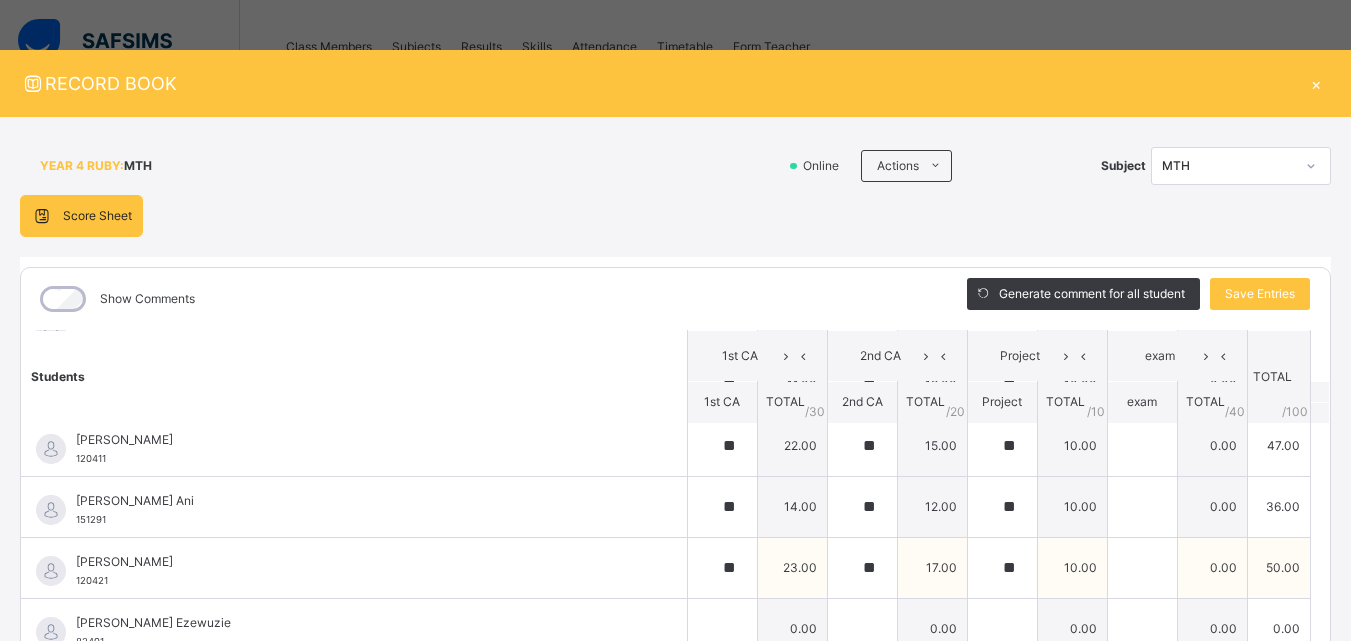 click on "[PERSON_NAME] 120421" at bounding box center [359, 571] 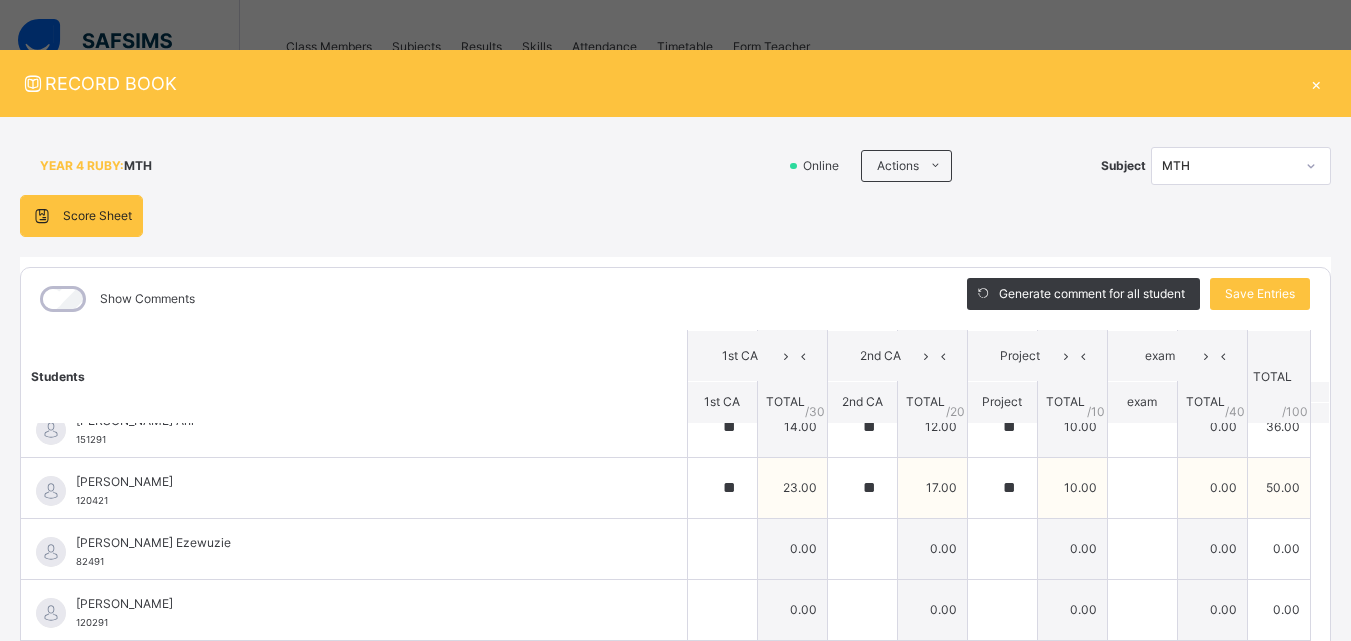 scroll, scrollTop: 2080, scrollLeft: 0, axis: vertical 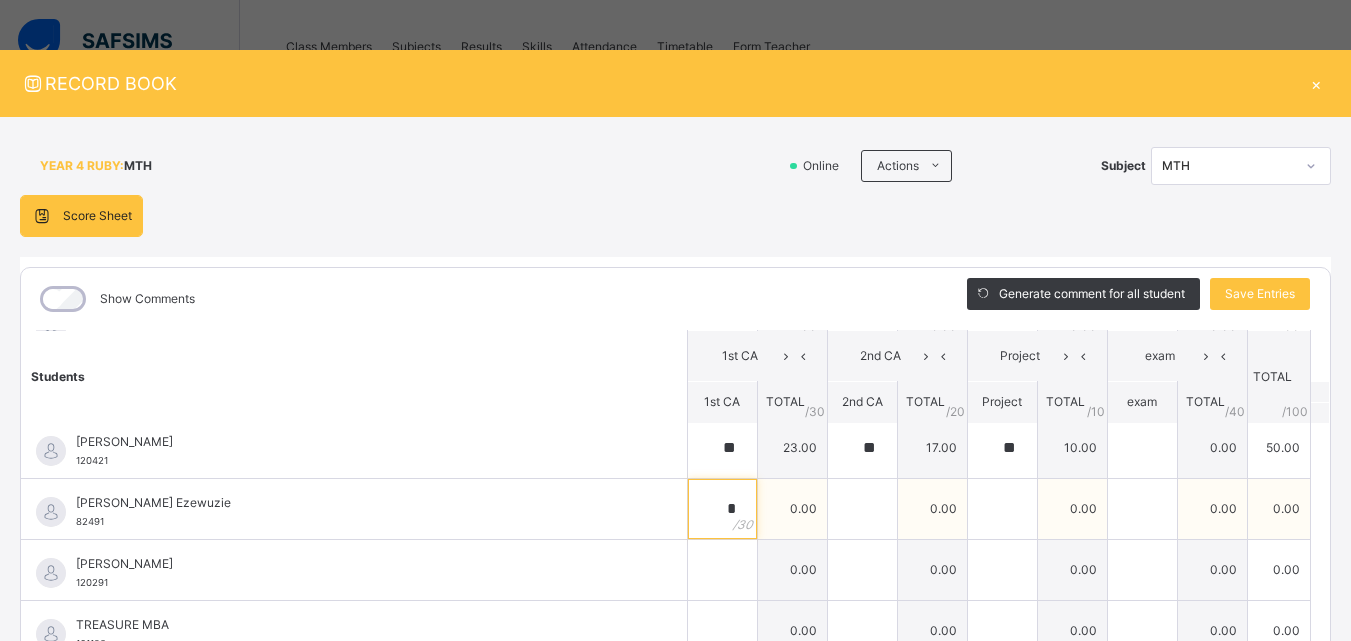 click on "*" at bounding box center (722, 509) 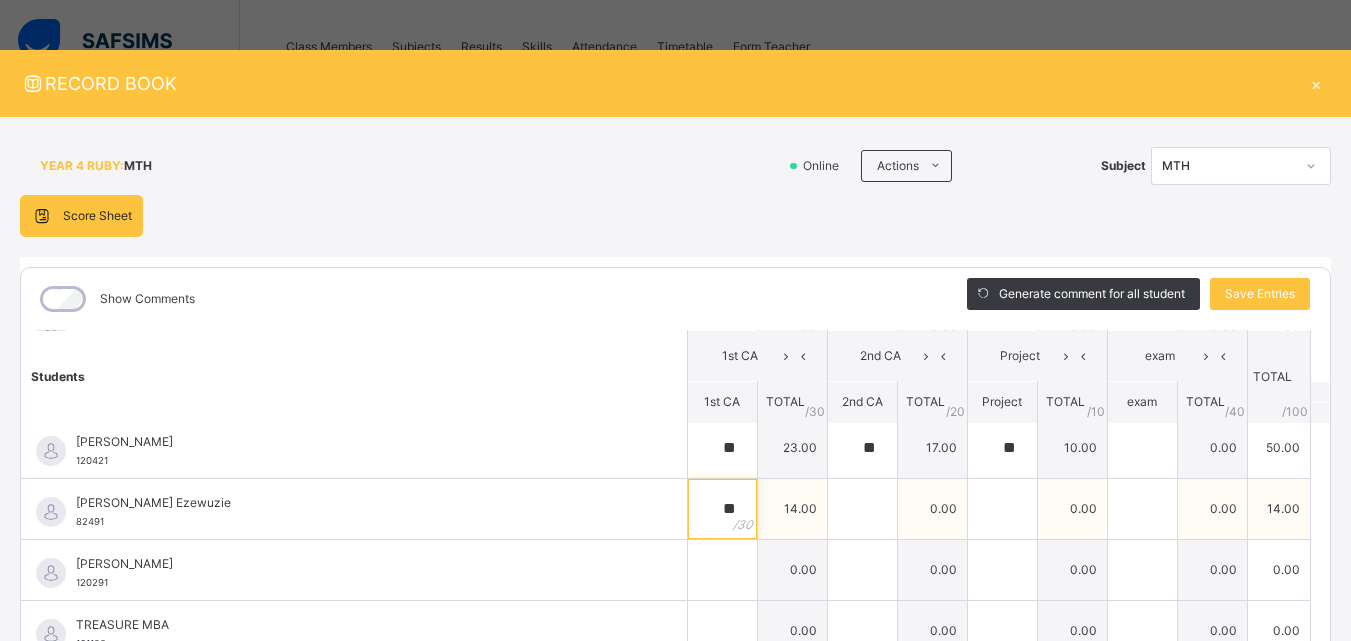 type on "**" 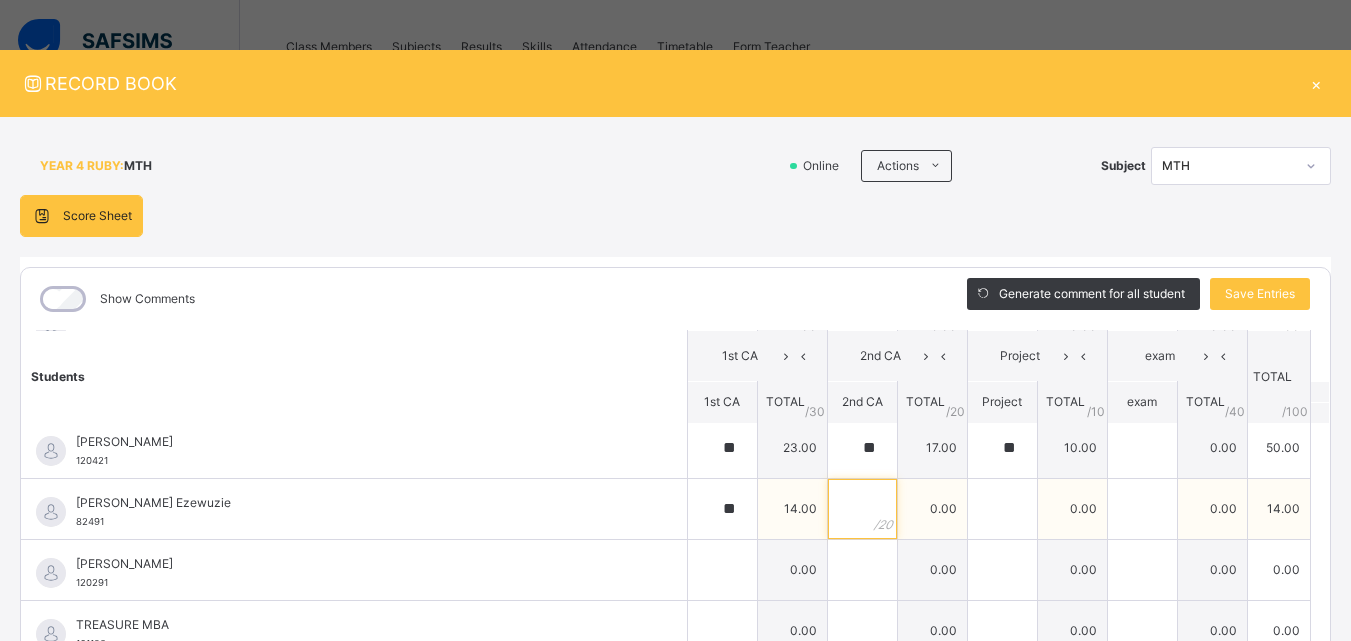 click at bounding box center (862, 509) 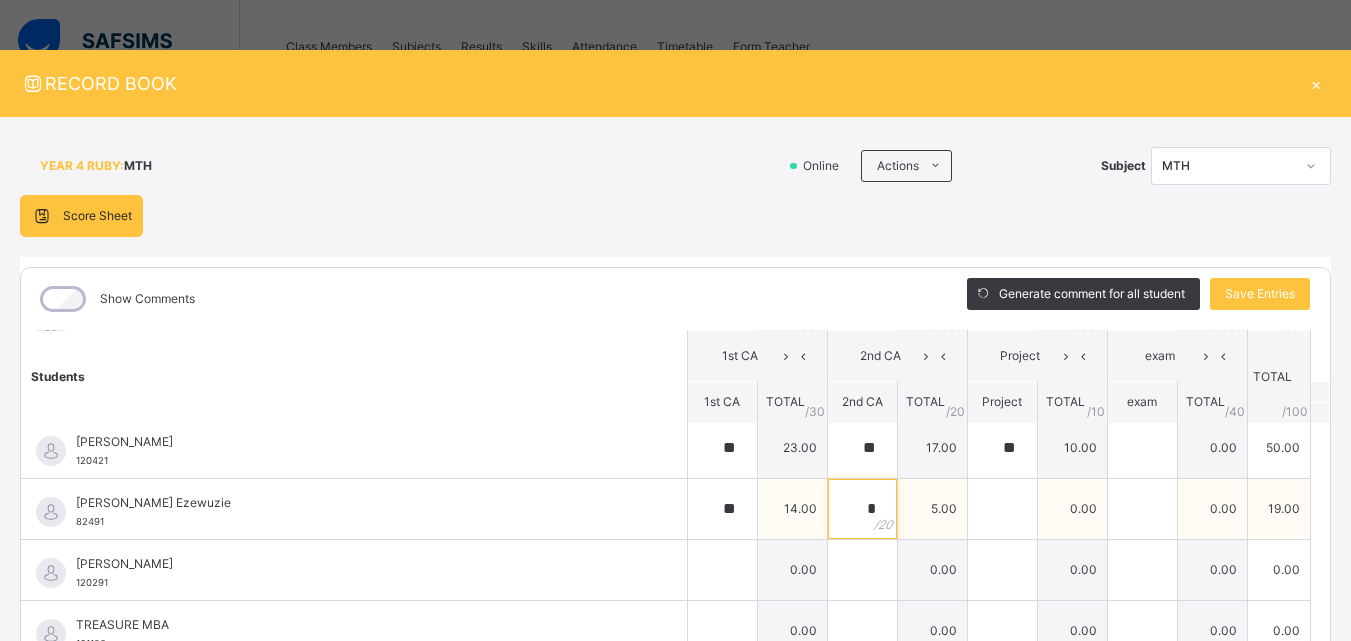 type on "*" 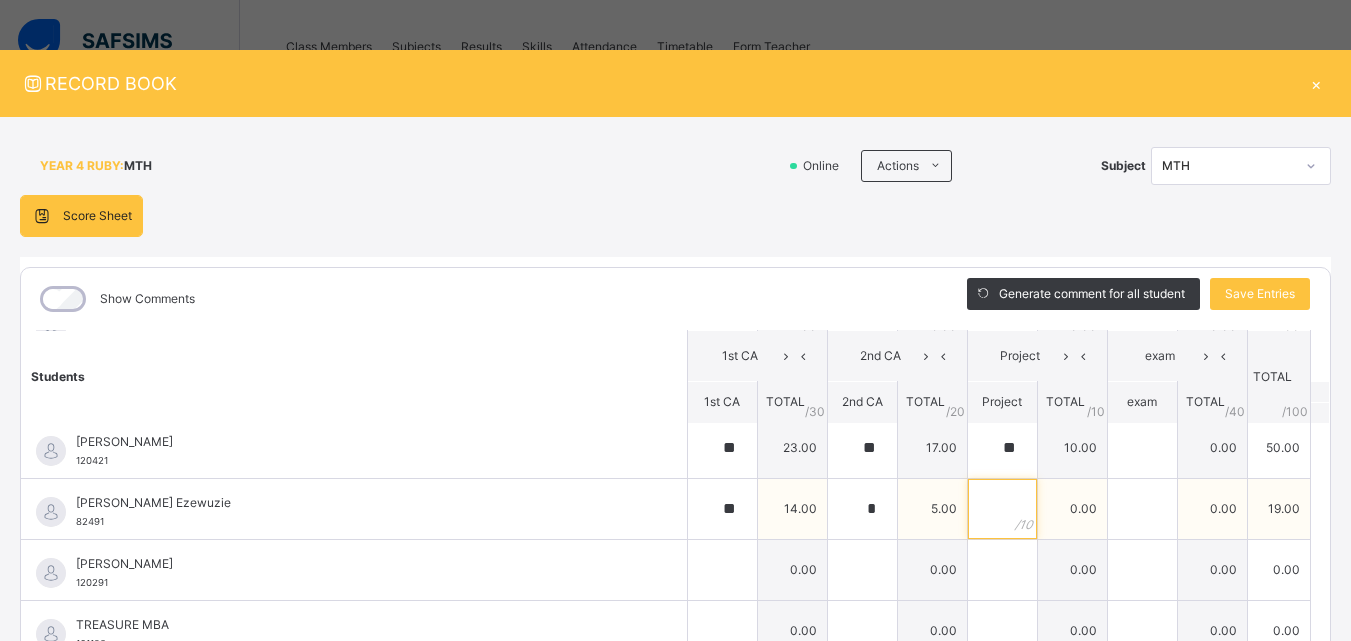 click at bounding box center [1002, 509] 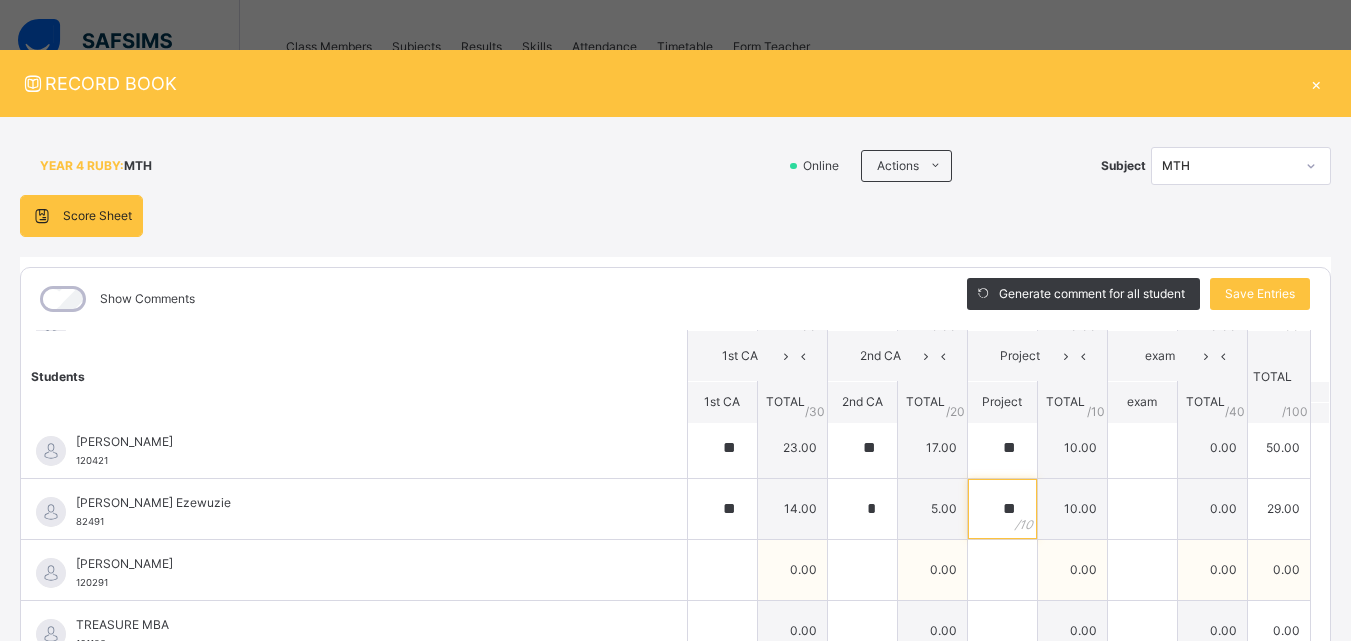 type on "**" 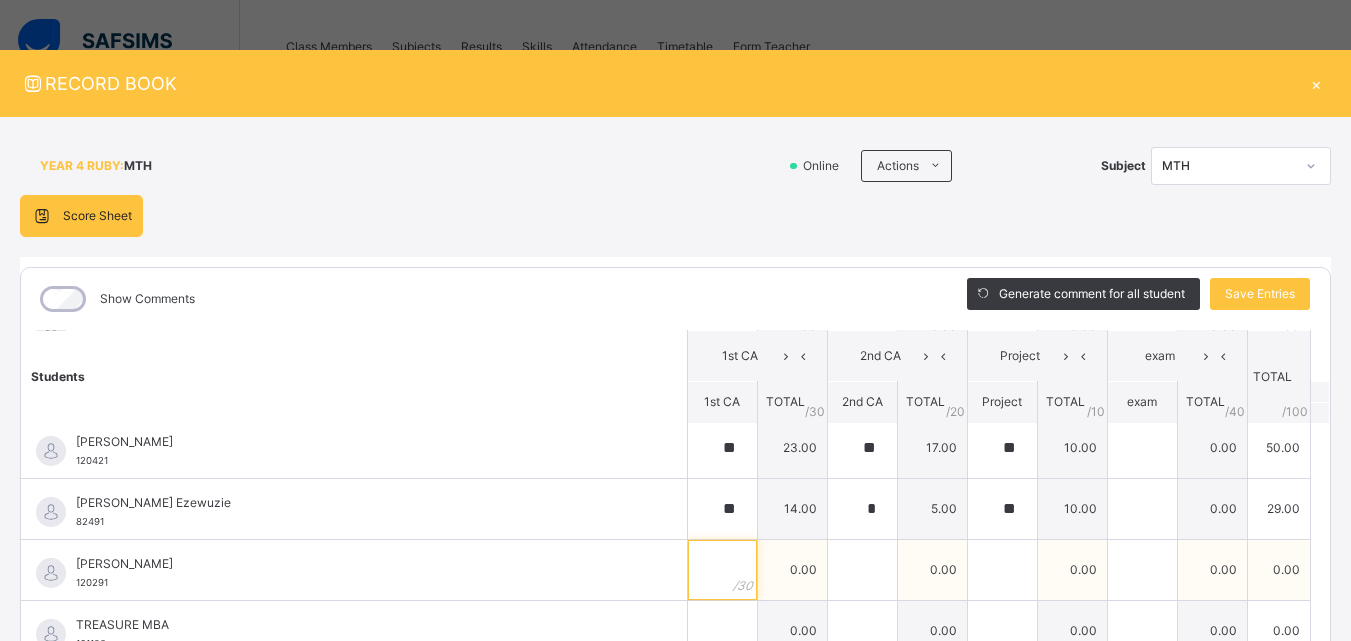 click at bounding box center (722, 570) 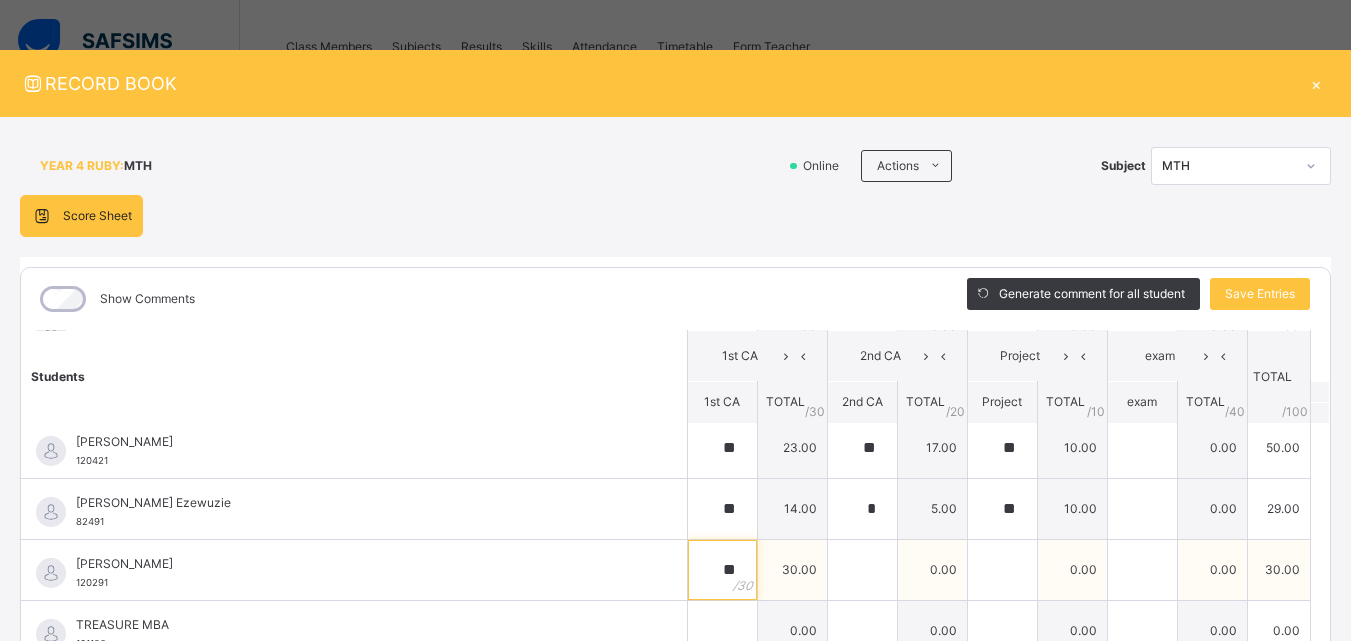 type on "**" 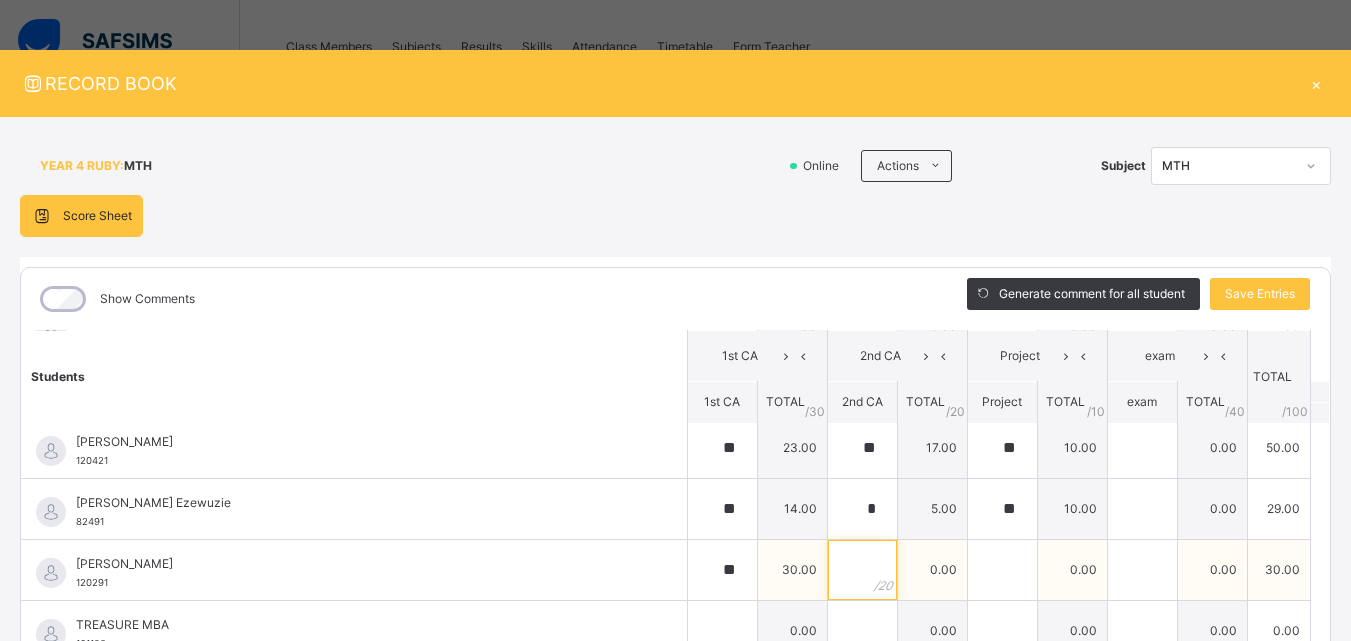 click at bounding box center [862, 570] 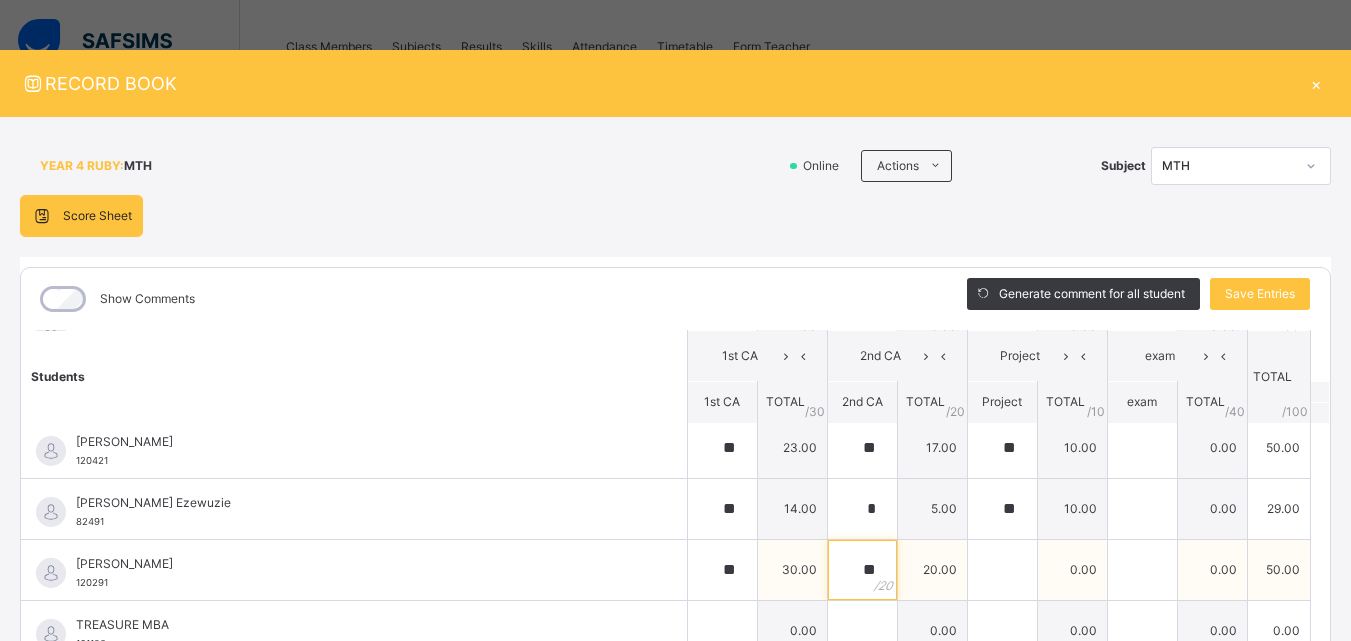 type on "**" 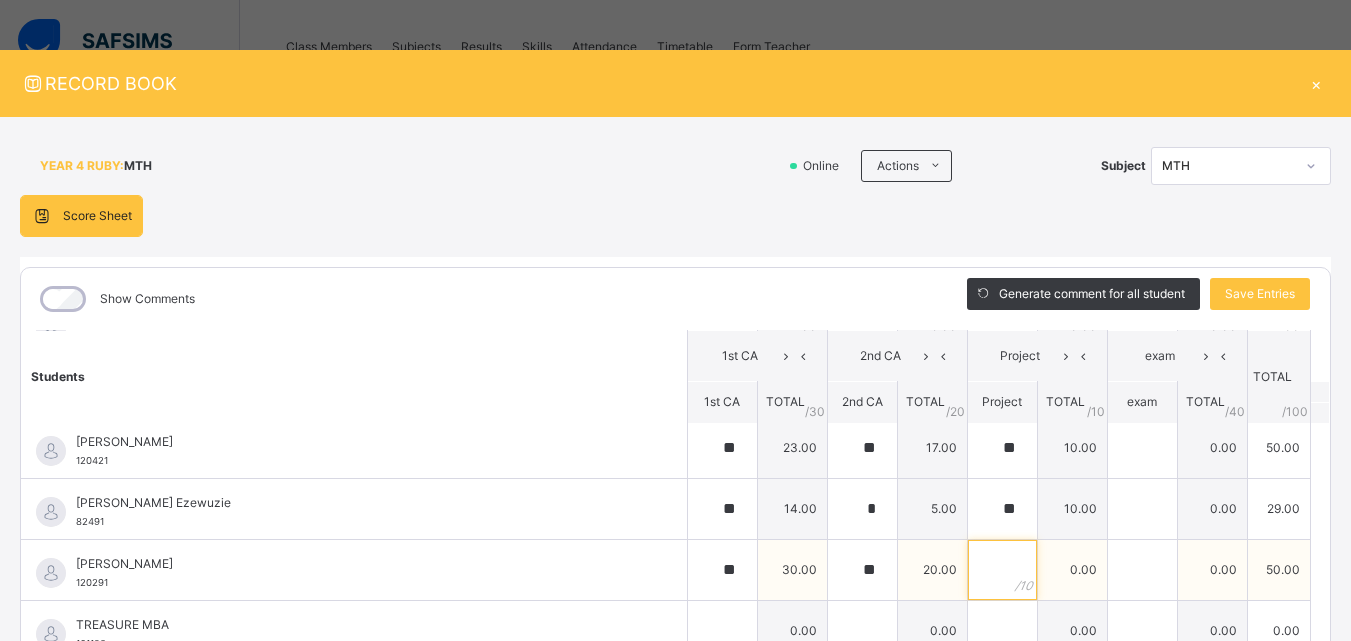 click at bounding box center (1002, 570) 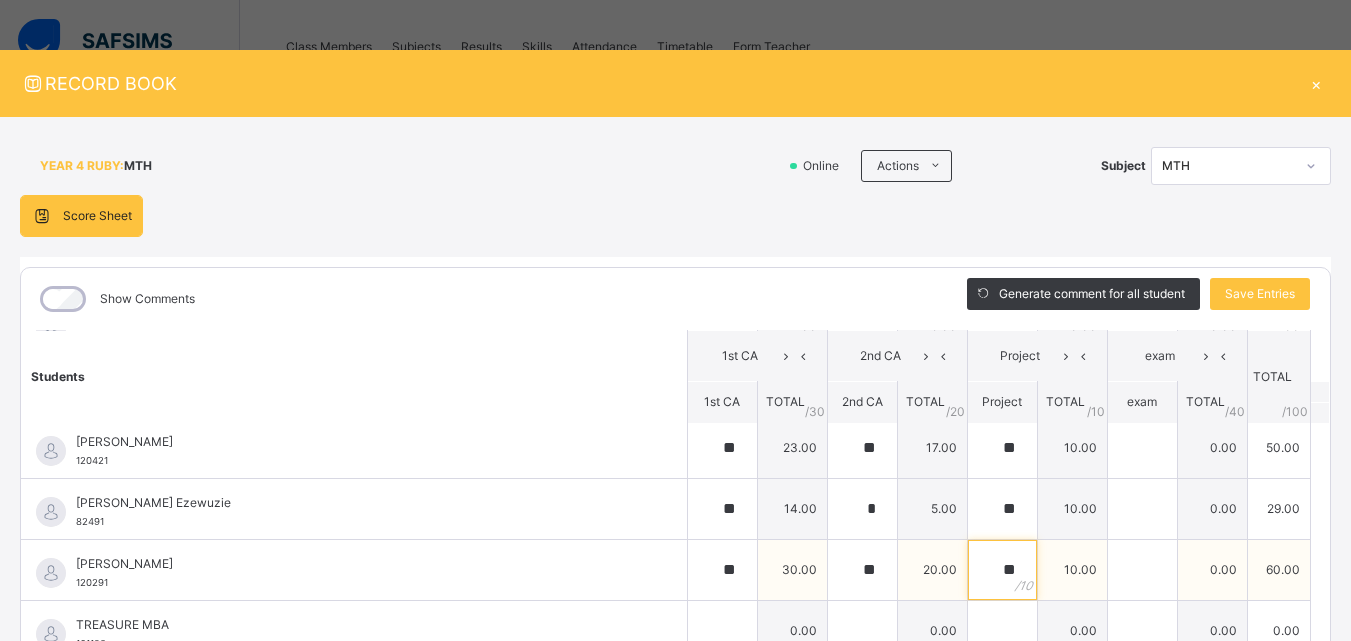 type on "**" 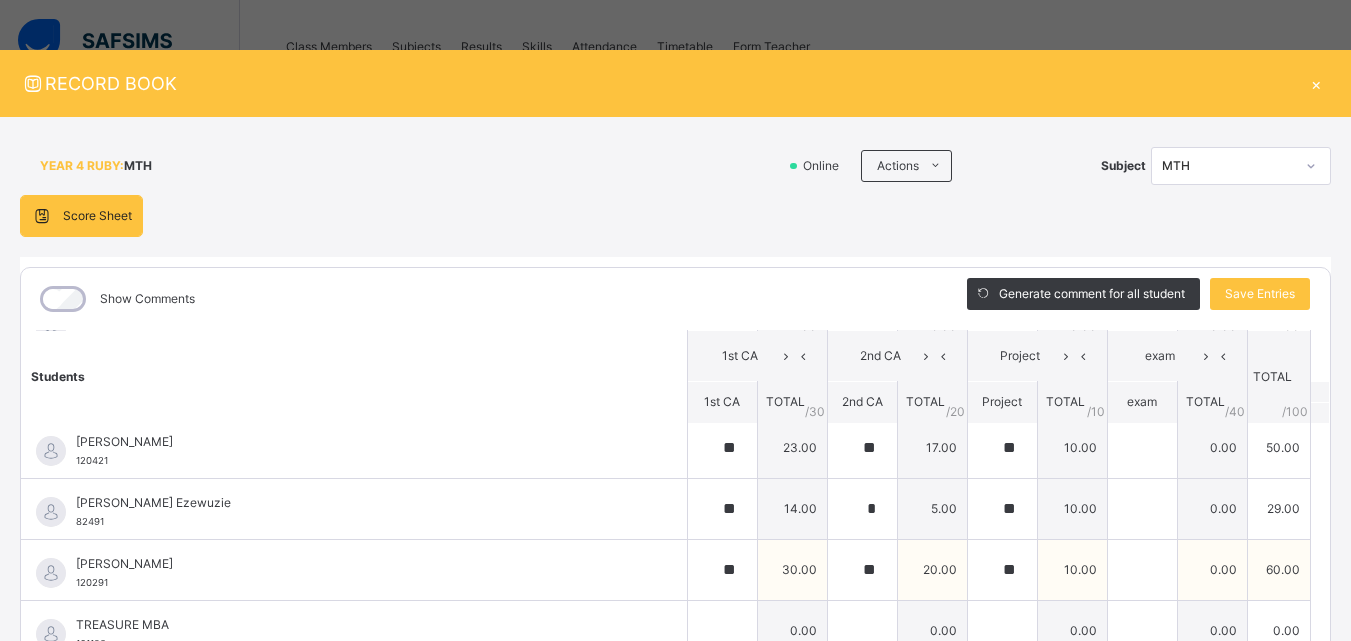 click on "[PERSON_NAME]" at bounding box center [359, 564] 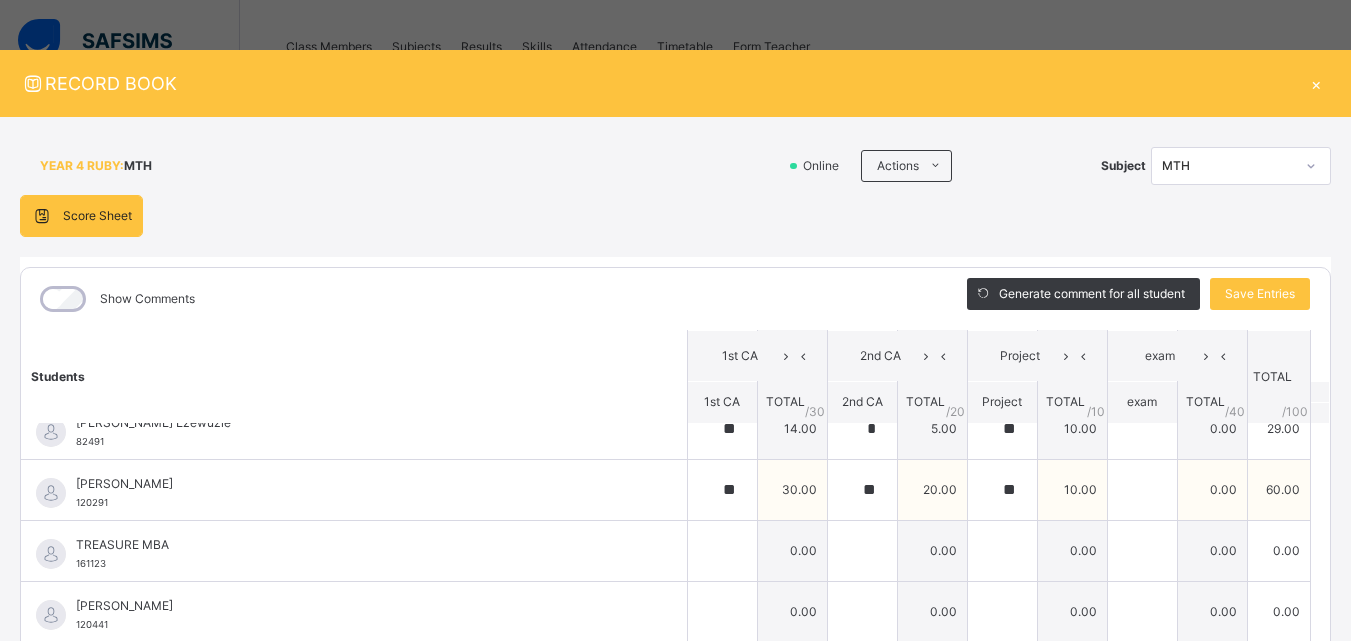 scroll, scrollTop: 2200, scrollLeft: 0, axis: vertical 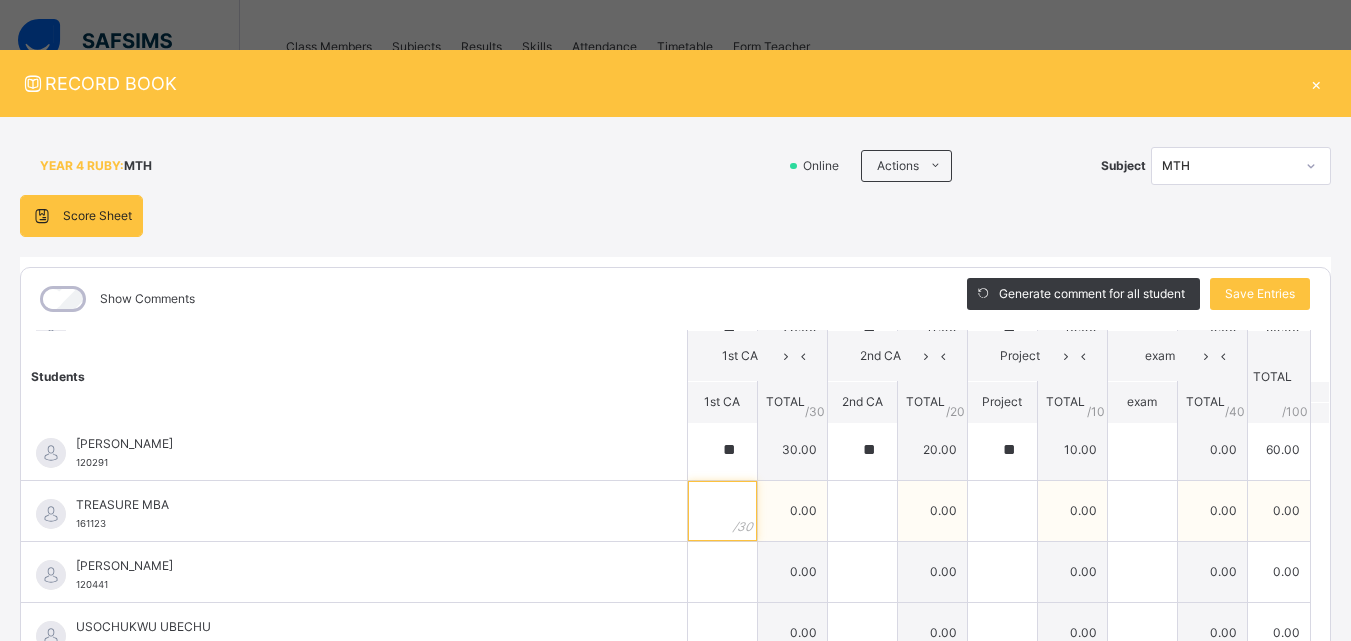 click at bounding box center (722, 511) 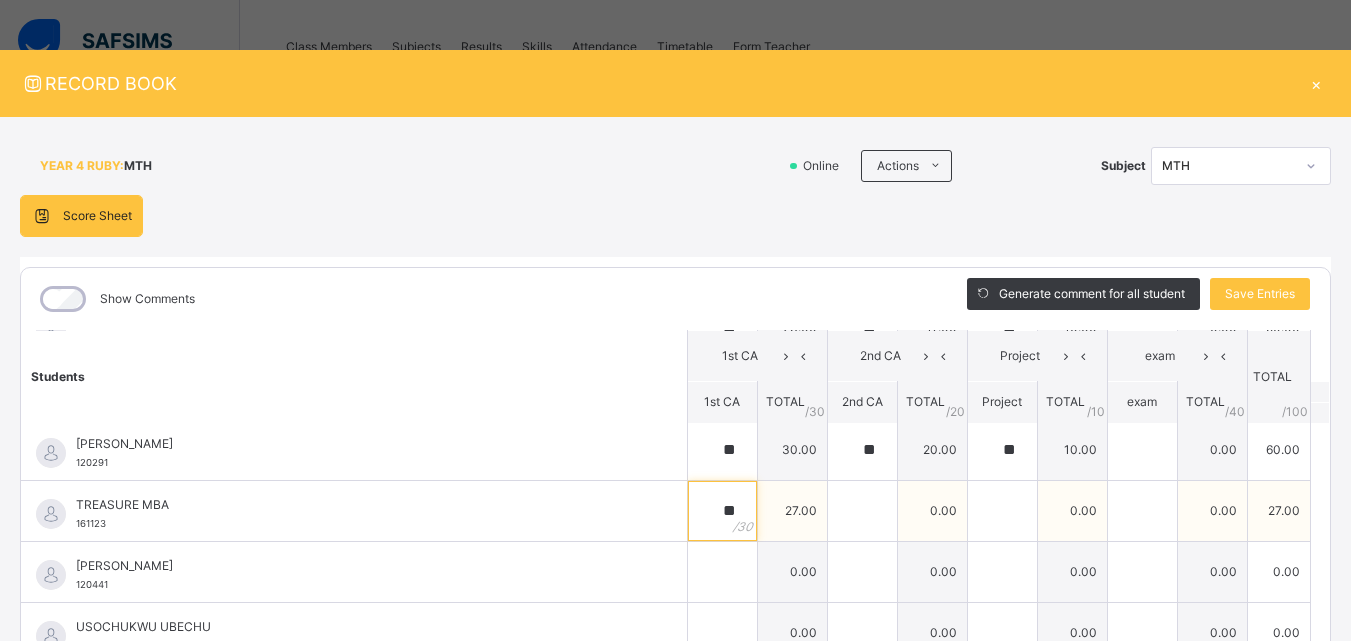 type on "**" 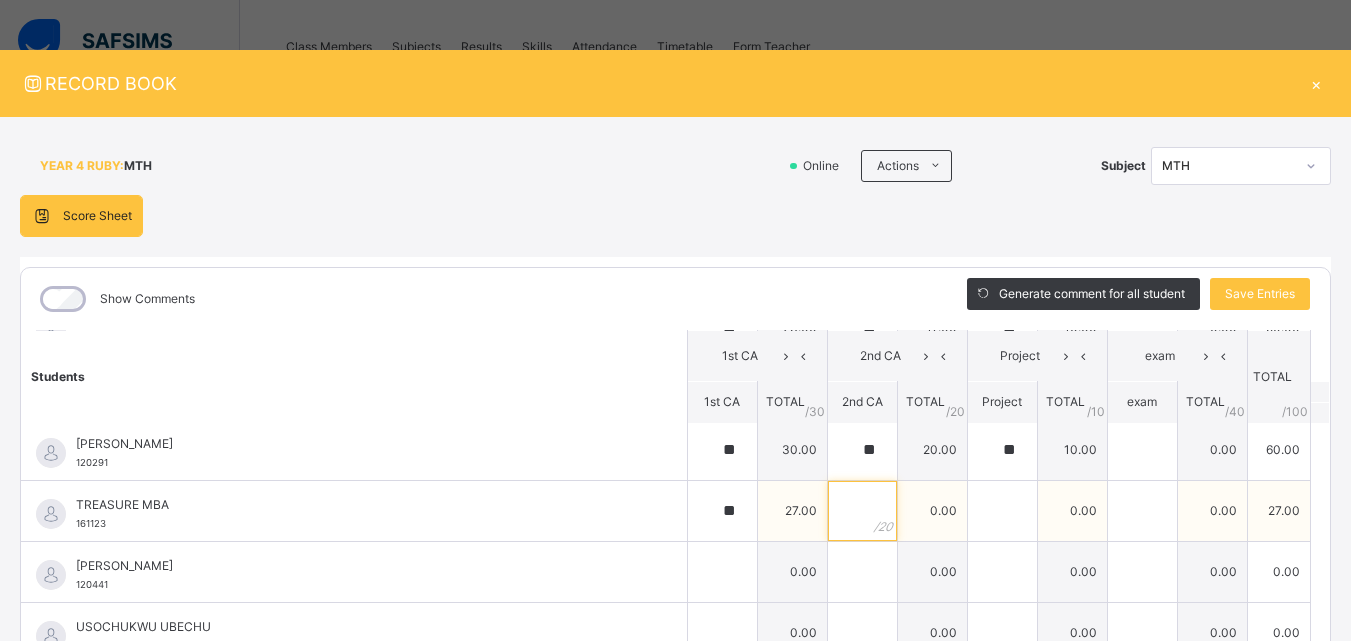 click at bounding box center [862, 511] 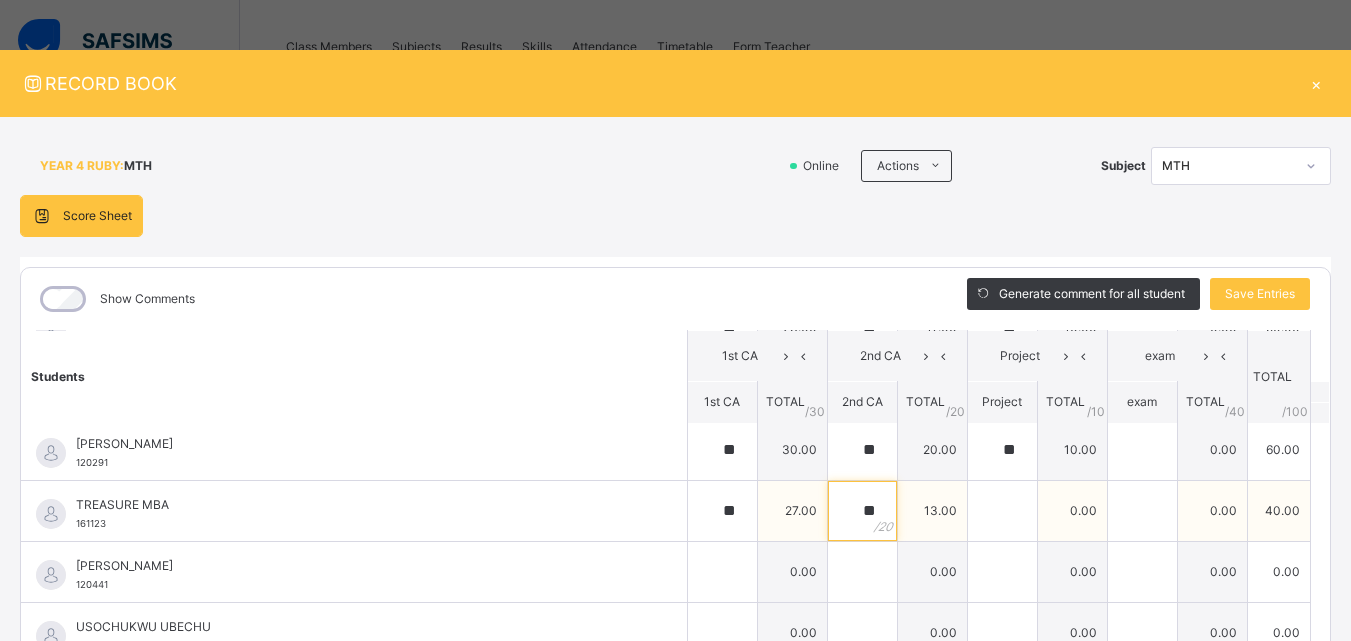type on "**" 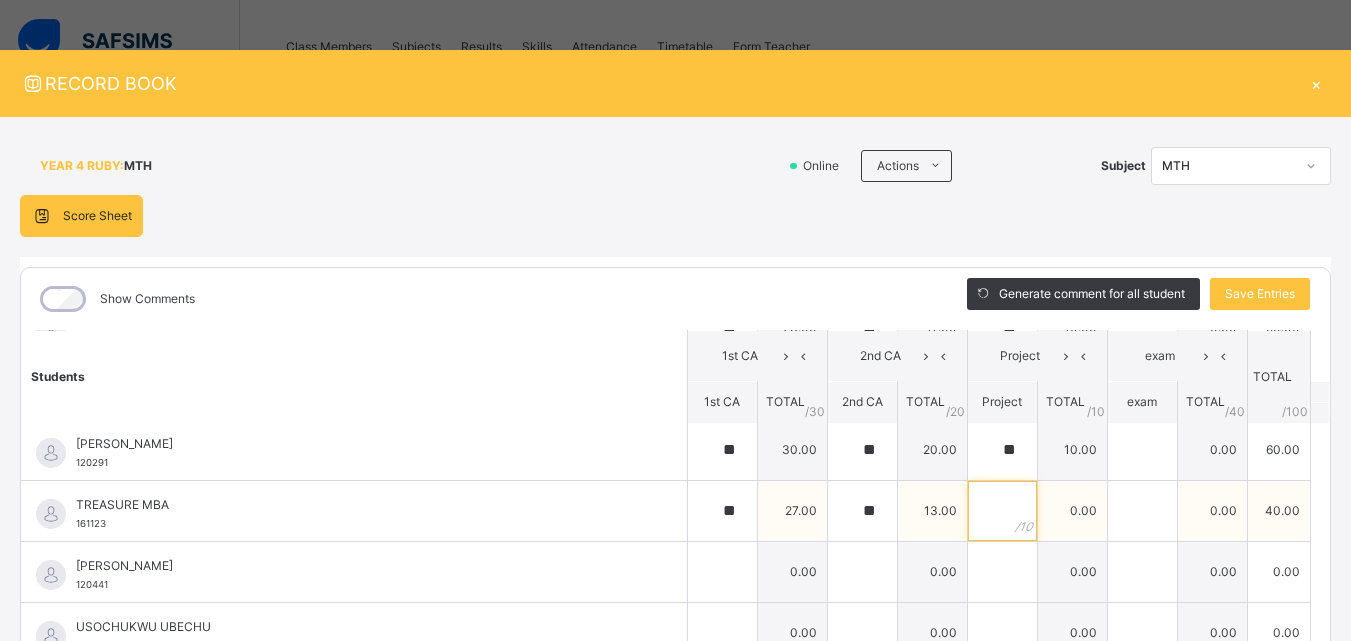 click at bounding box center [1002, 511] 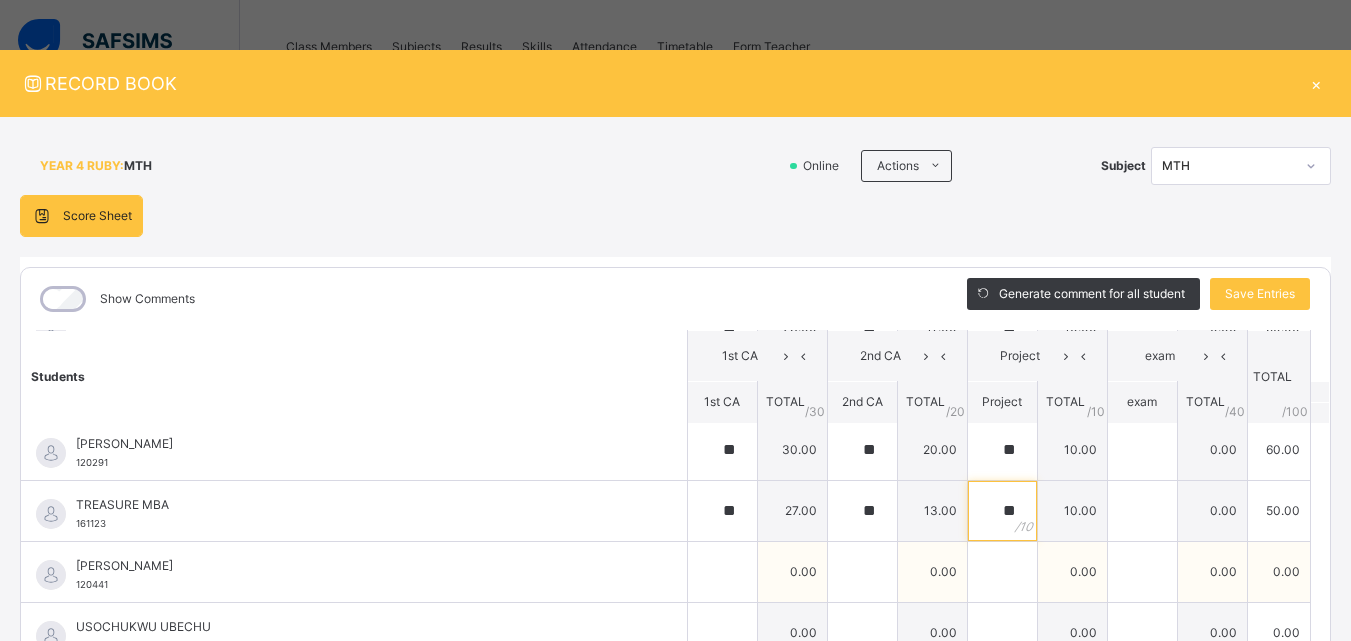 type on "**" 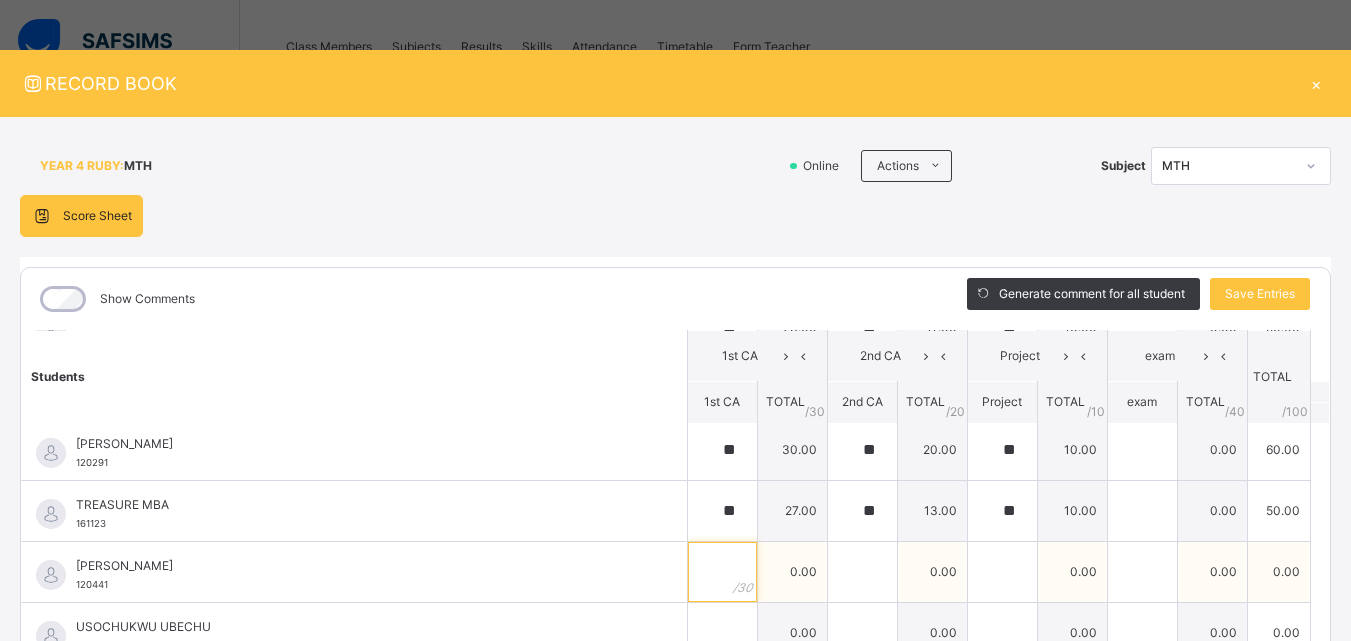 click at bounding box center [722, 572] 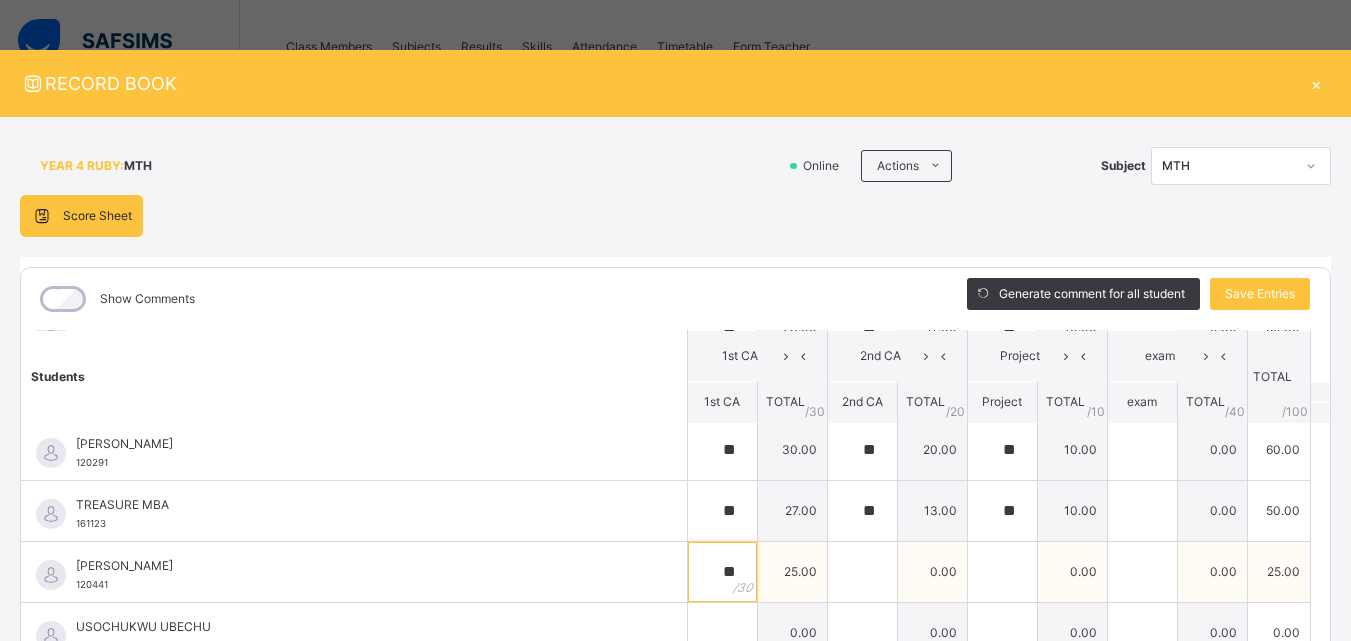 type on "**" 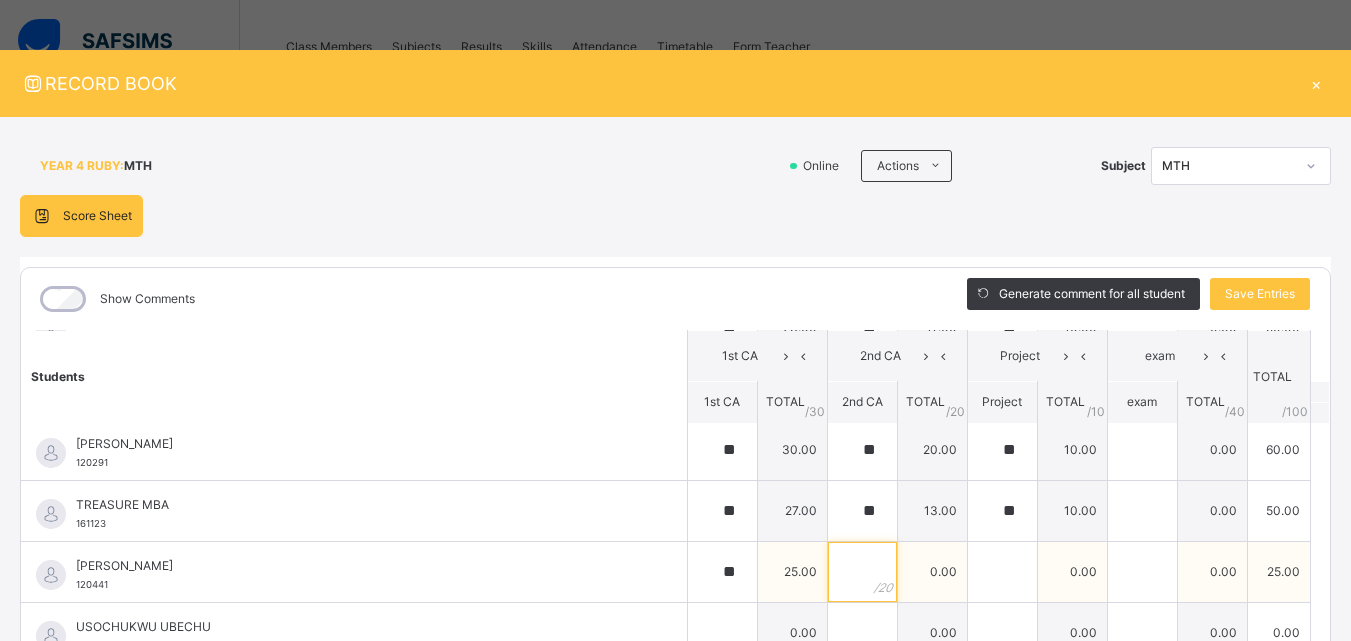 click at bounding box center (862, 572) 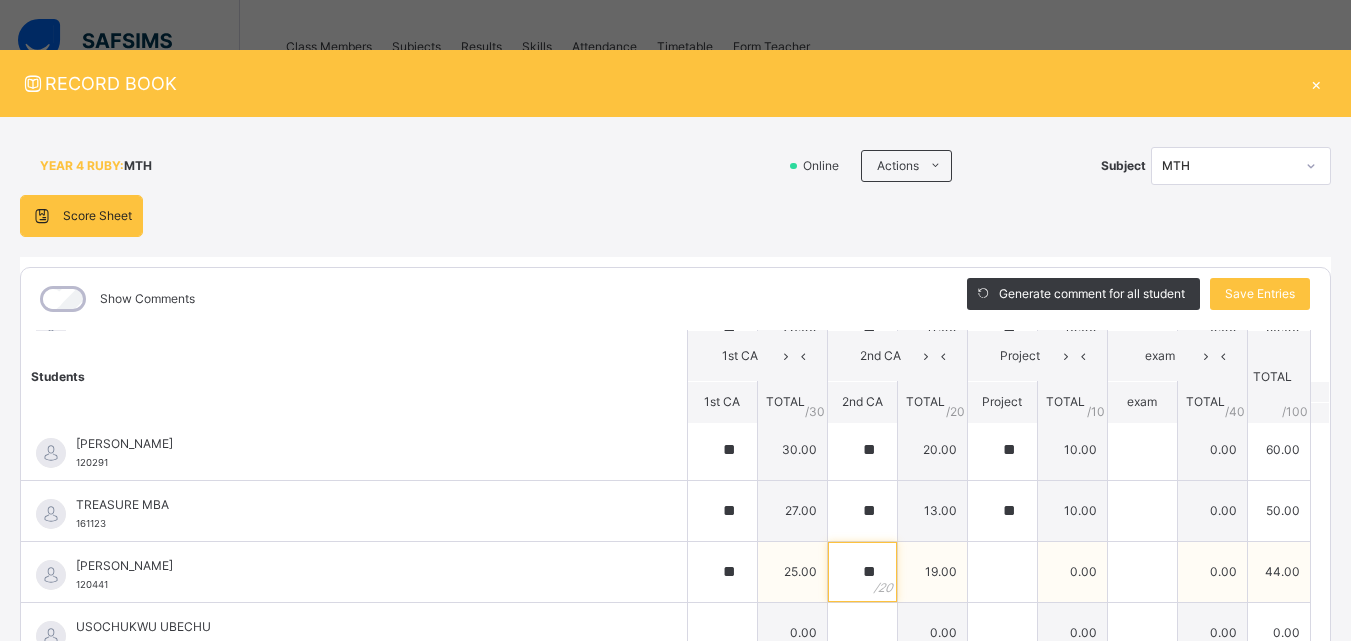 type on "**" 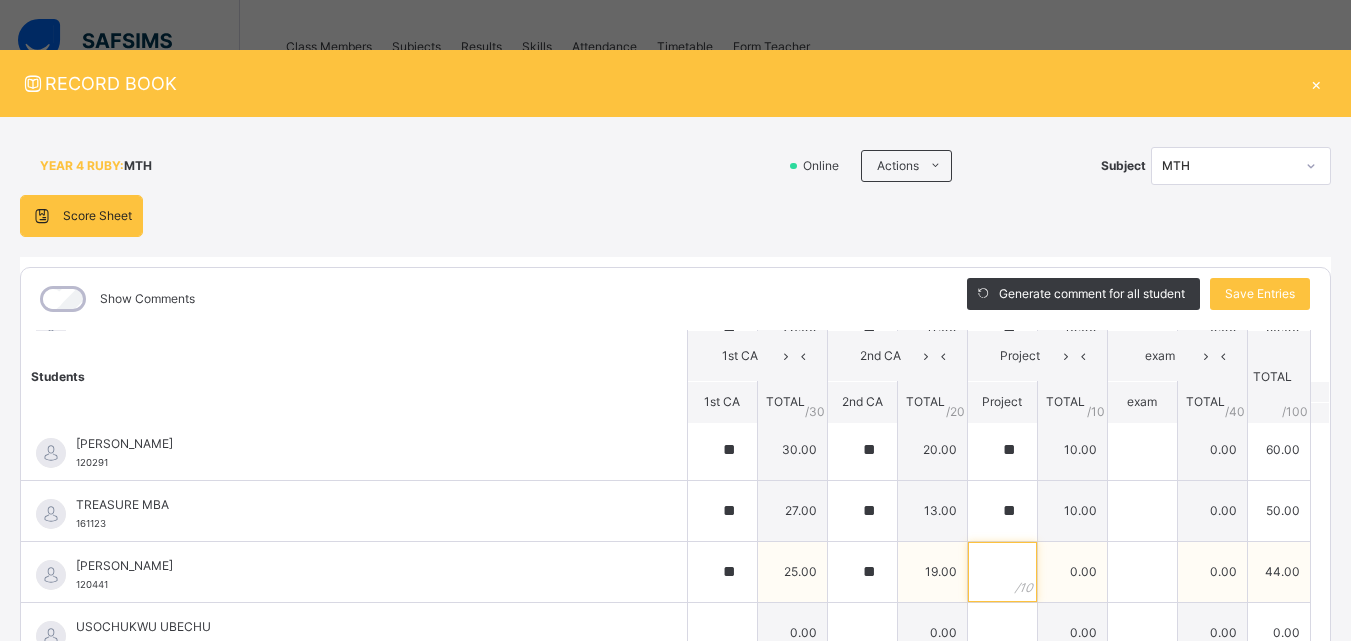 click at bounding box center (1002, 572) 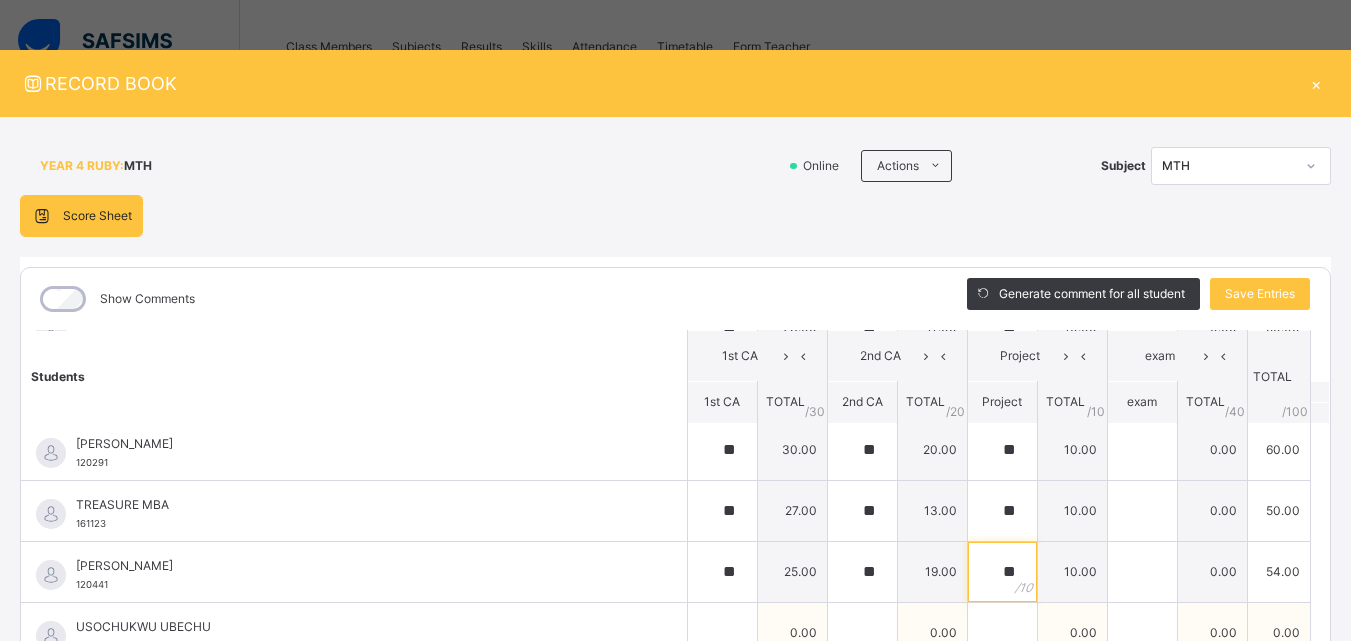 type on "**" 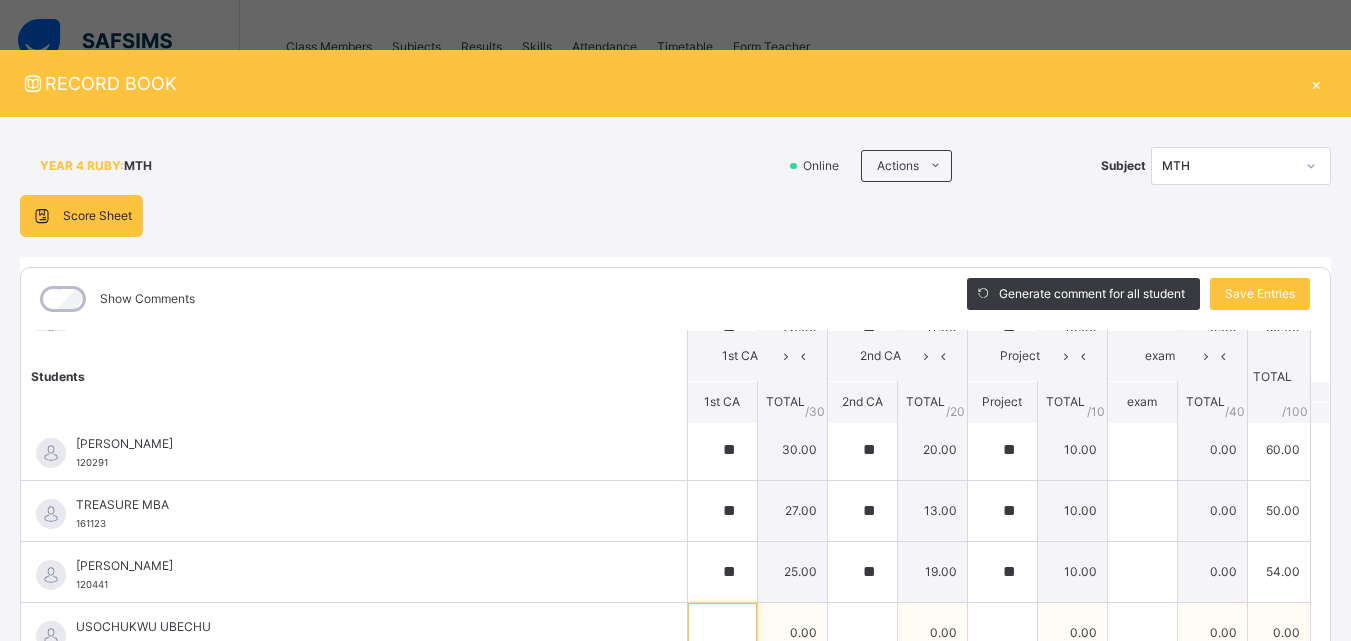 click at bounding box center (722, 633) 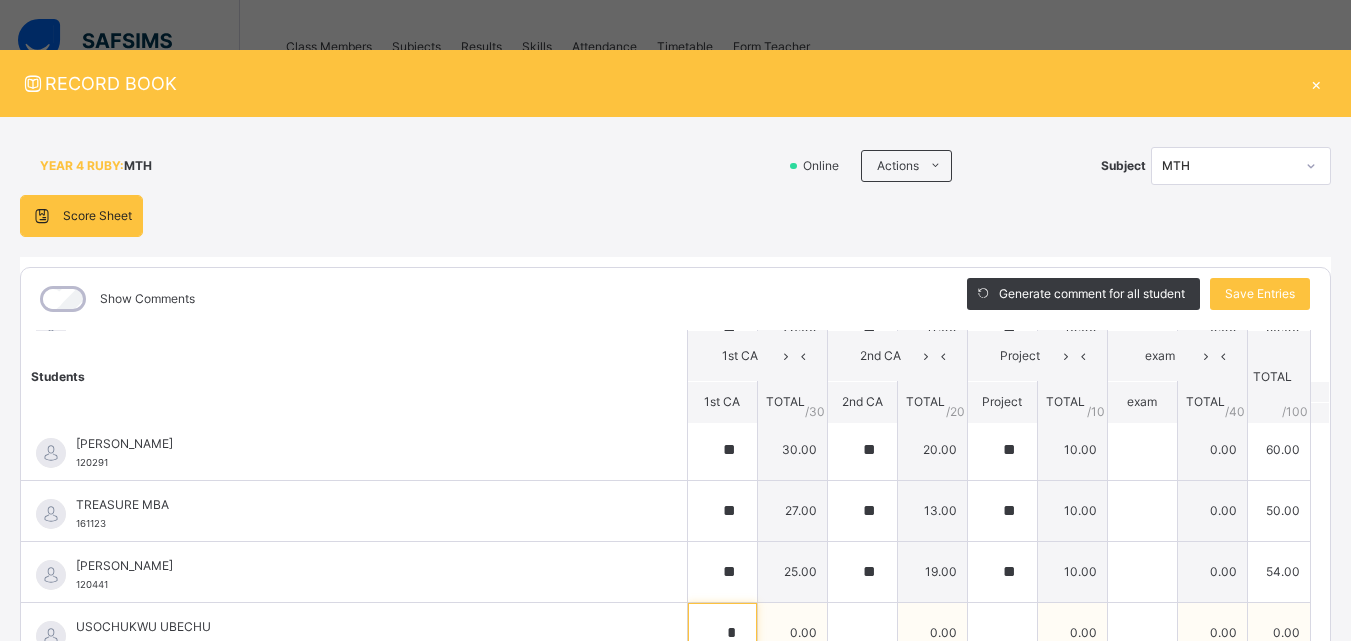 scroll, scrollTop: 2, scrollLeft: 0, axis: vertical 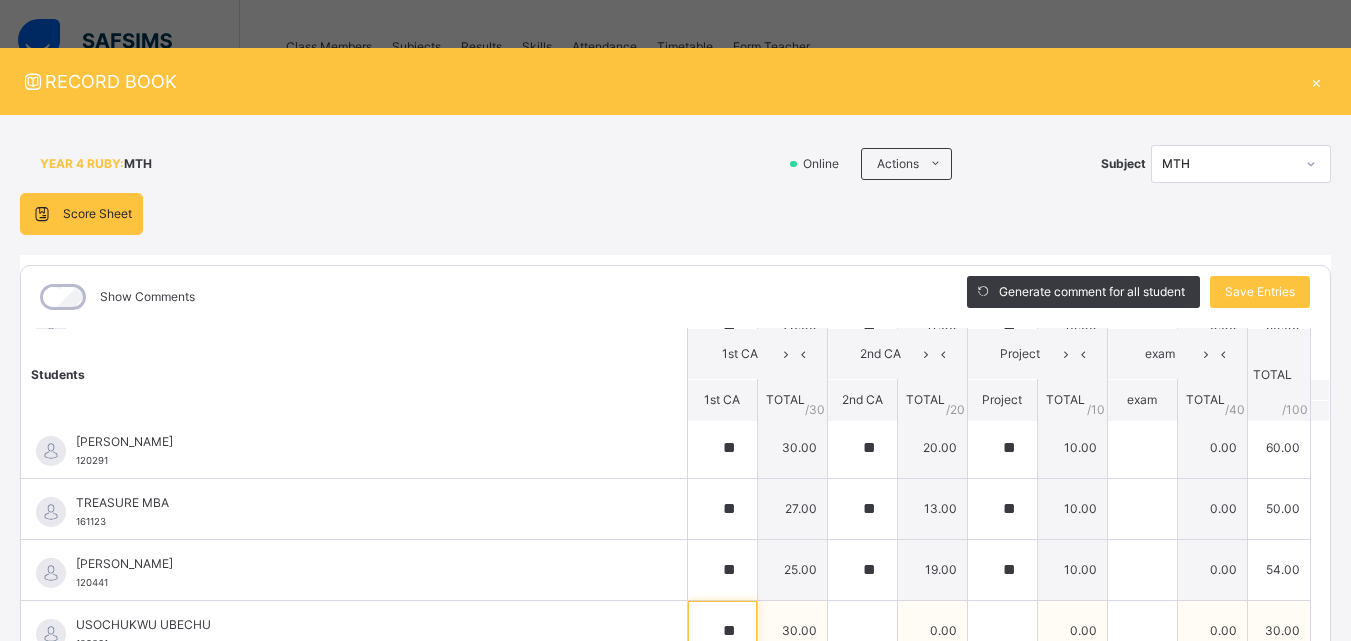 type on "**" 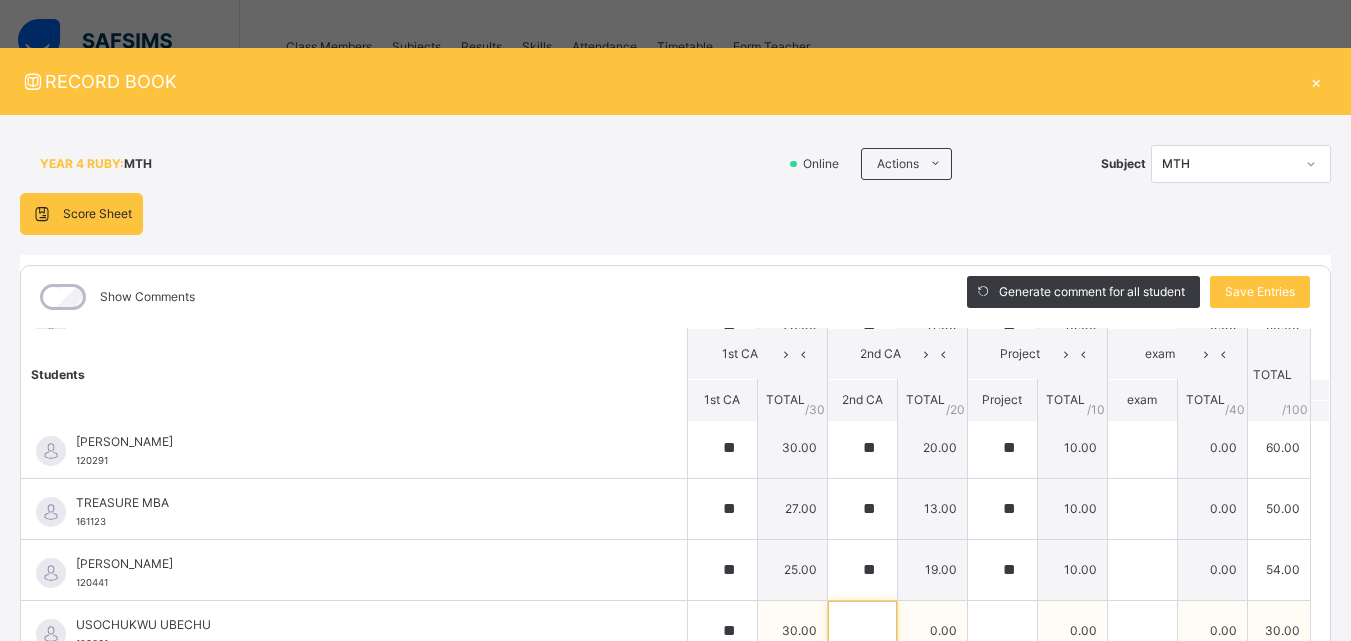 click at bounding box center (862, 631) 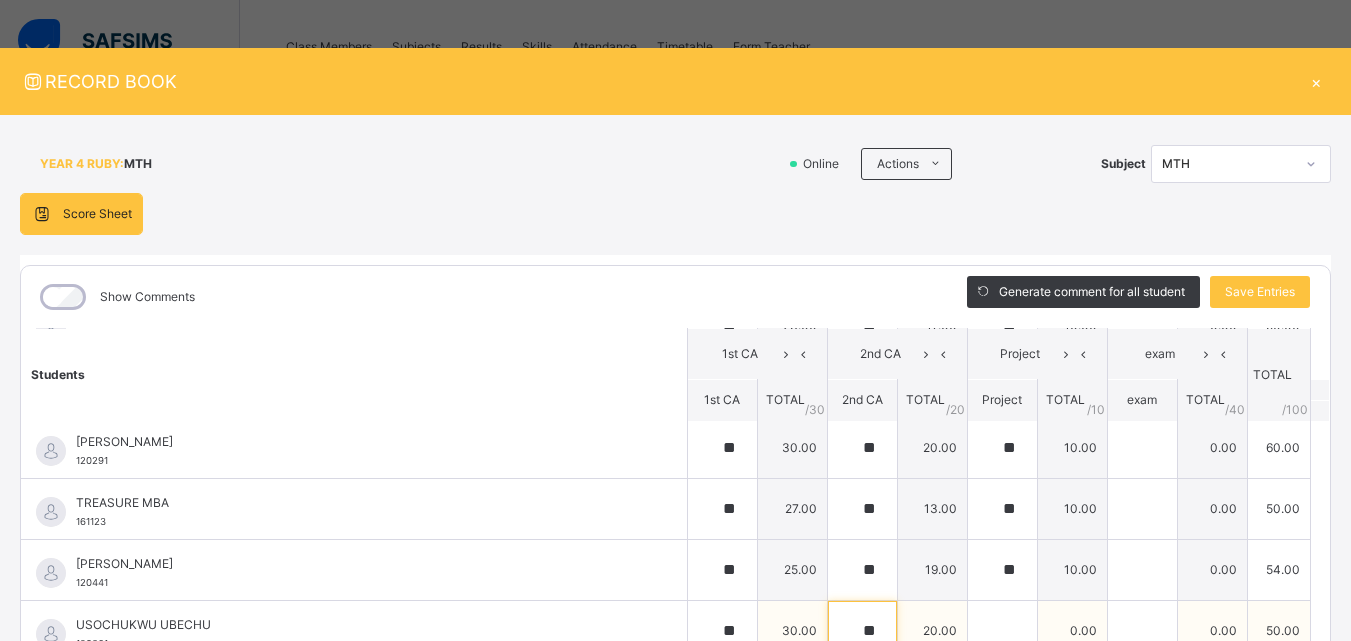 type on "**" 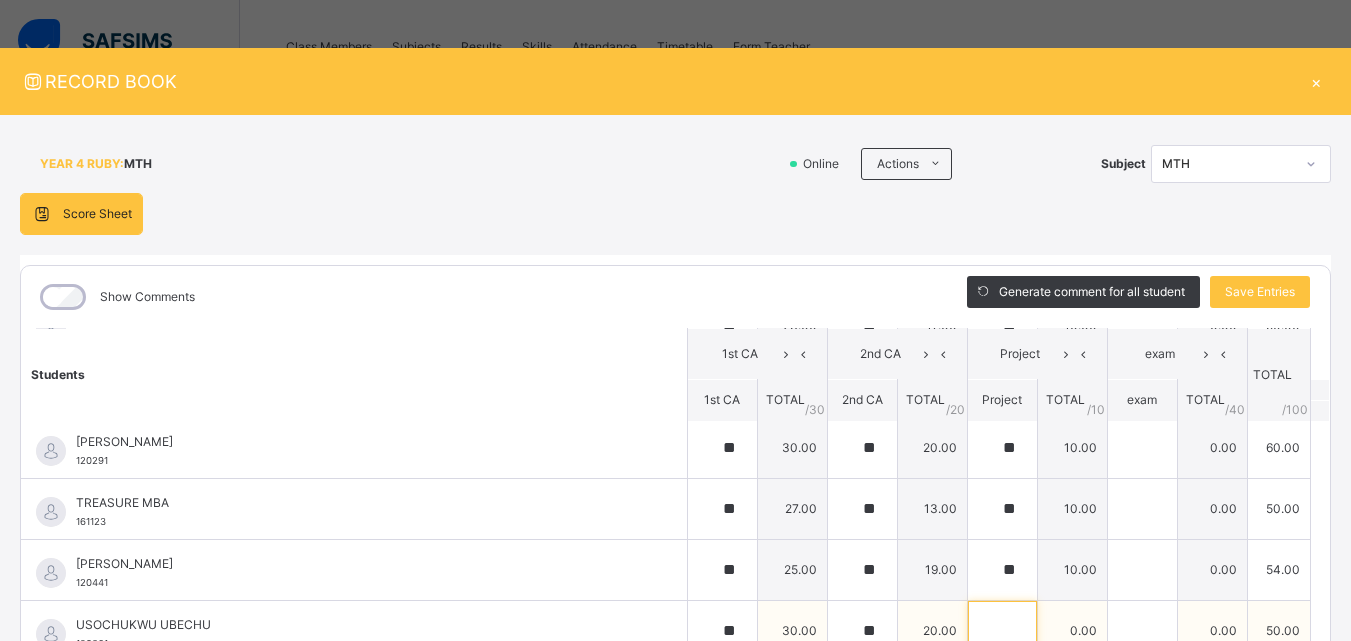 click at bounding box center [1002, 631] 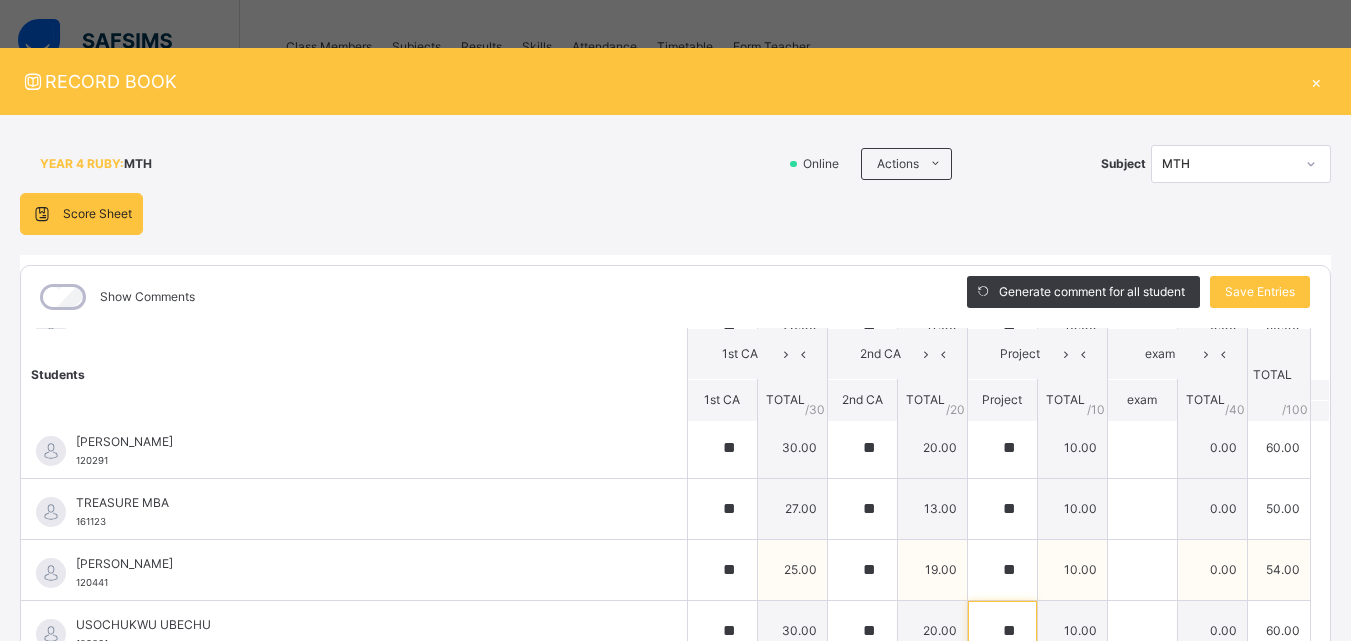 type on "**" 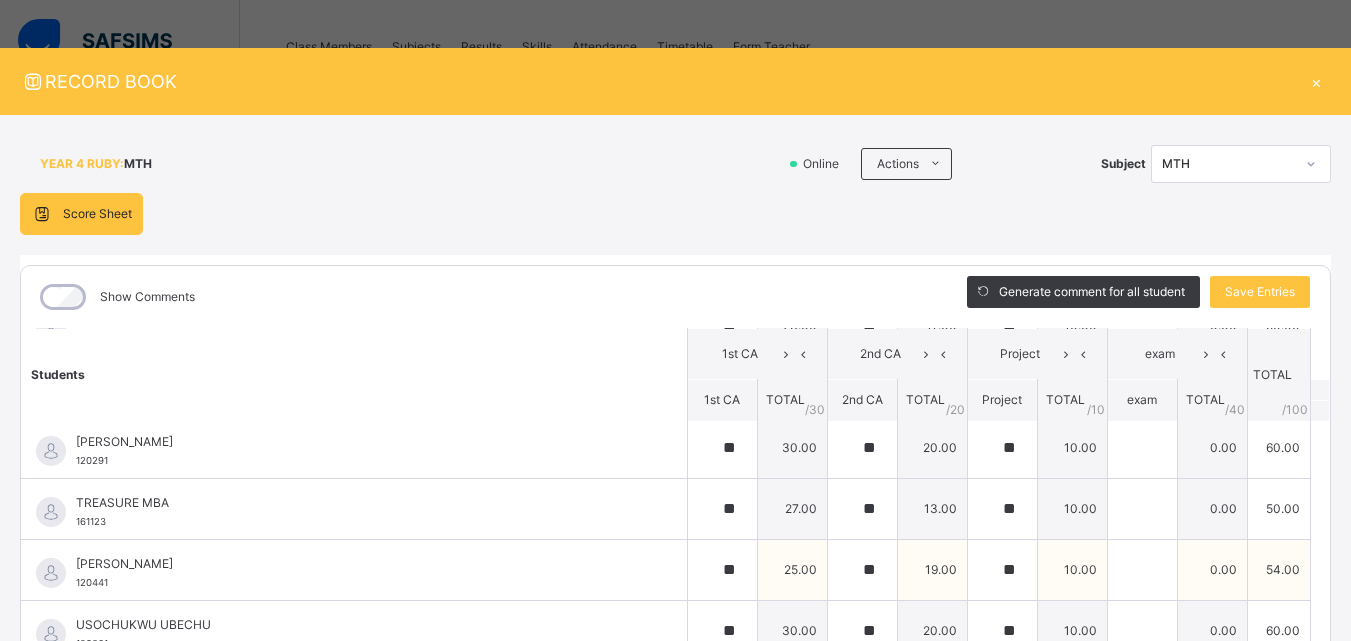 click on "[PERSON_NAME]" at bounding box center (359, 564) 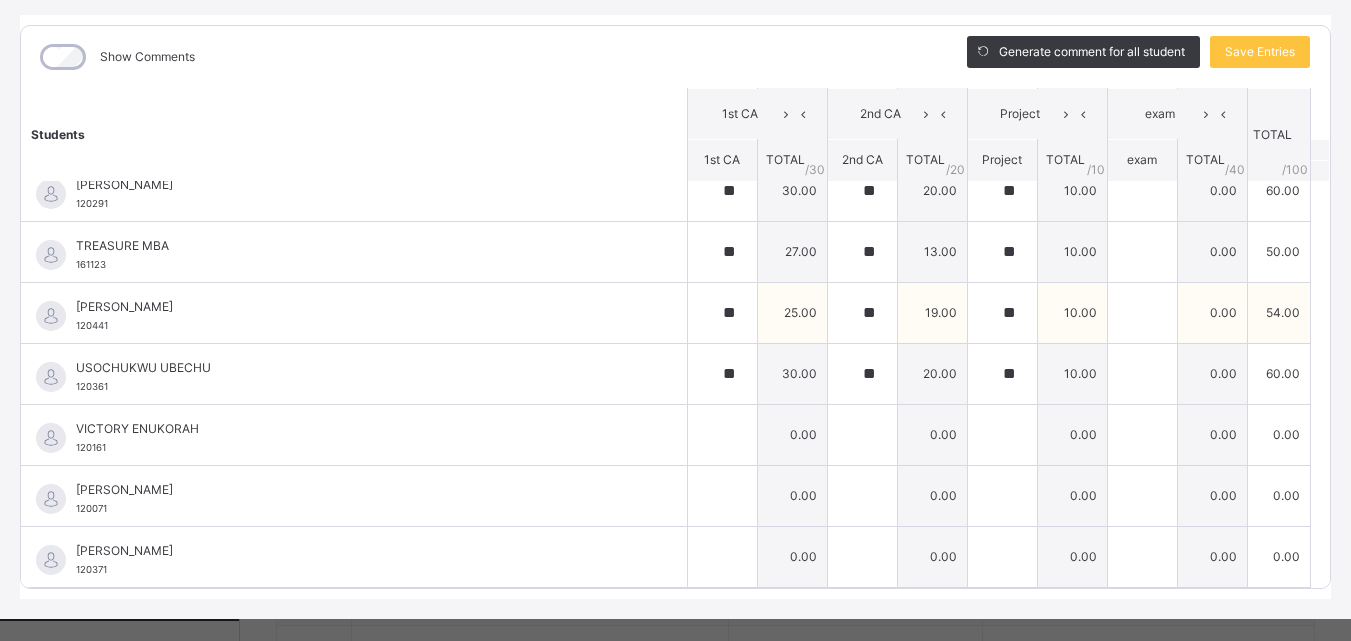 scroll, scrollTop: 270, scrollLeft: 0, axis: vertical 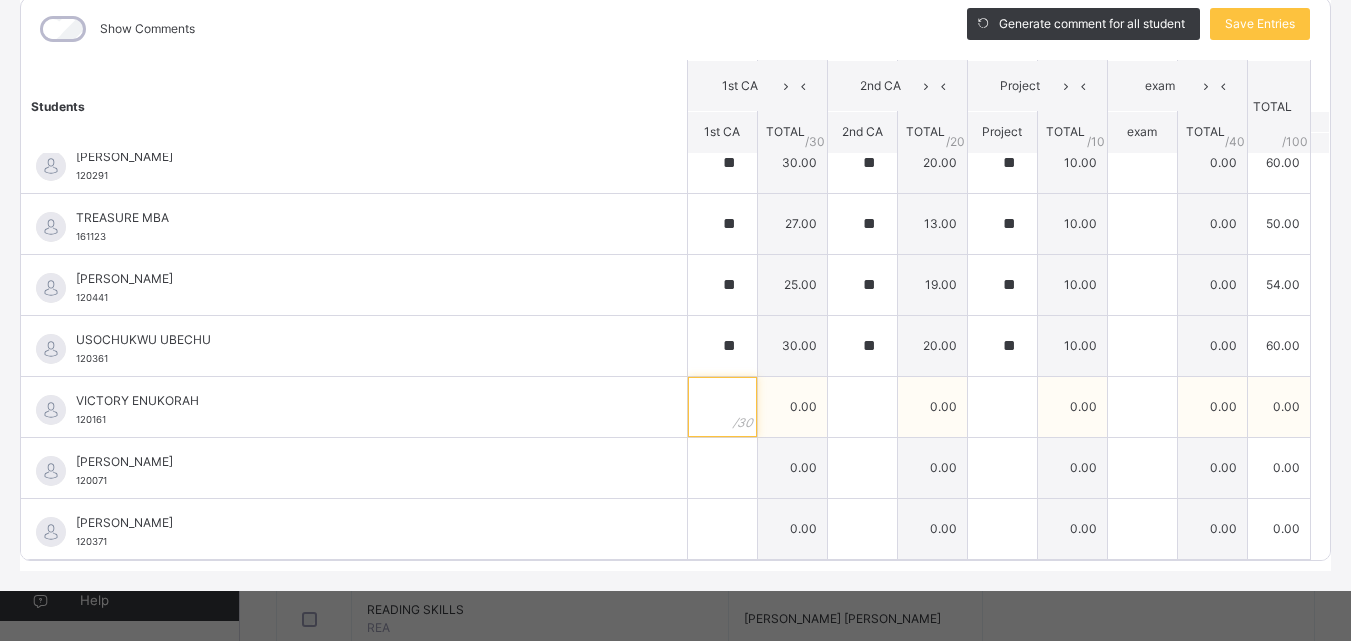 click at bounding box center [722, 407] 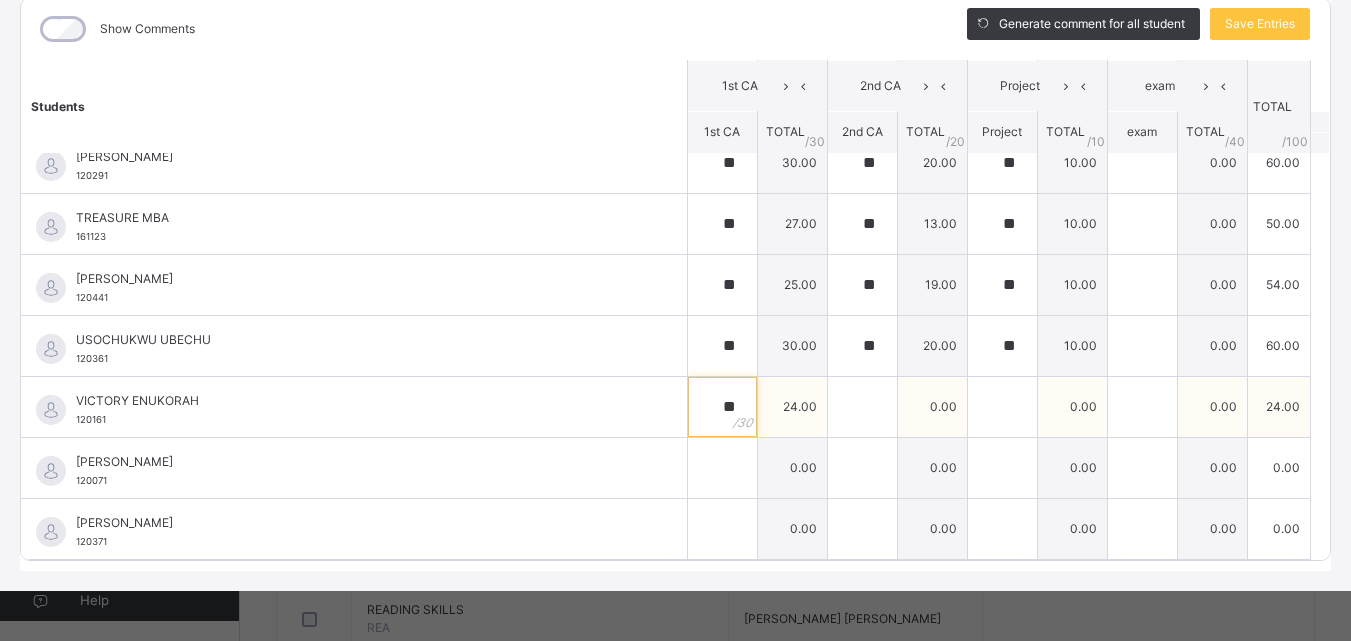 type on "**" 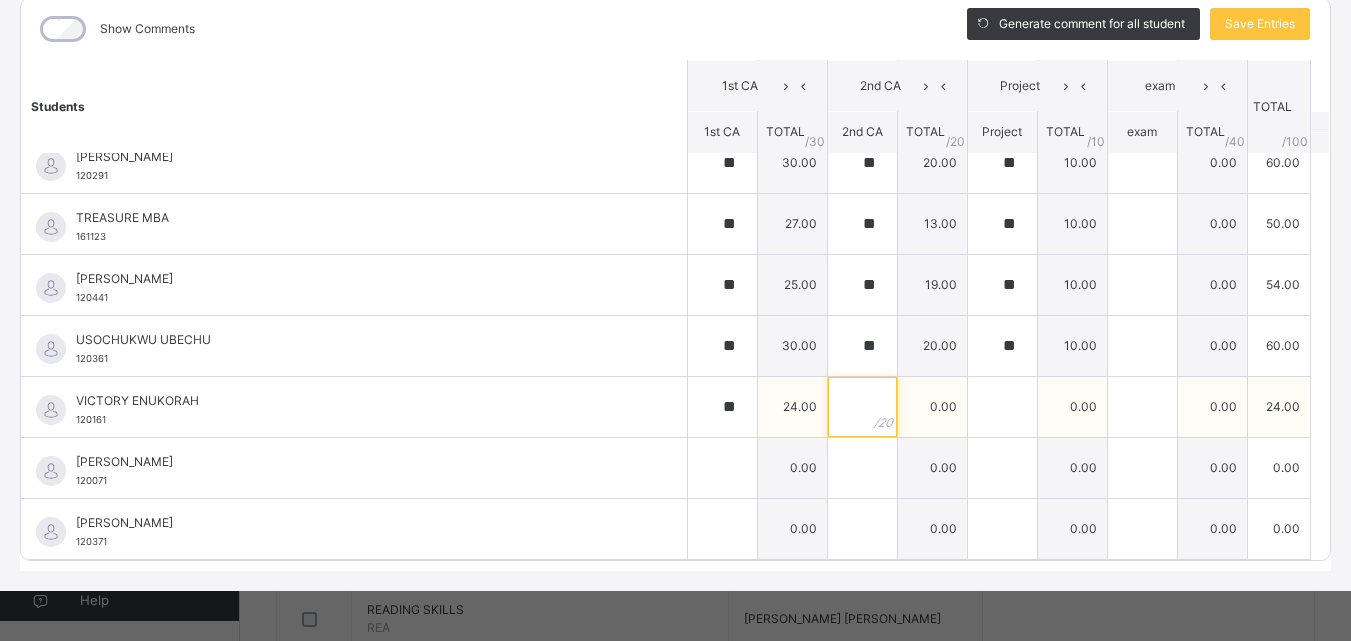 click at bounding box center [862, 407] 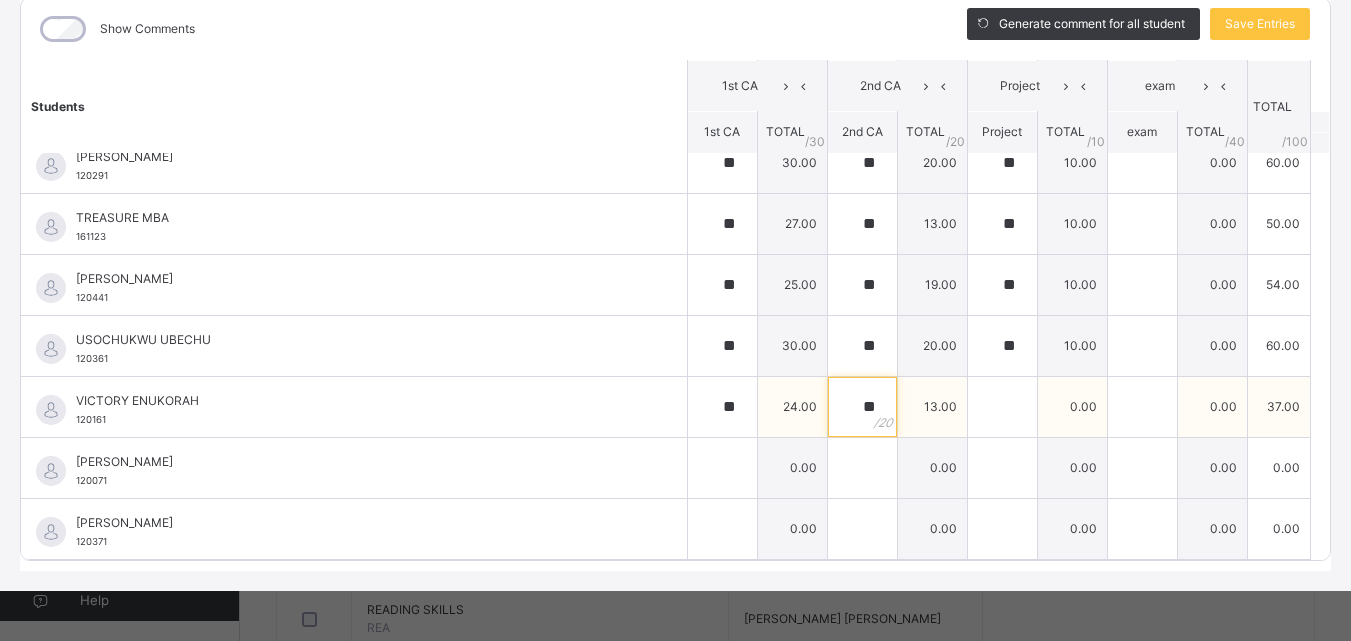 type on "**" 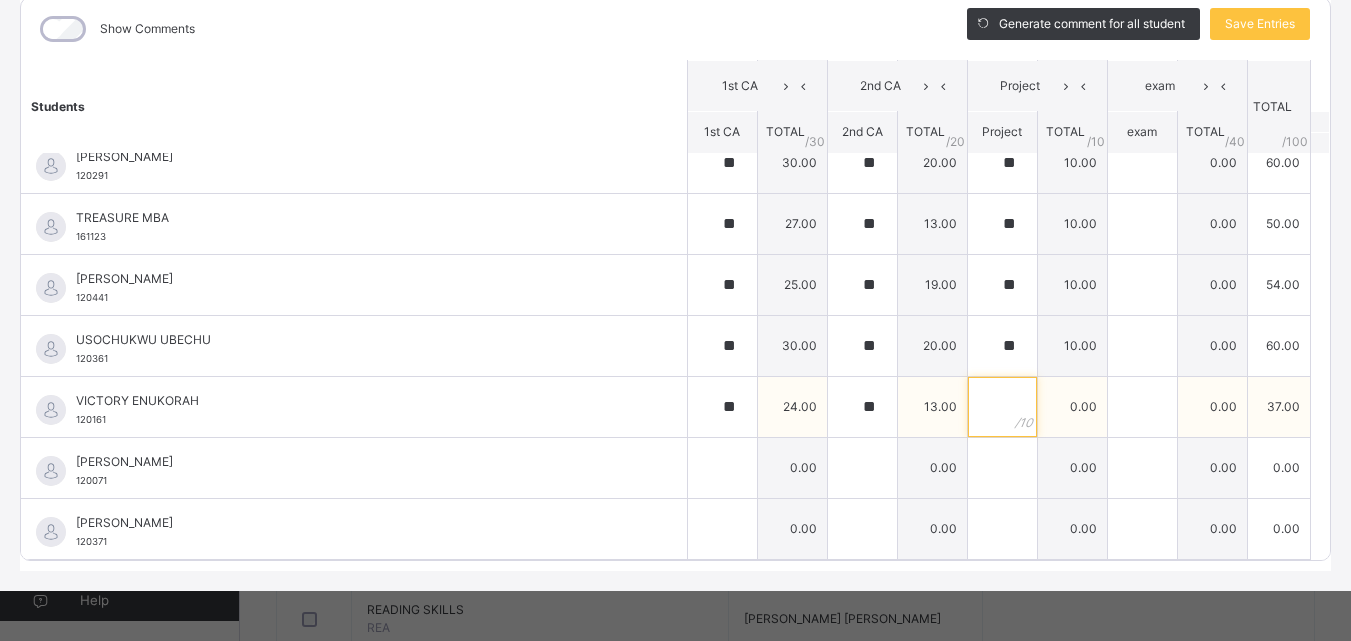 click at bounding box center [1002, 407] 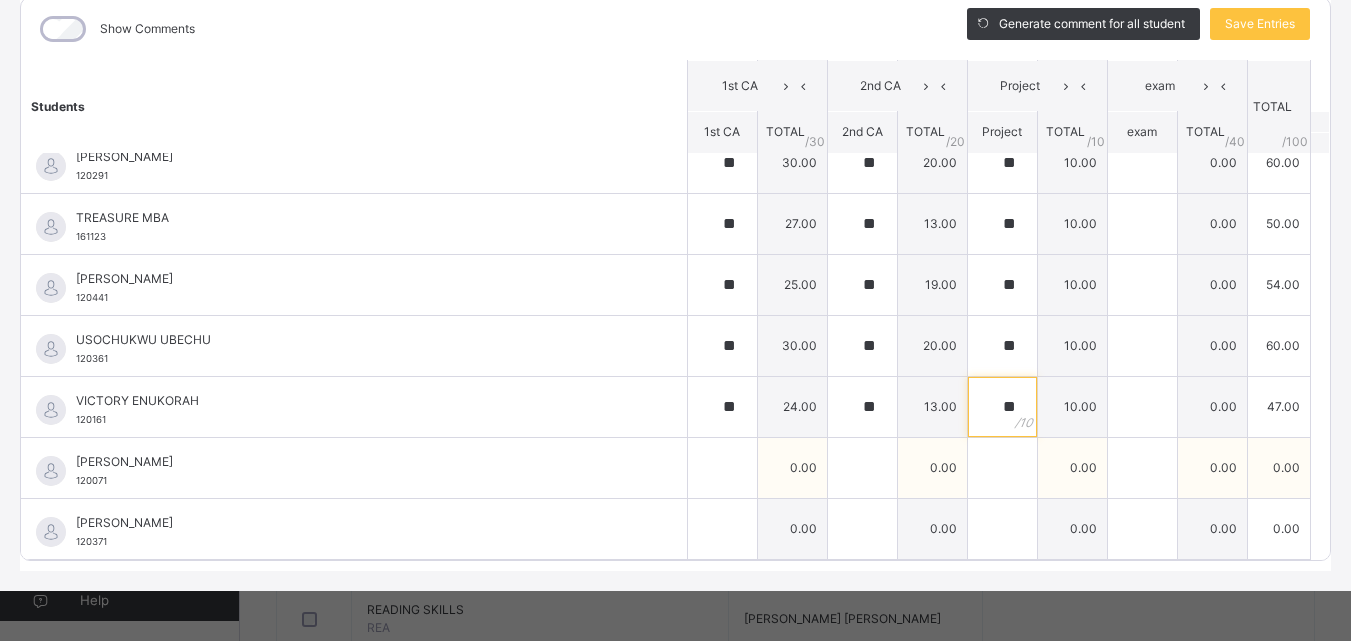 type on "**" 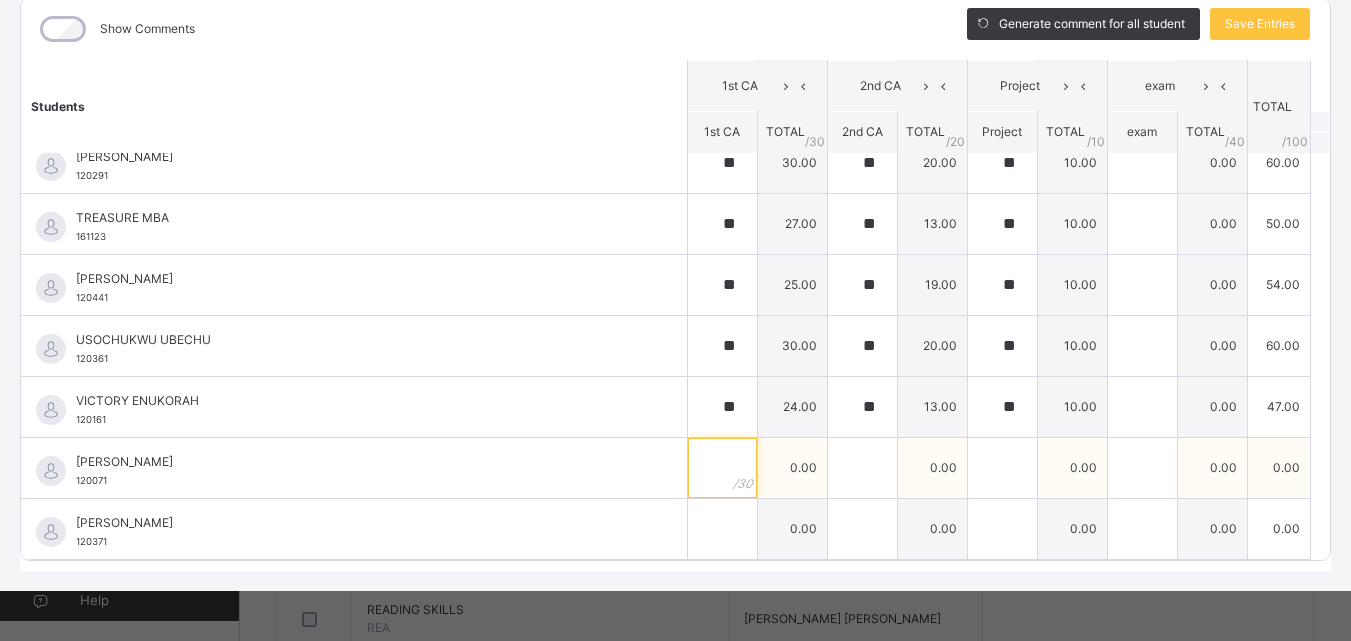 click at bounding box center [722, 468] 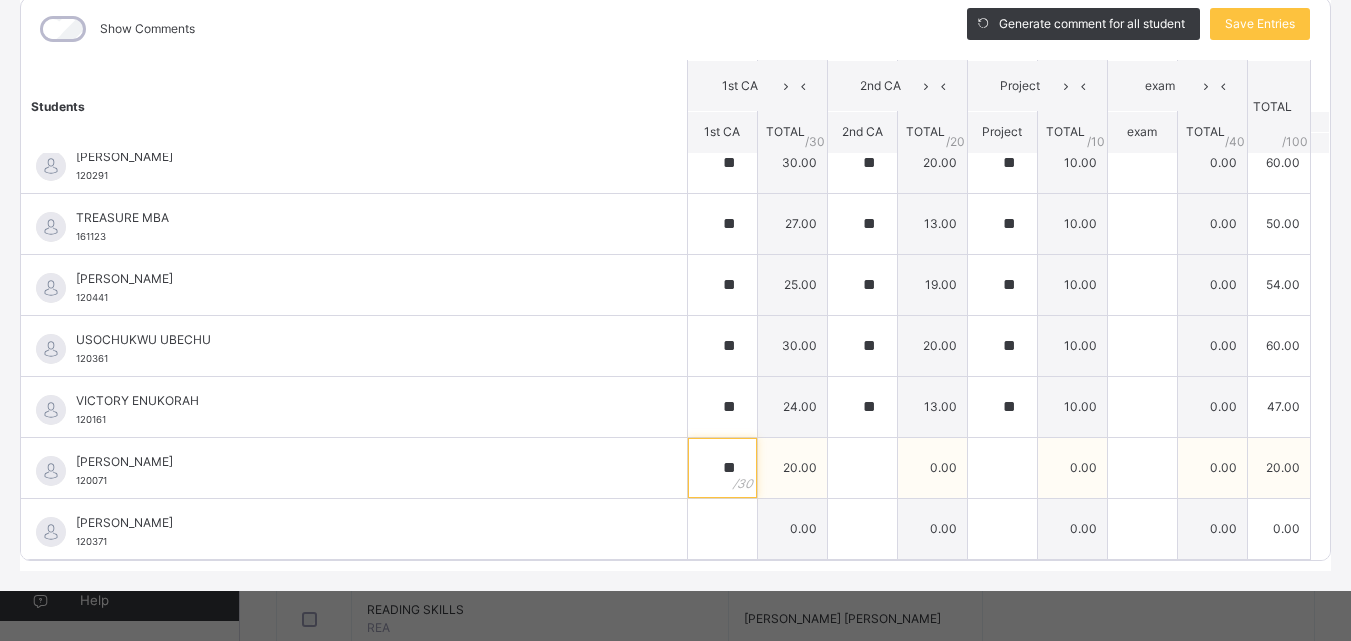 type on "**" 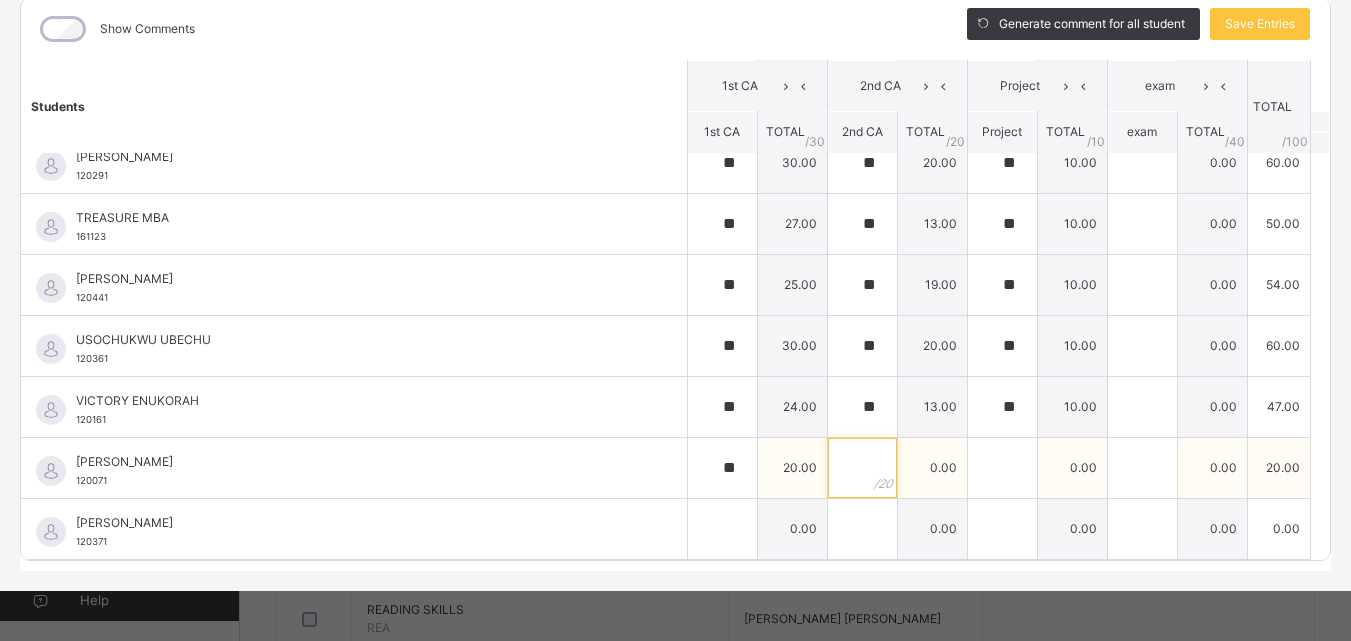 click at bounding box center (862, 468) 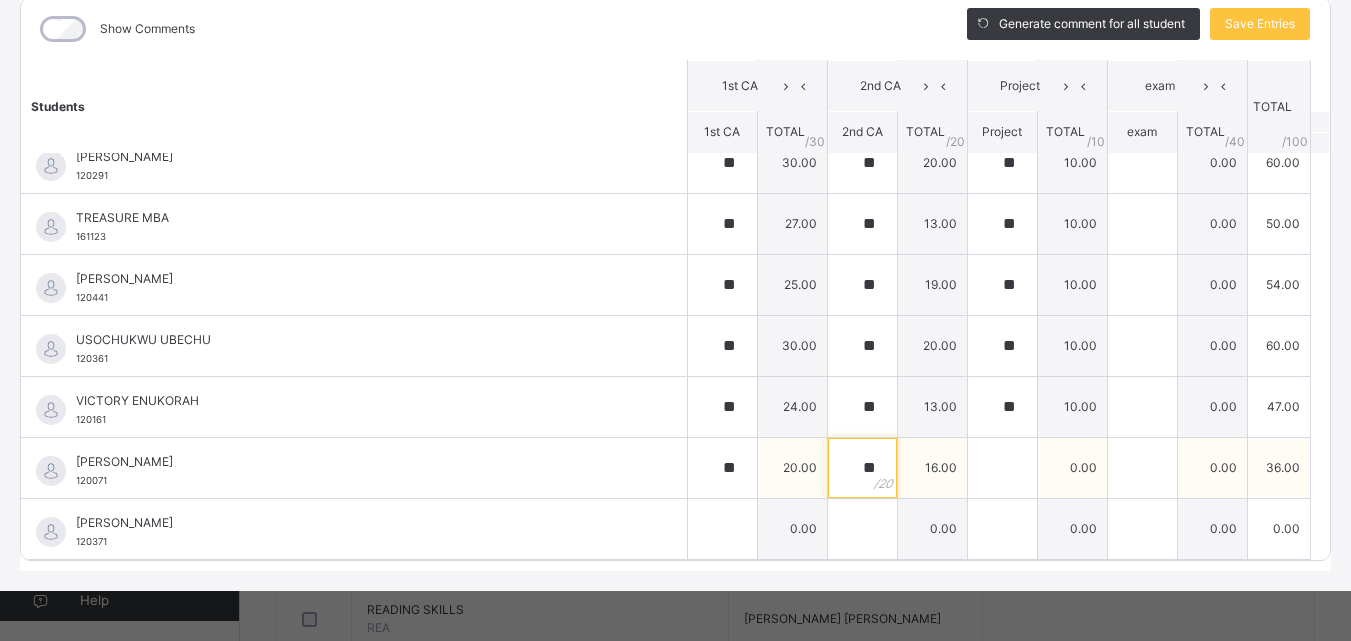 type on "**" 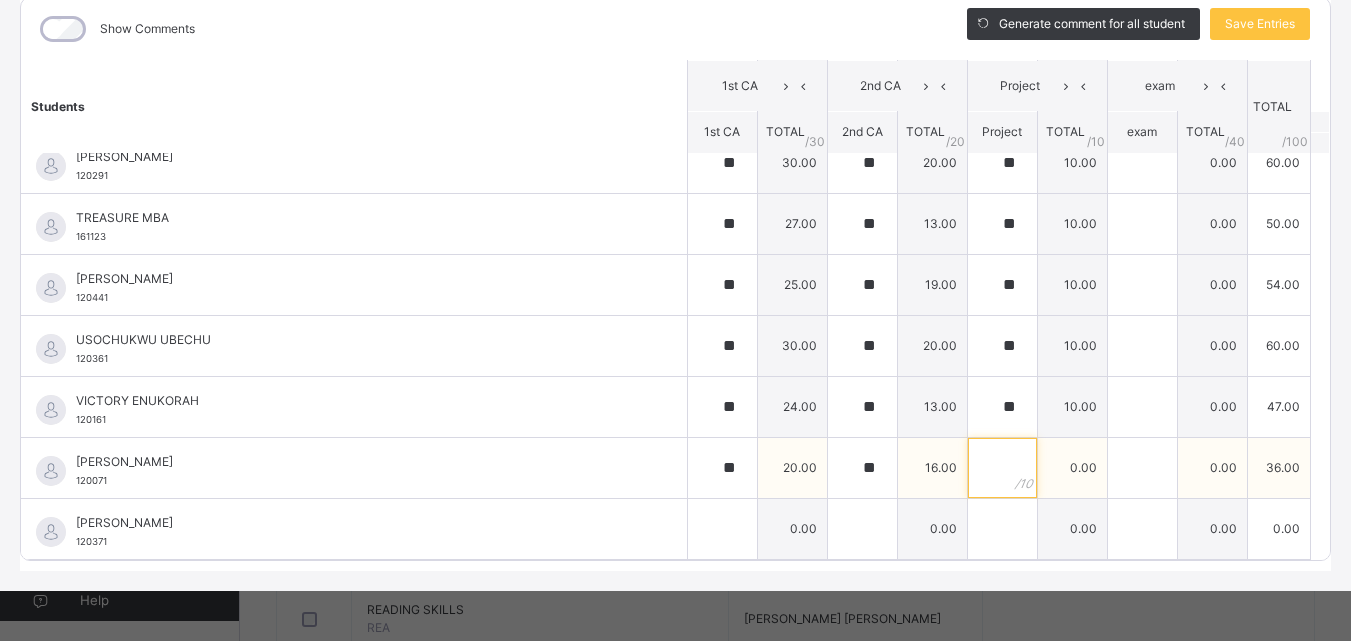 click at bounding box center (1002, 468) 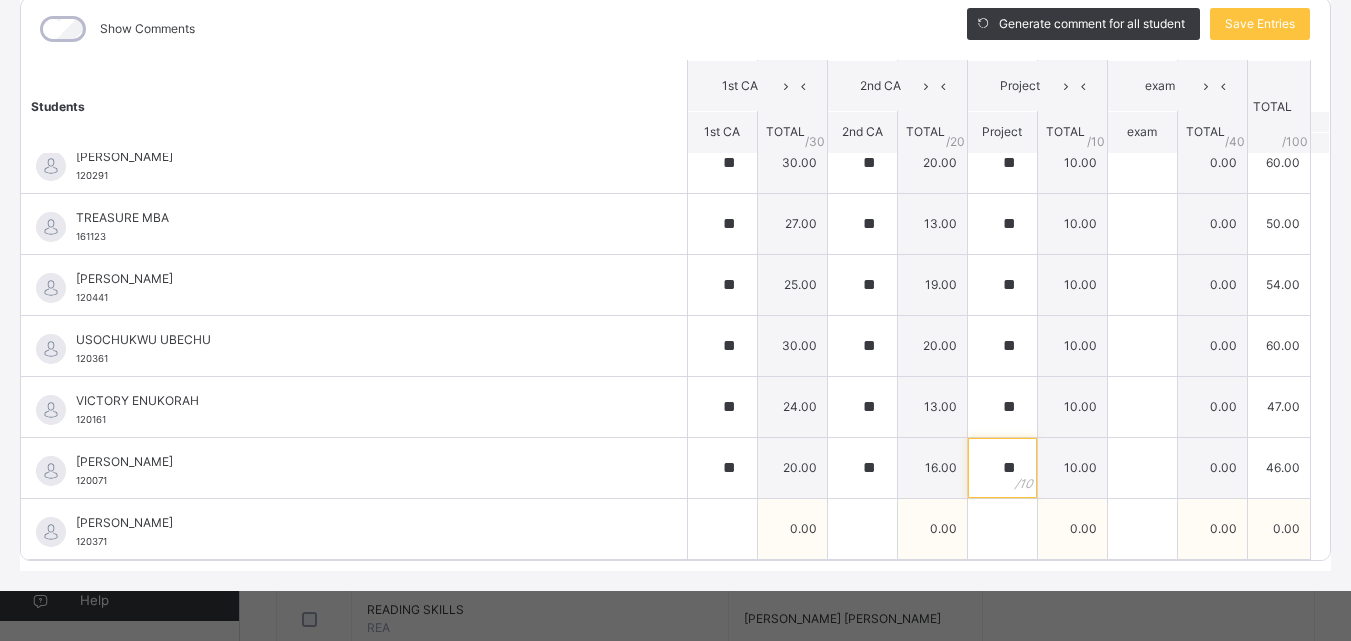 type on "**" 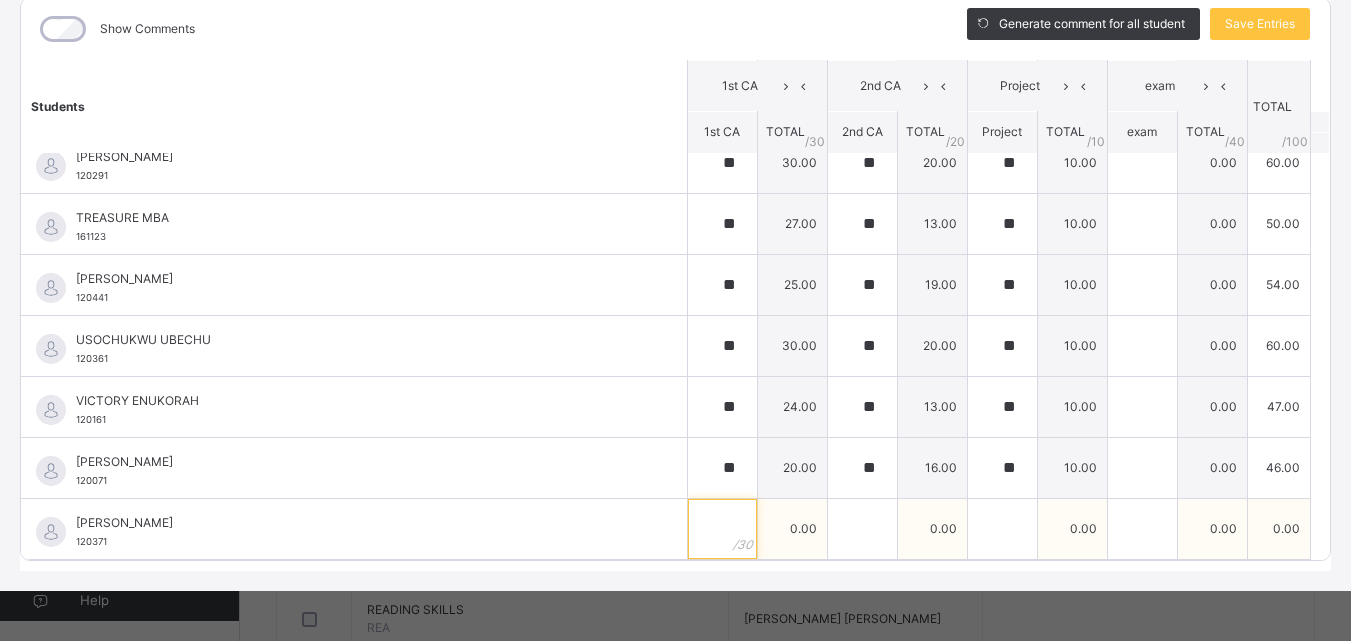 click at bounding box center [722, 529] 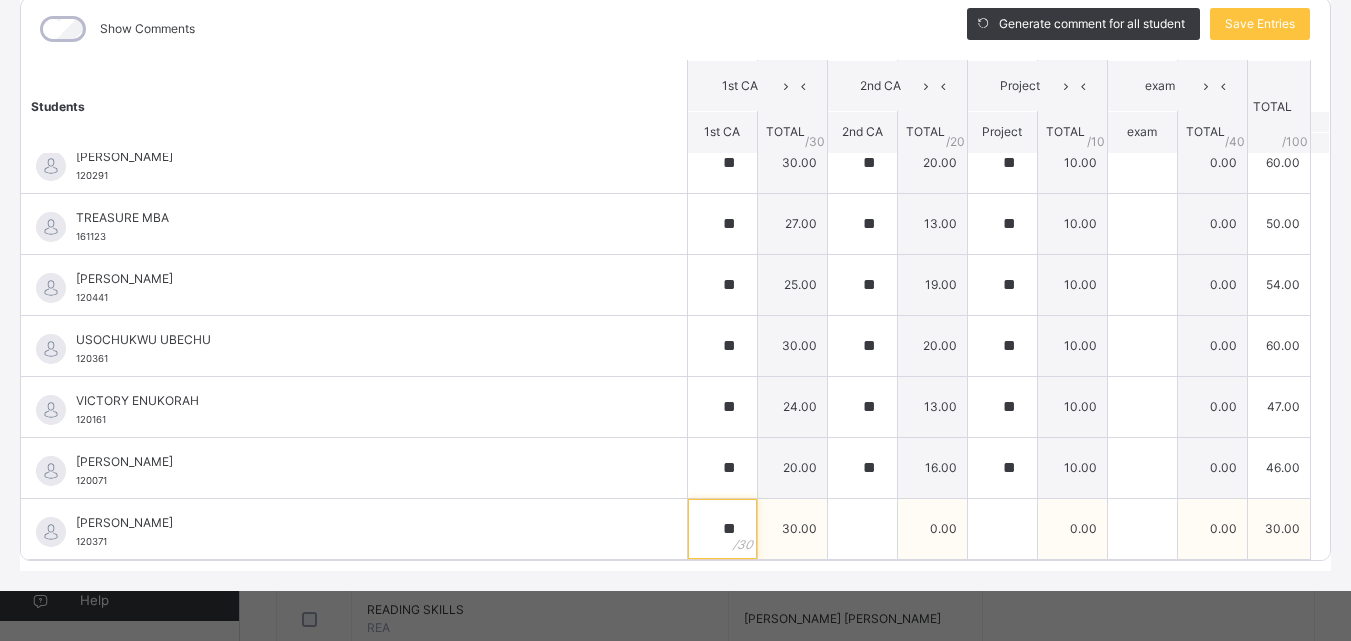 type on "**" 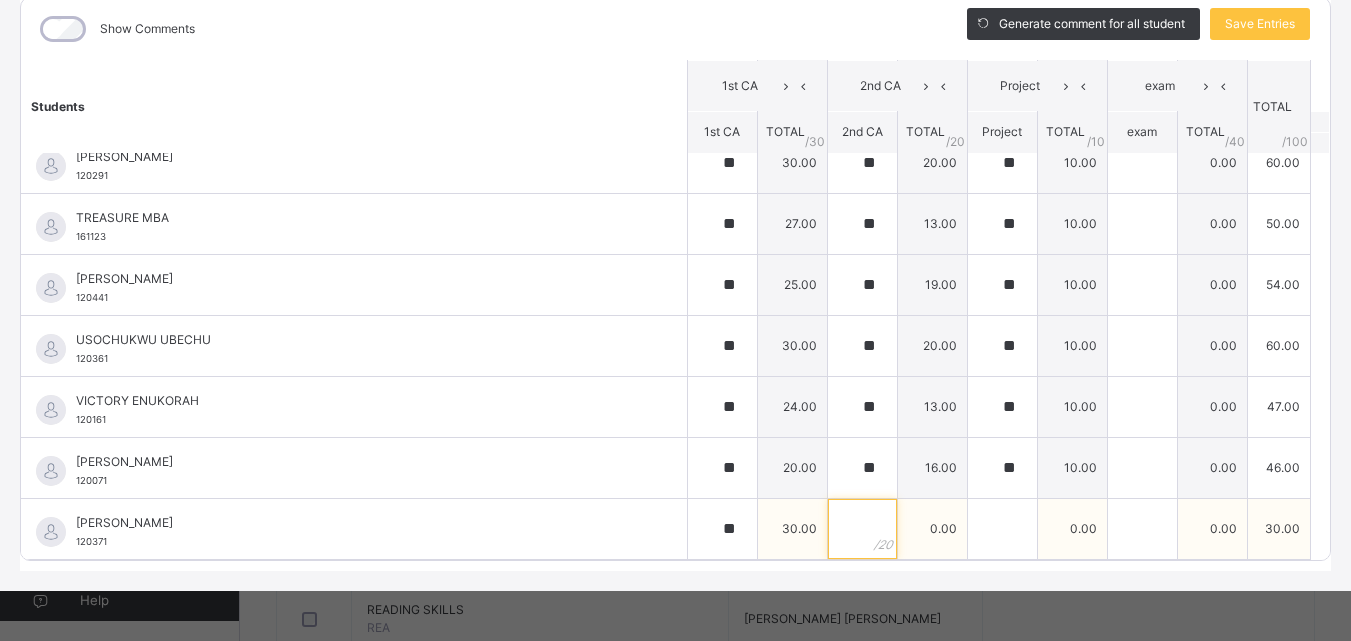 click at bounding box center (862, 529) 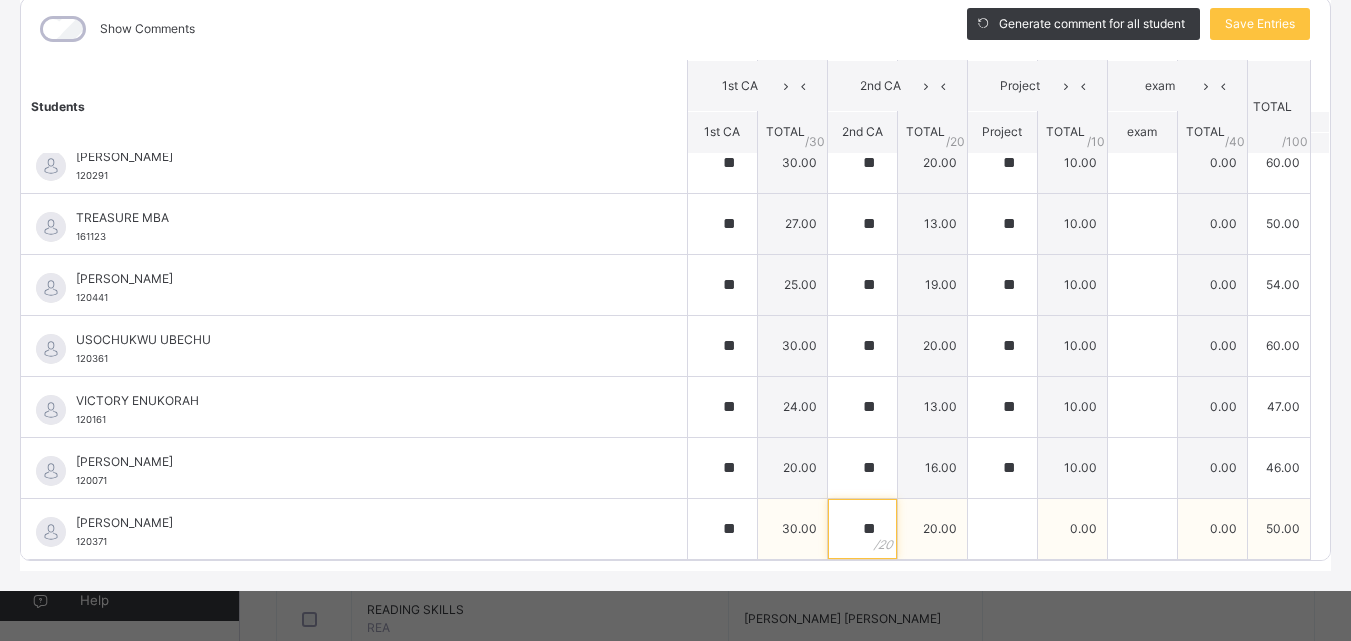 type on "**" 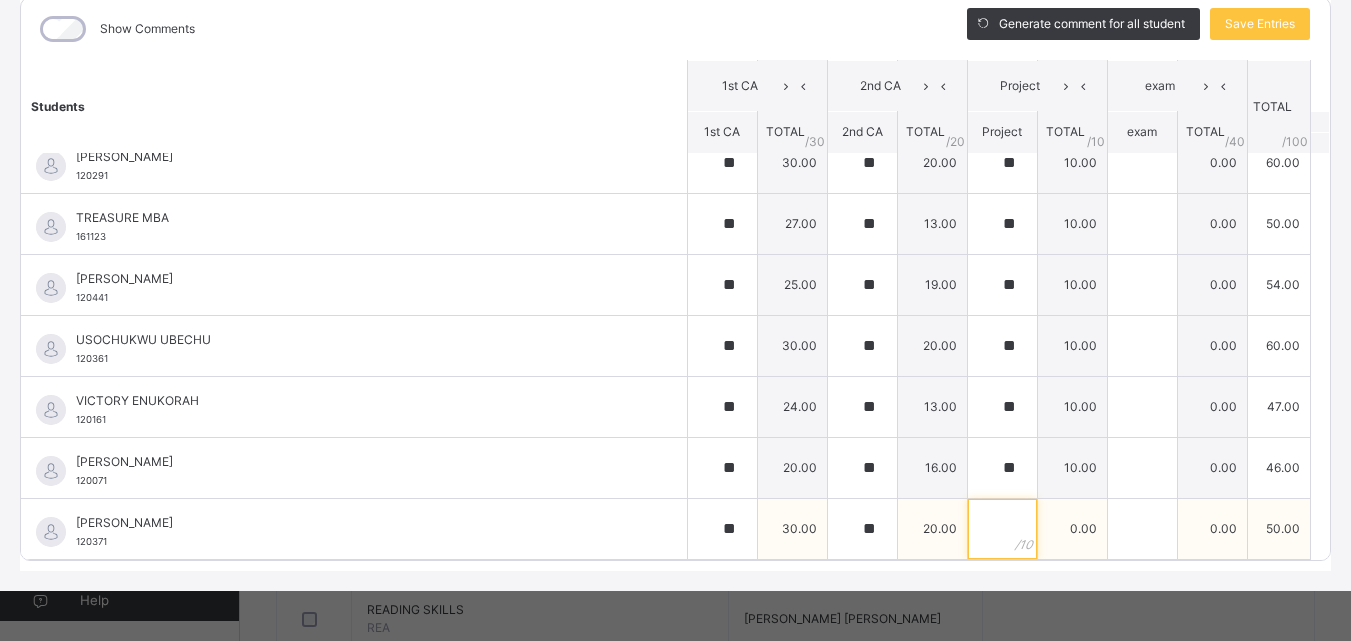 click at bounding box center [1002, 529] 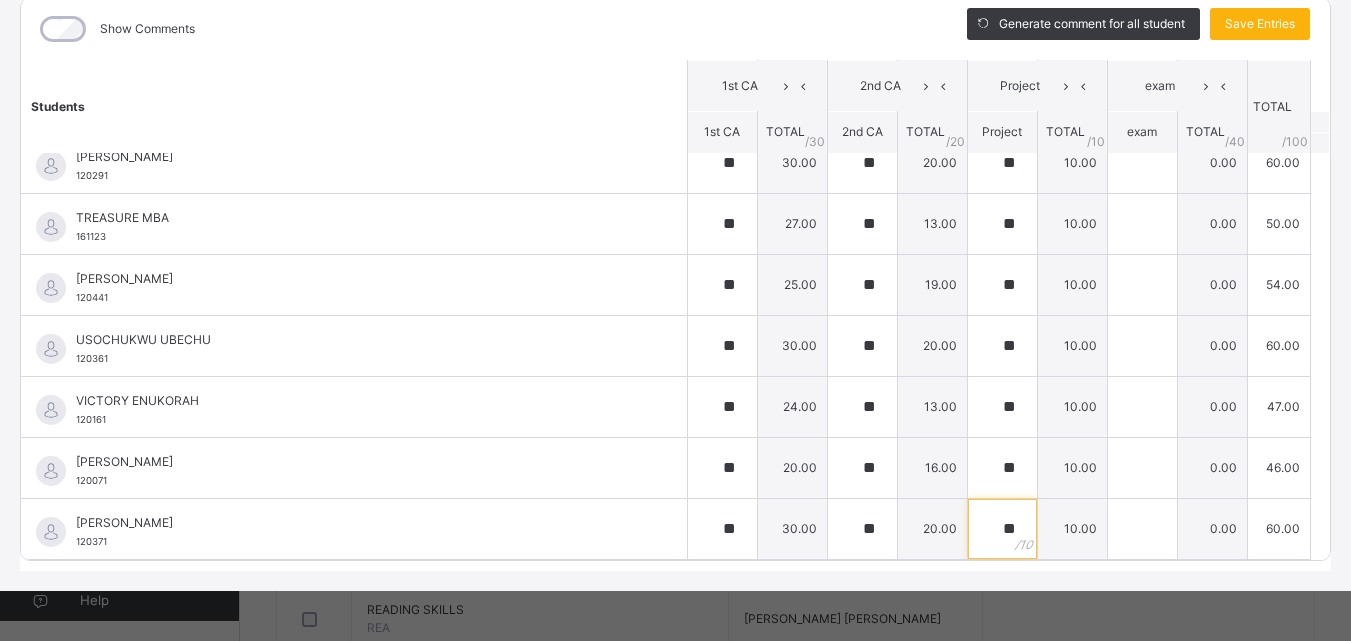 type on "**" 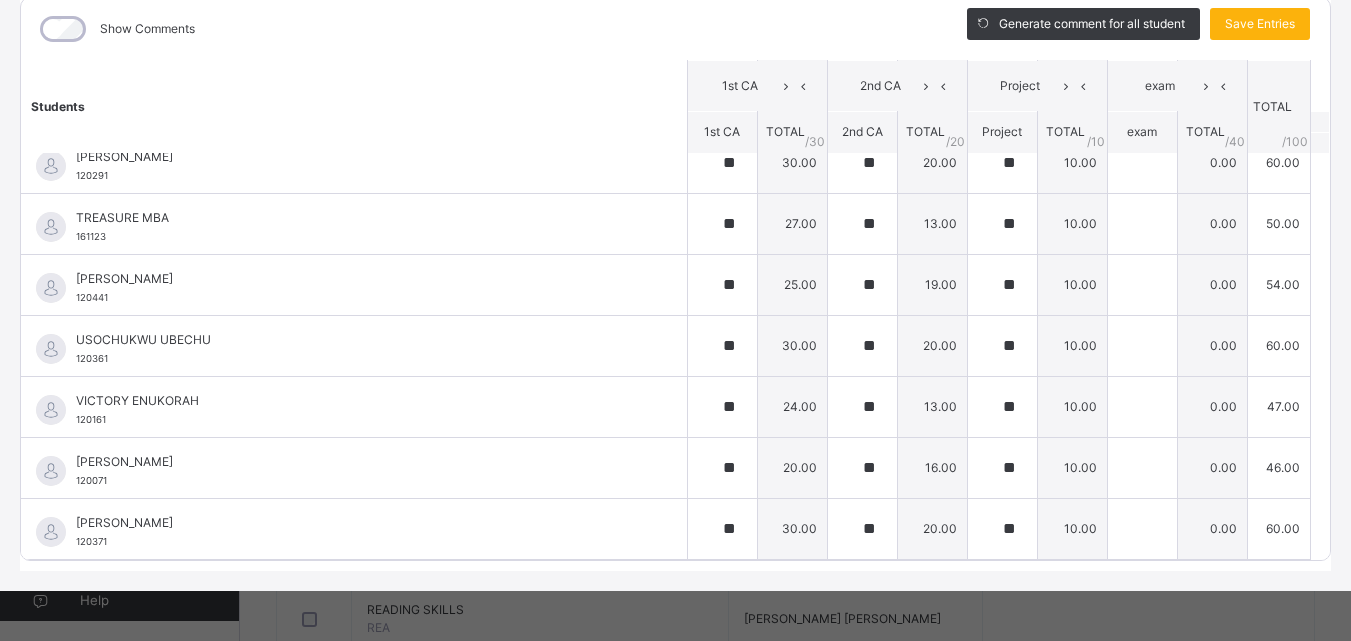 click on "Save Entries" at bounding box center [1260, 24] 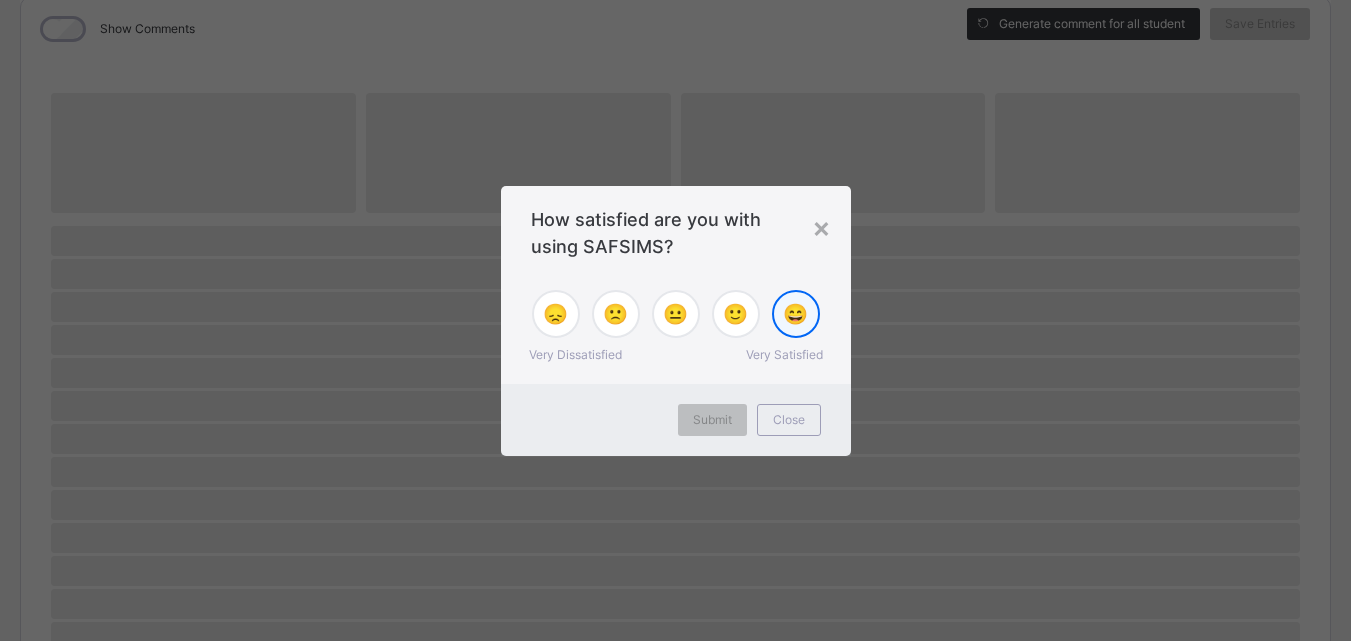 click on "😄" at bounding box center [795, 314] 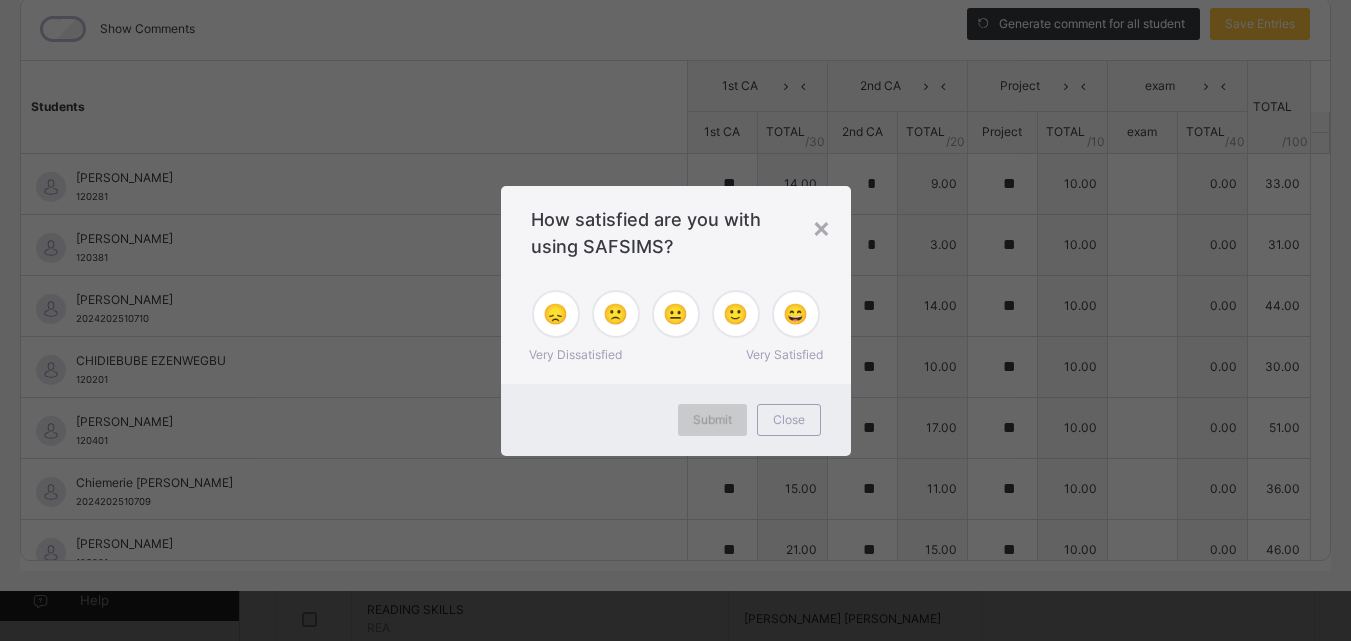 click on "Submit" at bounding box center (712, 420) 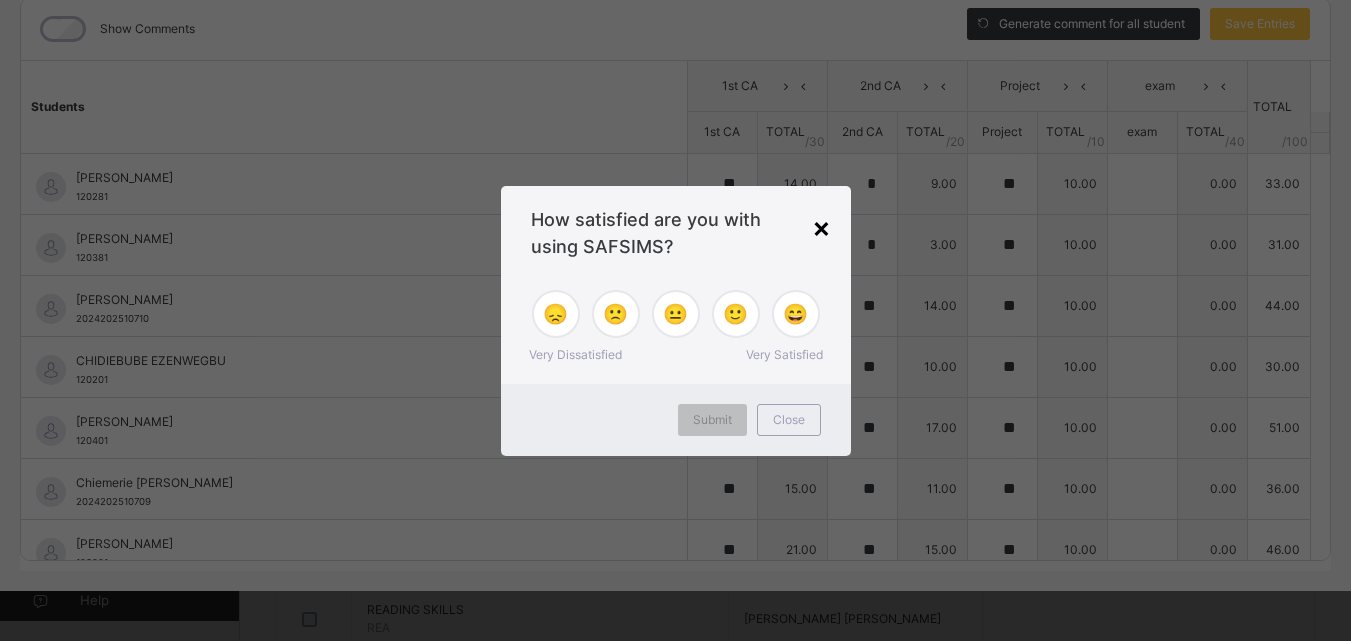 click on "×" at bounding box center [821, 227] 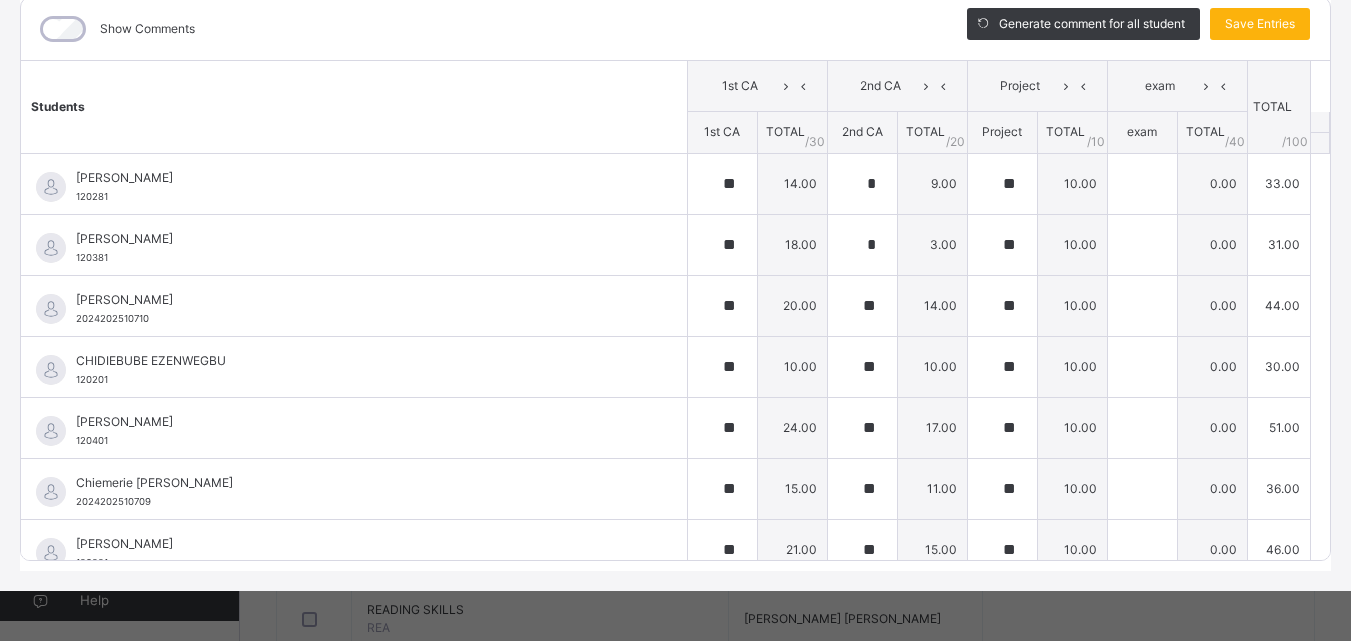 click on "Save Entries" at bounding box center [1260, 24] 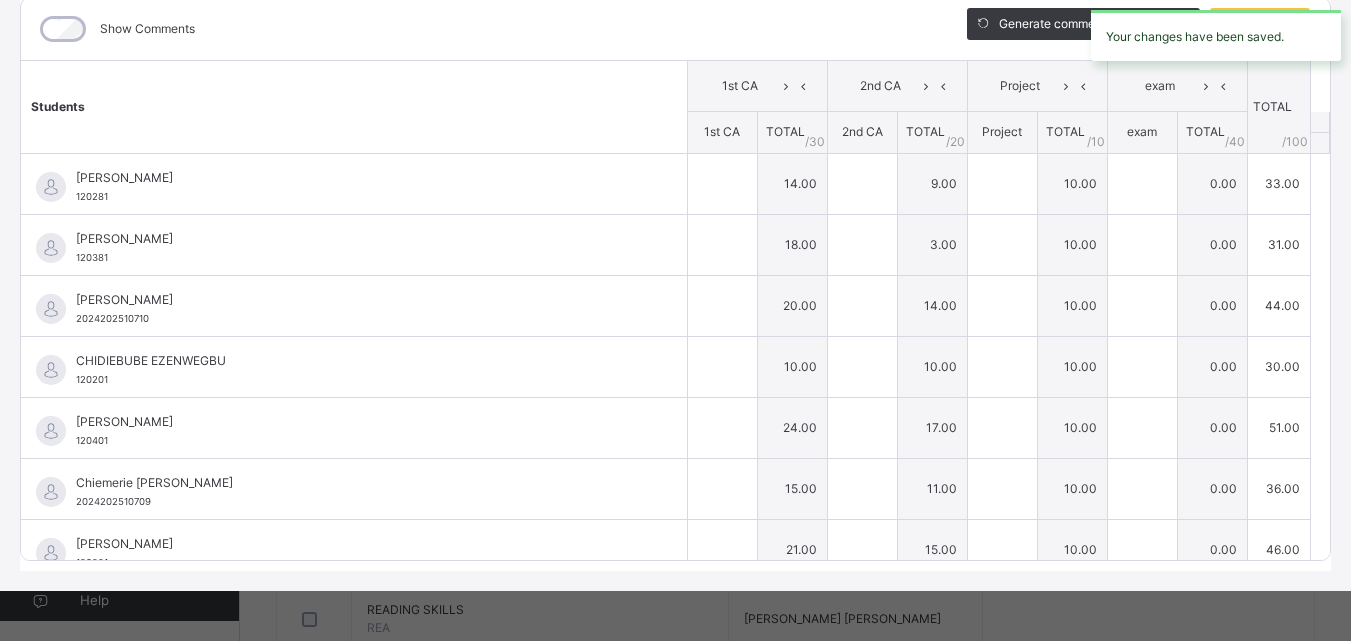 type on "**" 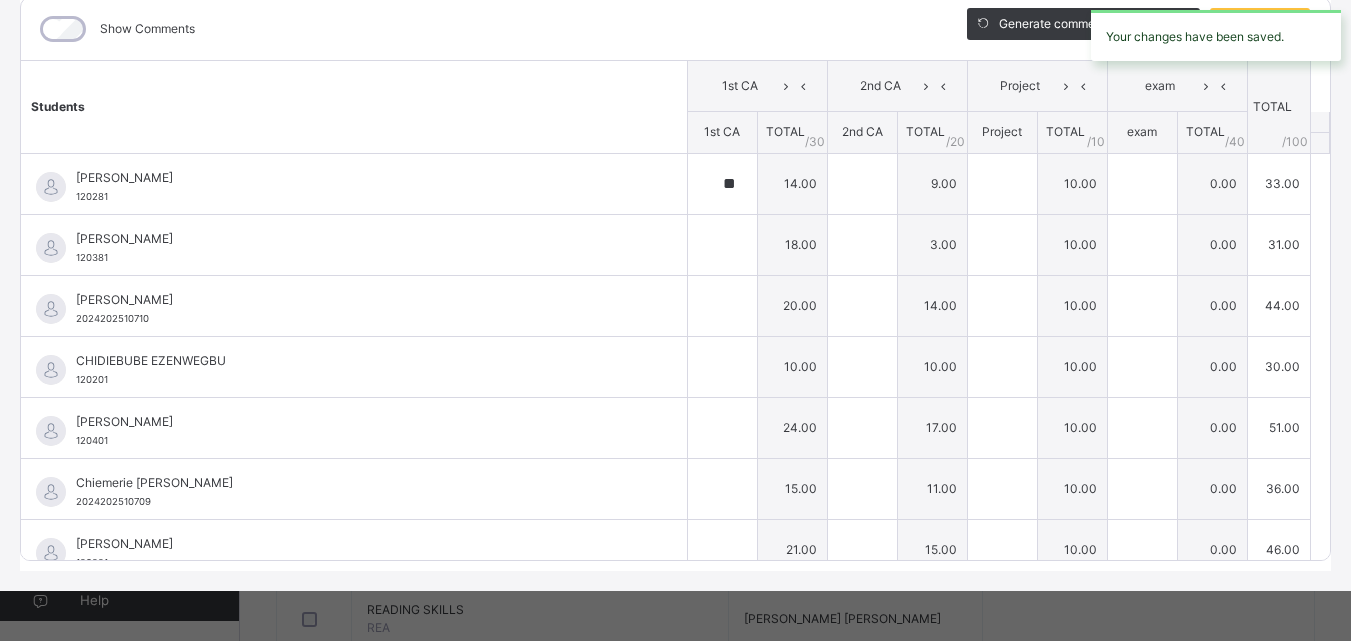 type on "*" 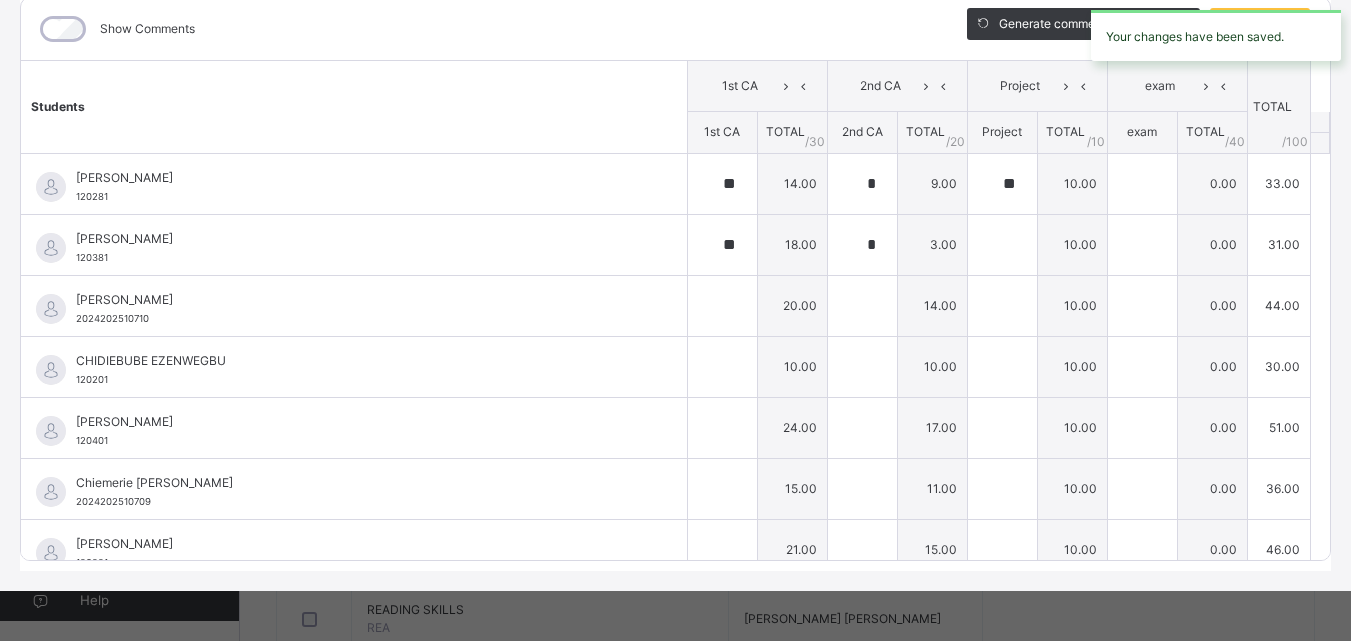 type on "**" 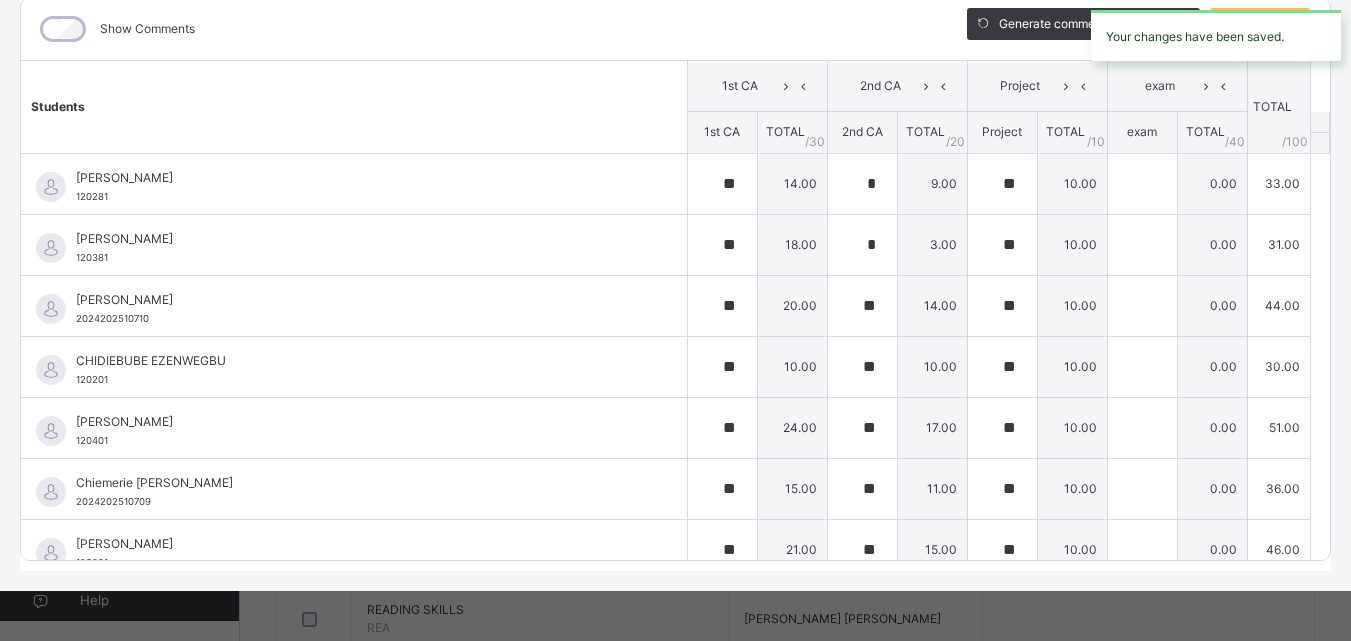 type on "**" 